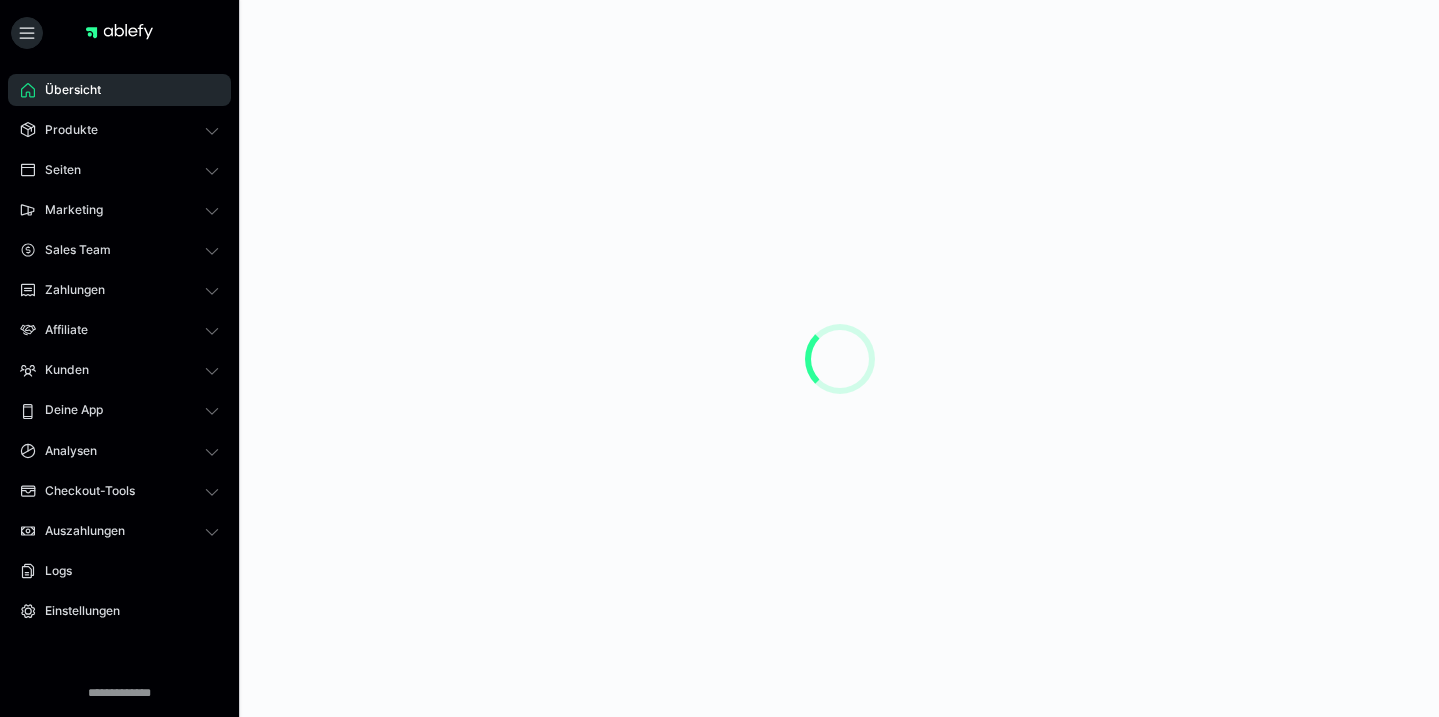 scroll, scrollTop: 0, scrollLeft: 0, axis: both 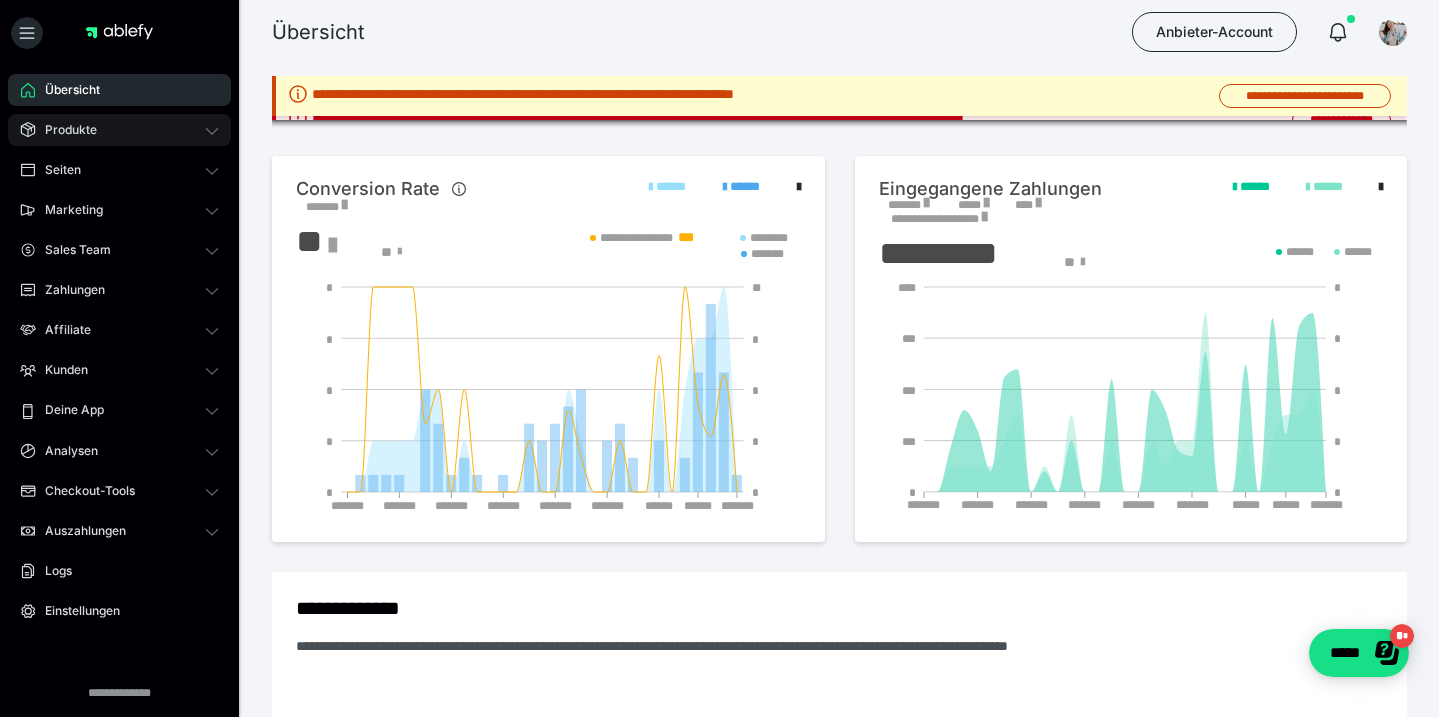 click on "Produkte" at bounding box center [119, 130] 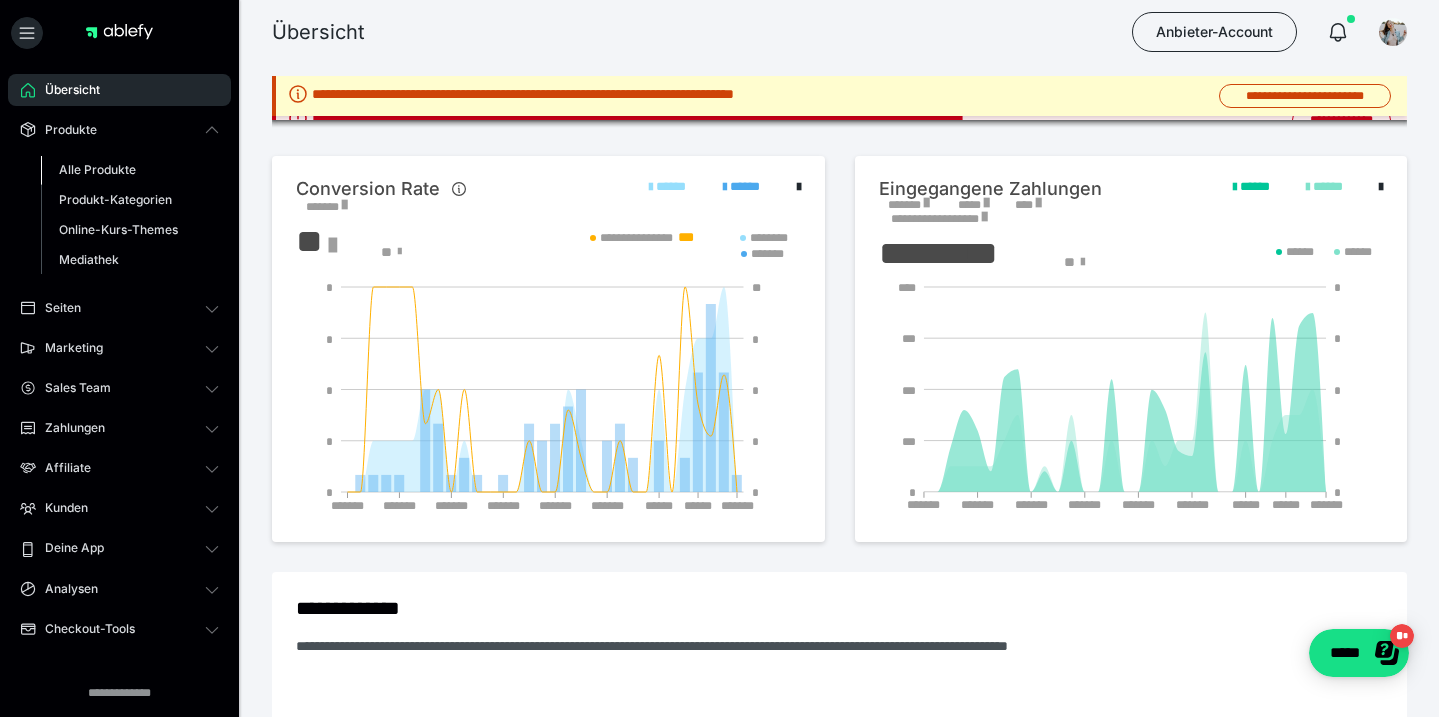 click on "Alle Produkte" at bounding box center (97, 169) 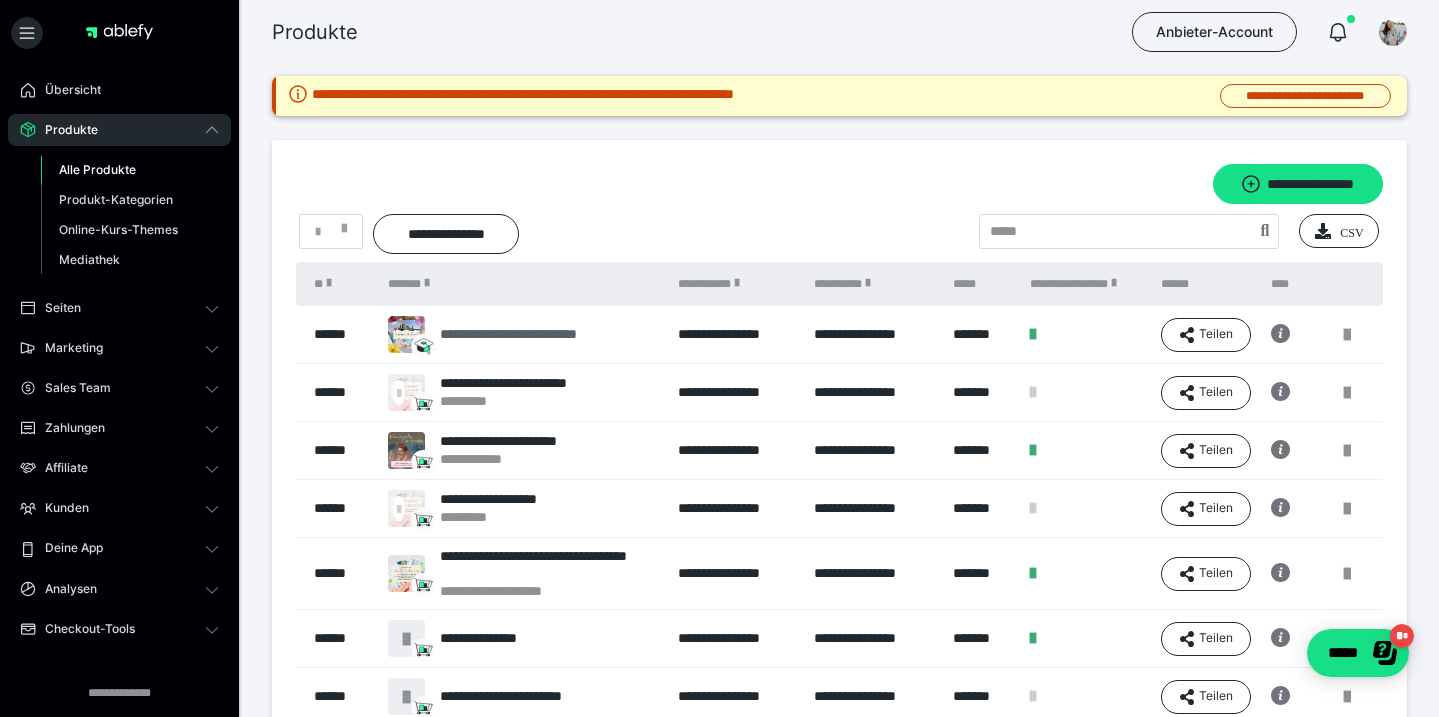click on "**********" at bounding box center [534, 334] 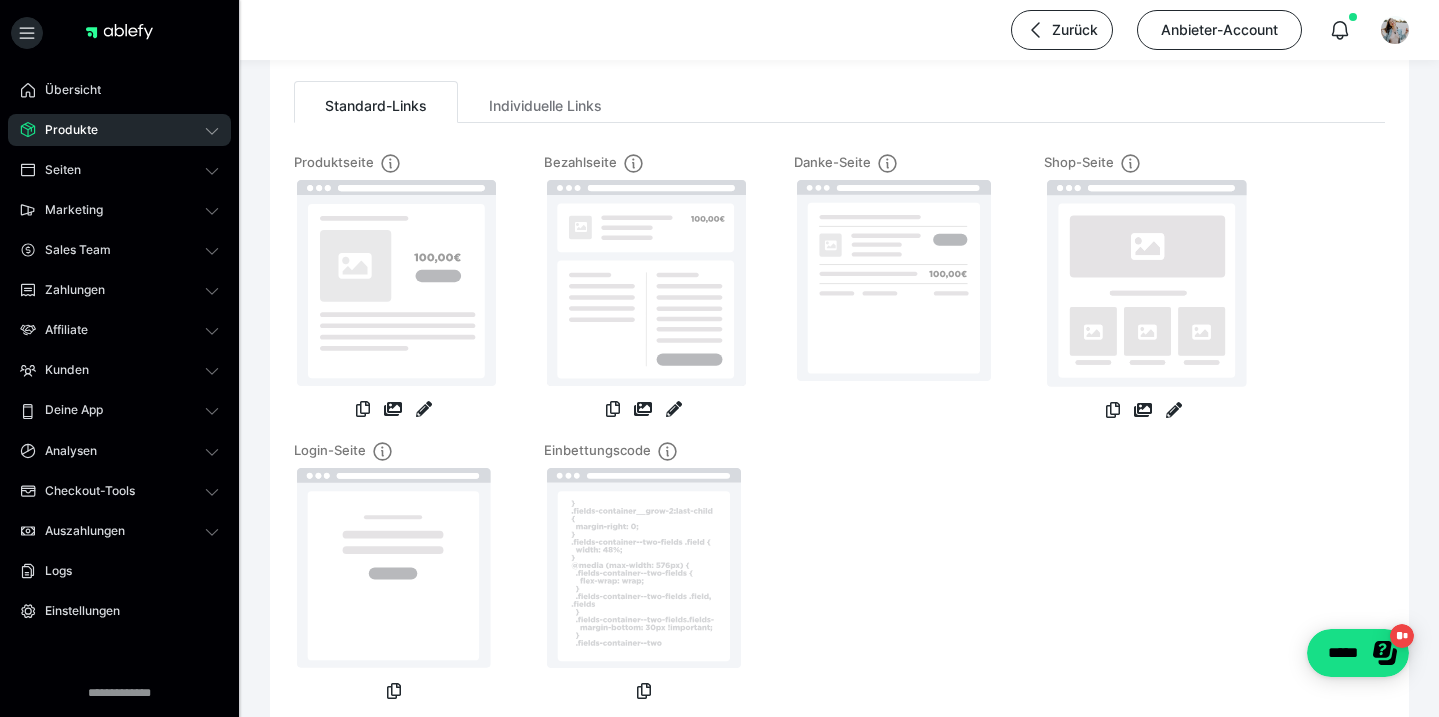 scroll, scrollTop: 184, scrollLeft: 0, axis: vertical 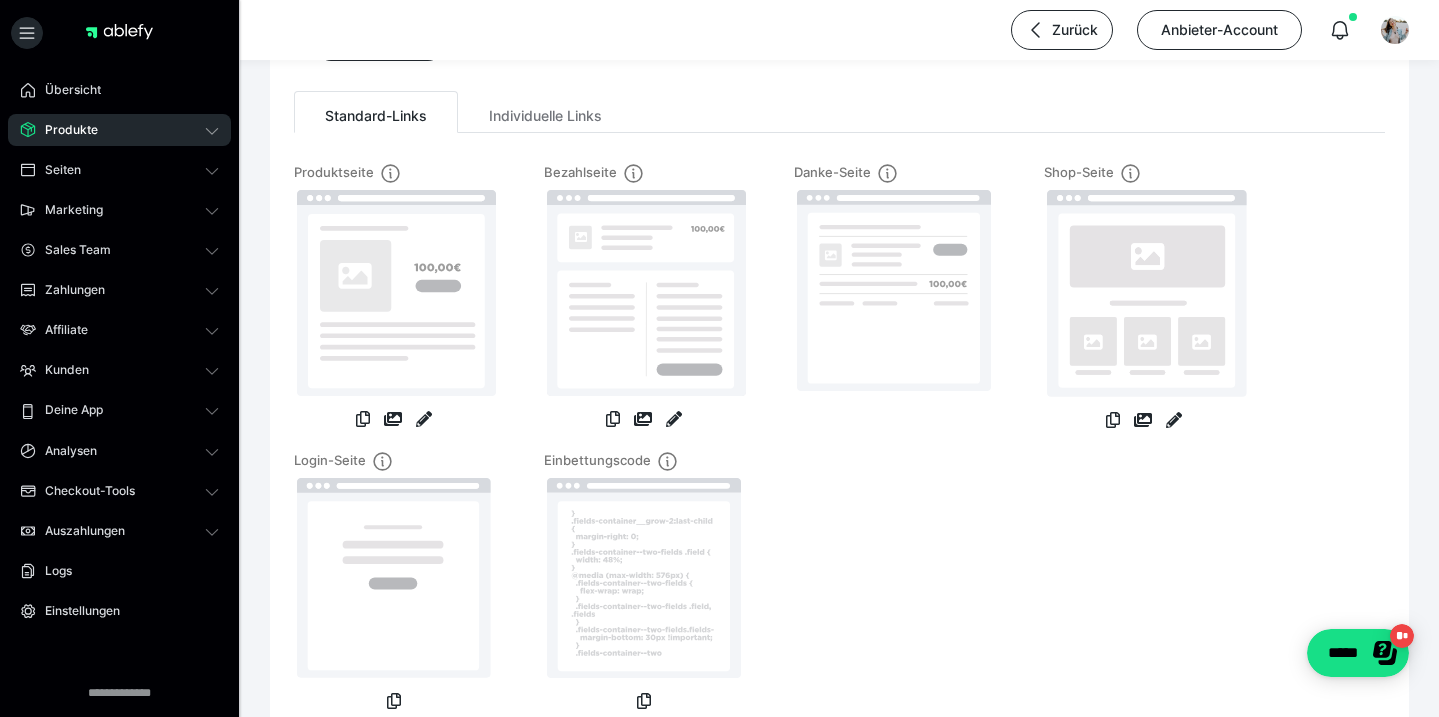 click on "Produkte" at bounding box center [119, 130] 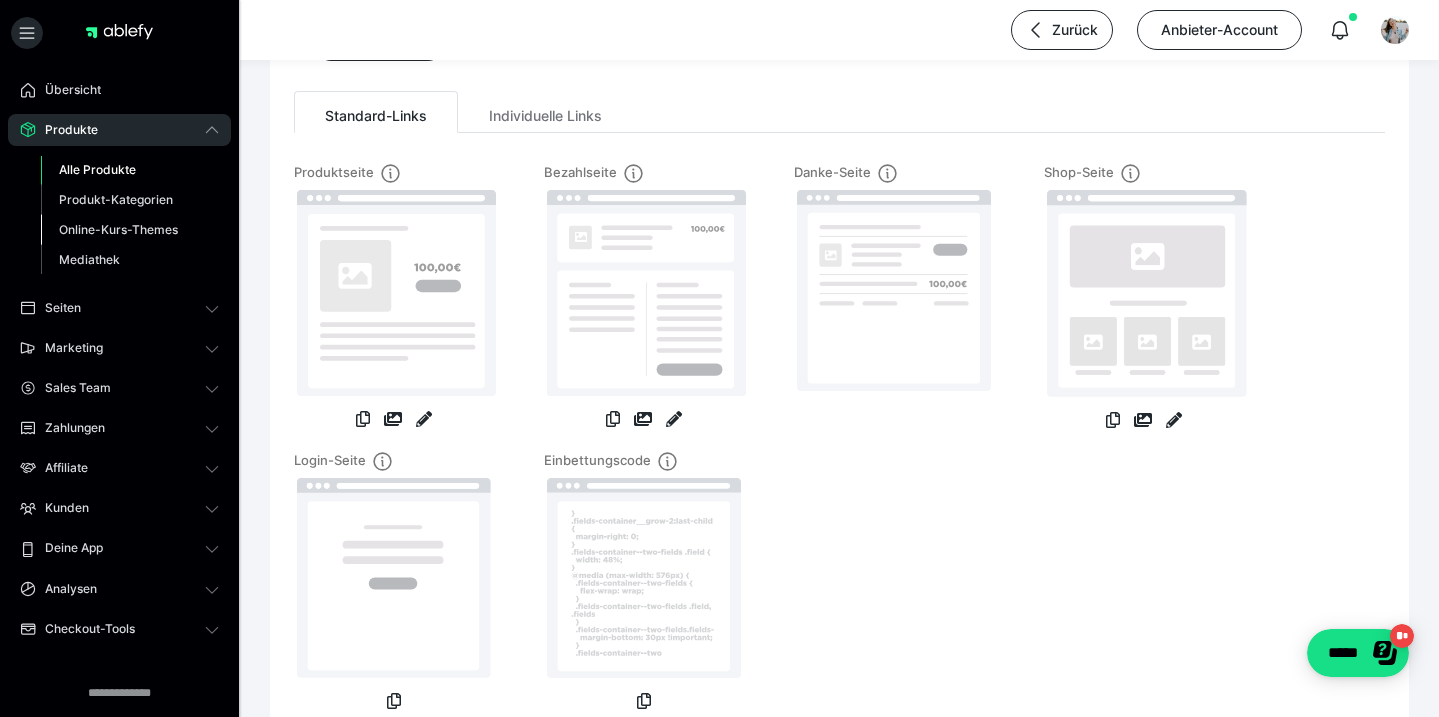 click on "Online-Kurs-Themes" at bounding box center (118, 229) 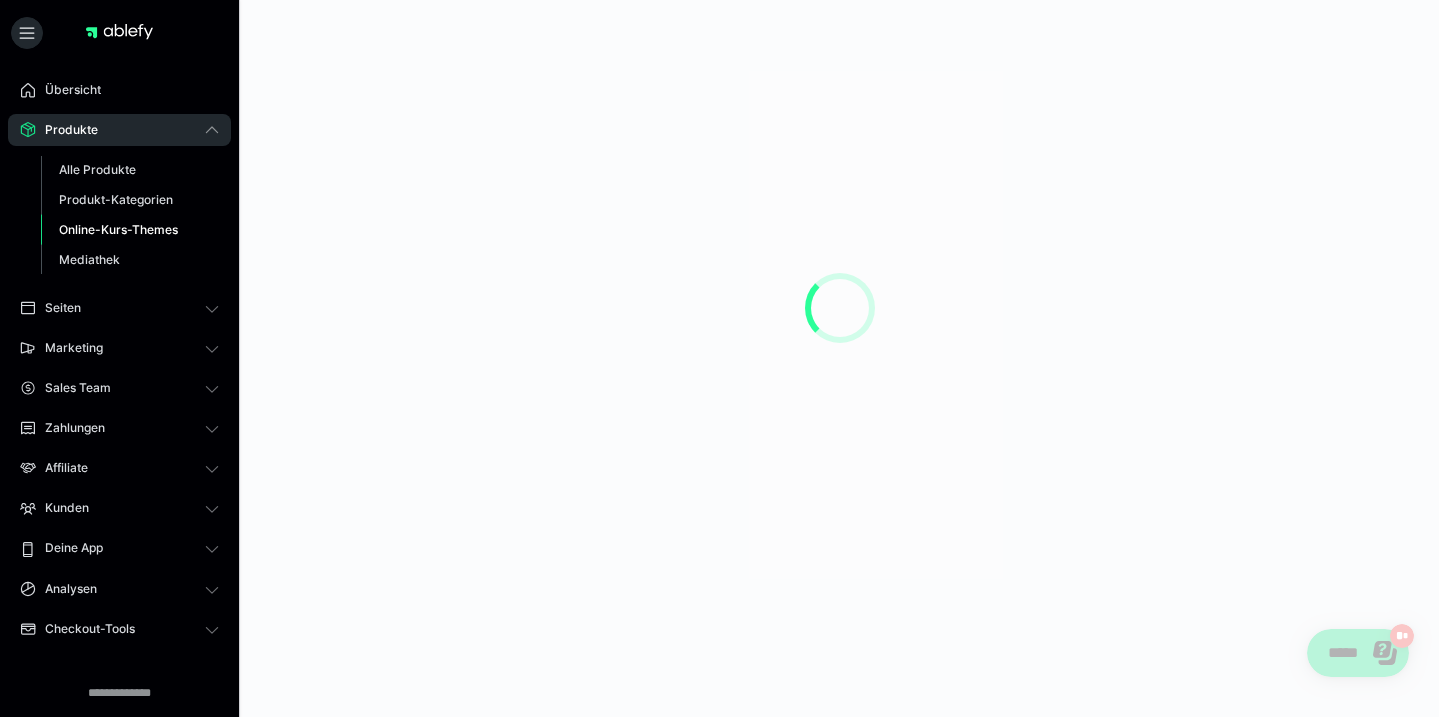 scroll, scrollTop: 0, scrollLeft: 0, axis: both 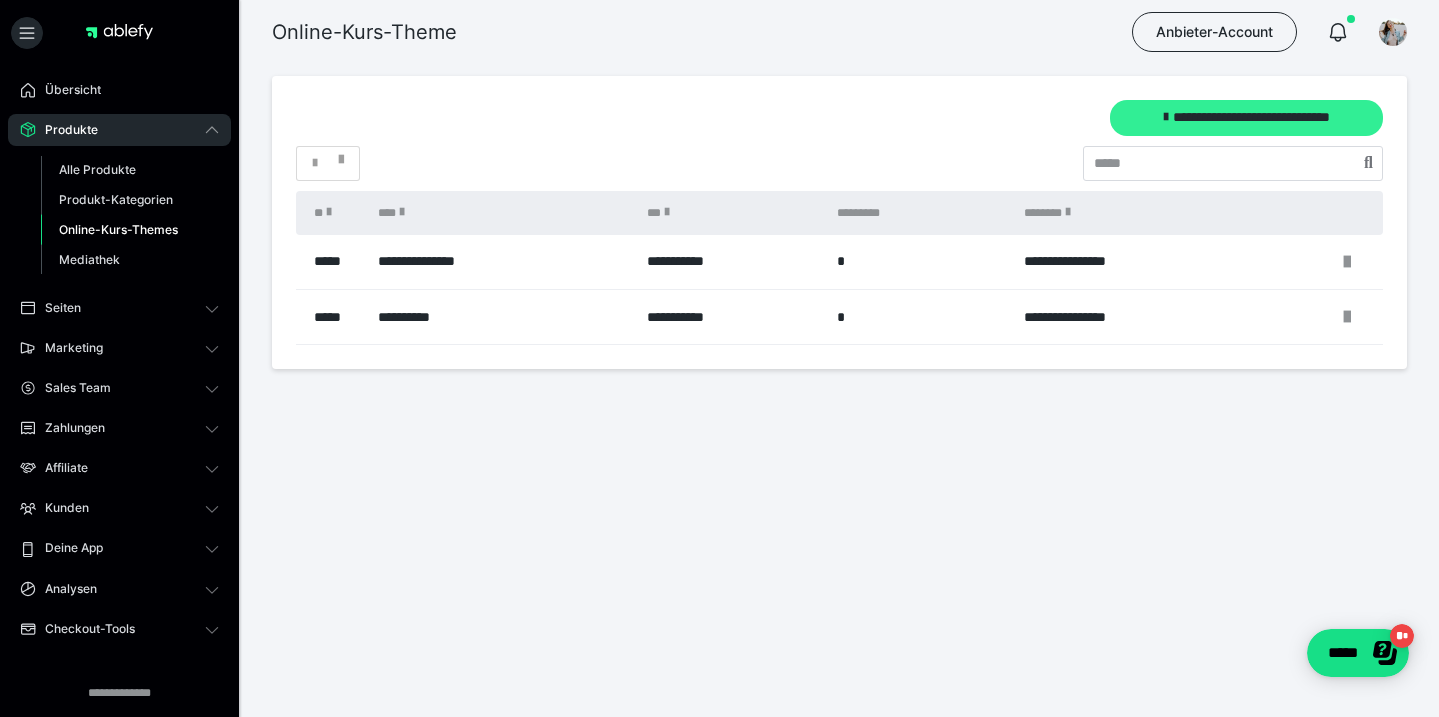click on "**********" at bounding box center (1246, 118) 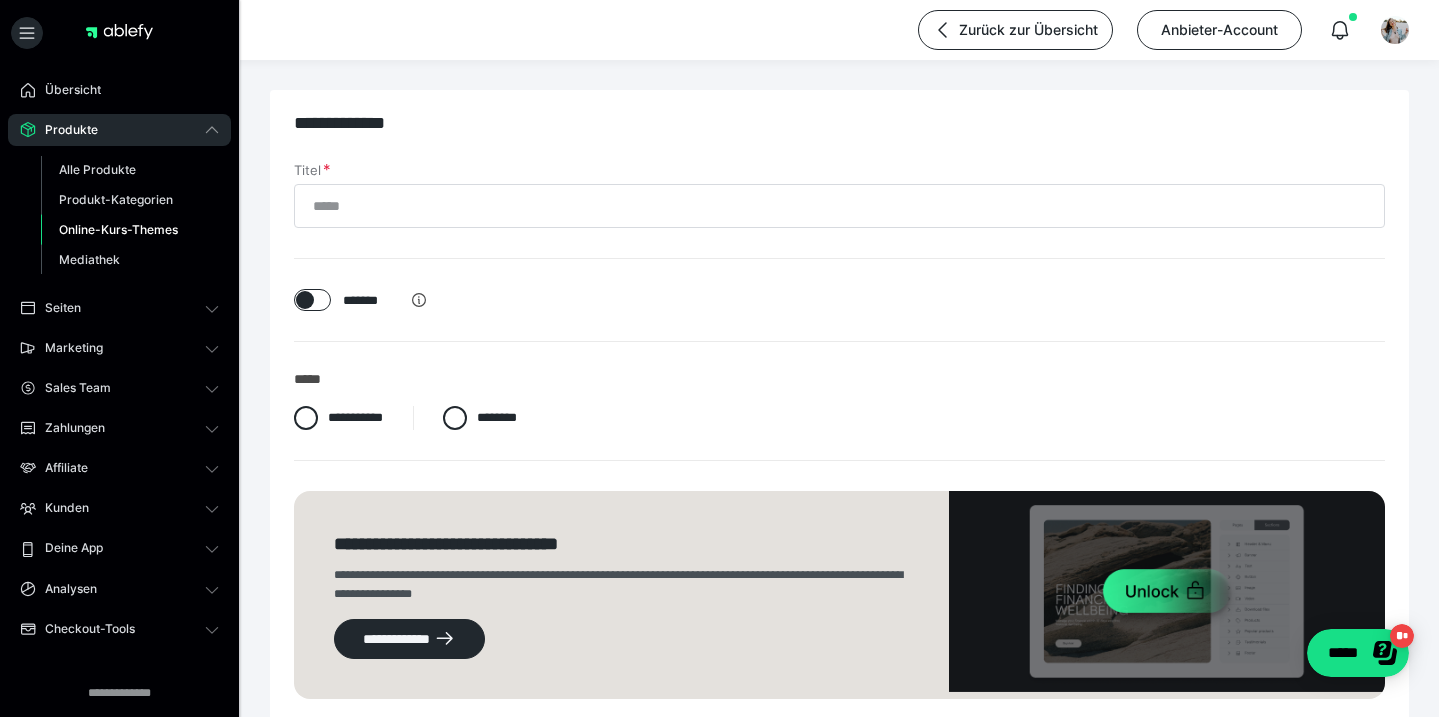 click on "Titel" at bounding box center (839, 195) 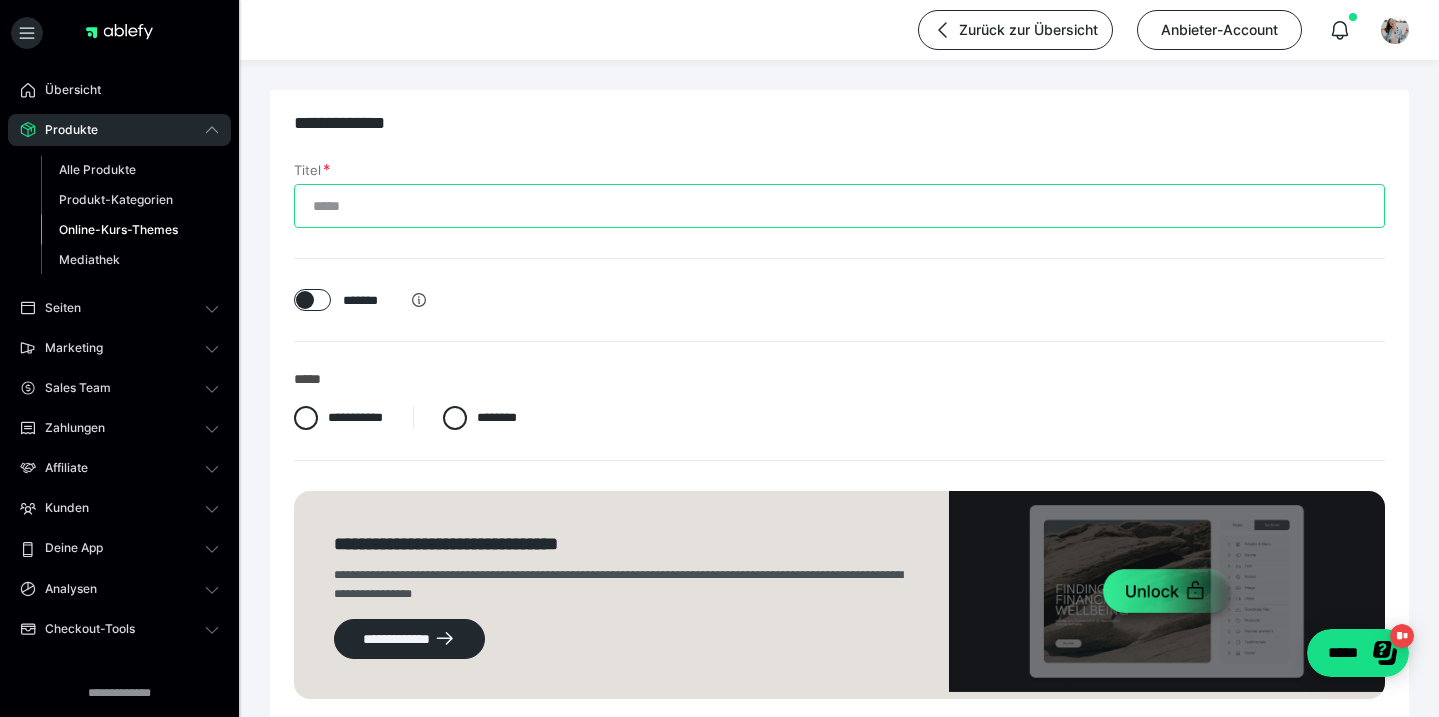 click on "Titel" at bounding box center (839, 206) 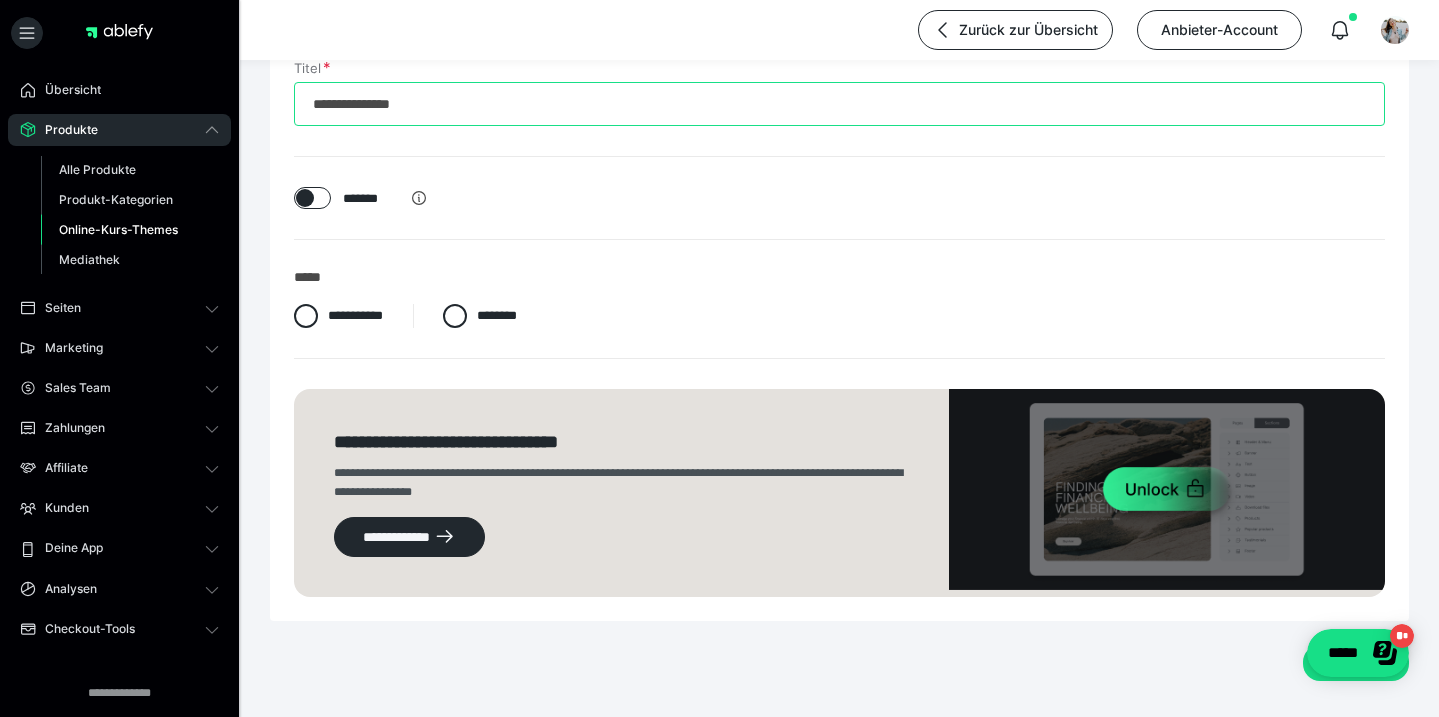 scroll, scrollTop: 166, scrollLeft: 0, axis: vertical 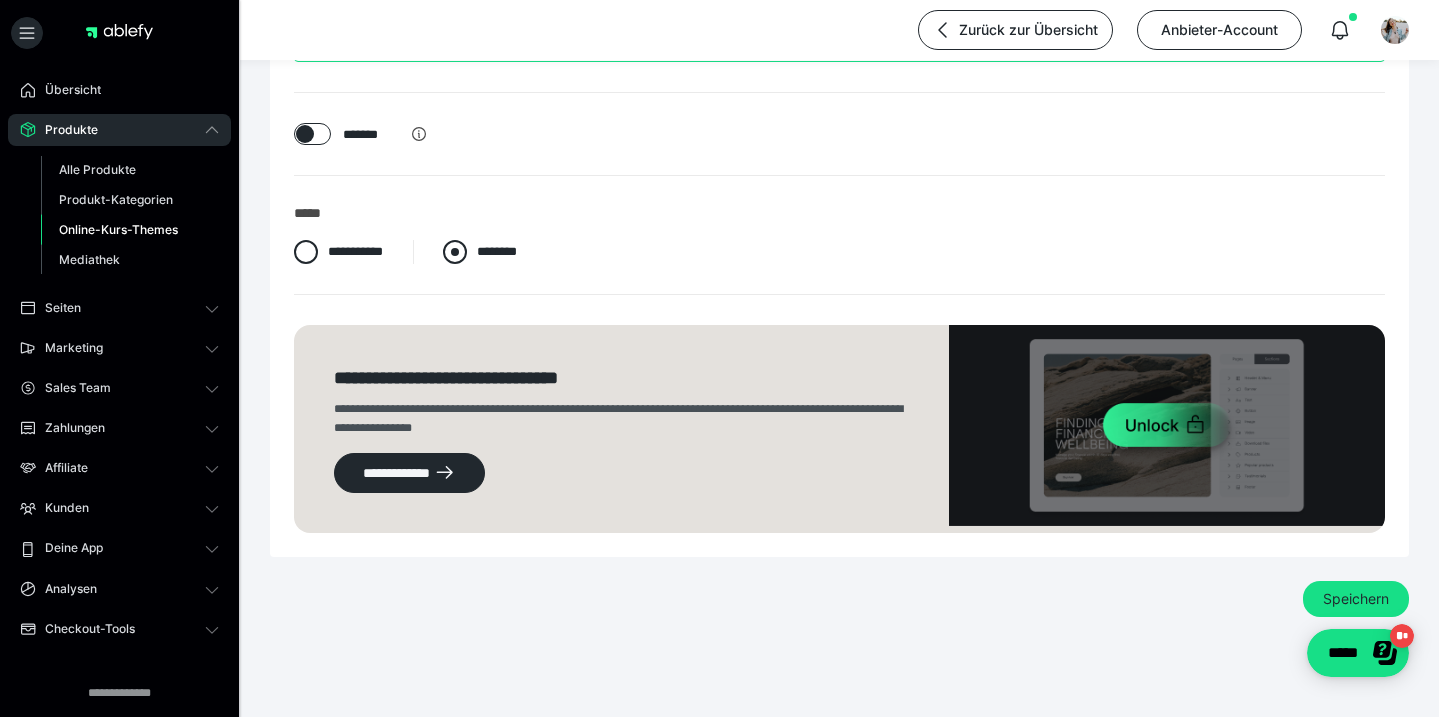 type on "**********" 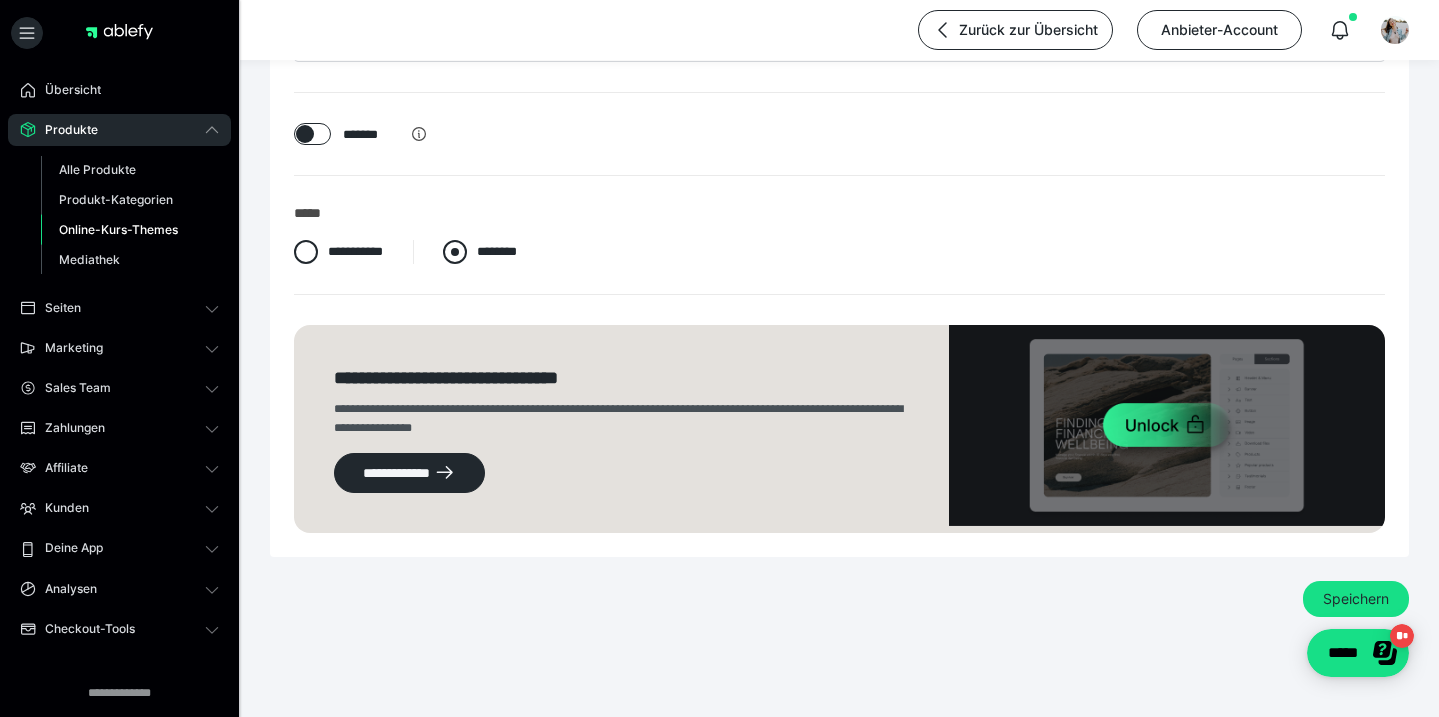 click on "********" at bounding box center [497, 251] 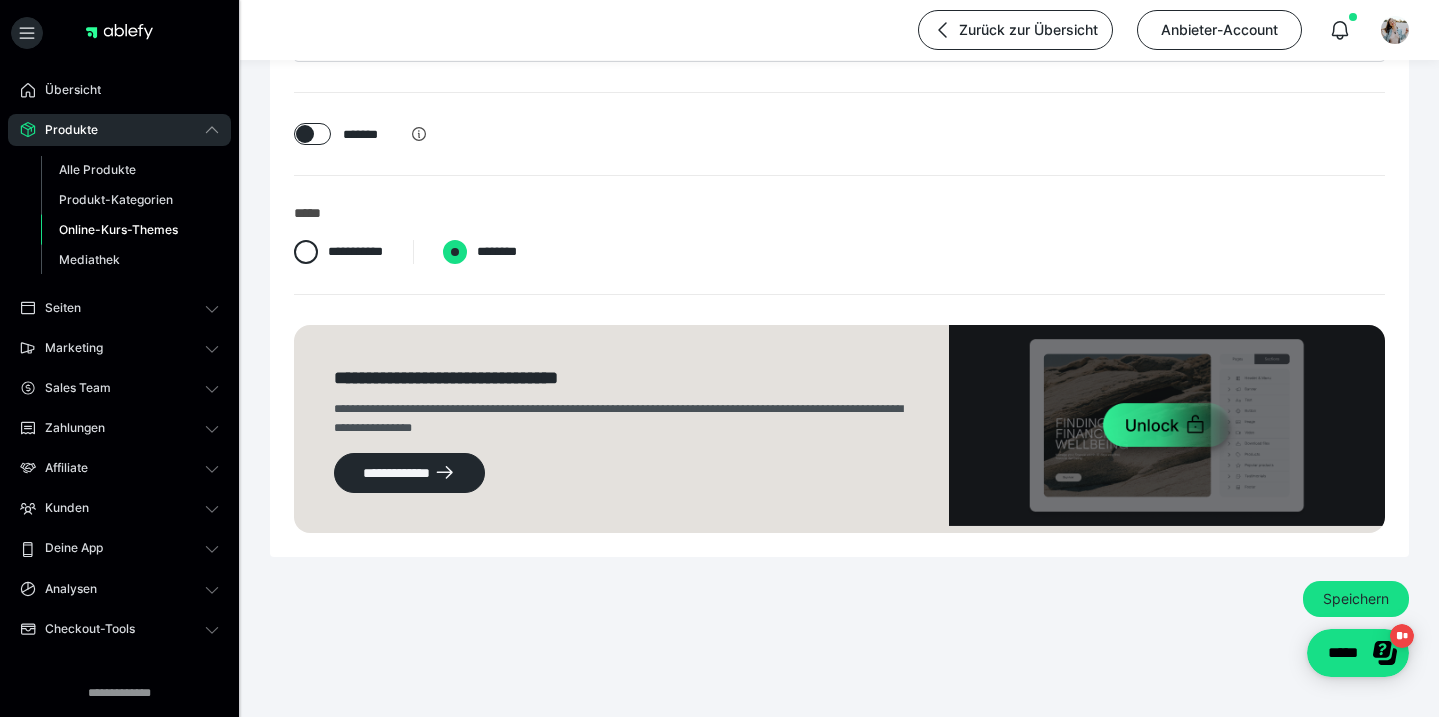 radio on "****" 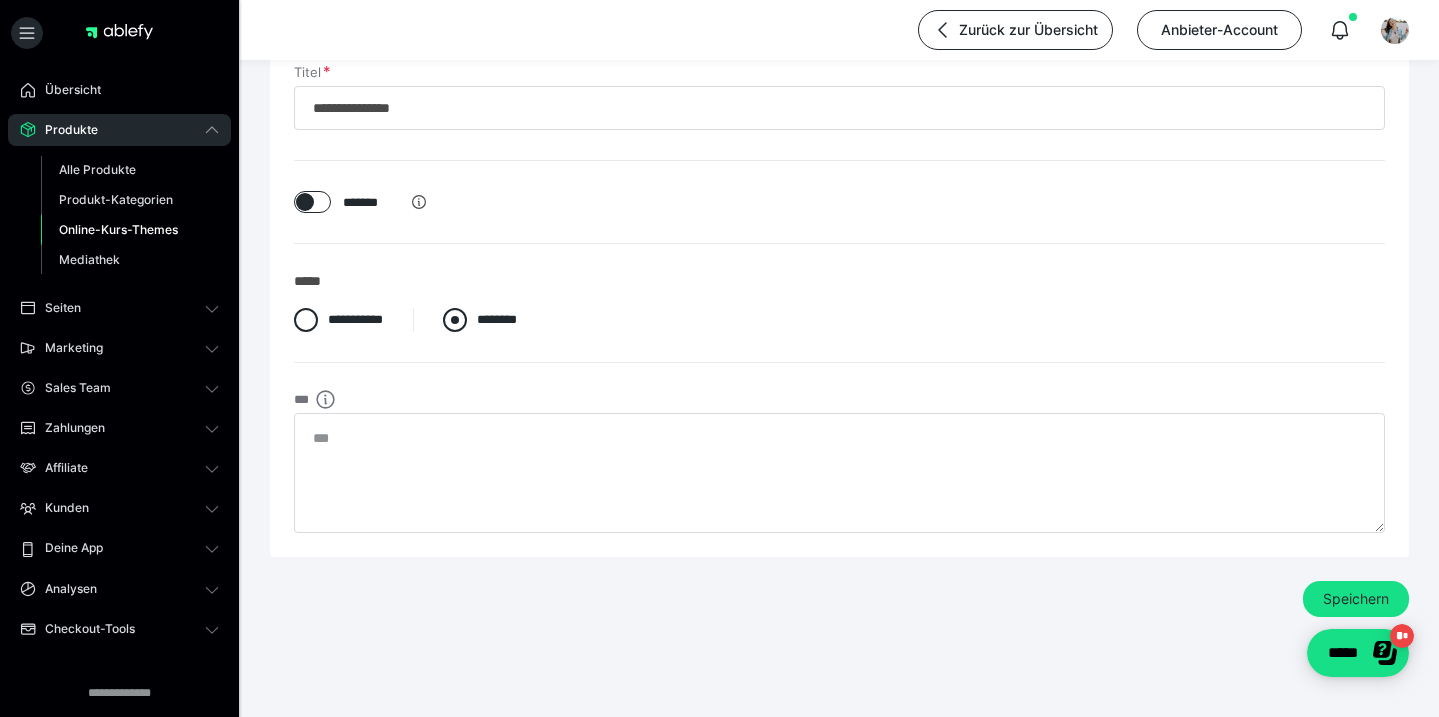 scroll, scrollTop: 98, scrollLeft: 0, axis: vertical 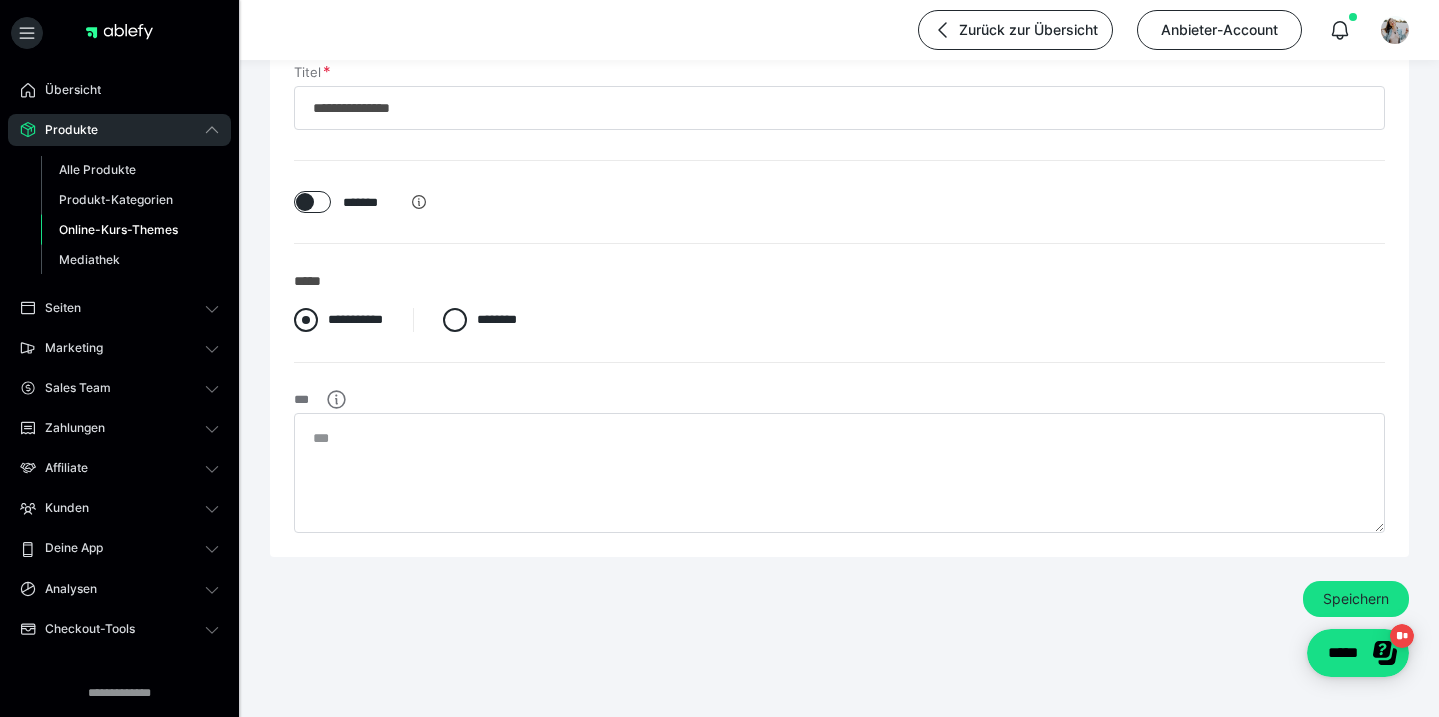click on "**********" at bounding box center [338, 320] 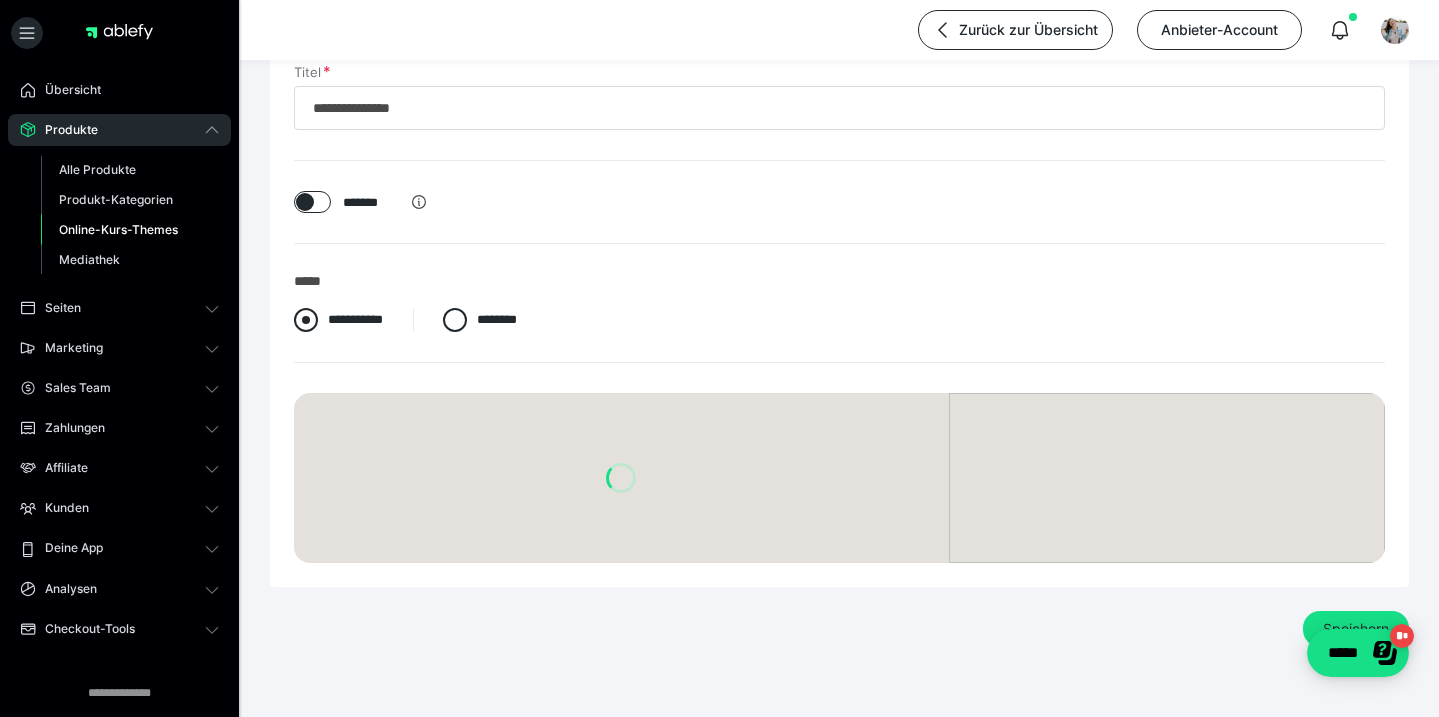 radio on "*****" 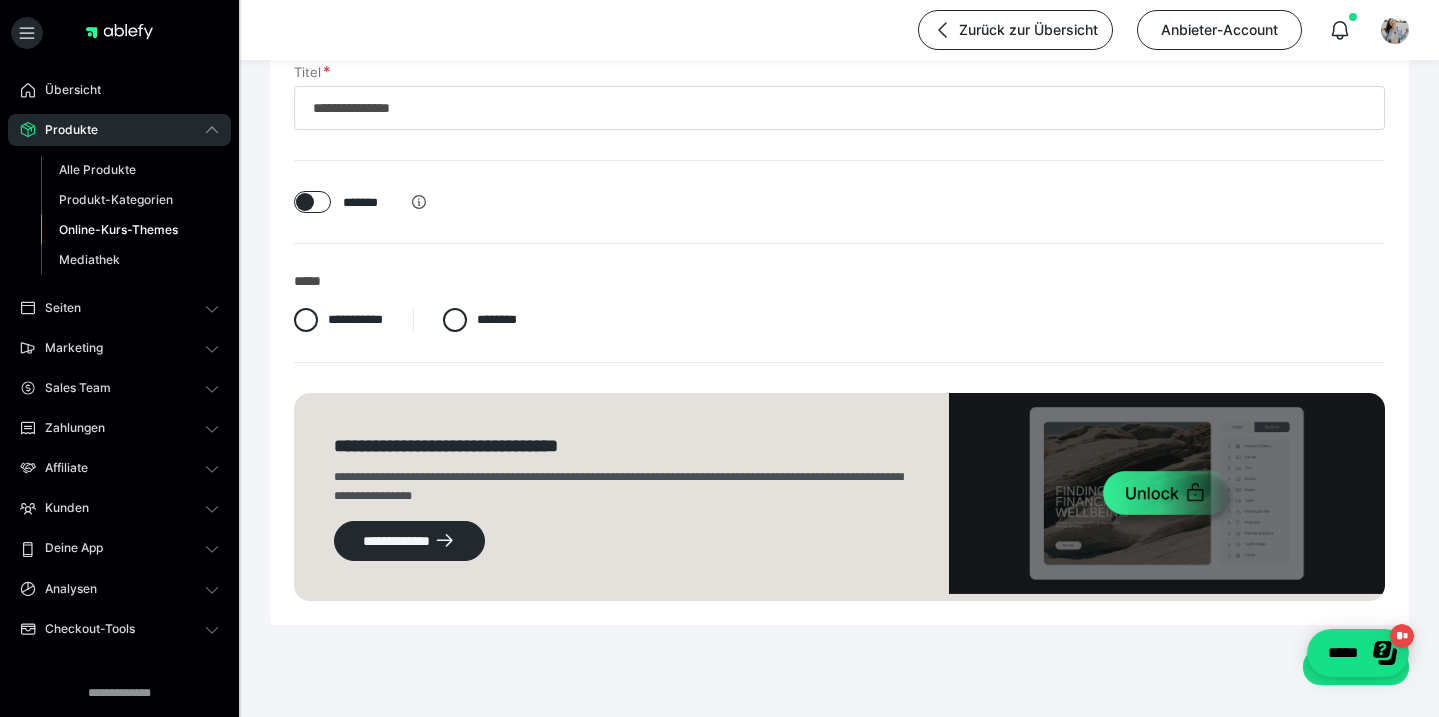 scroll, scrollTop: 166, scrollLeft: 0, axis: vertical 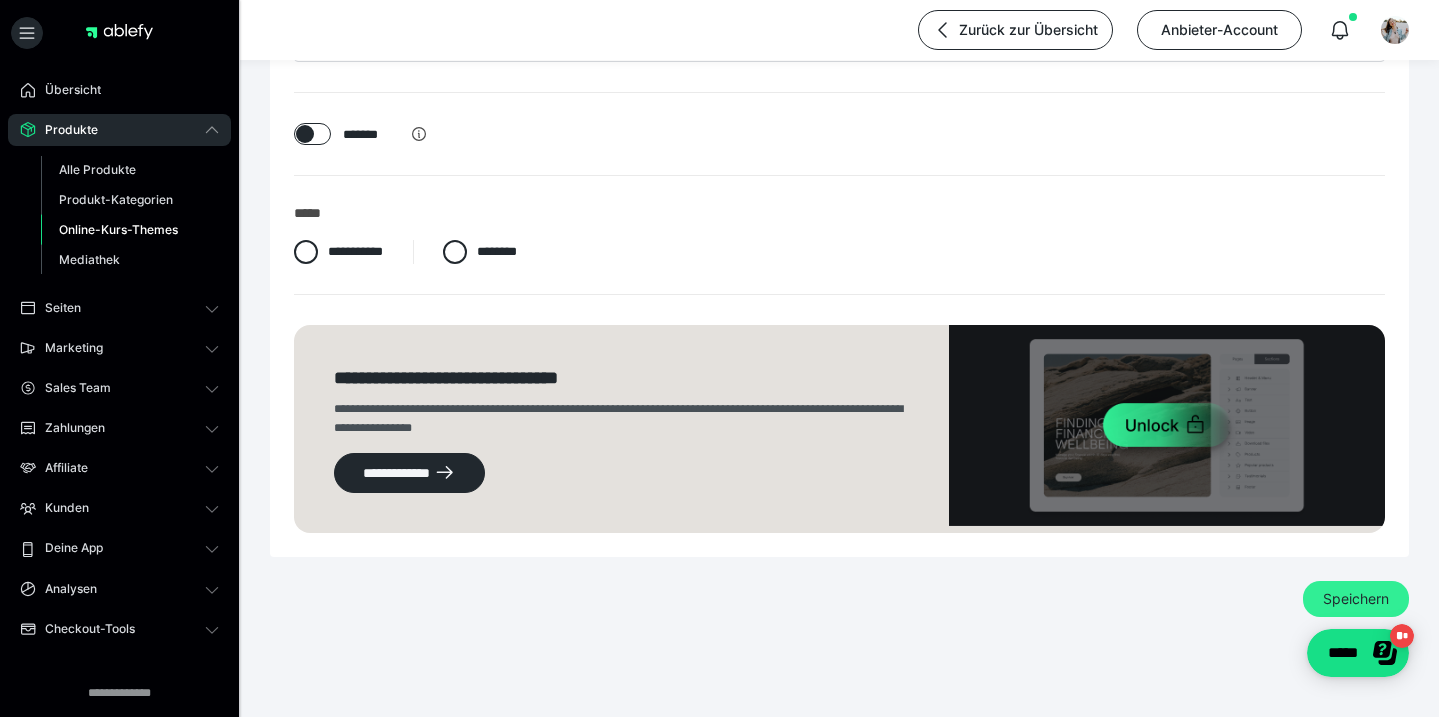 click on "Speichern" at bounding box center [1356, 599] 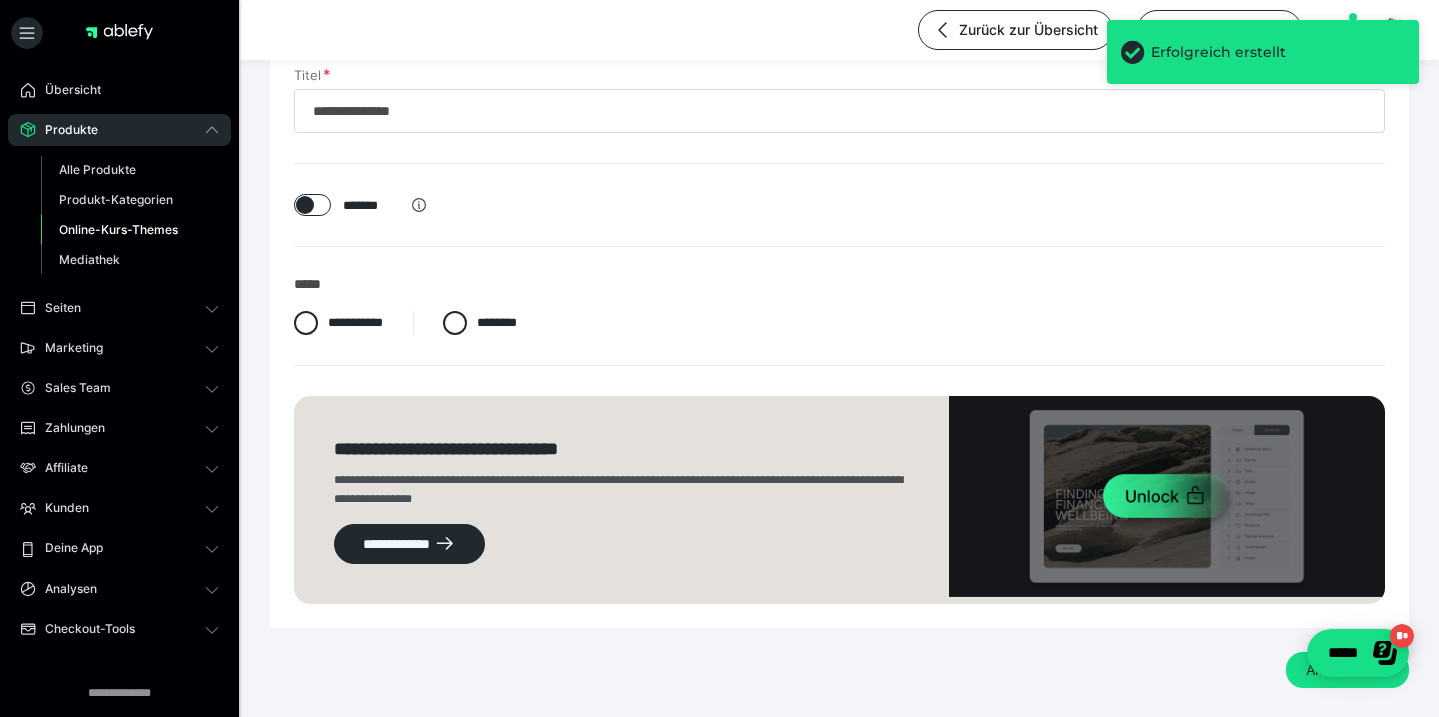 scroll, scrollTop: 0, scrollLeft: 0, axis: both 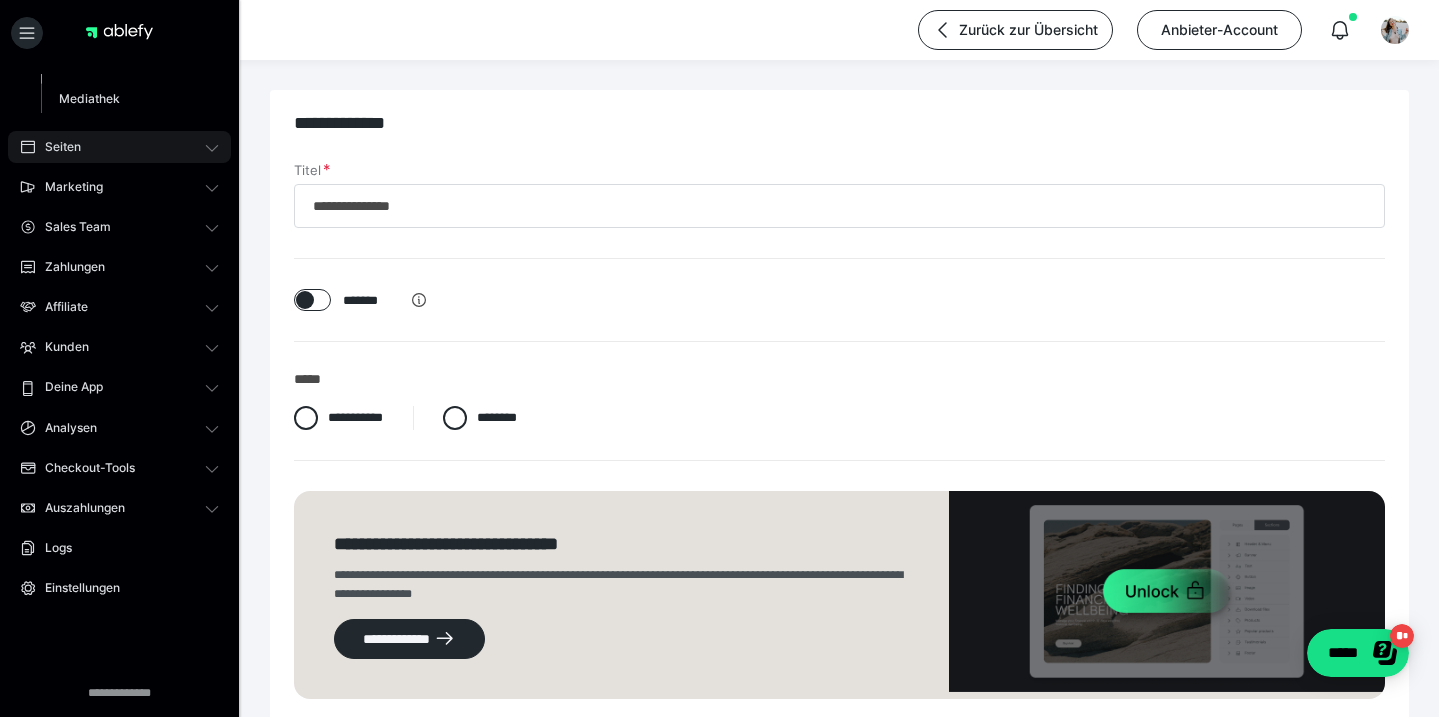 click on "Seiten" at bounding box center [119, 147] 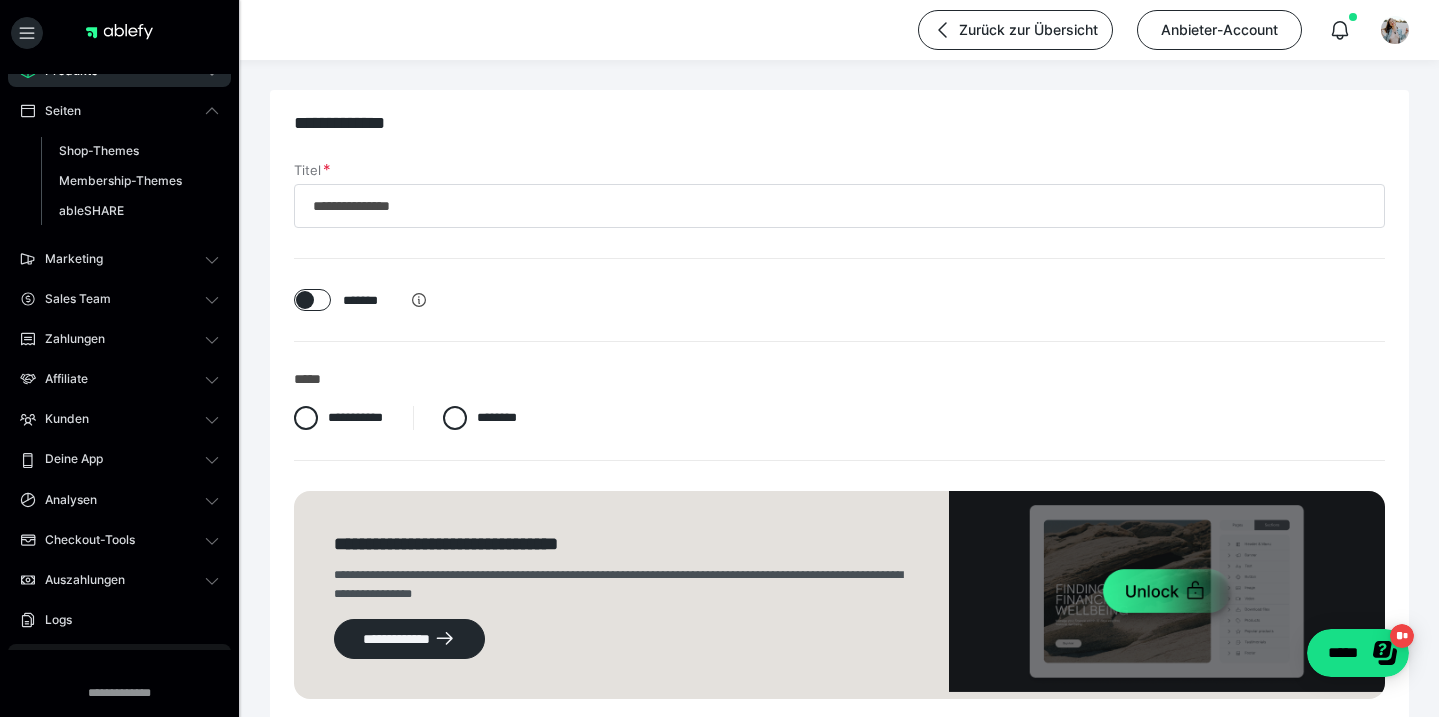 scroll, scrollTop: 0, scrollLeft: 0, axis: both 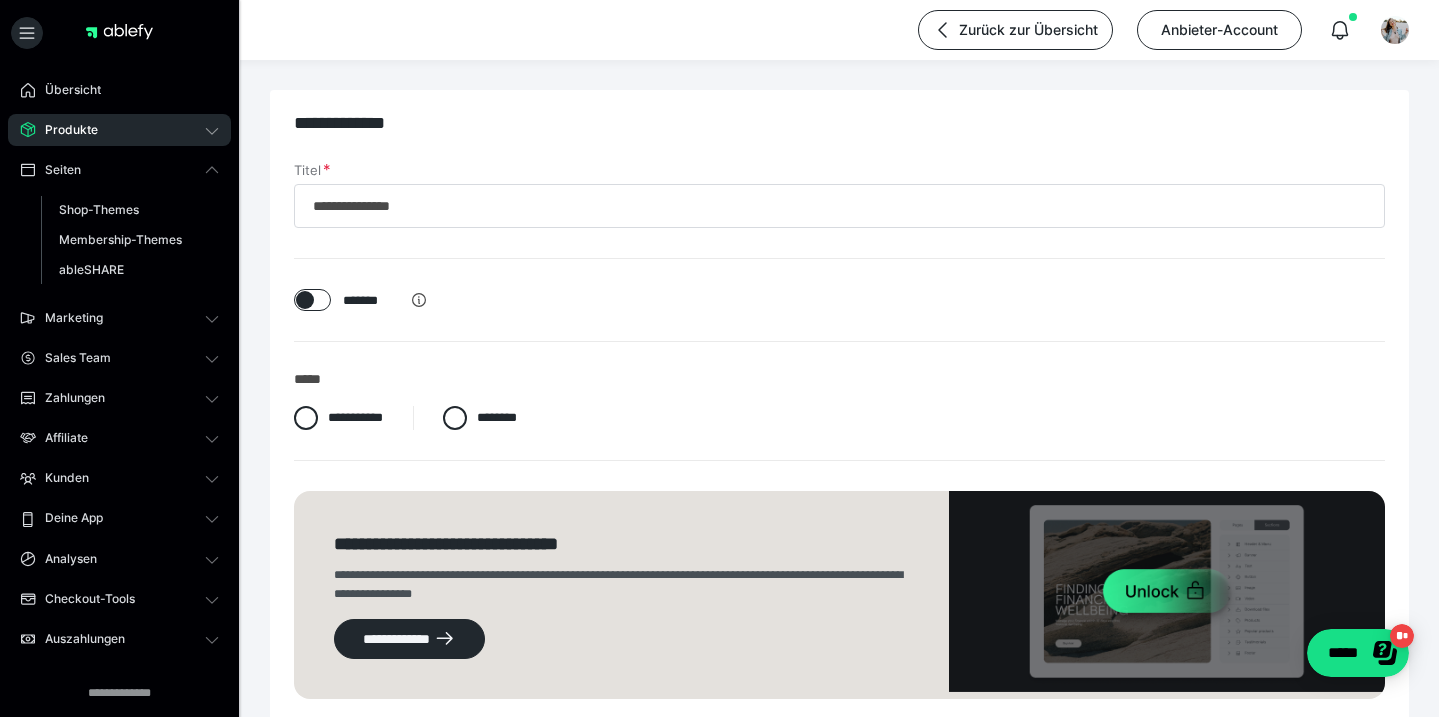 click on "Produkte" at bounding box center (119, 130) 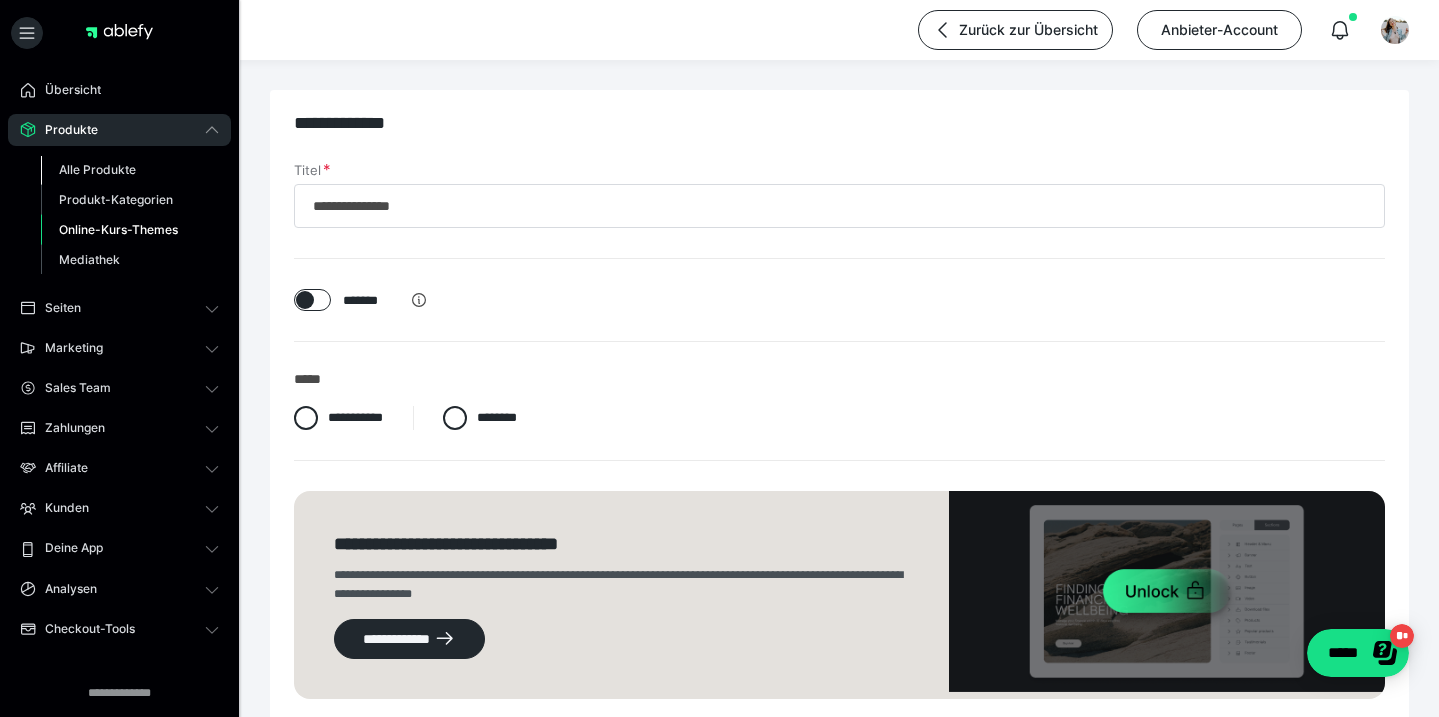 click on "Alle Produkte" at bounding box center [97, 169] 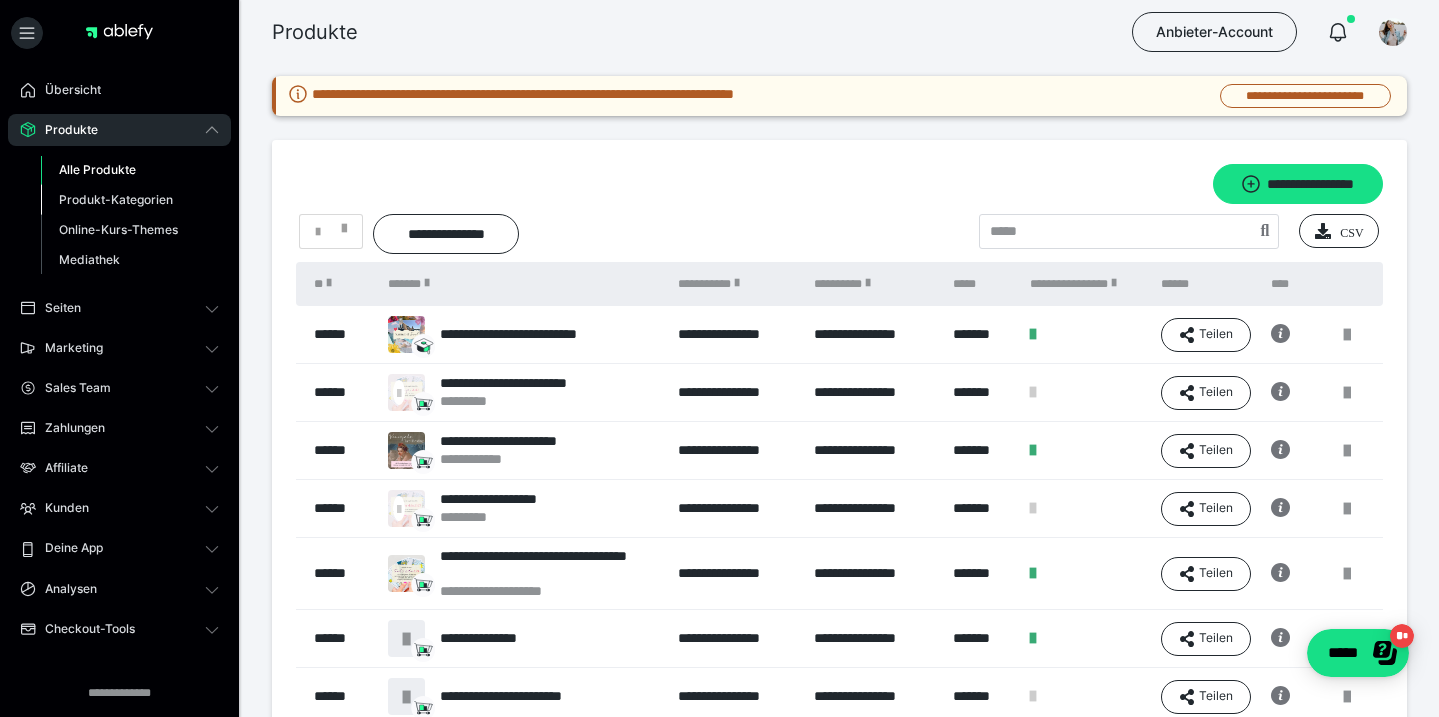 click on "Produkt-Kategorien" at bounding box center [116, 199] 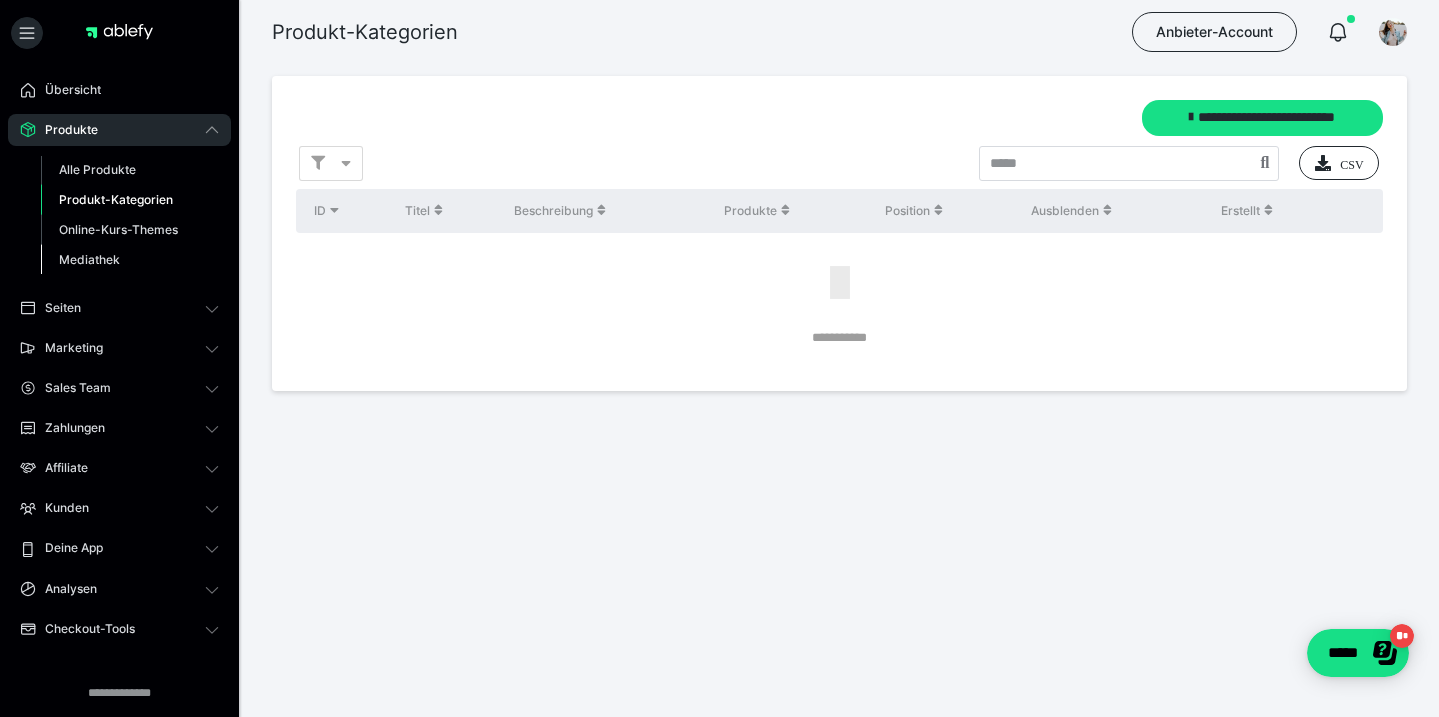 click on "Mediathek" at bounding box center [89, 259] 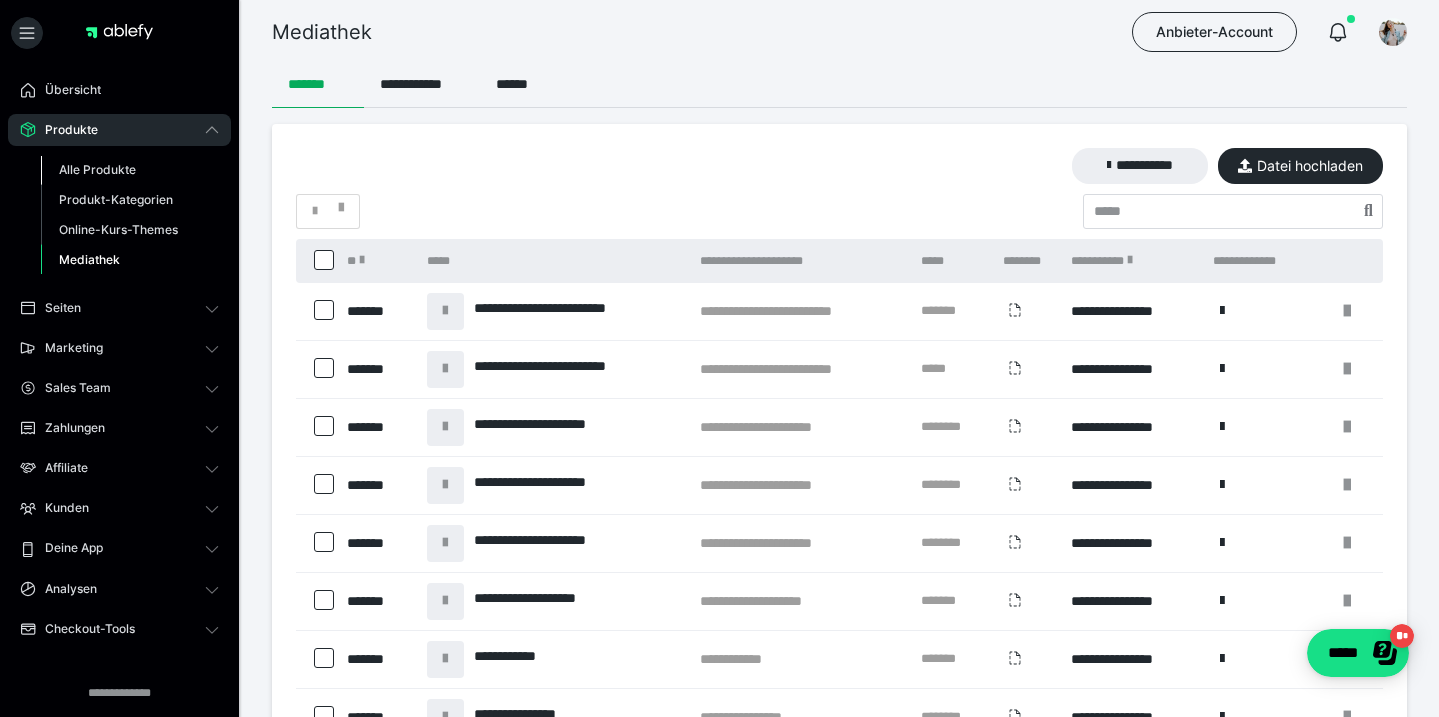 click on "Alle Produkte" at bounding box center (97, 169) 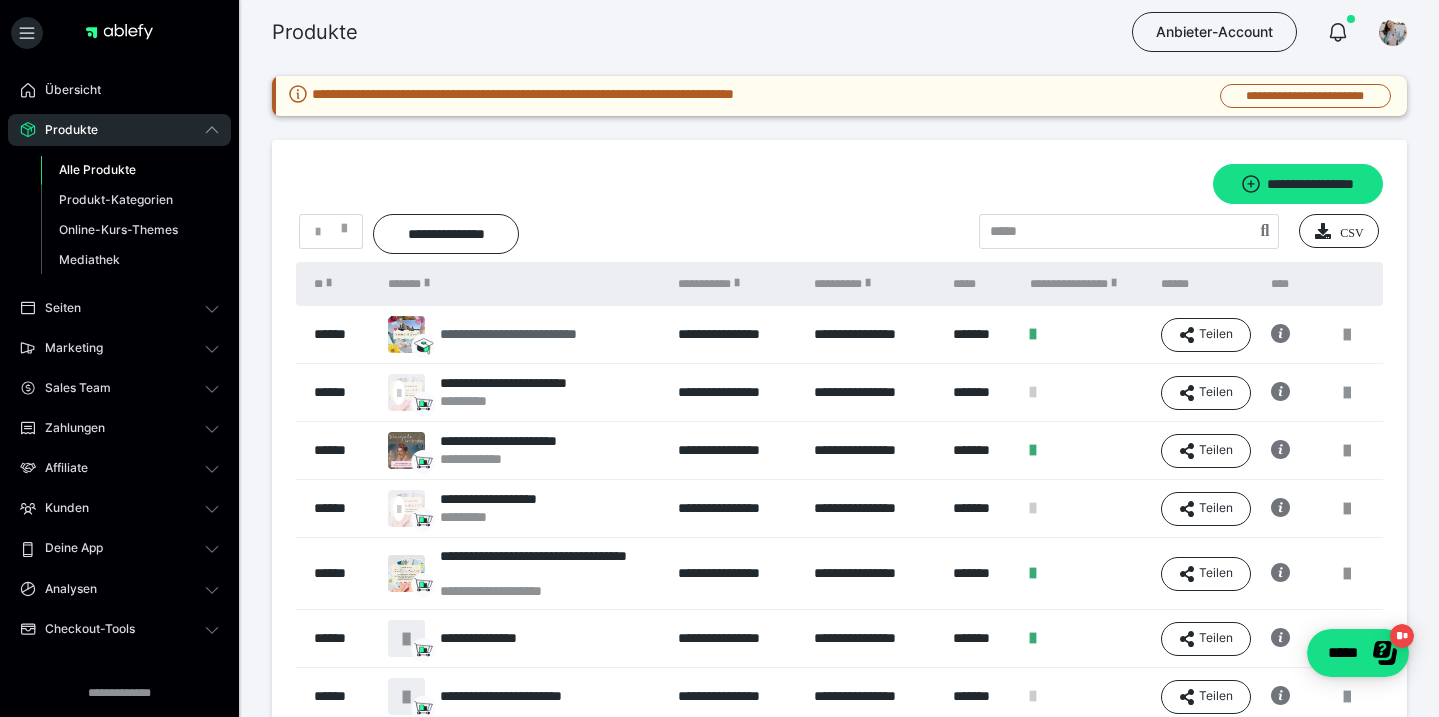 click on "**********" at bounding box center (534, 334) 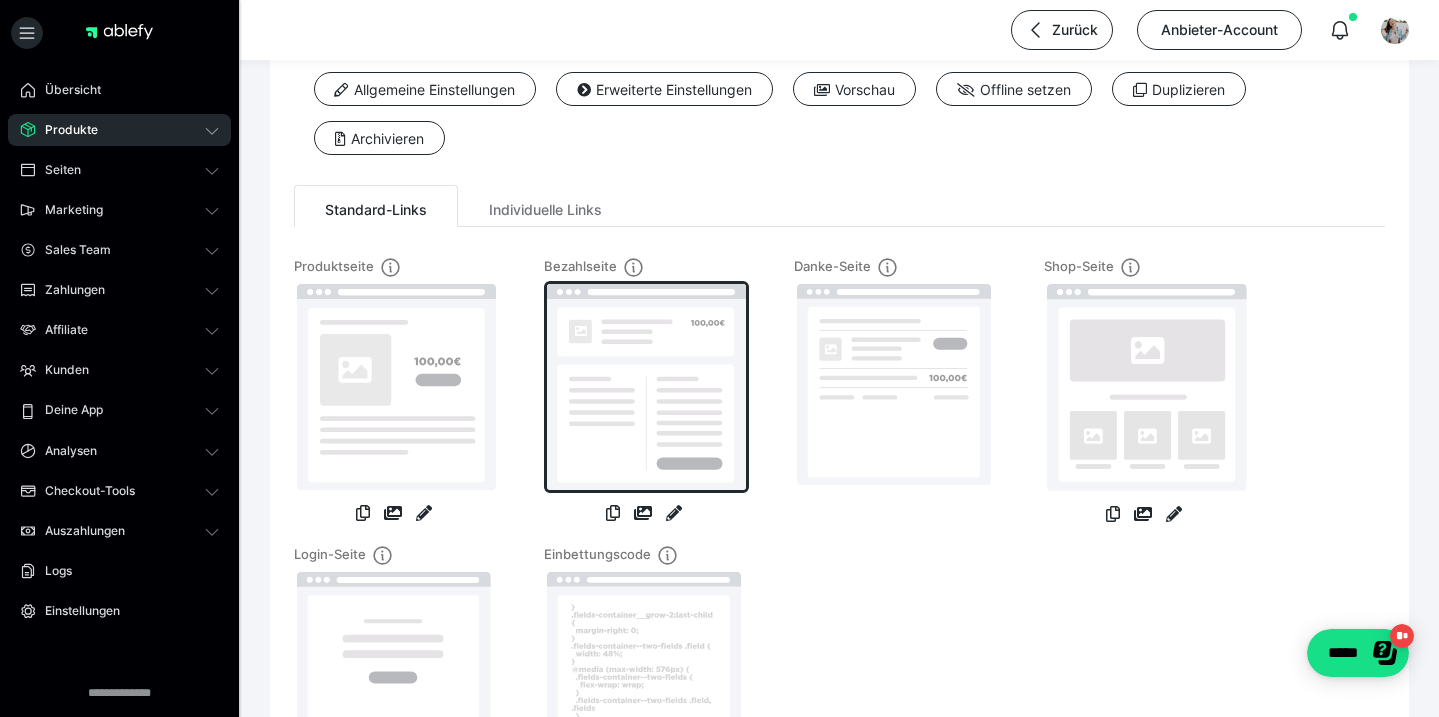 scroll, scrollTop: 10, scrollLeft: 0, axis: vertical 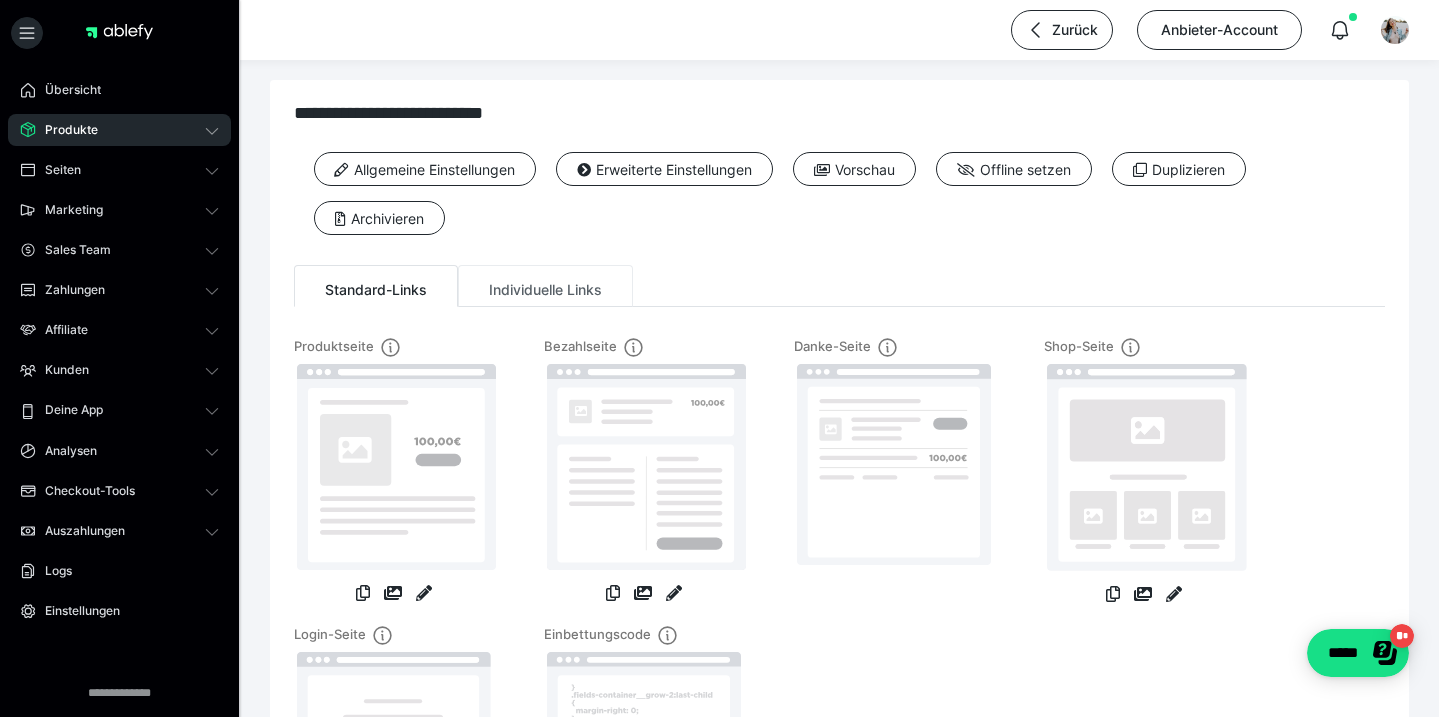 click on "Individuelle Links" at bounding box center [545, 286] 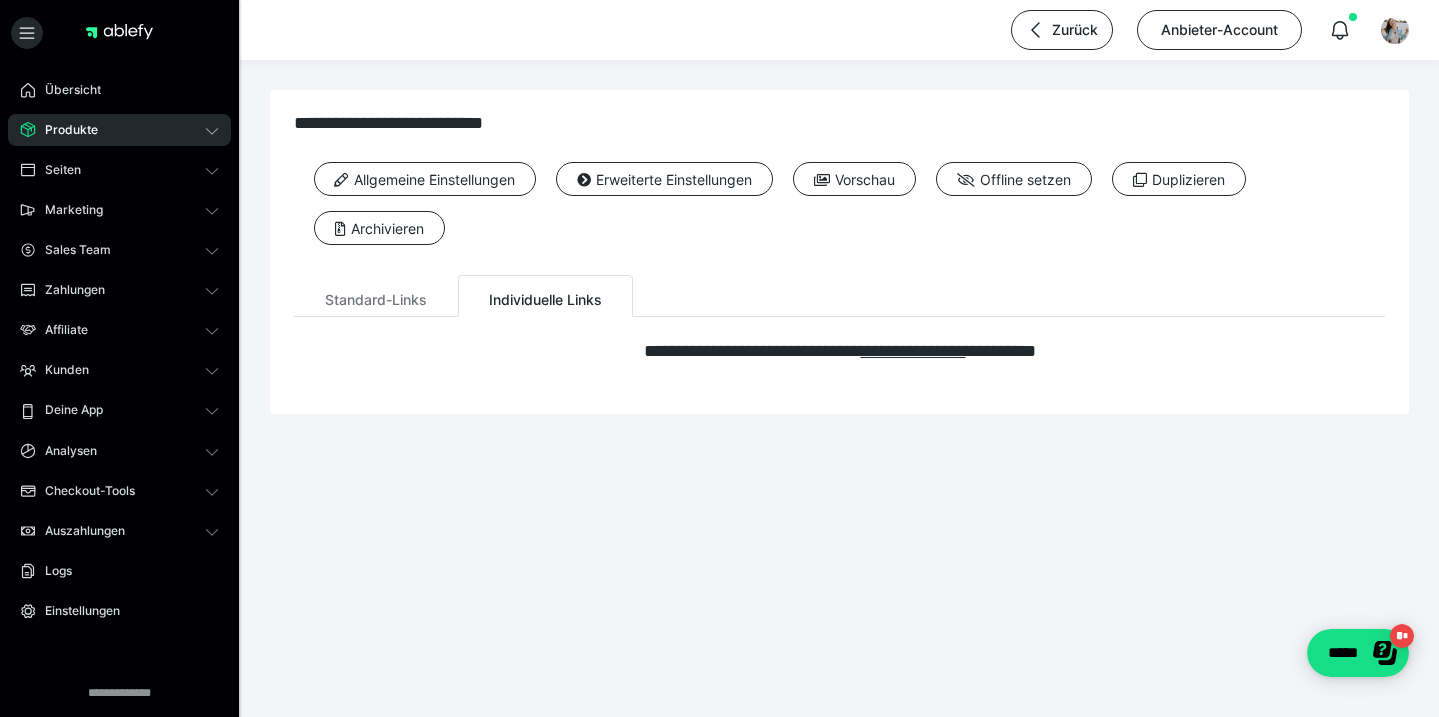 scroll, scrollTop: 0, scrollLeft: 0, axis: both 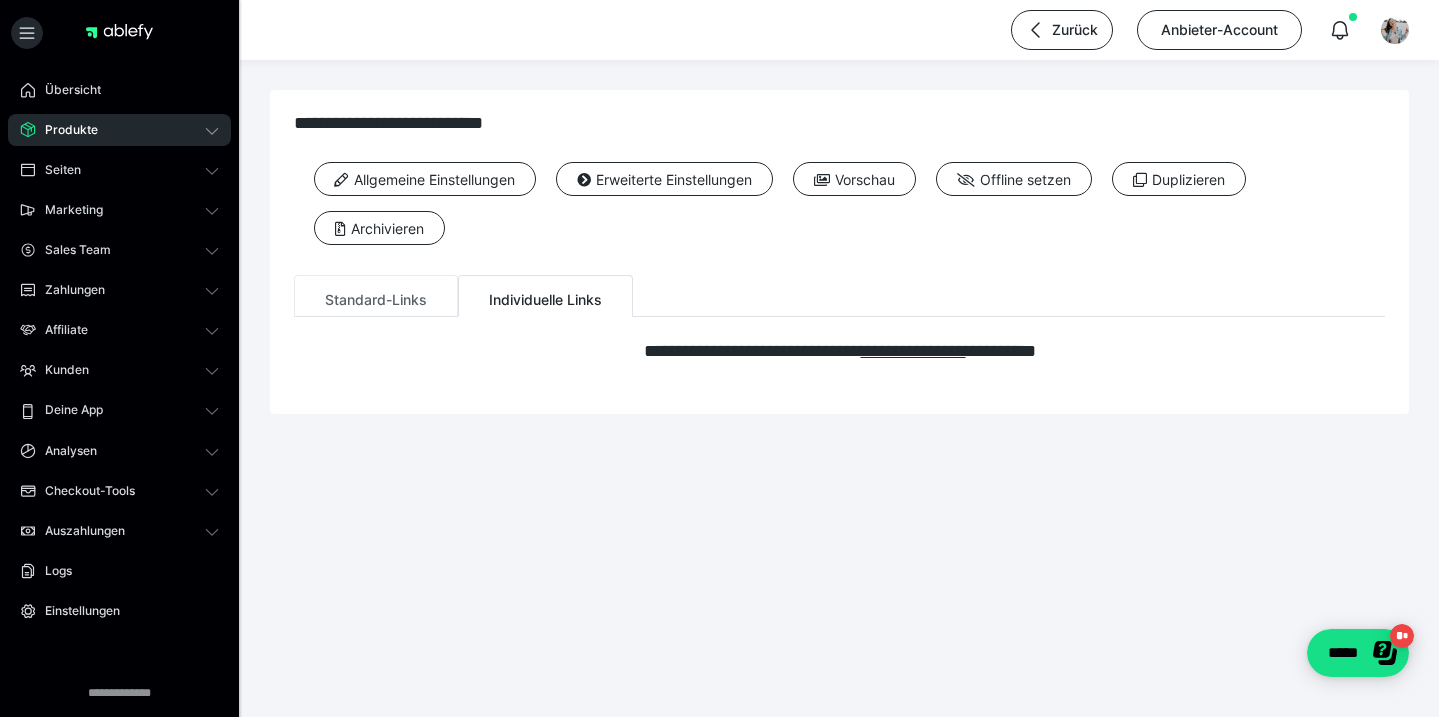 click on "Standard-Links" at bounding box center (376, 296) 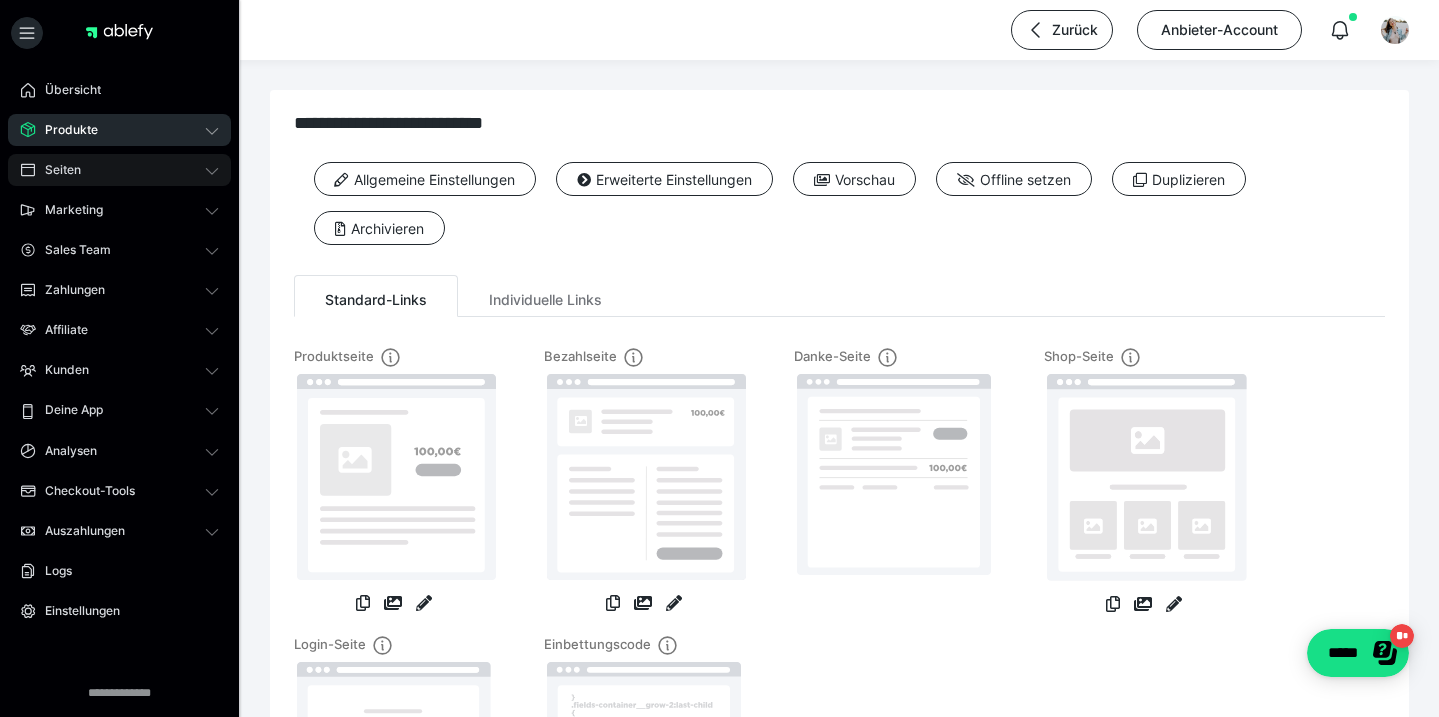 click on "Seiten" at bounding box center (119, 170) 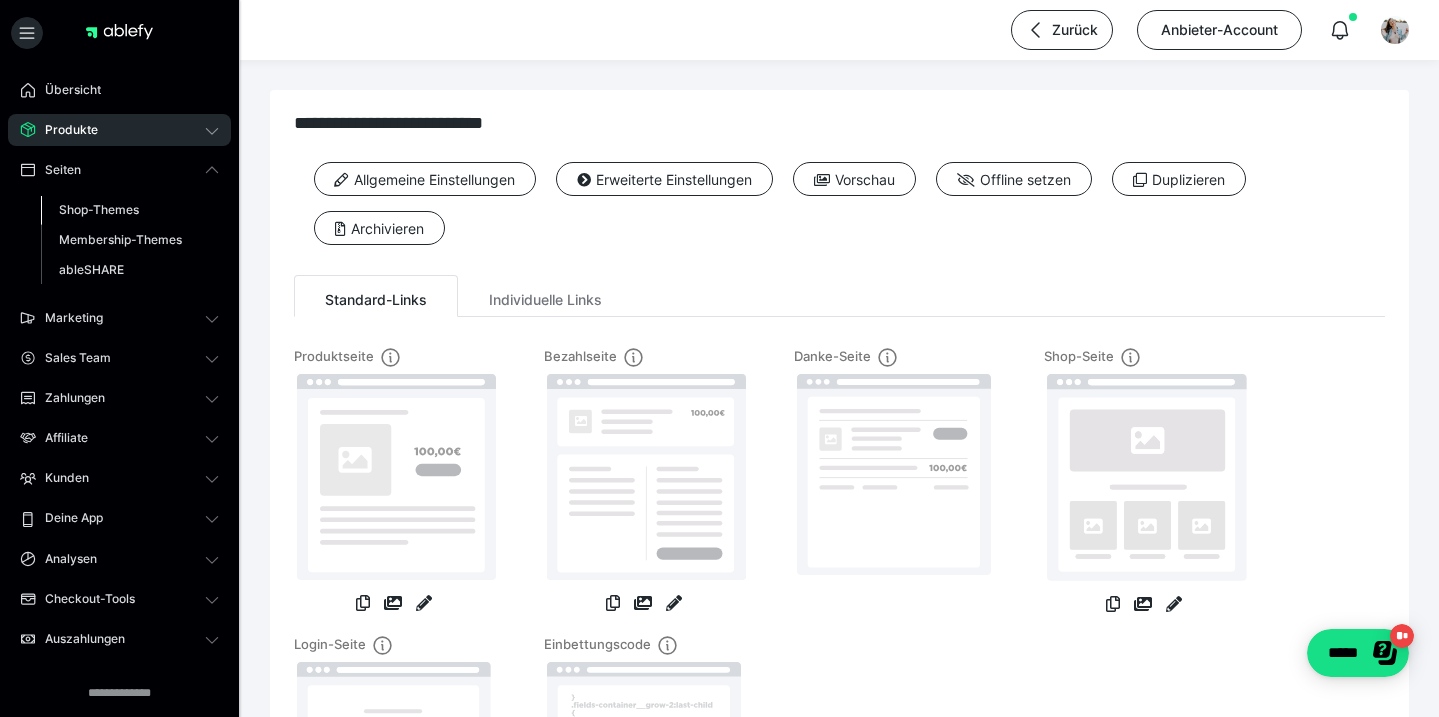 click on "Shop-Themes" at bounding box center (99, 209) 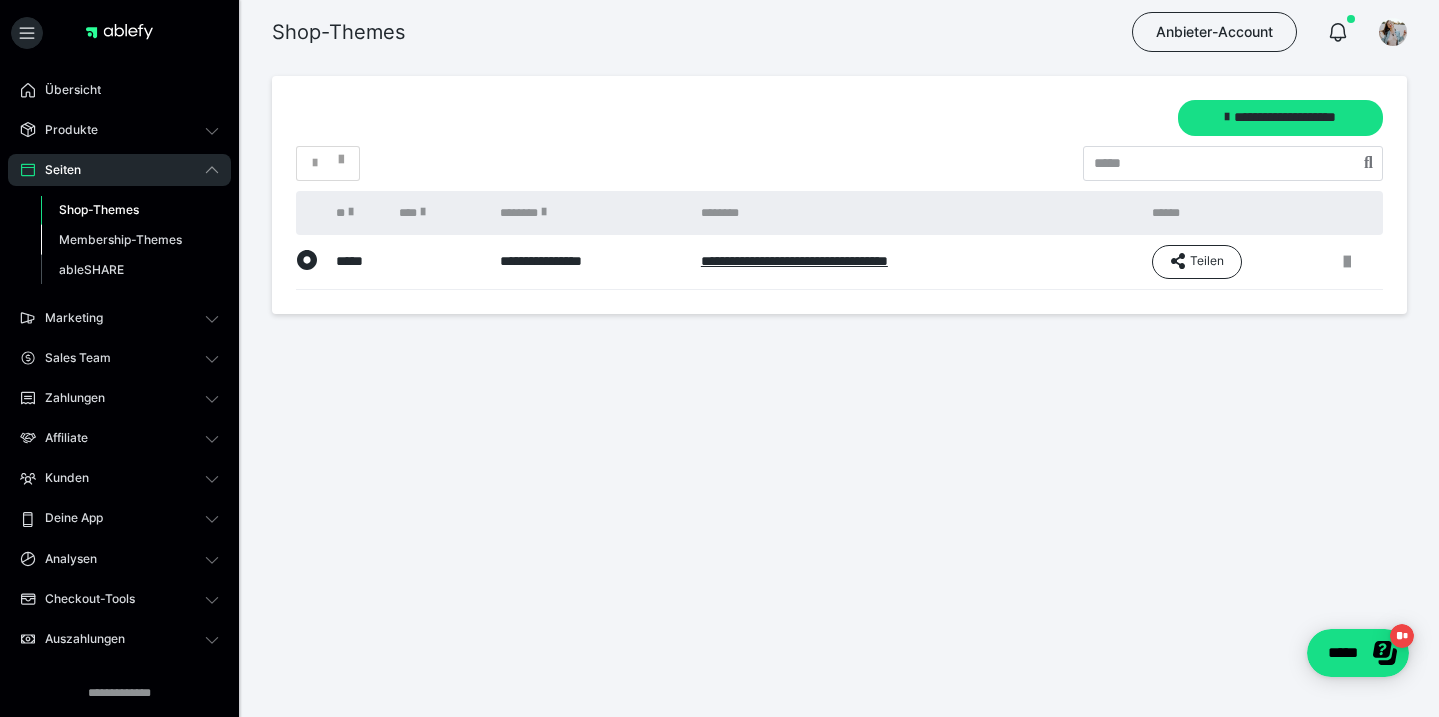 click on "Membership-Themes" at bounding box center [120, 239] 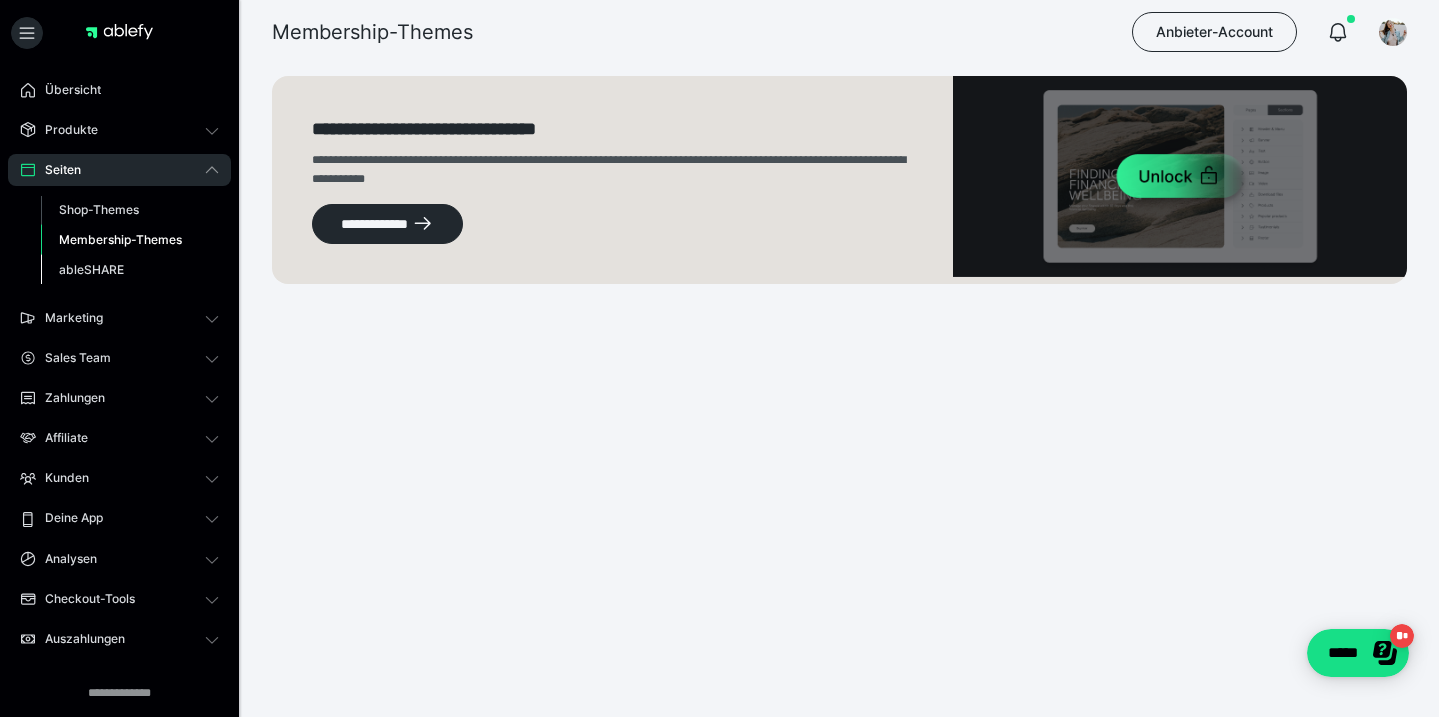 click on "ableSHARE" at bounding box center [91, 269] 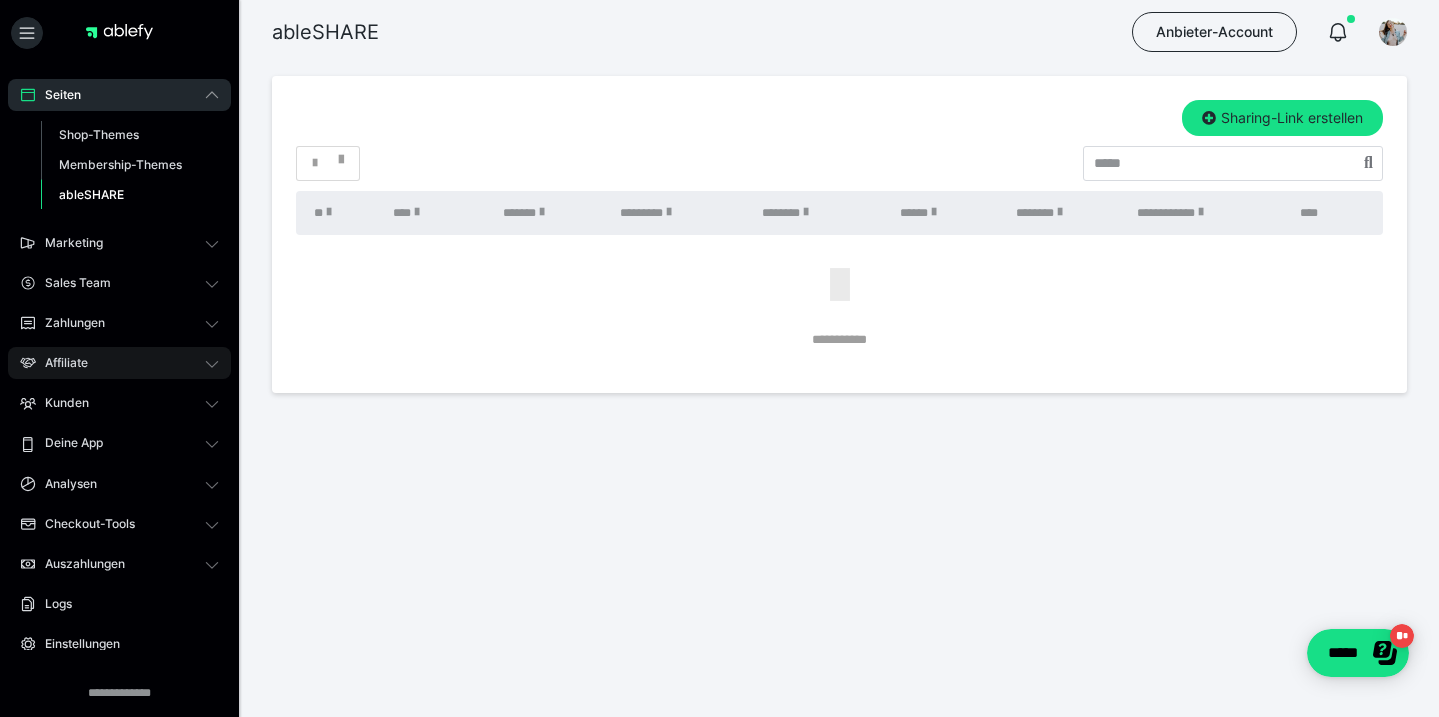 scroll, scrollTop: 131, scrollLeft: 0, axis: vertical 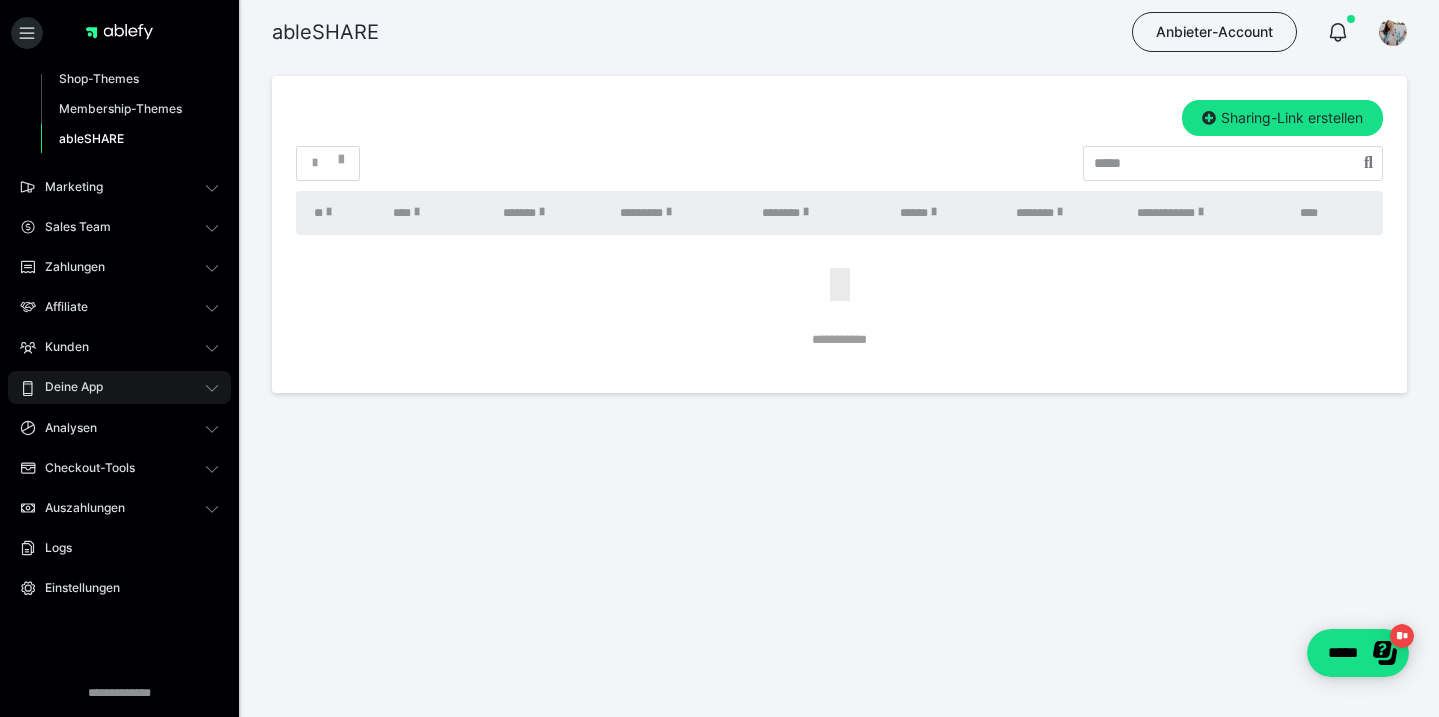 click on "Deine App" at bounding box center [67, 387] 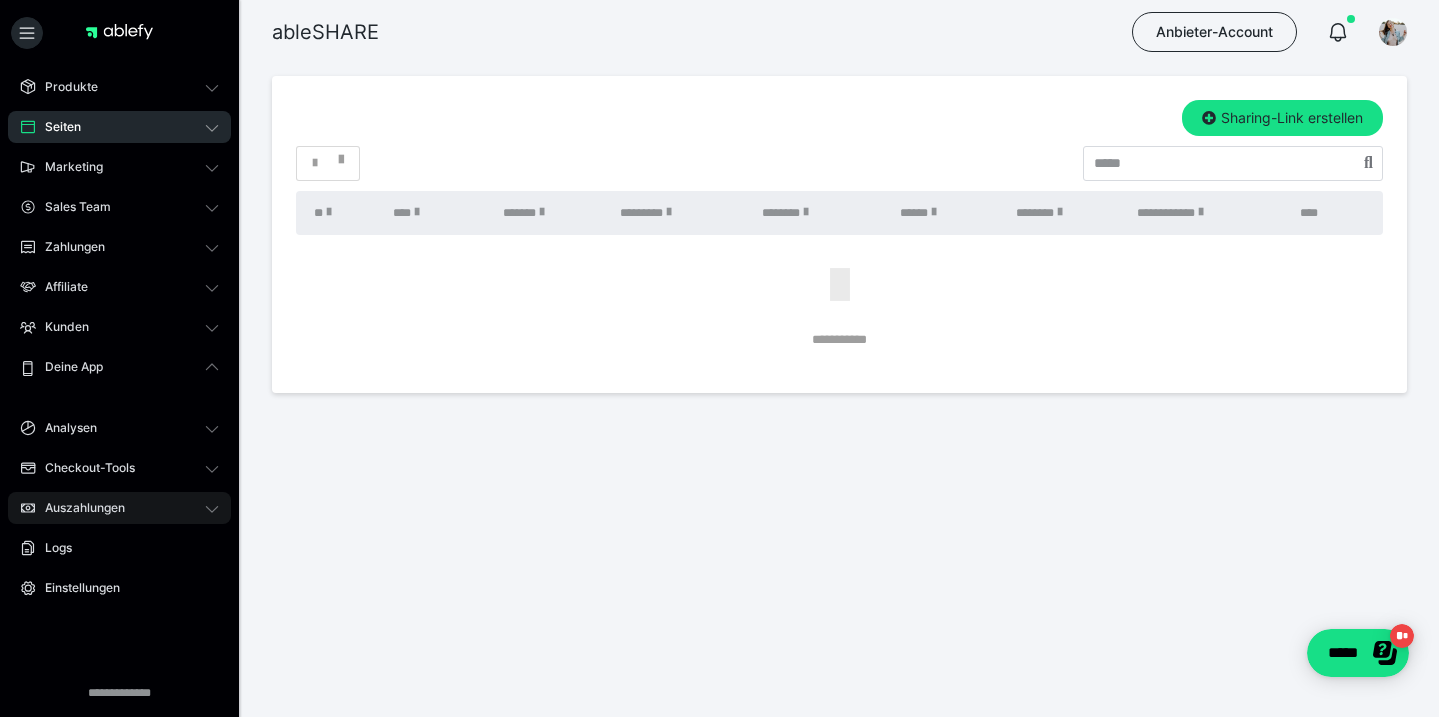 scroll, scrollTop: 0, scrollLeft: 0, axis: both 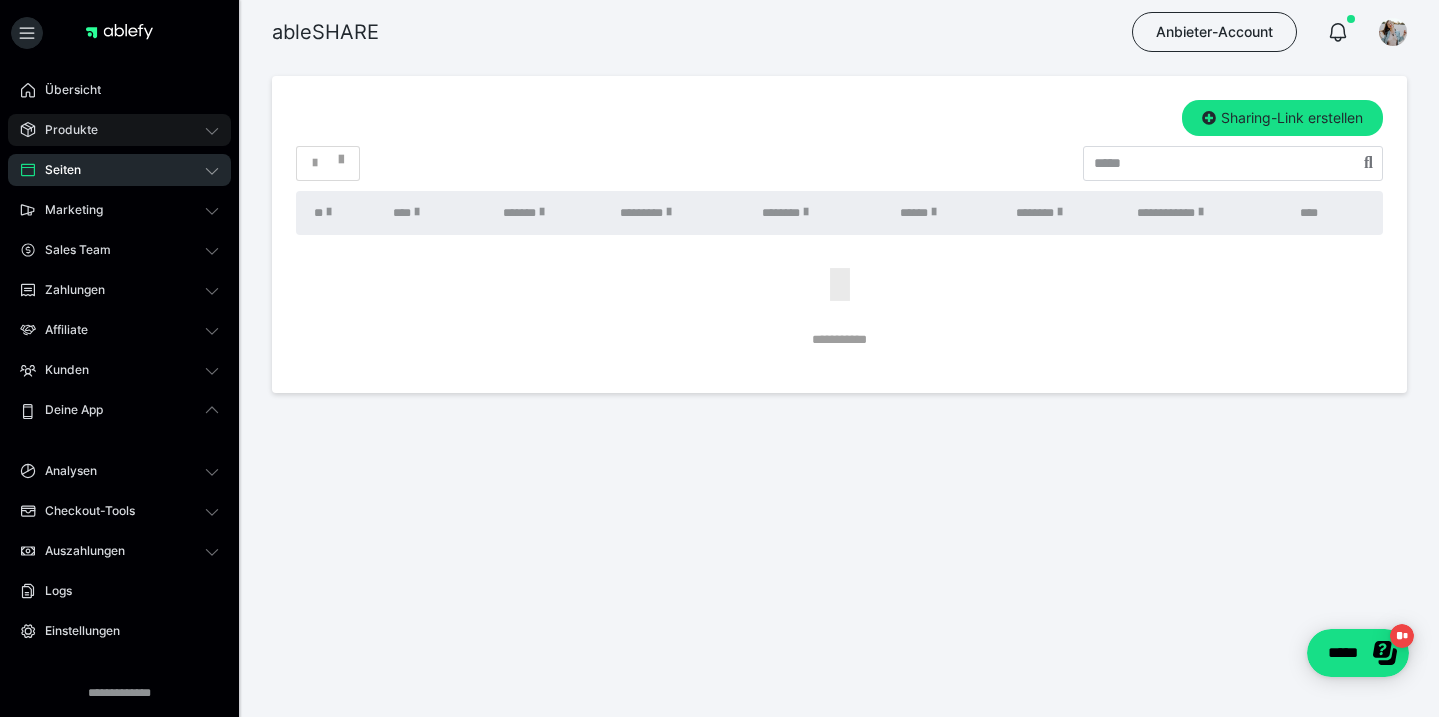 click on "Produkte" at bounding box center [64, 130] 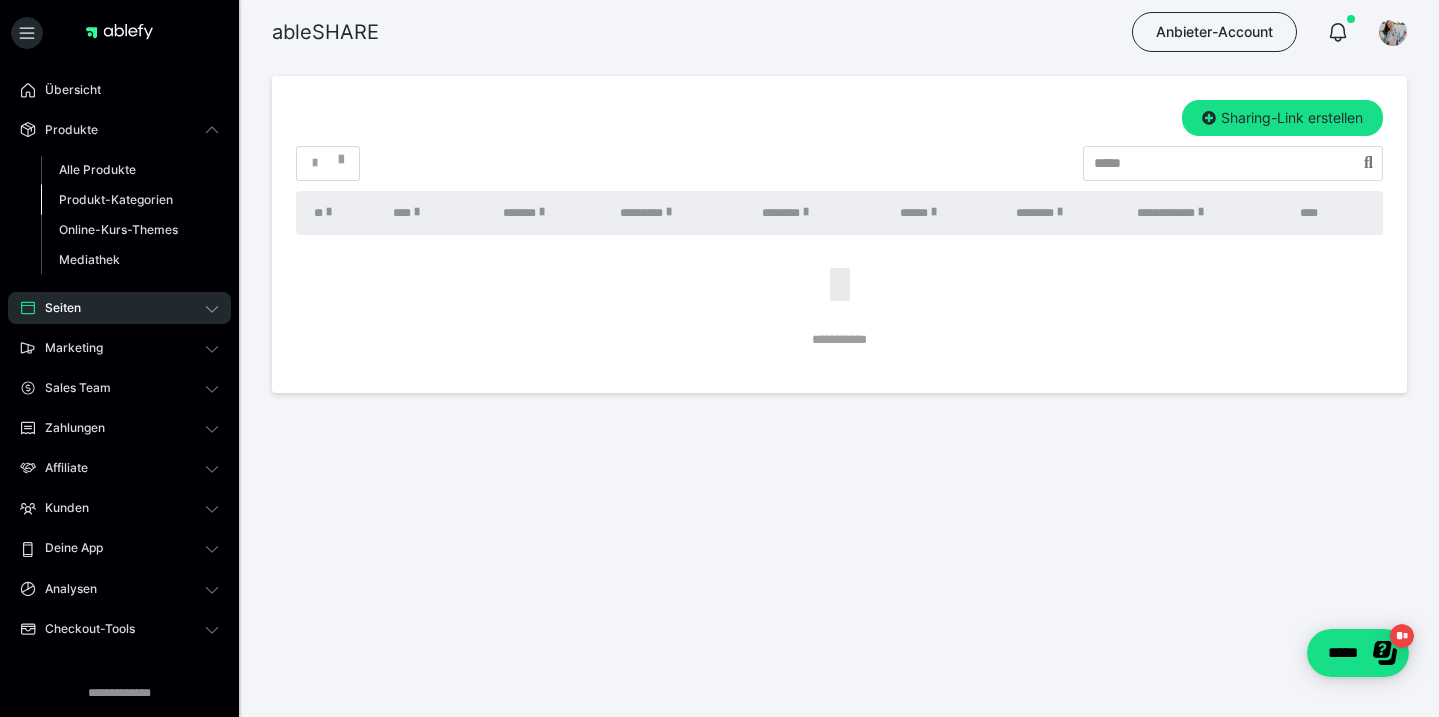 click on "Produkt-Kategorien" at bounding box center [116, 199] 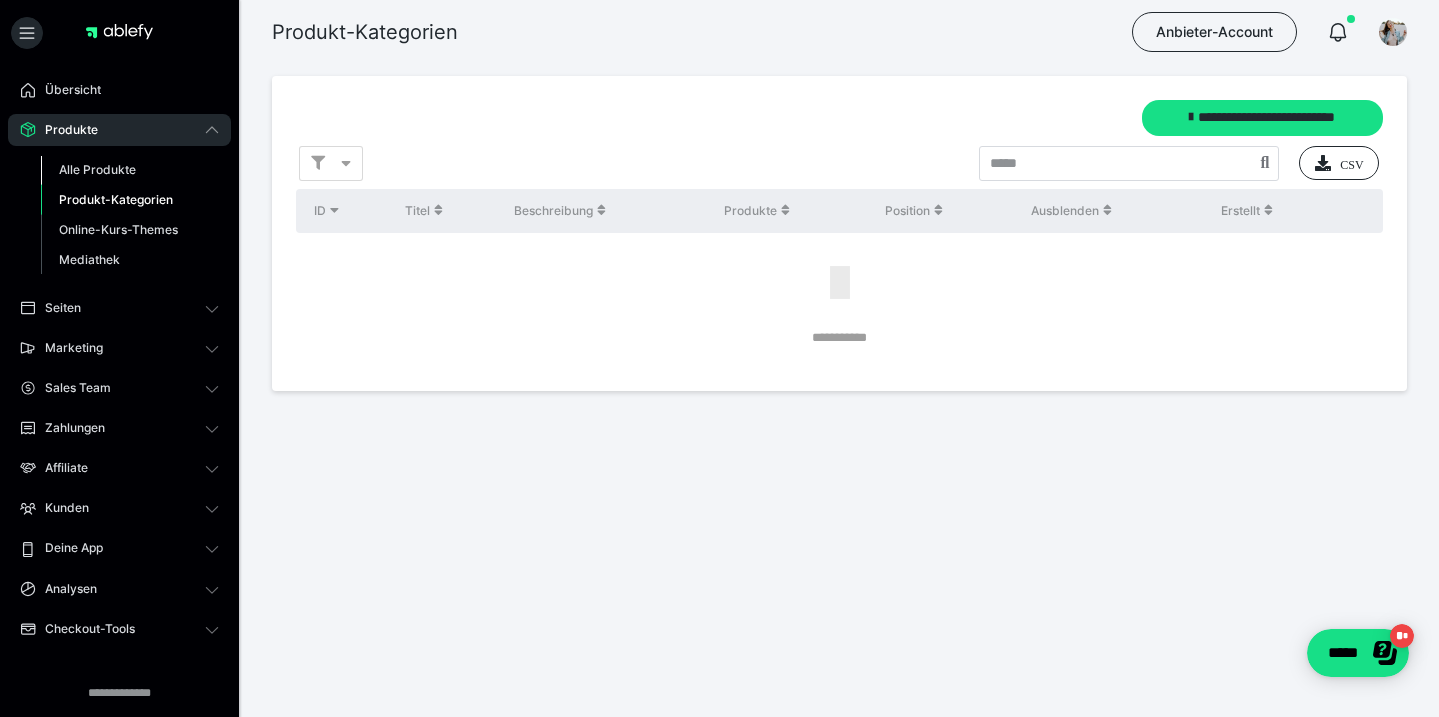 click on "Alle Produkte" at bounding box center [97, 169] 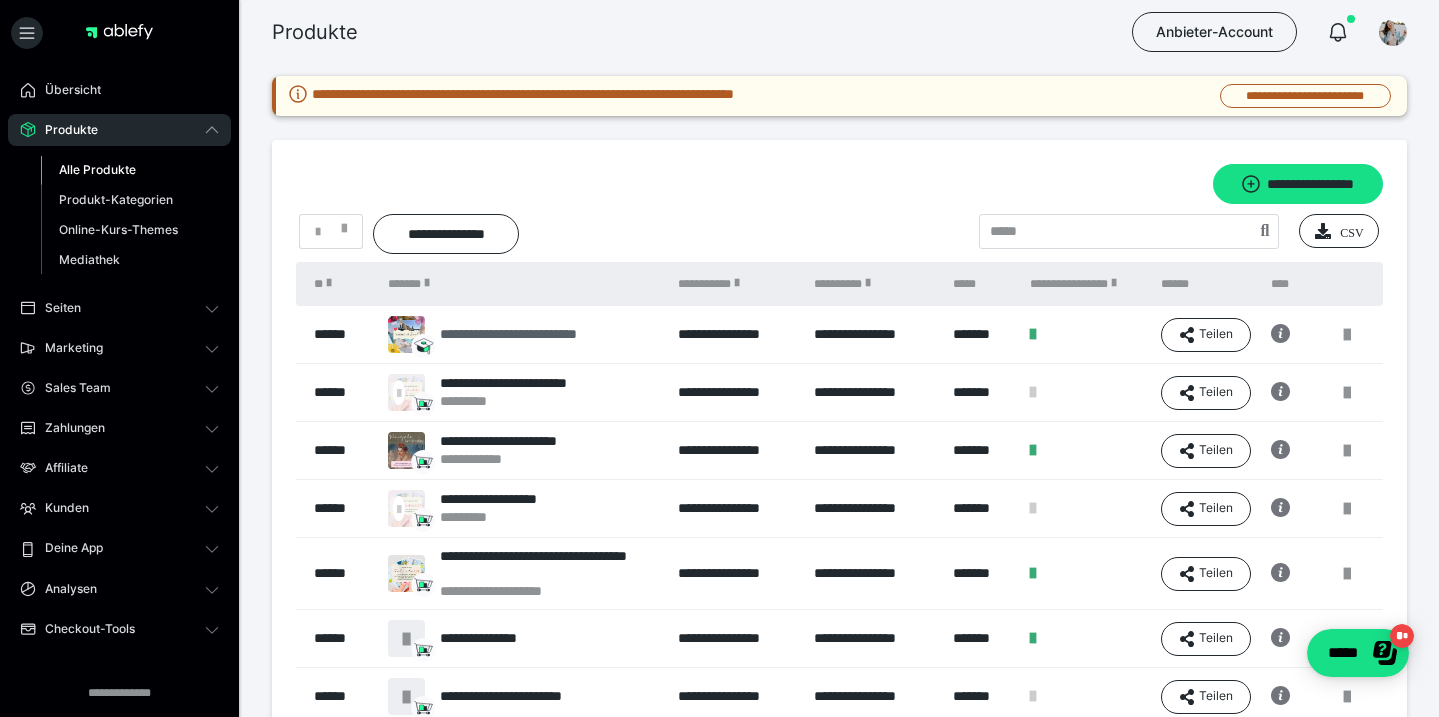 click on "**********" at bounding box center (534, 334) 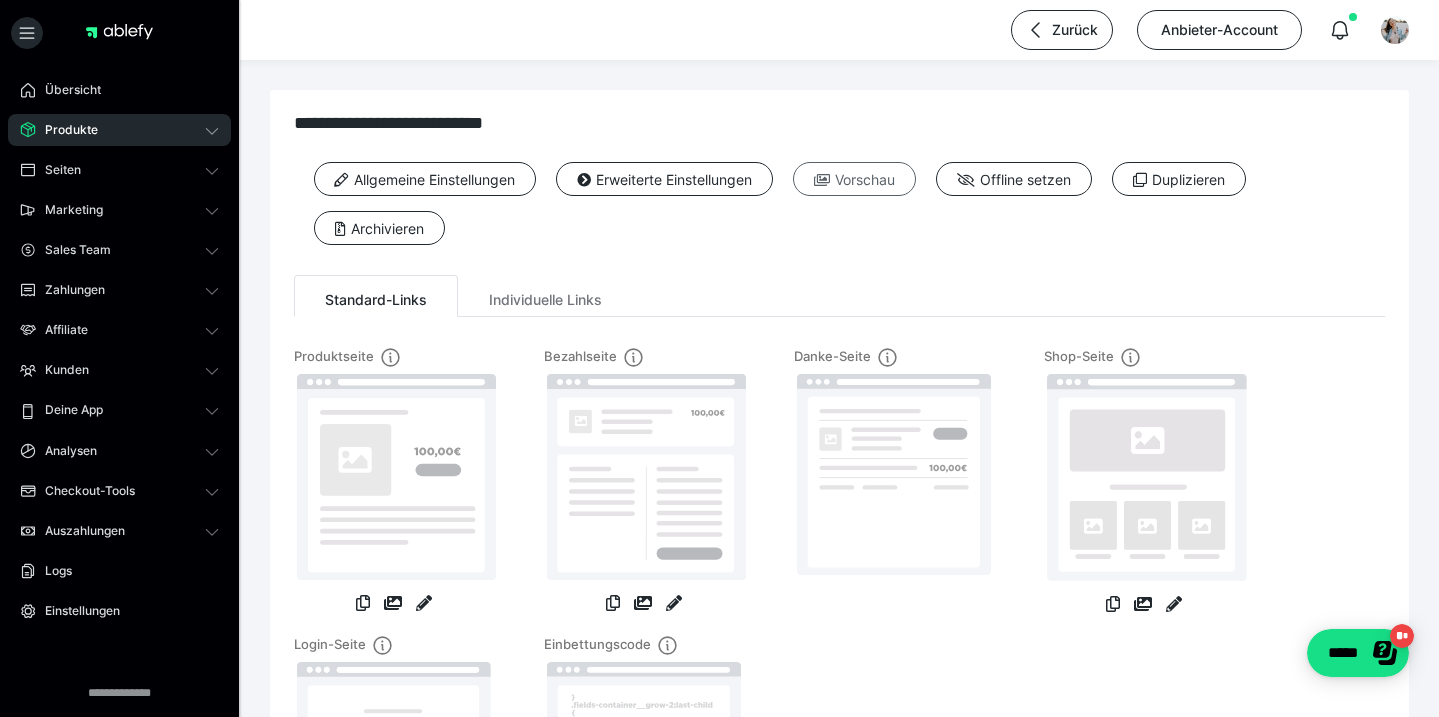 click on "Vorschau" at bounding box center (854, 179) 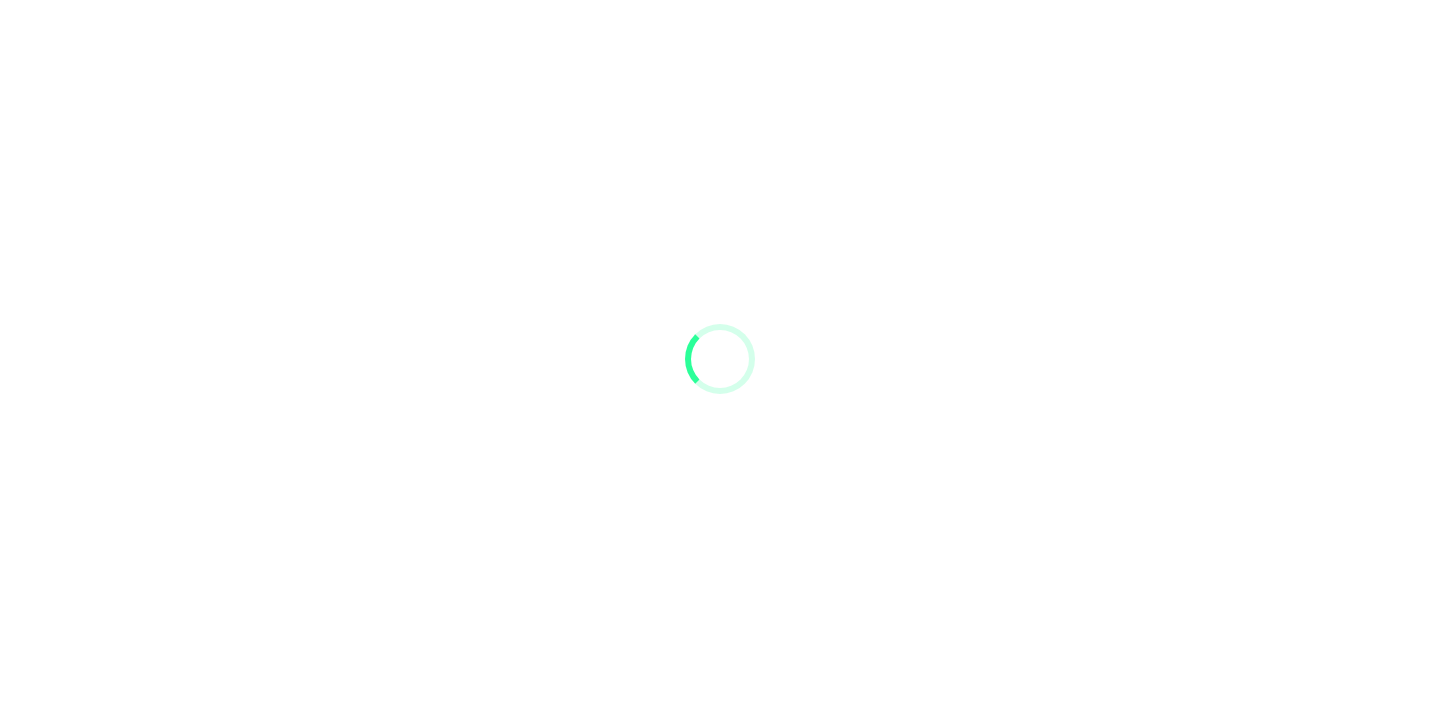 scroll, scrollTop: 0, scrollLeft: 0, axis: both 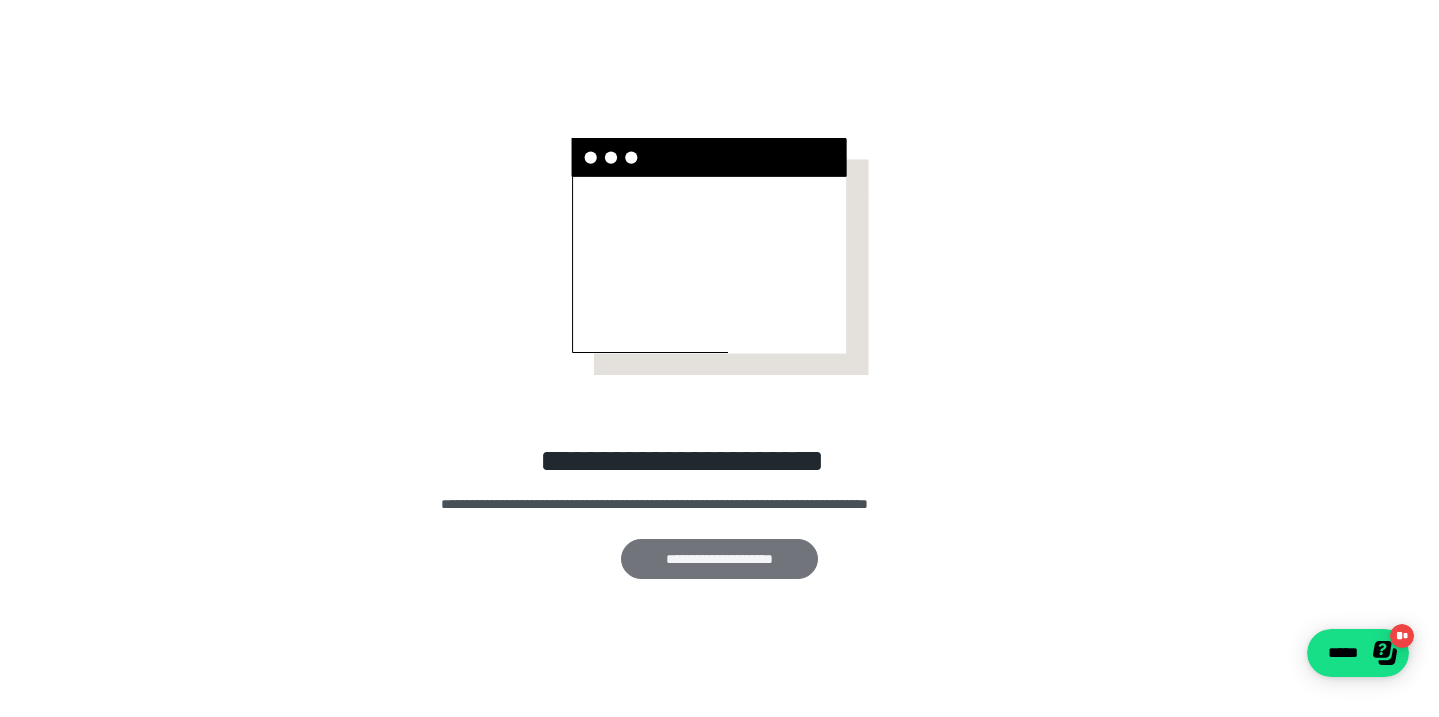 click on "**********" at bounding box center [720, 559] 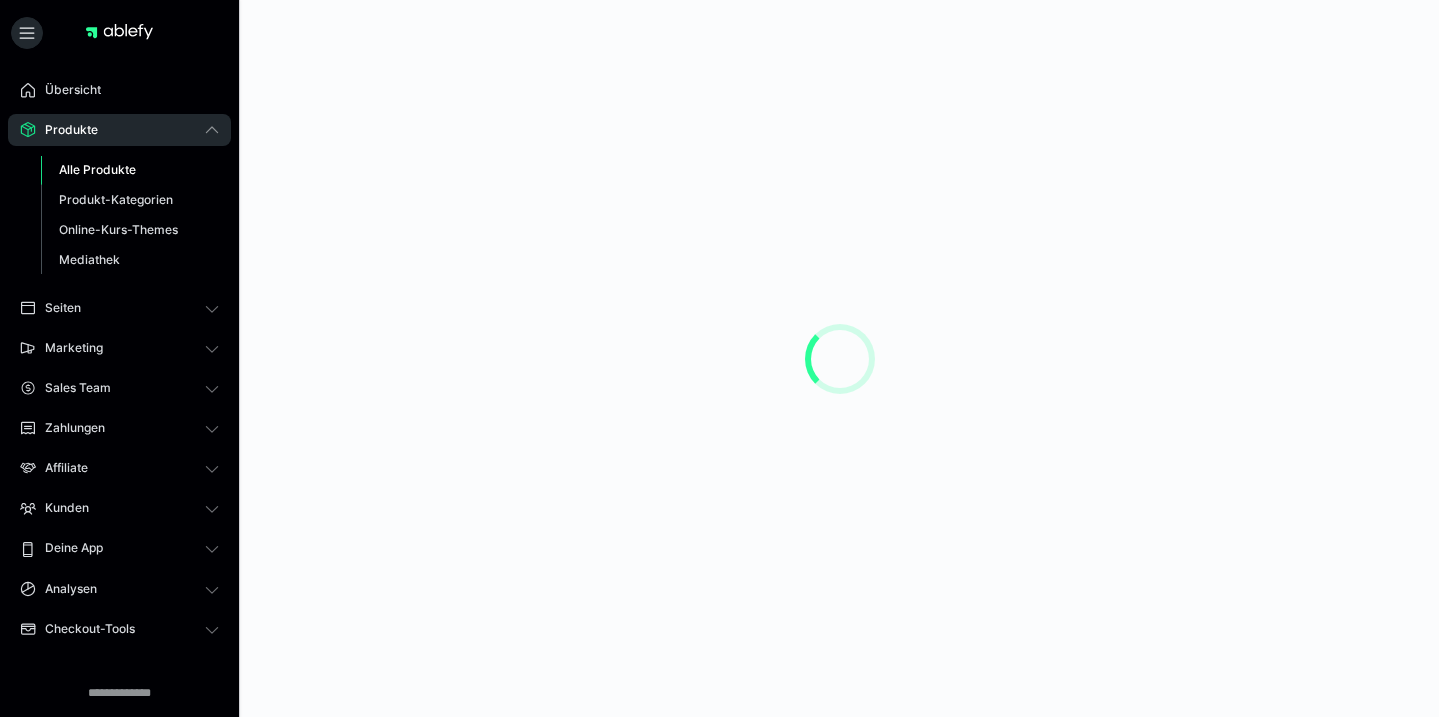scroll, scrollTop: 0, scrollLeft: 0, axis: both 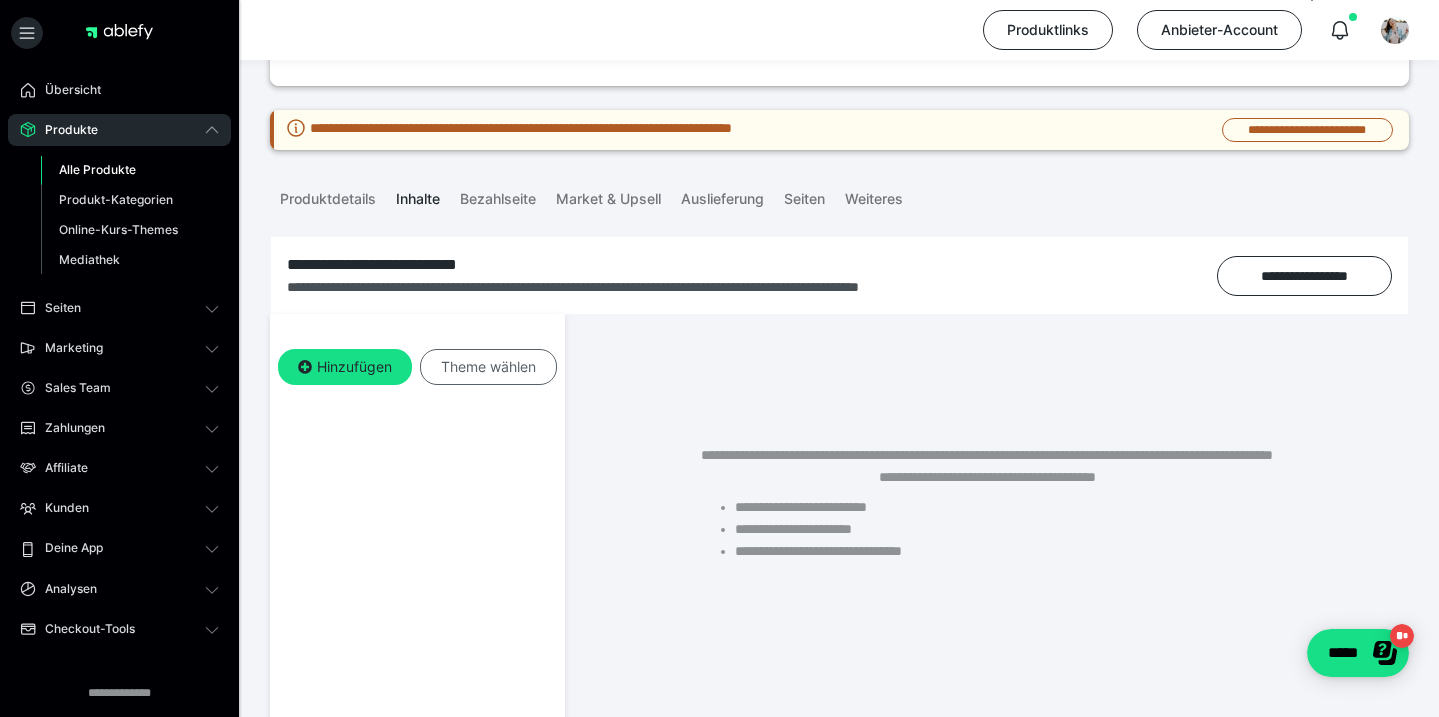 click on "Theme wählen" at bounding box center [488, 367] 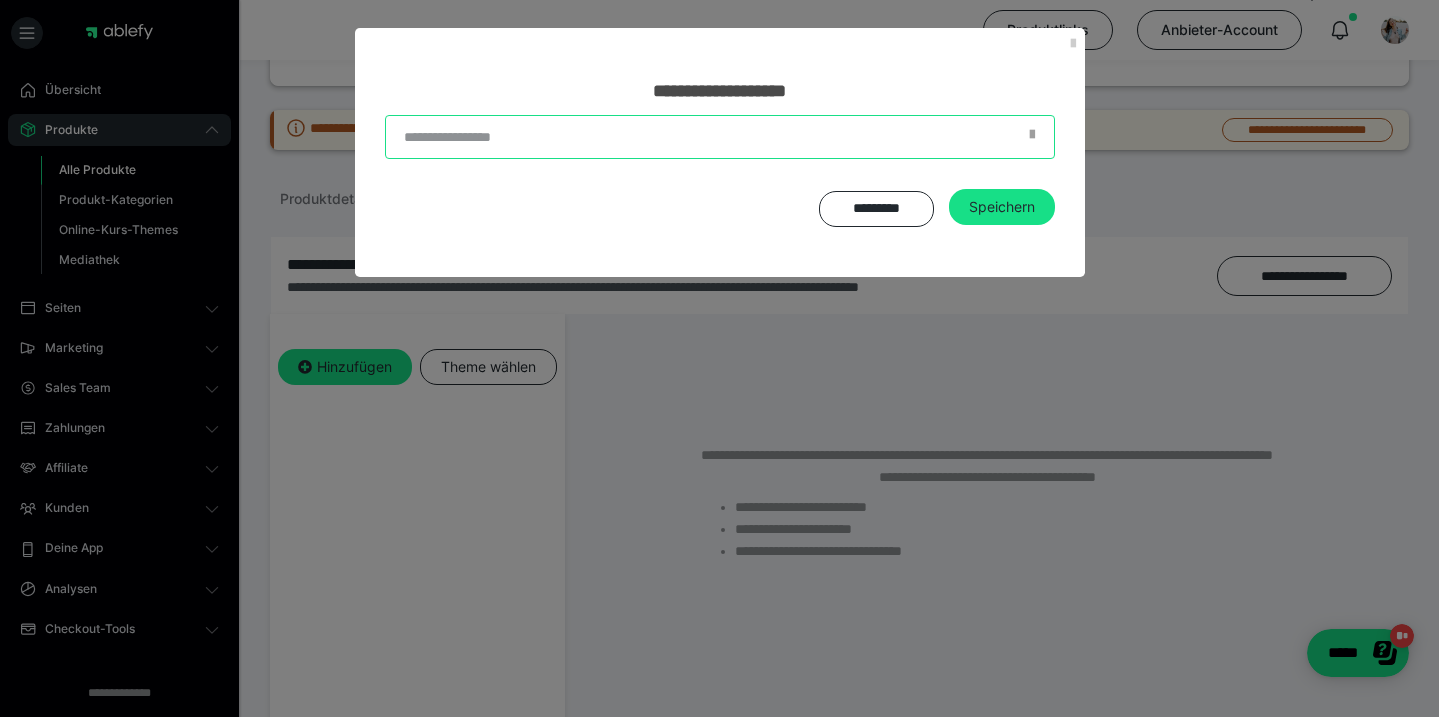 click at bounding box center [720, 137] 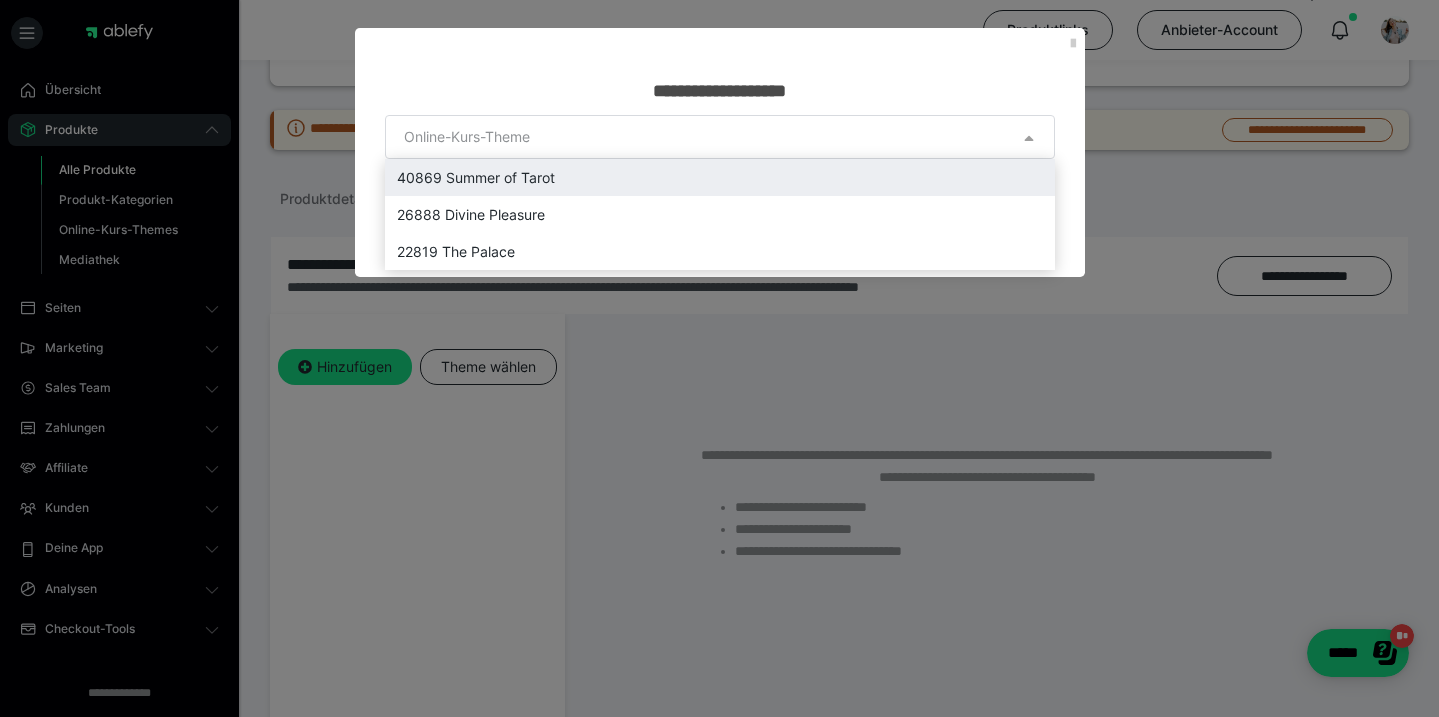 click on "40869 Summer of Tarot" at bounding box center (720, 177) 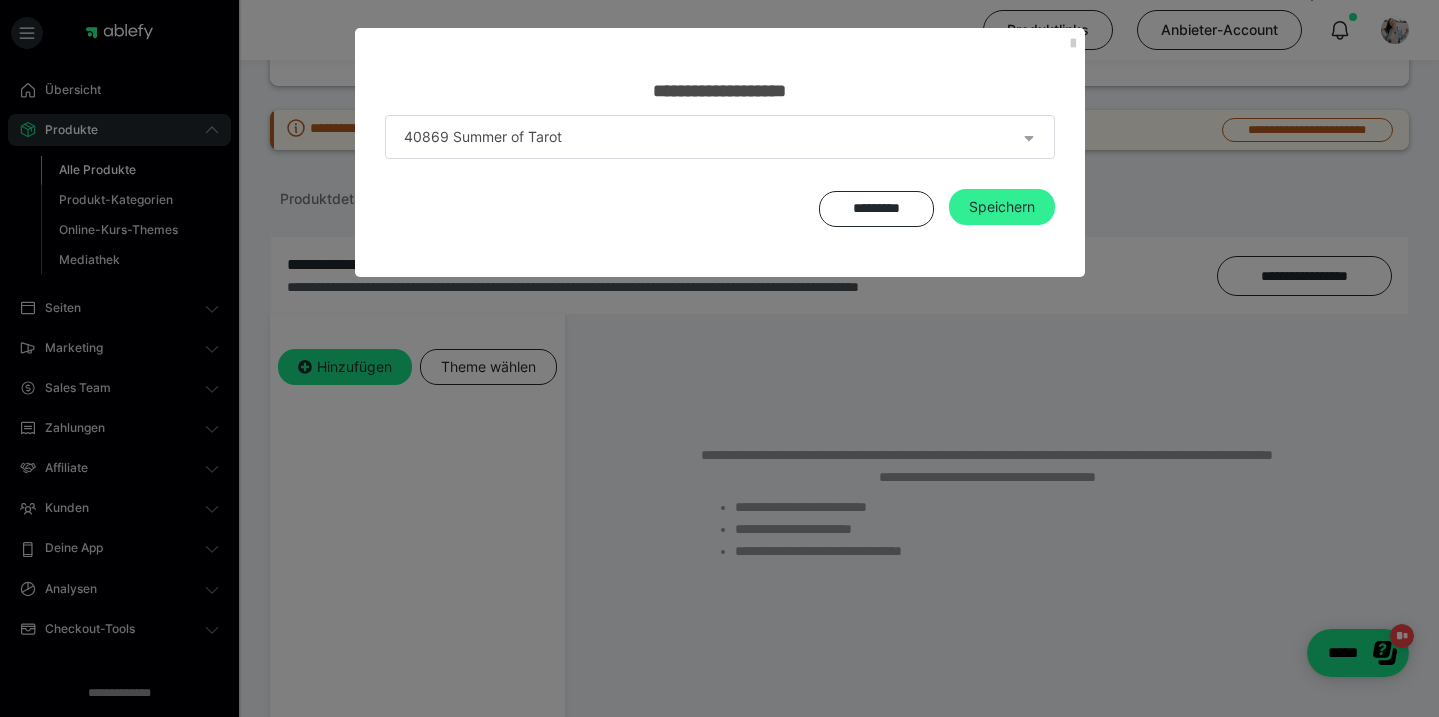click on "Speichern" at bounding box center (1002, 207) 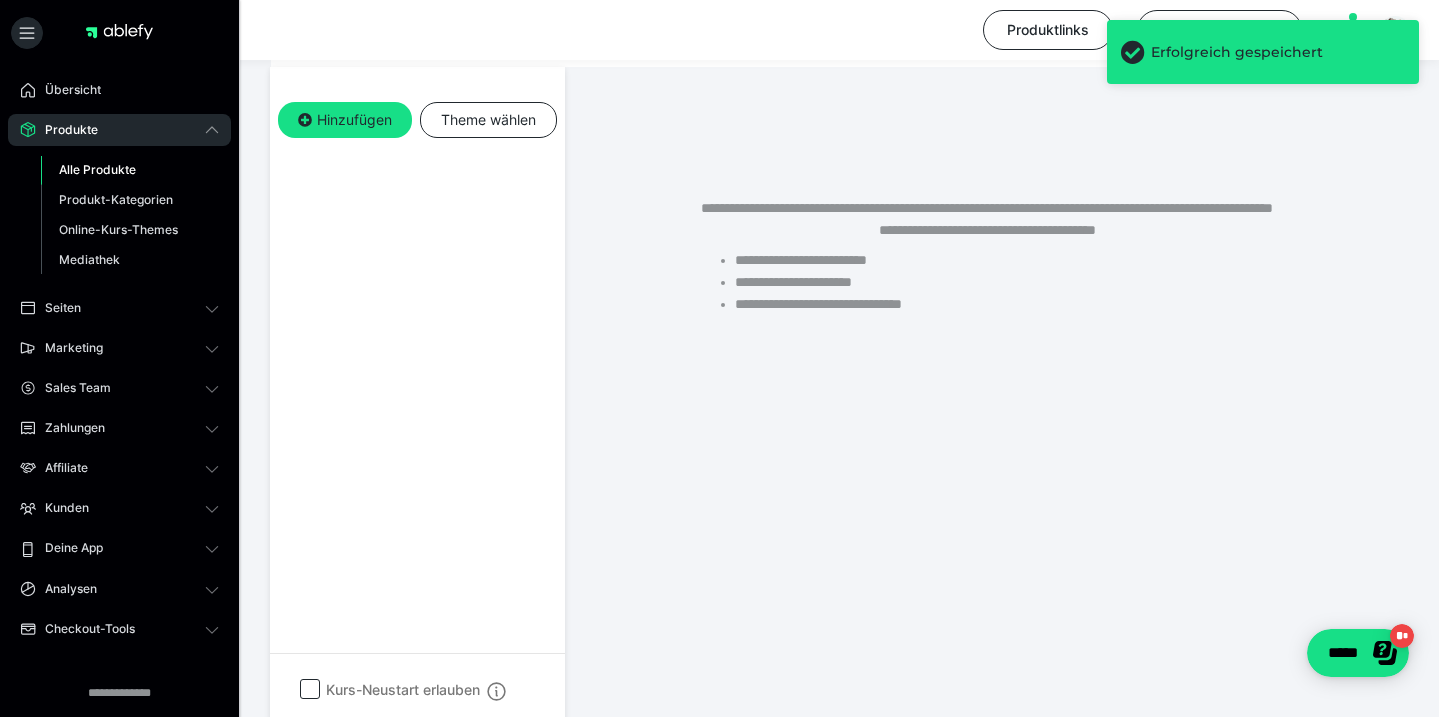 scroll, scrollTop: 438, scrollLeft: 0, axis: vertical 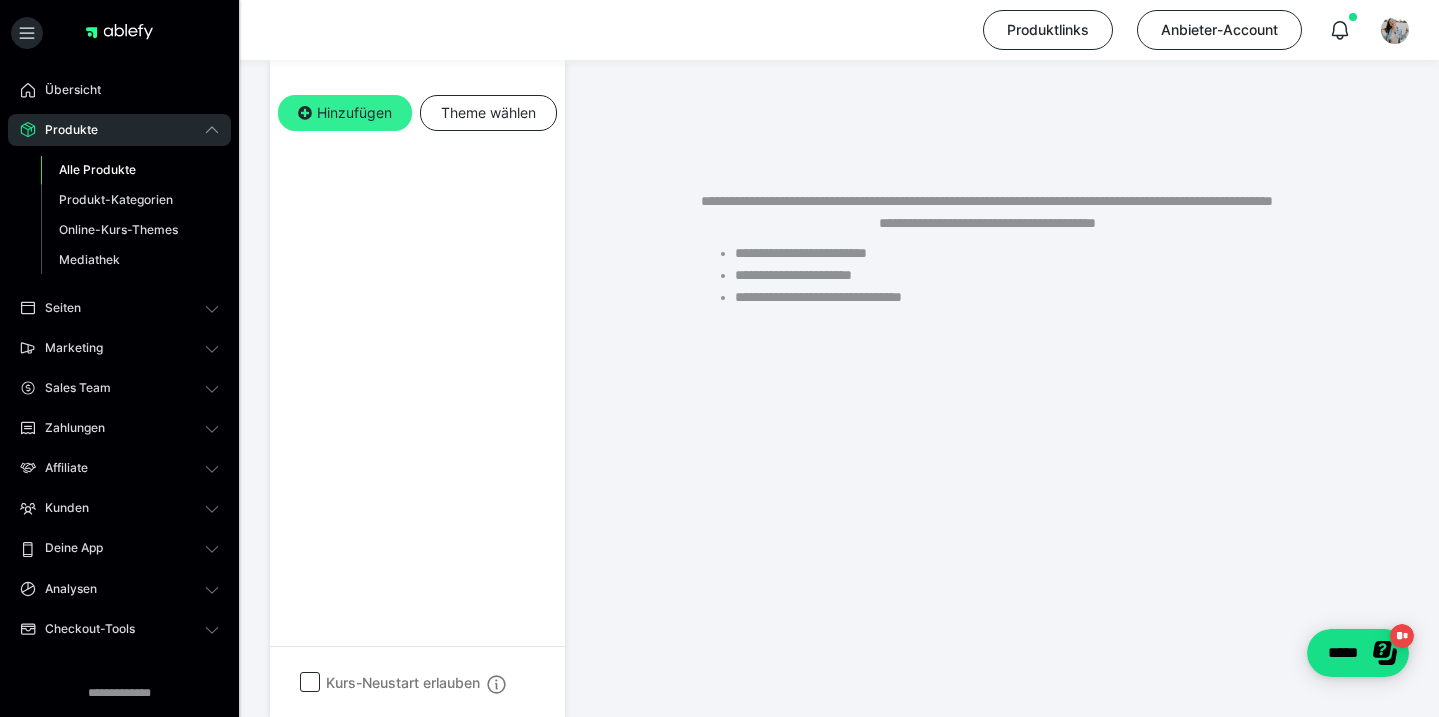 click on "Hinzufügen" at bounding box center (345, 113) 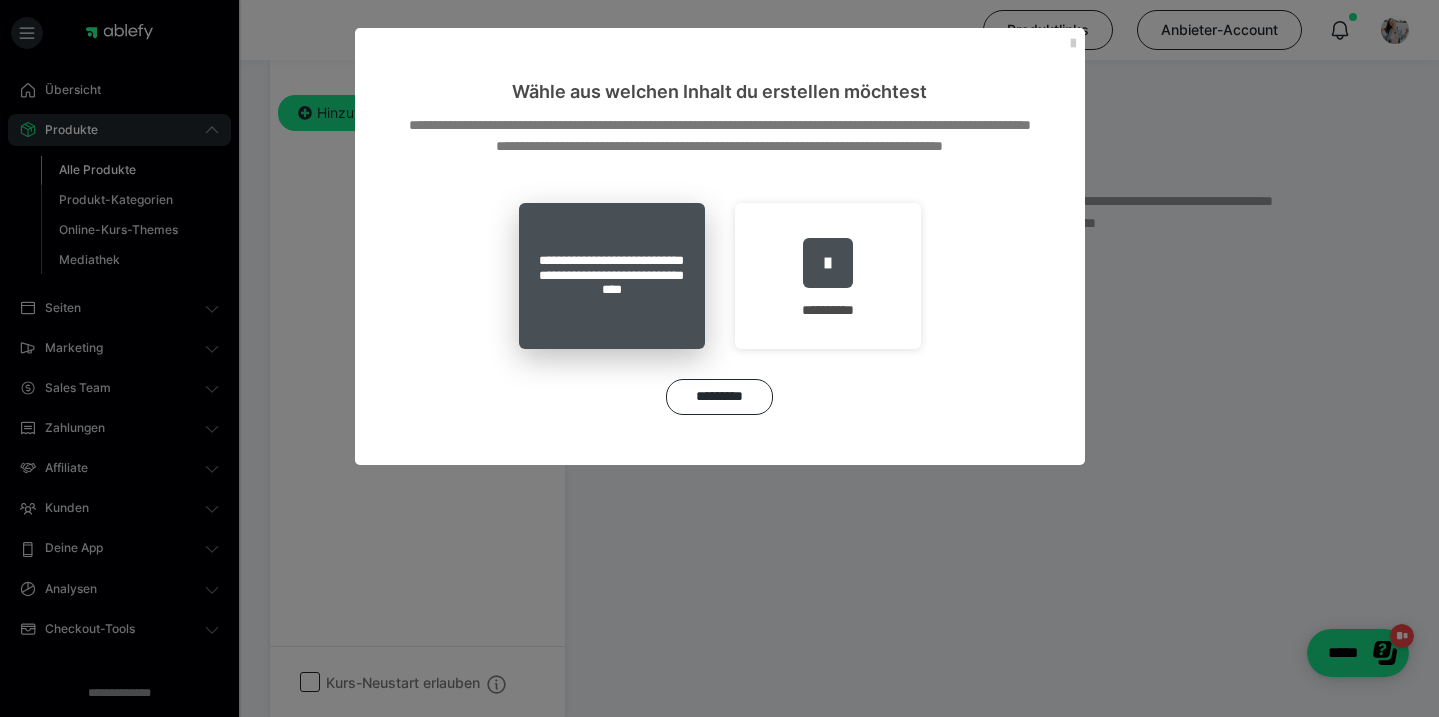 click on "**********" at bounding box center (612, 276) 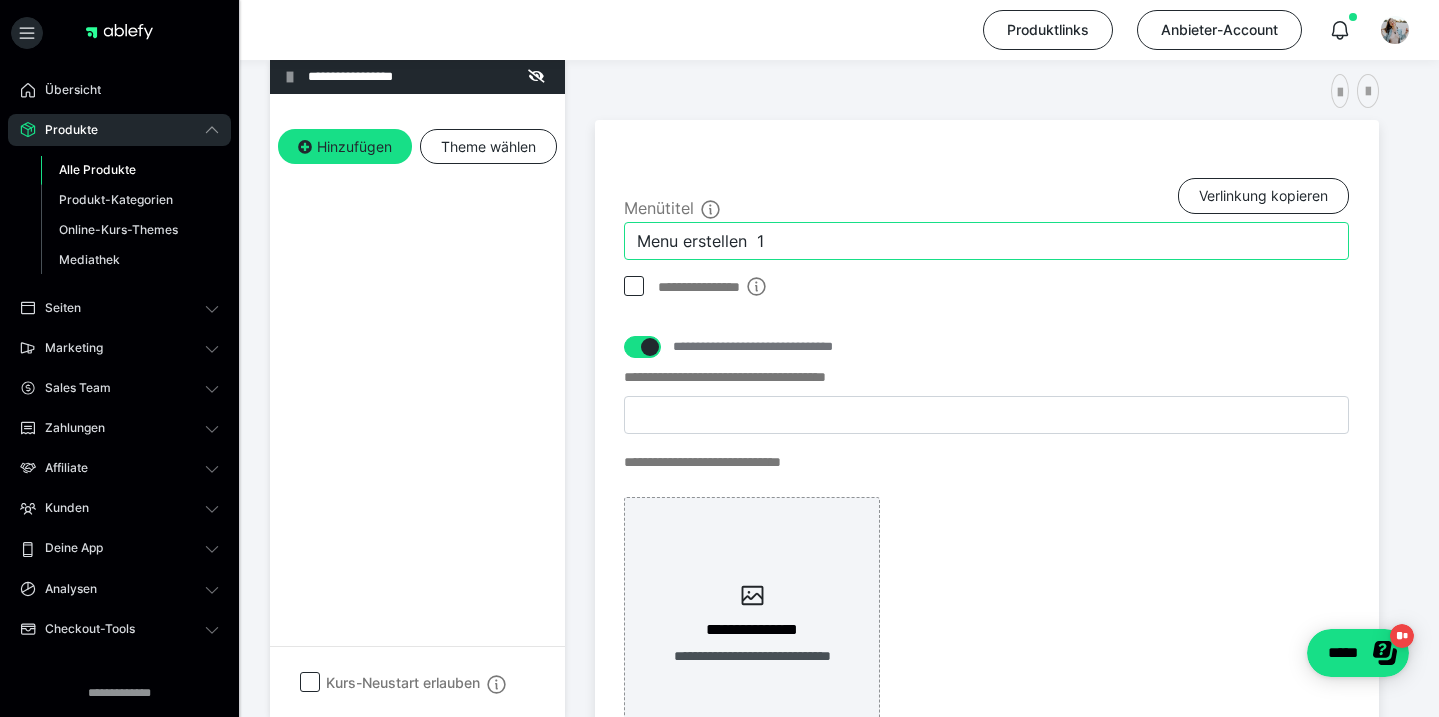 click on "Menu erstellen  1" at bounding box center [986, 241] 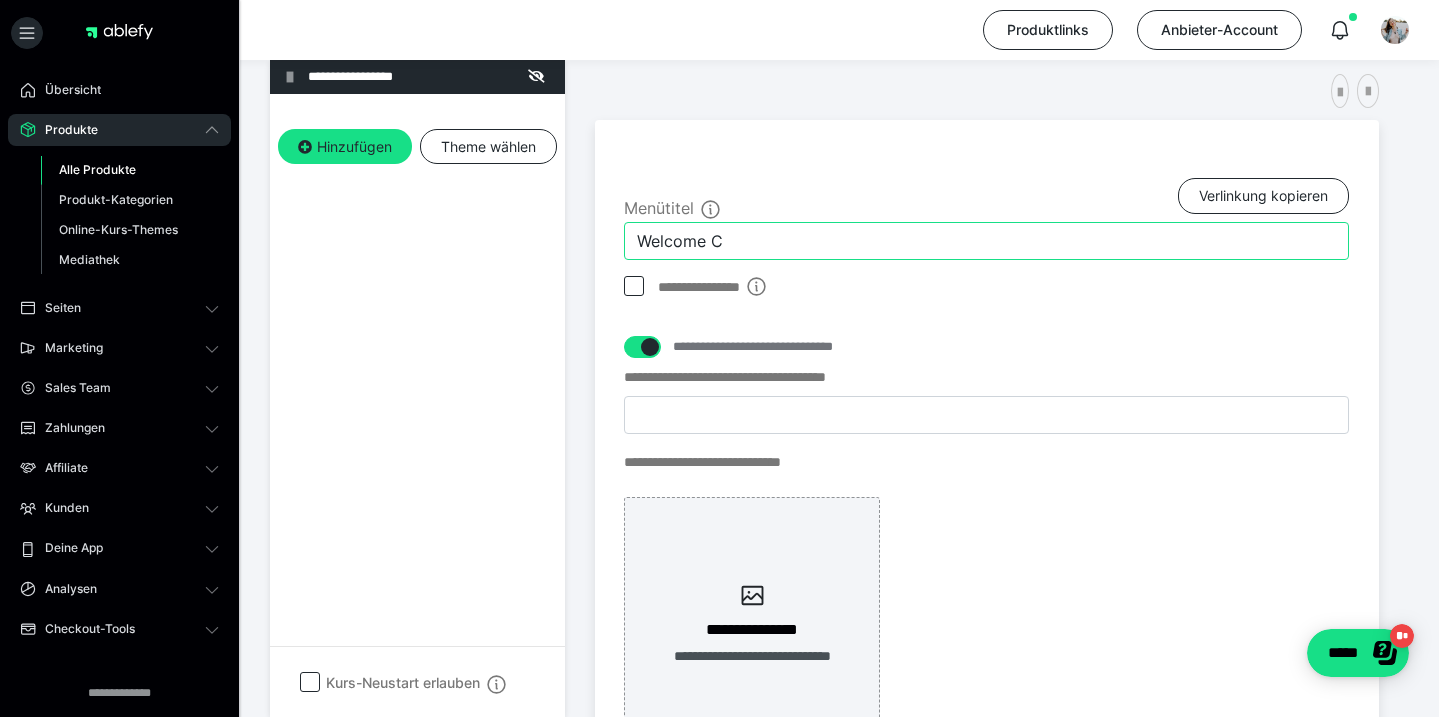 click on "Welcome C" at bounding box center [986, 241] 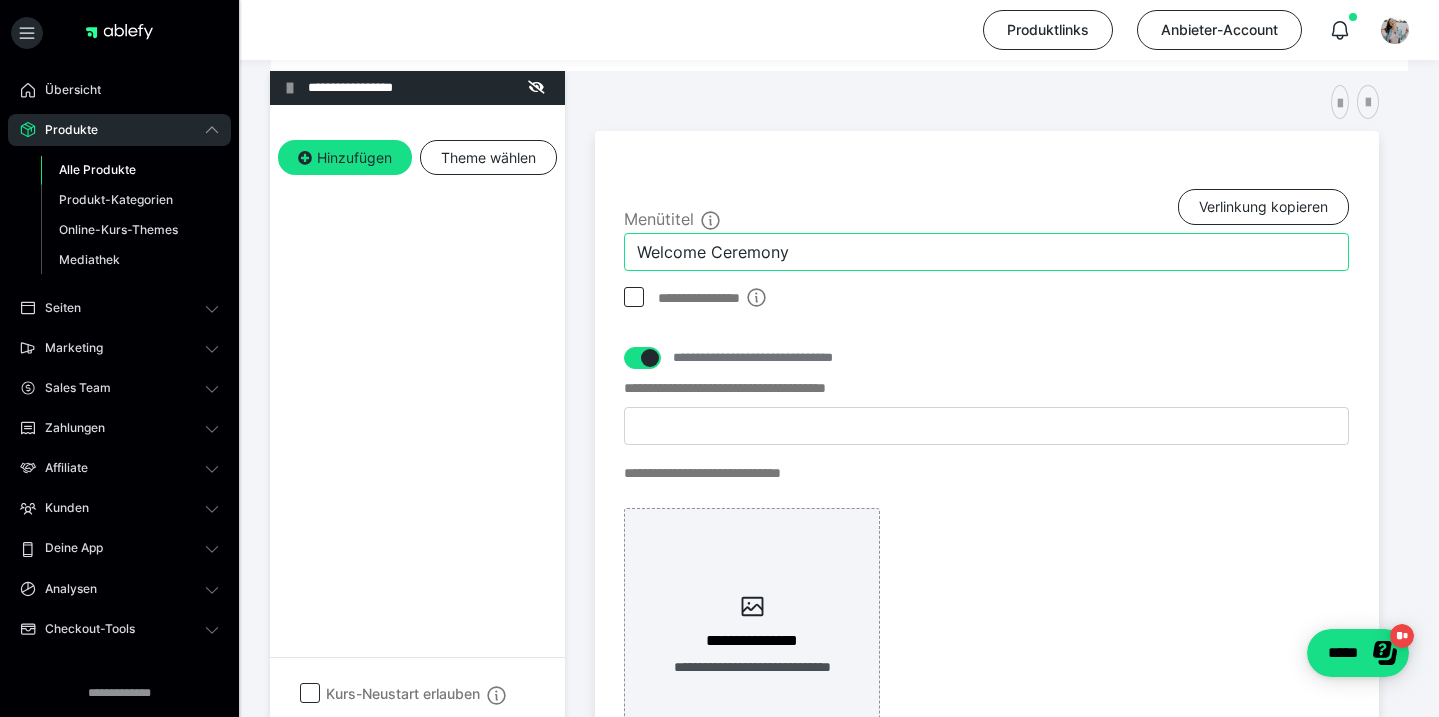 scroll, scrollTop: 671, scrollLeft: 0, axis: vertical 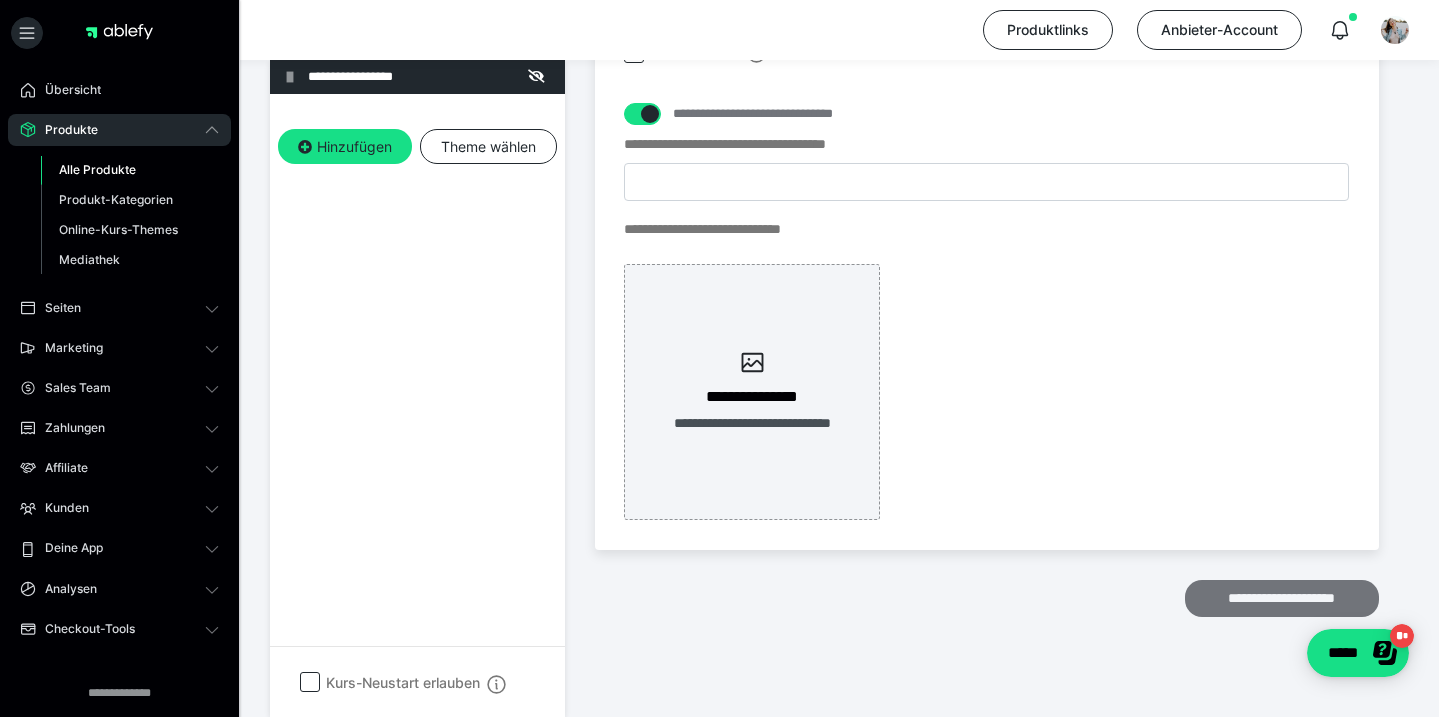 type on "Welcome Ceremony" 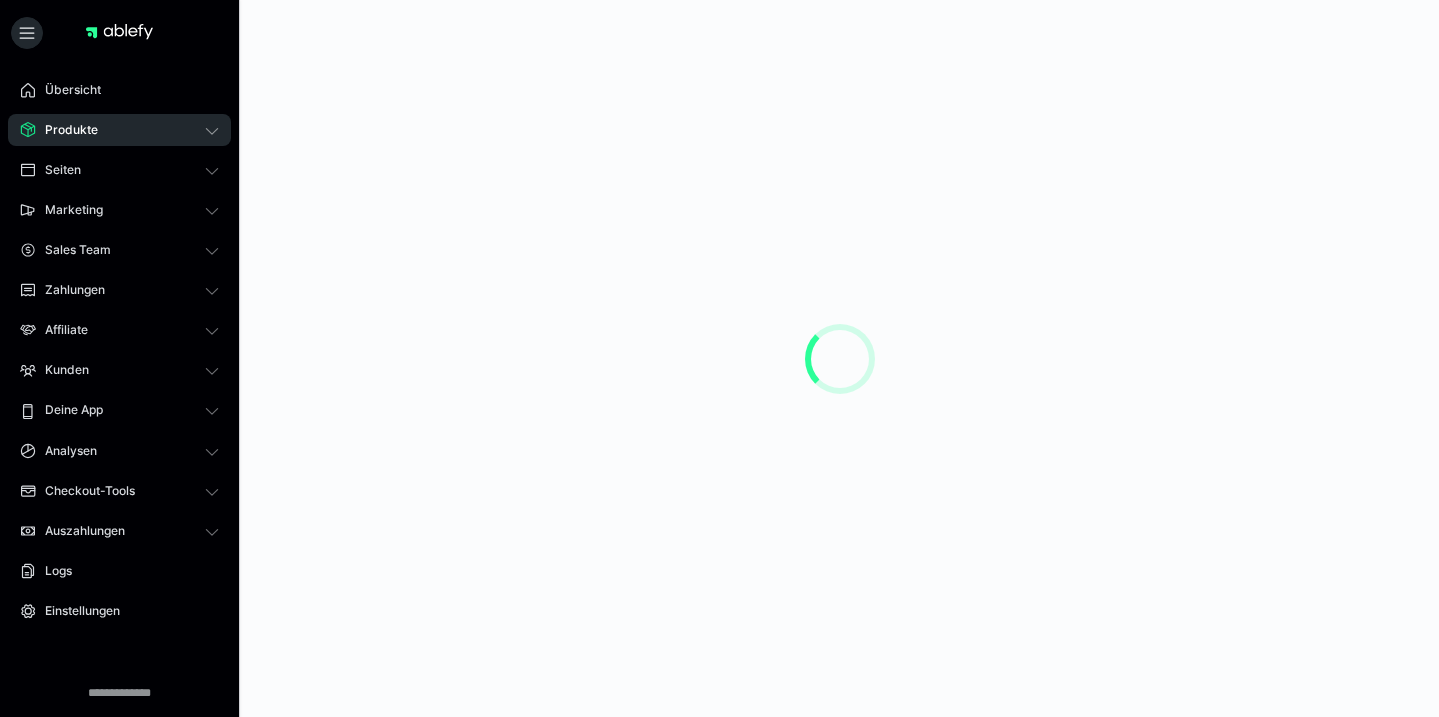 scroll, scrollTop: 0, scrollLeft: 0, axis: both 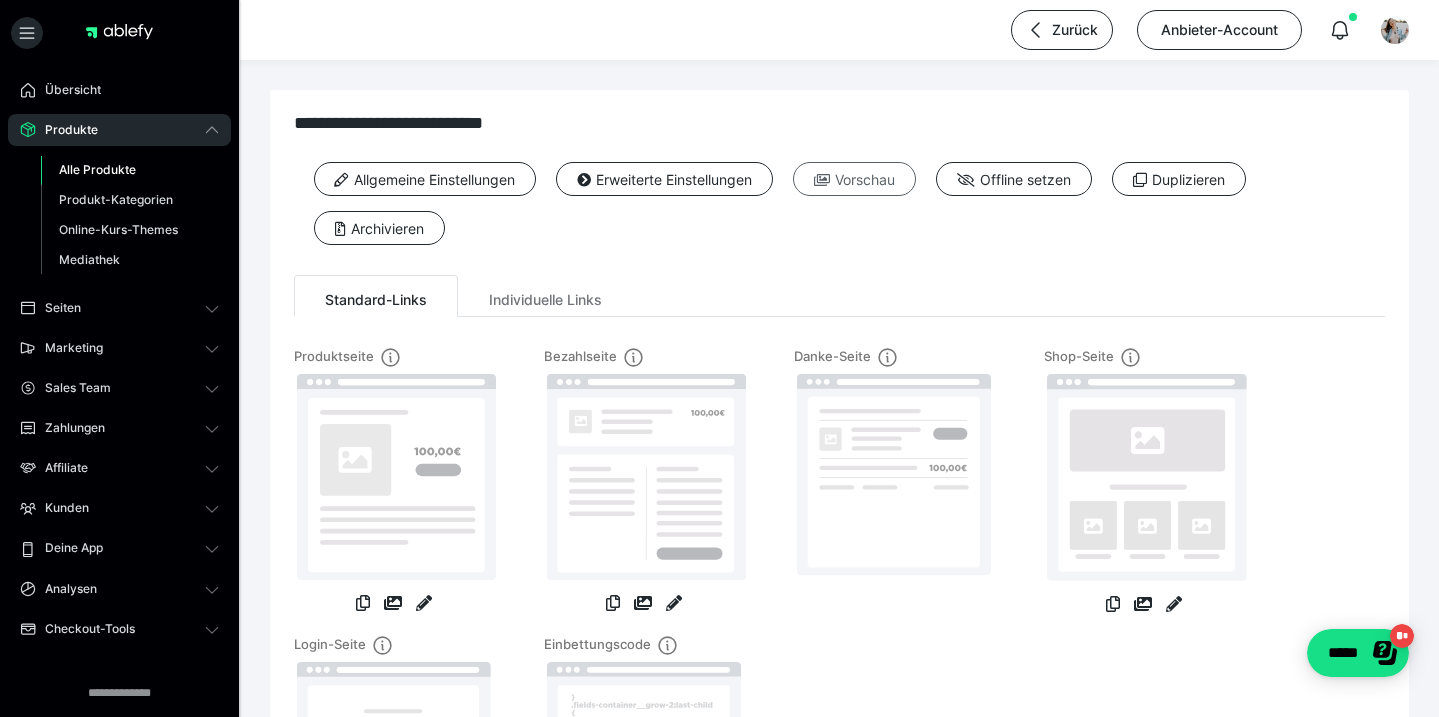 click on "Vorschau" at bounding box center (854, 179) 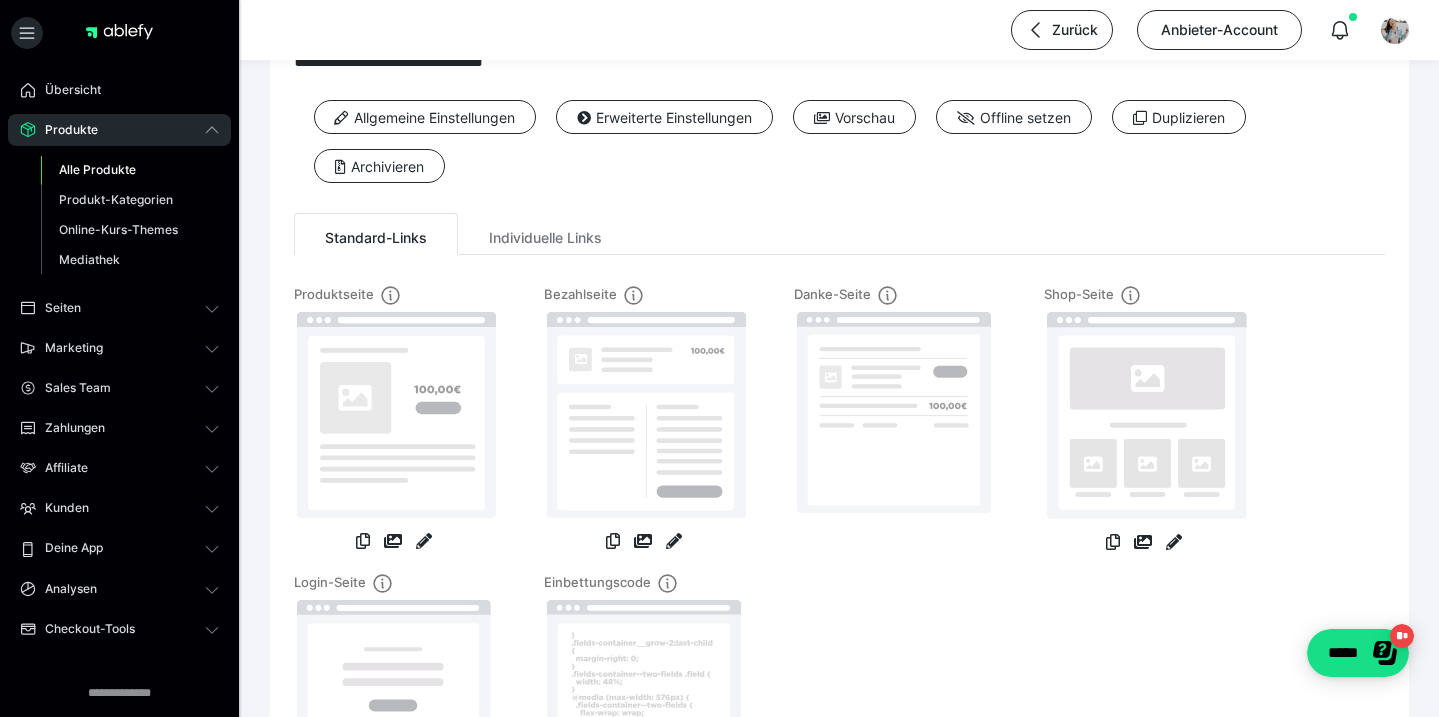 scroll, scrollTop: 8, scrollLeft: 0, axis: vertical 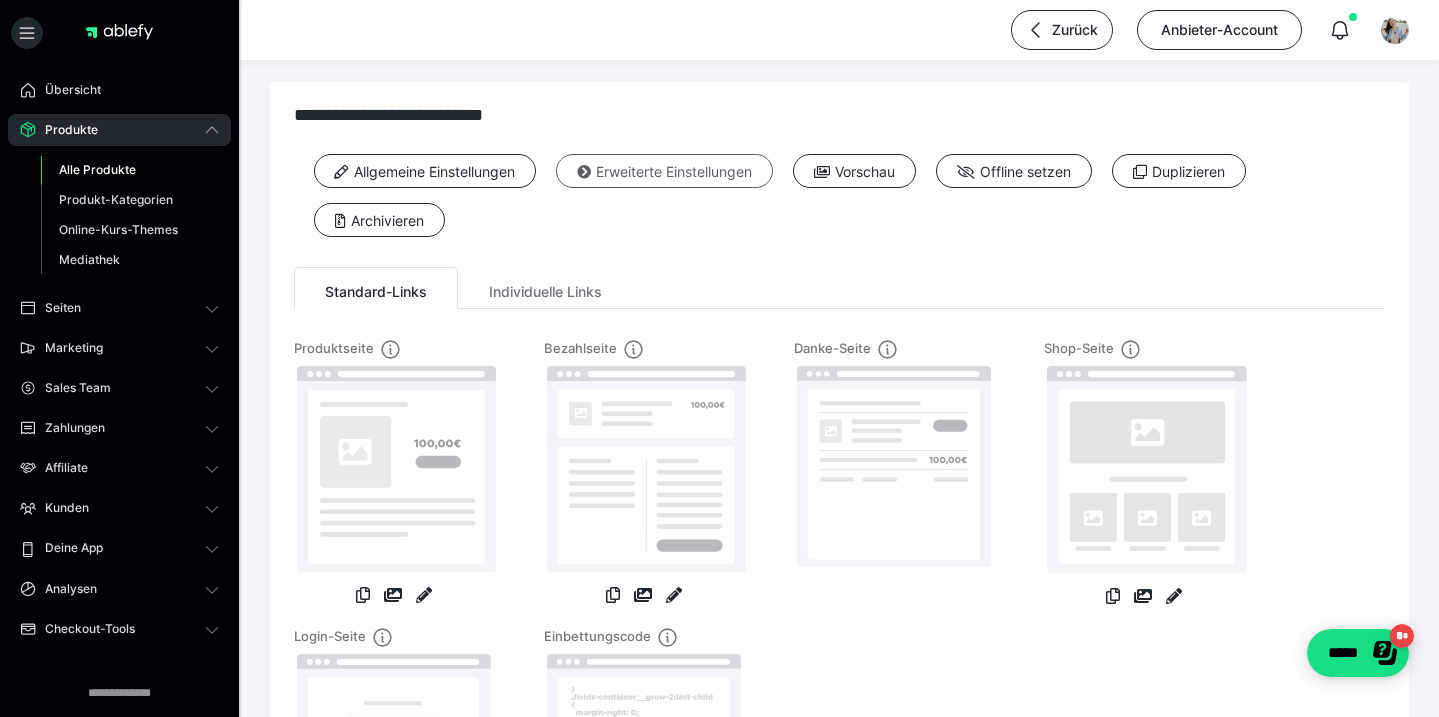 click on "Erweiterte Einstellungen" at bounding box center (664, 171) 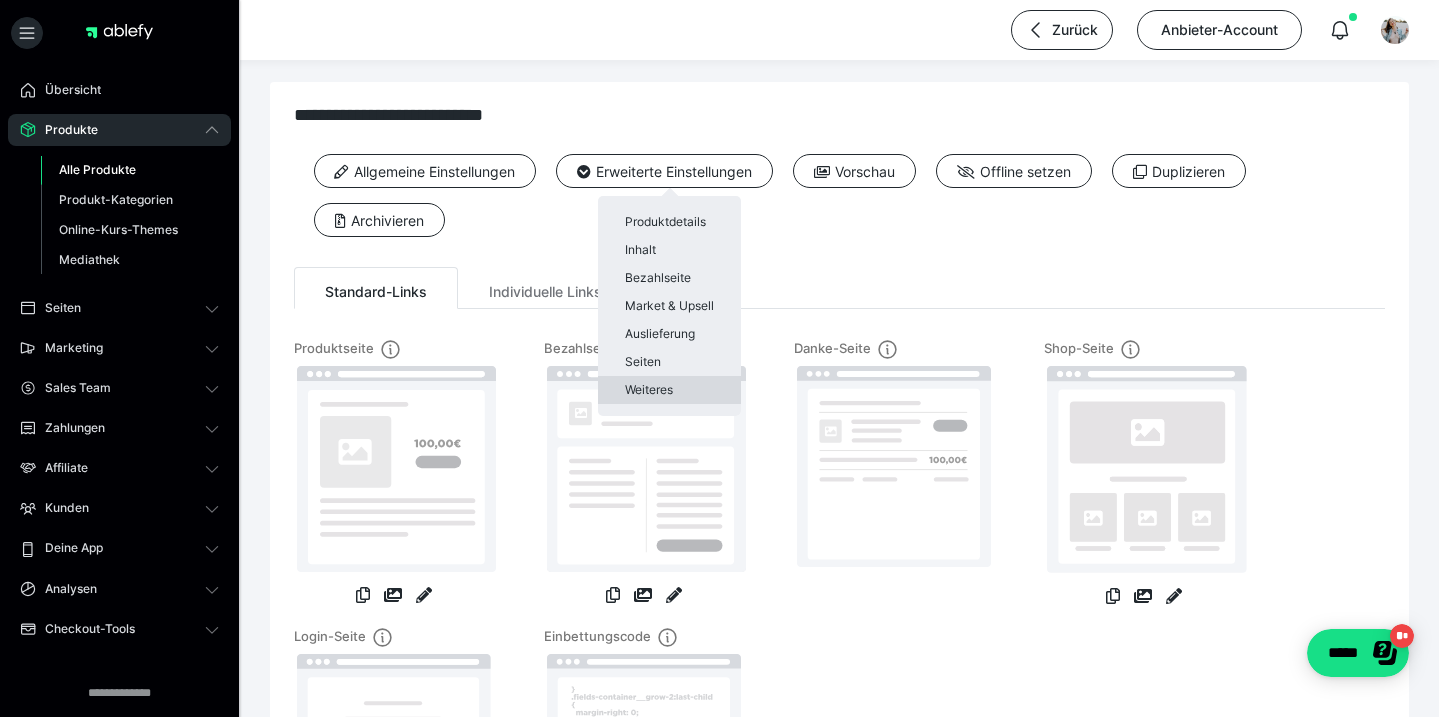 click on "Weiteres" at bounding box center [669, 390] 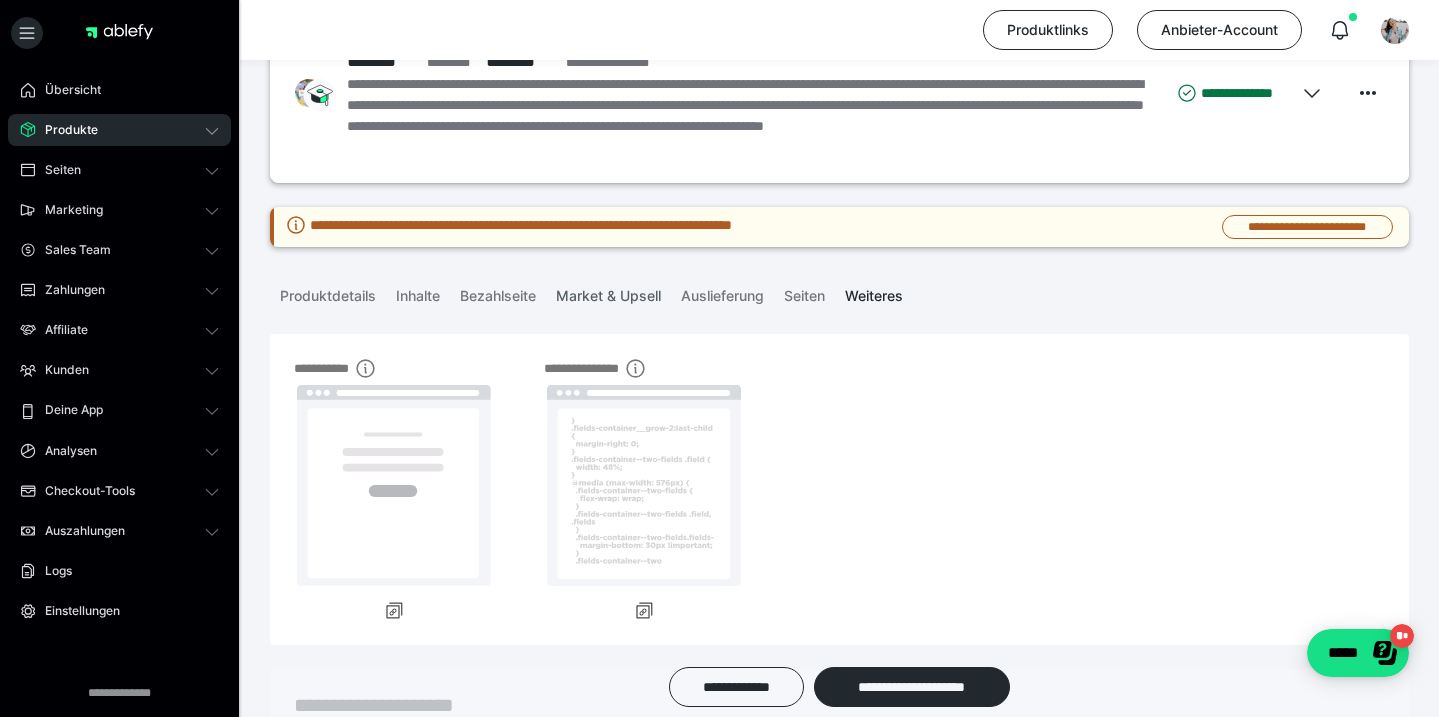 scroll, scrollTop: 140, scrollLeft: 0, axis: vertical 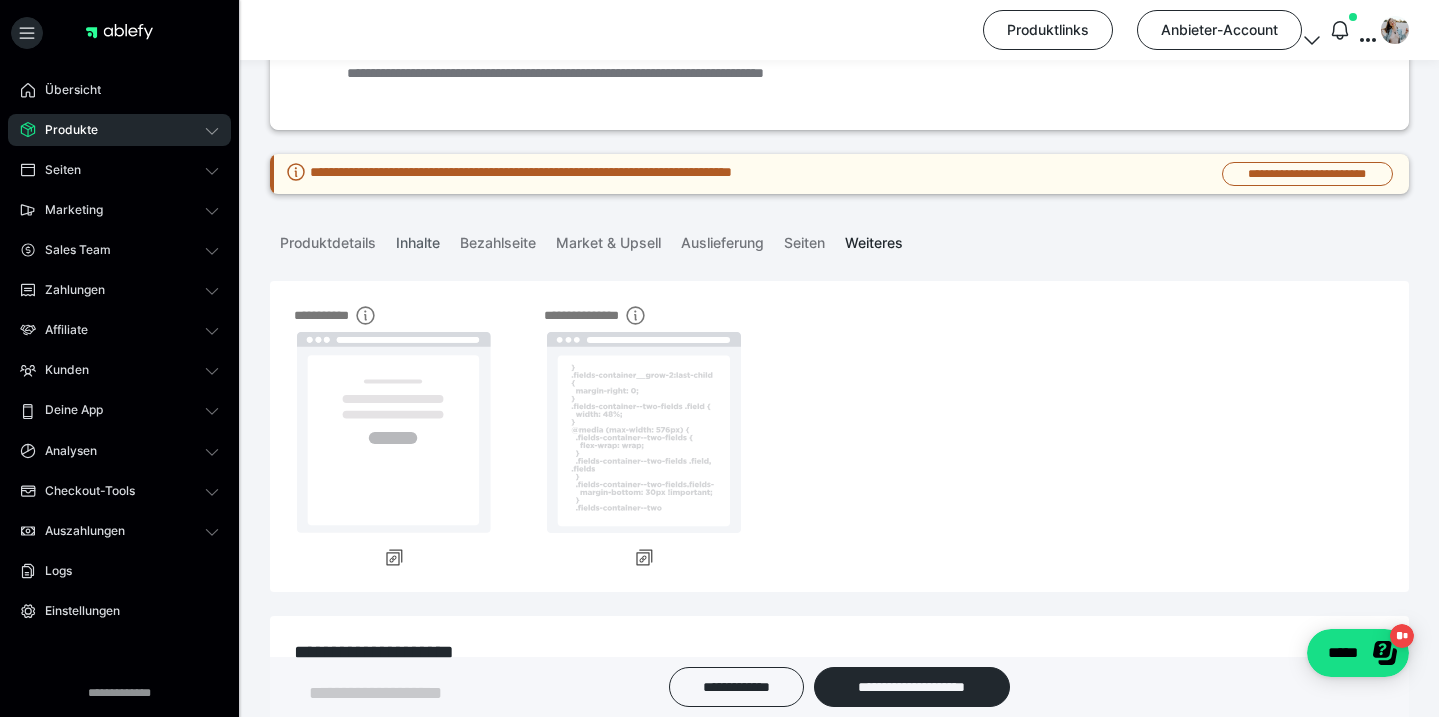 click on "Inhalte" at bounding box center (418, 239) 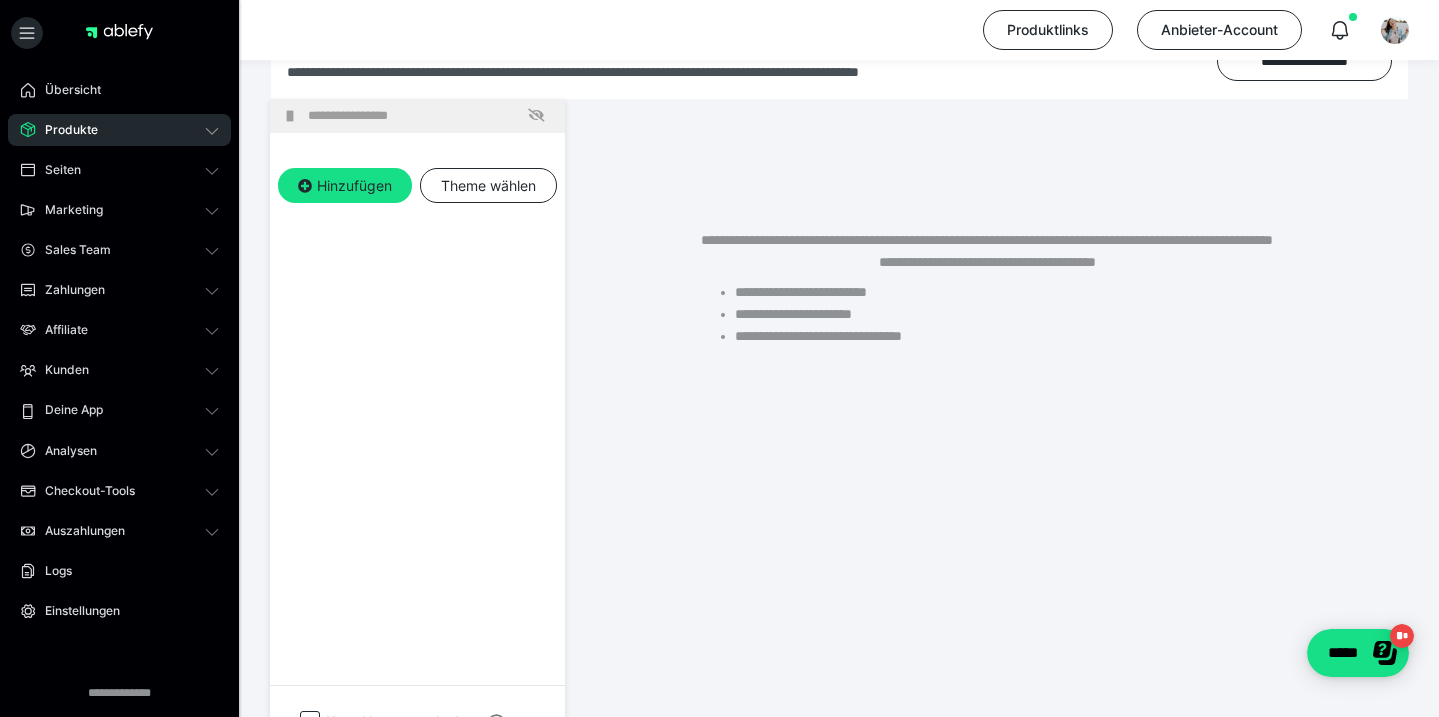 scroll, scrollTop: 392, scrollLeft: 0, axis: vertical 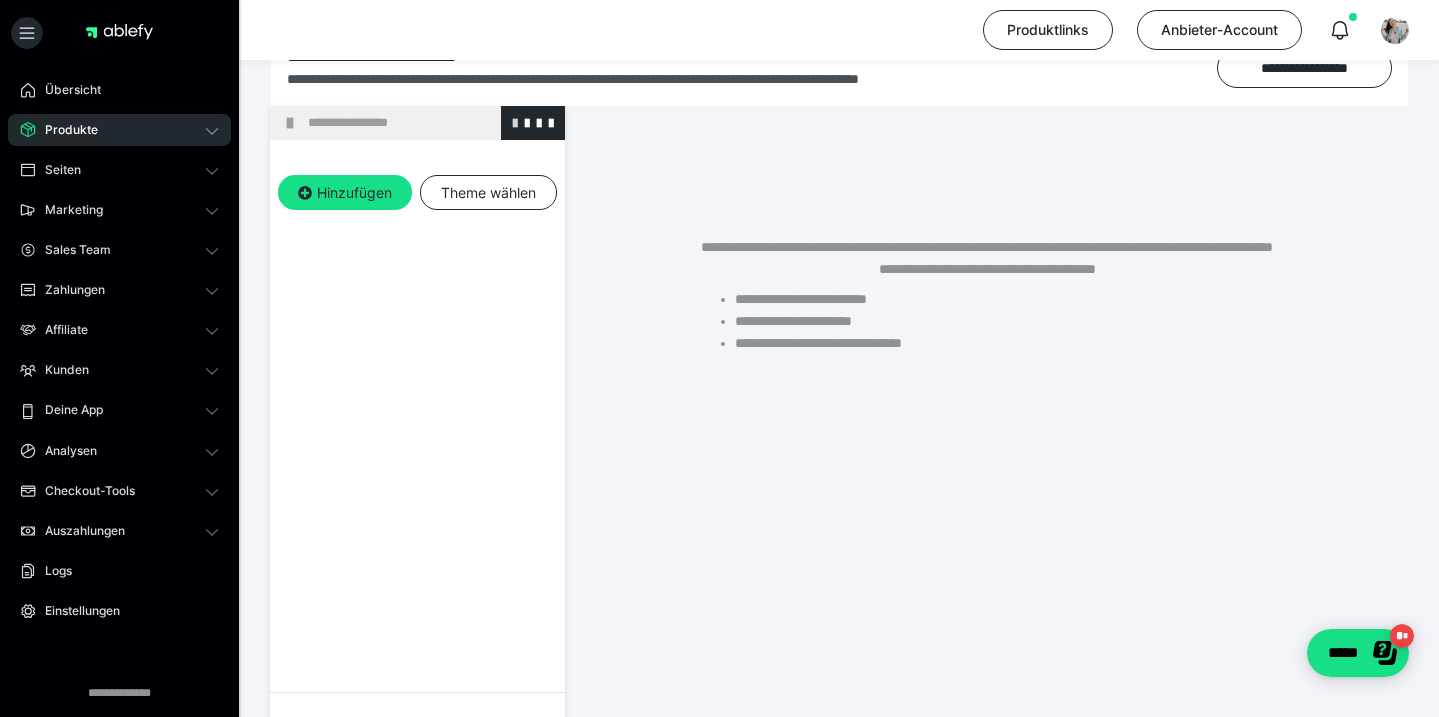 click at bounding box center (515, 122) 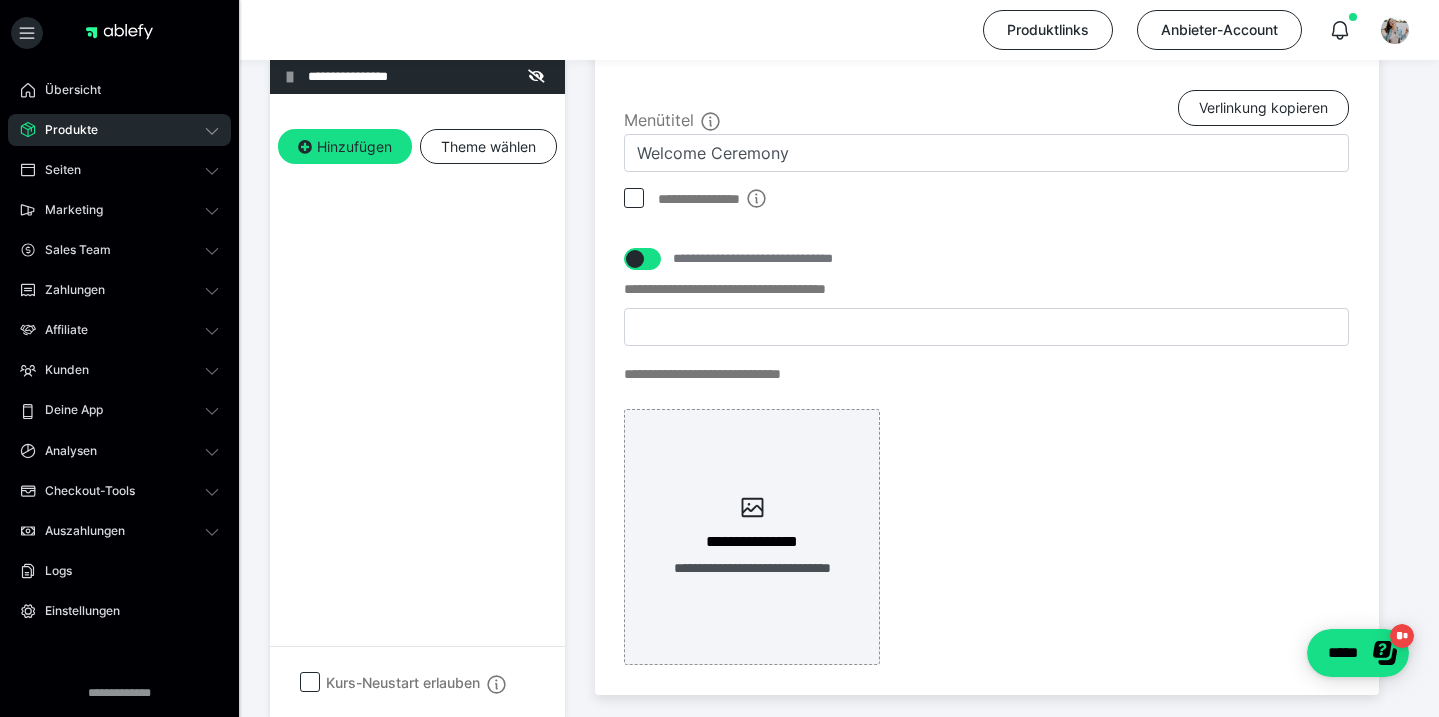 scroll, scrollTop: 524, scrollLeft: 0, axis: vertical 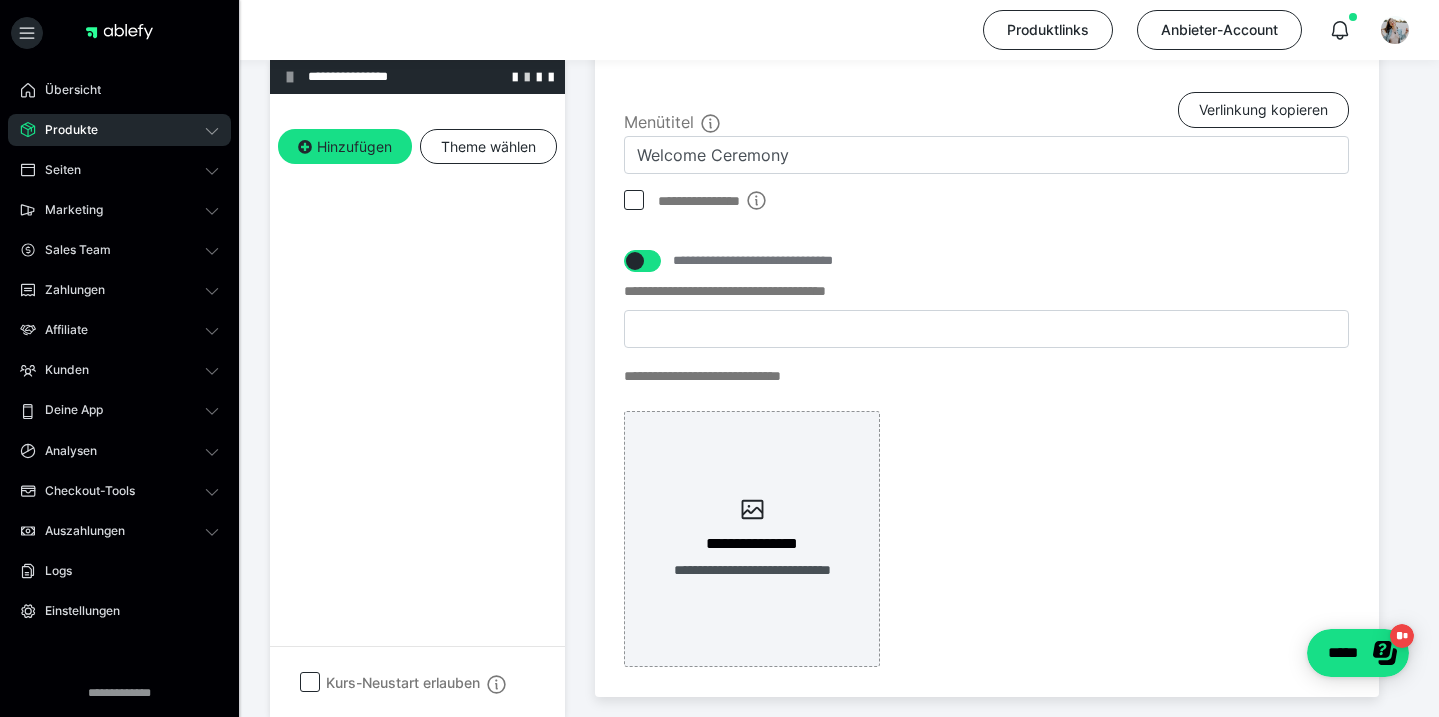 click at bounding box center (527, 76) 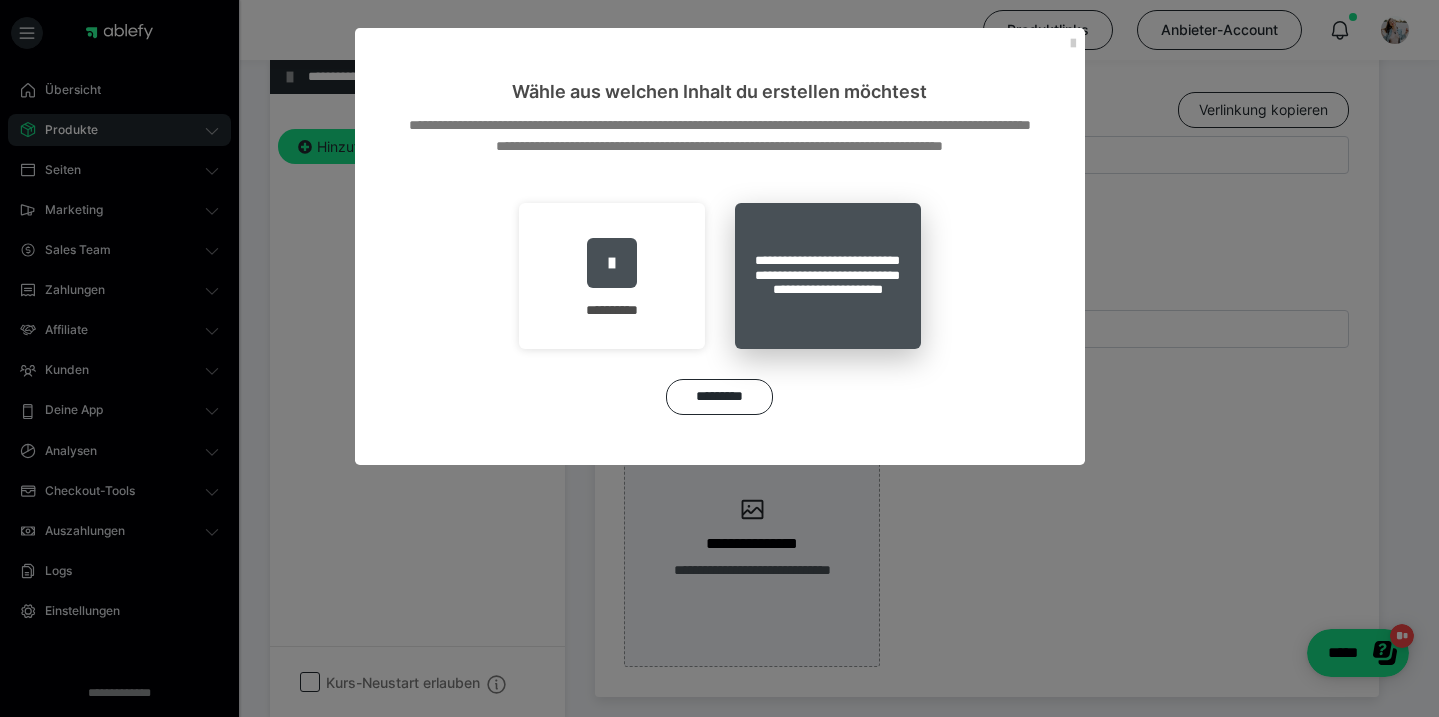 click on "**********" at bounding box center (828, 276) 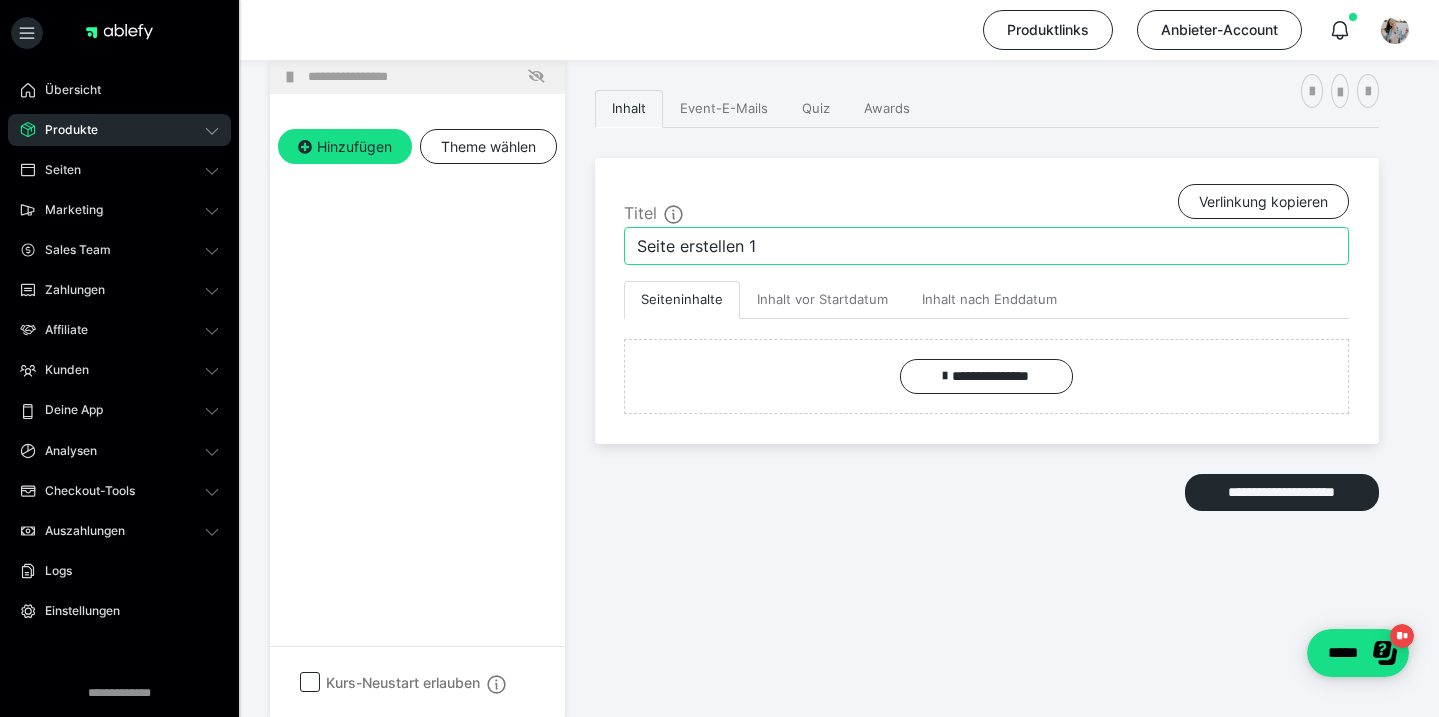 click on "Seite erstellen 1" at bounding box center (986, 246) 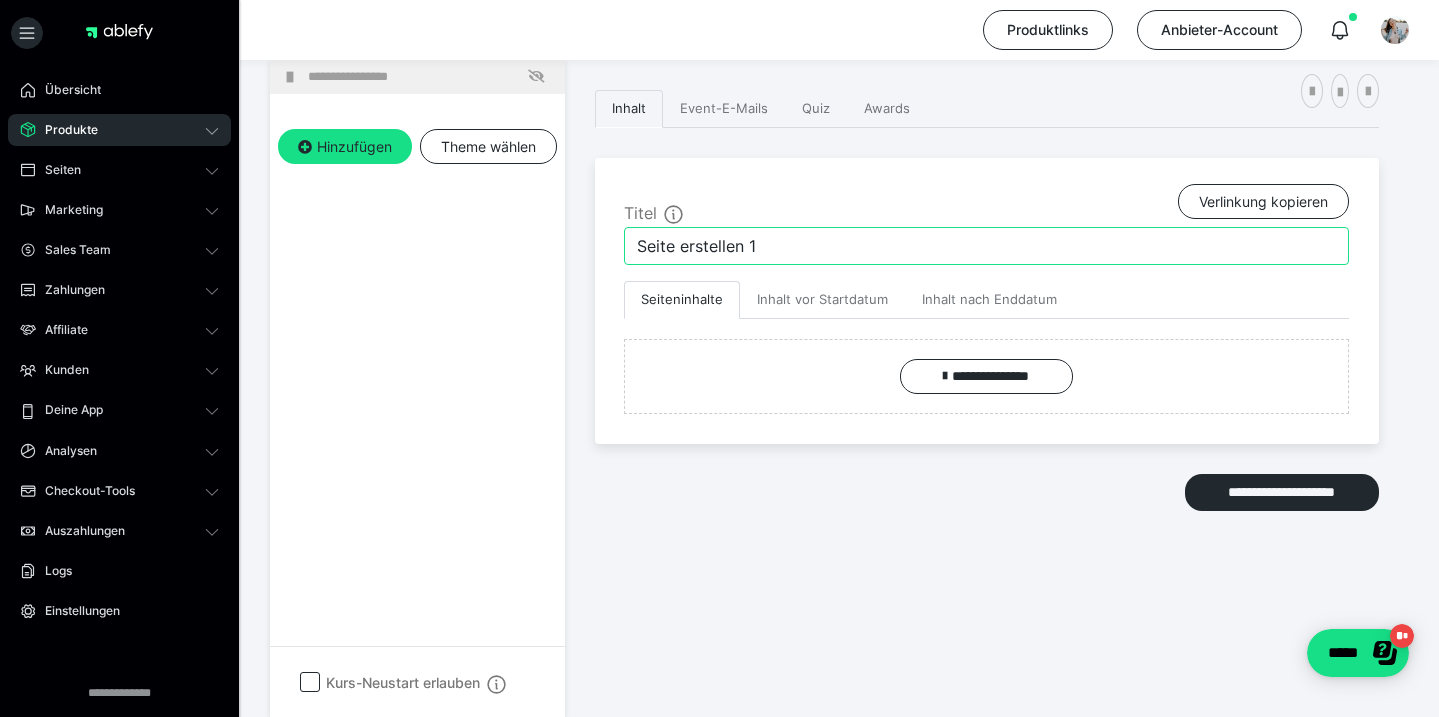 click on "Seite erstellen 1" at bounding box center (986, 246) 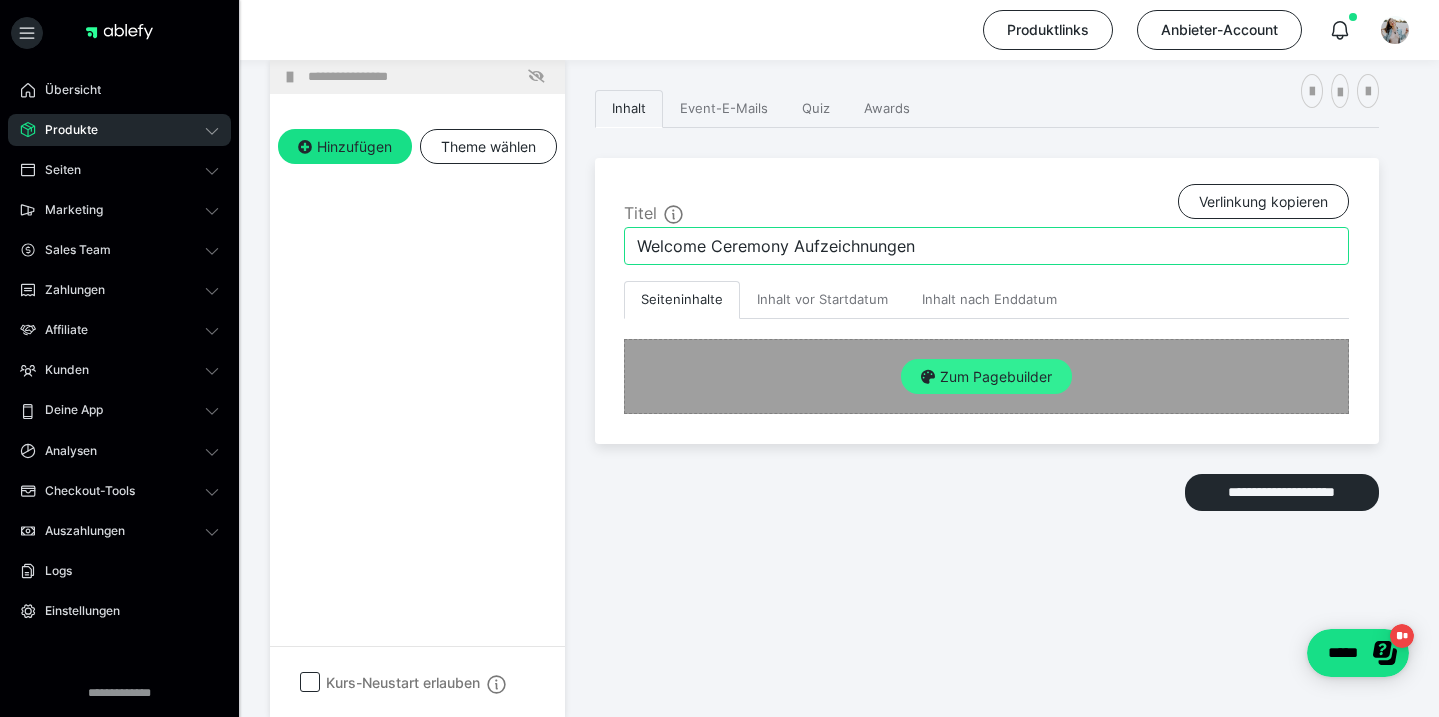 type on "Welcome Ceremony Aufzeichnungen" 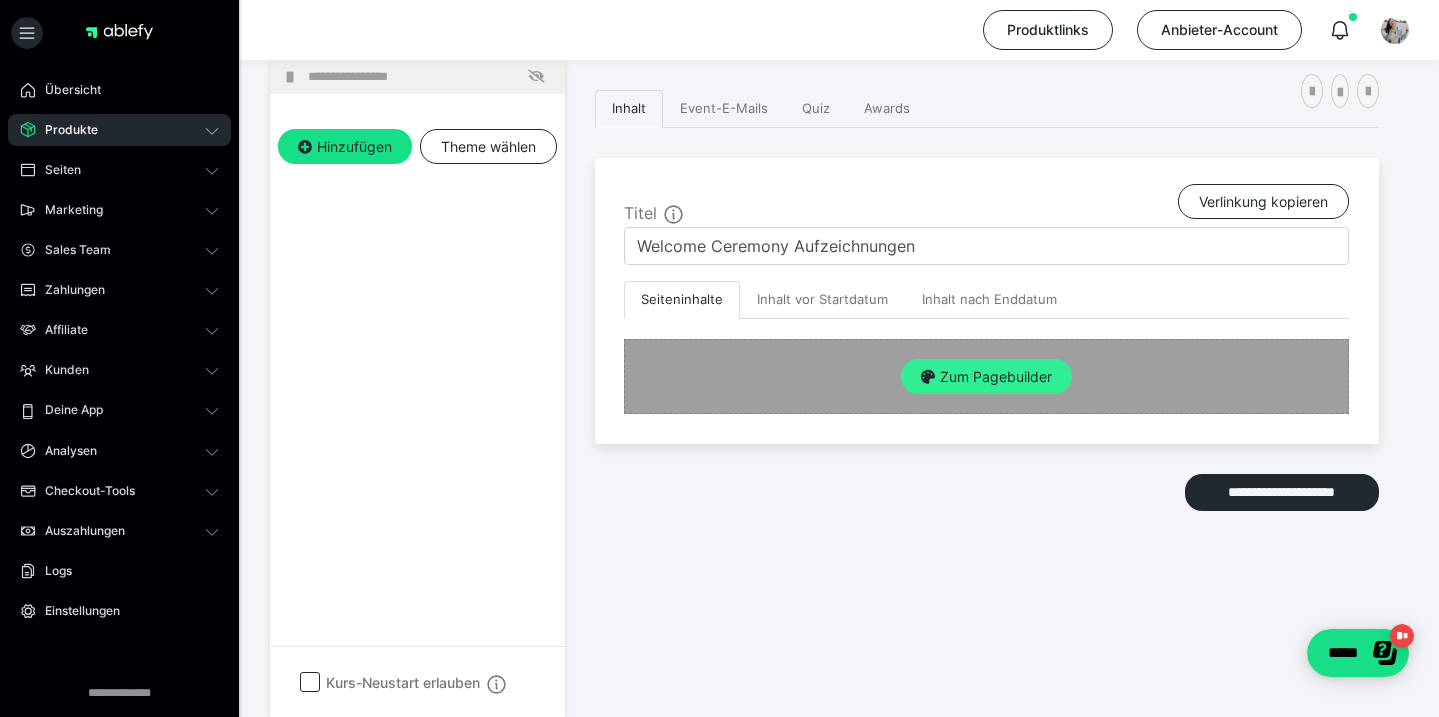 click on "Zum Pagebuilder" at bounding box center (986, 377) 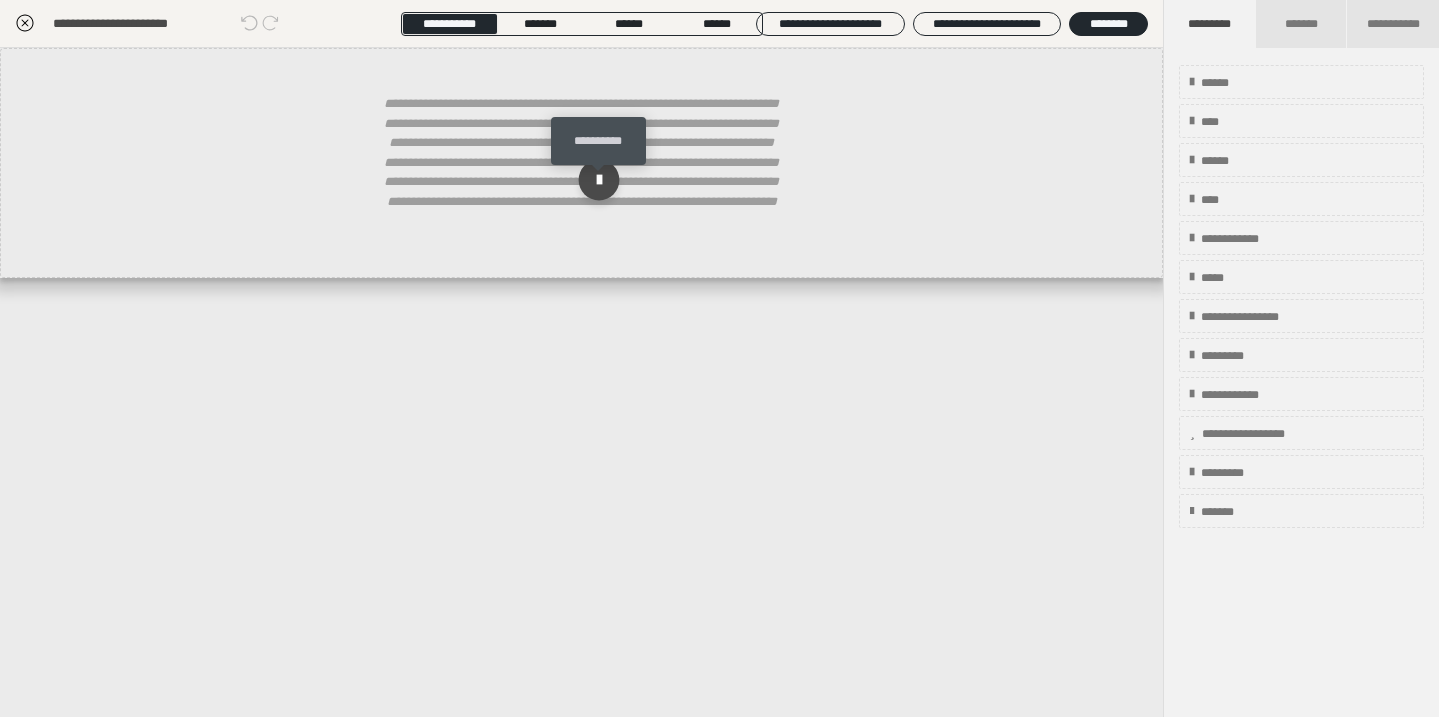 click at bounding box center [598, 180] 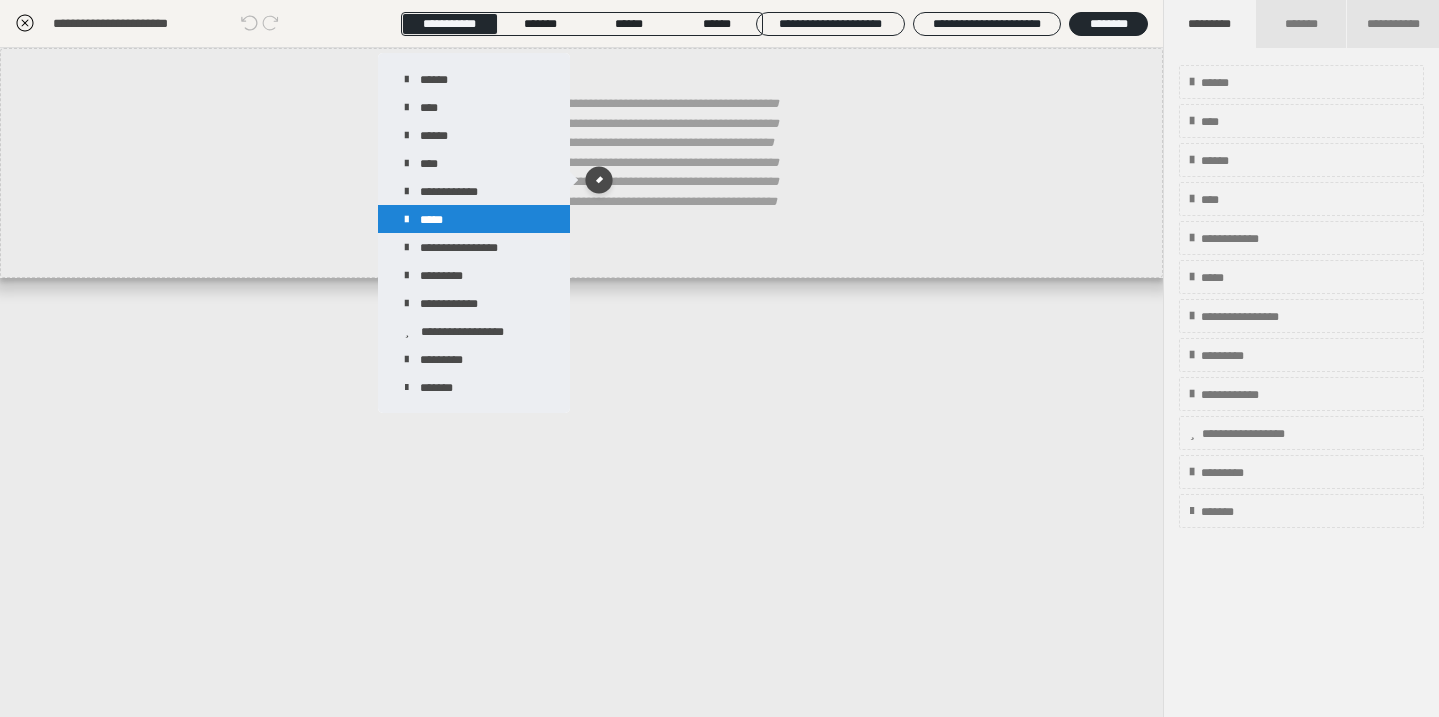 click on "*****" at bounding box center (474, 219) 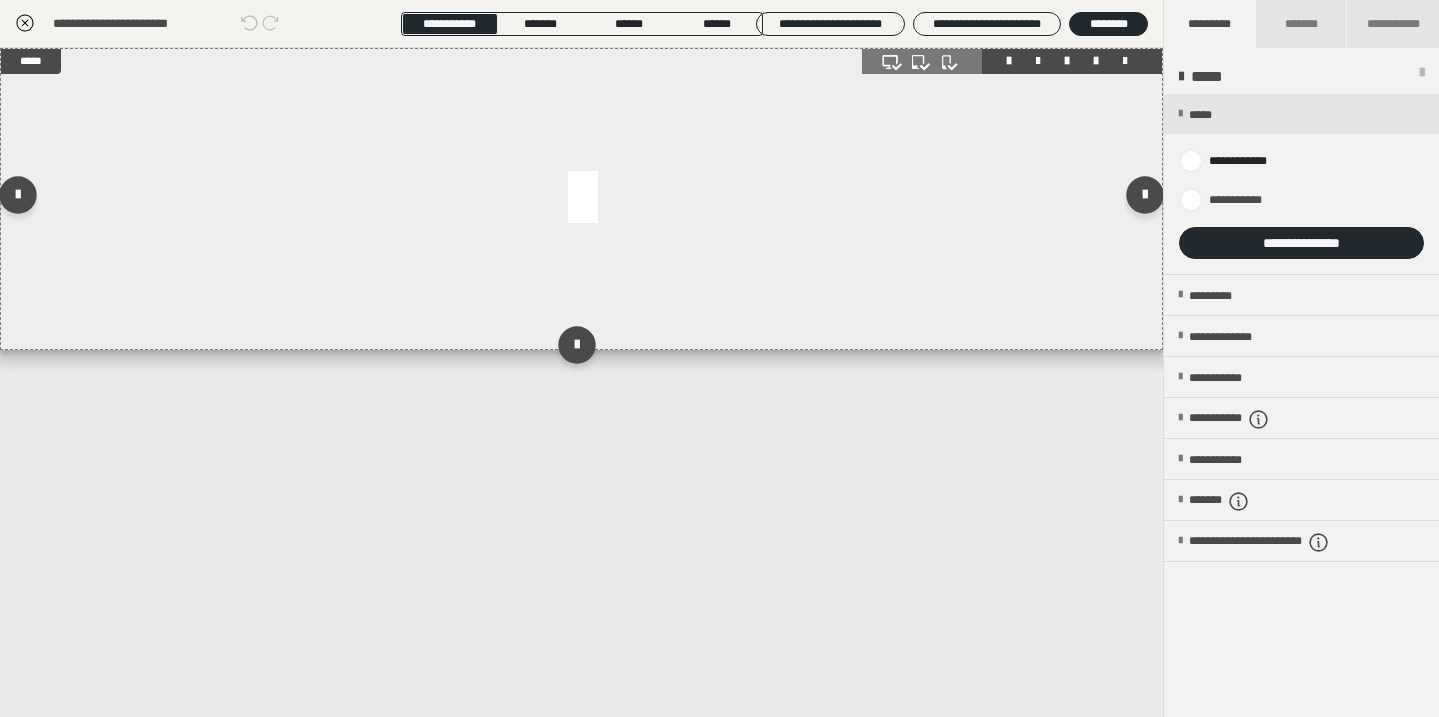 click at bounding box center [1125, 61] 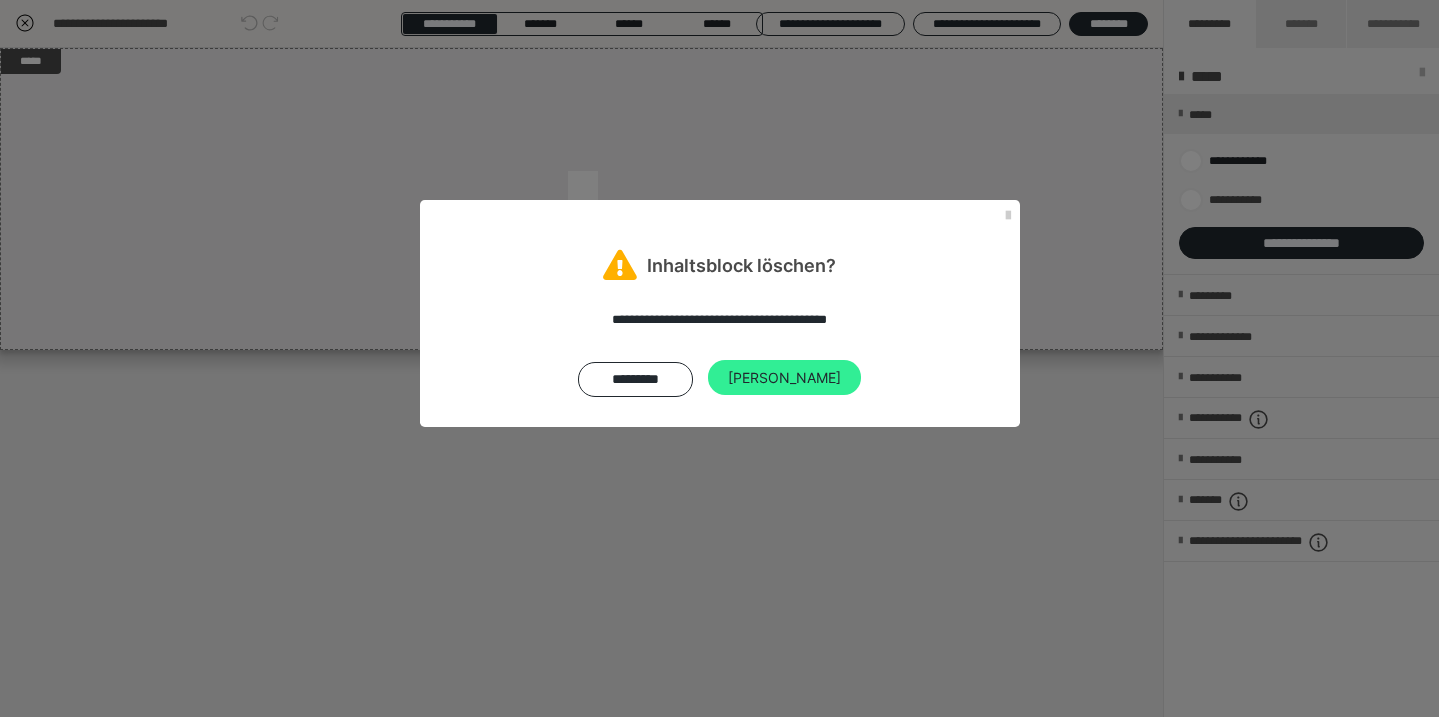 click on "Ja" at bounding box center (784, 378) 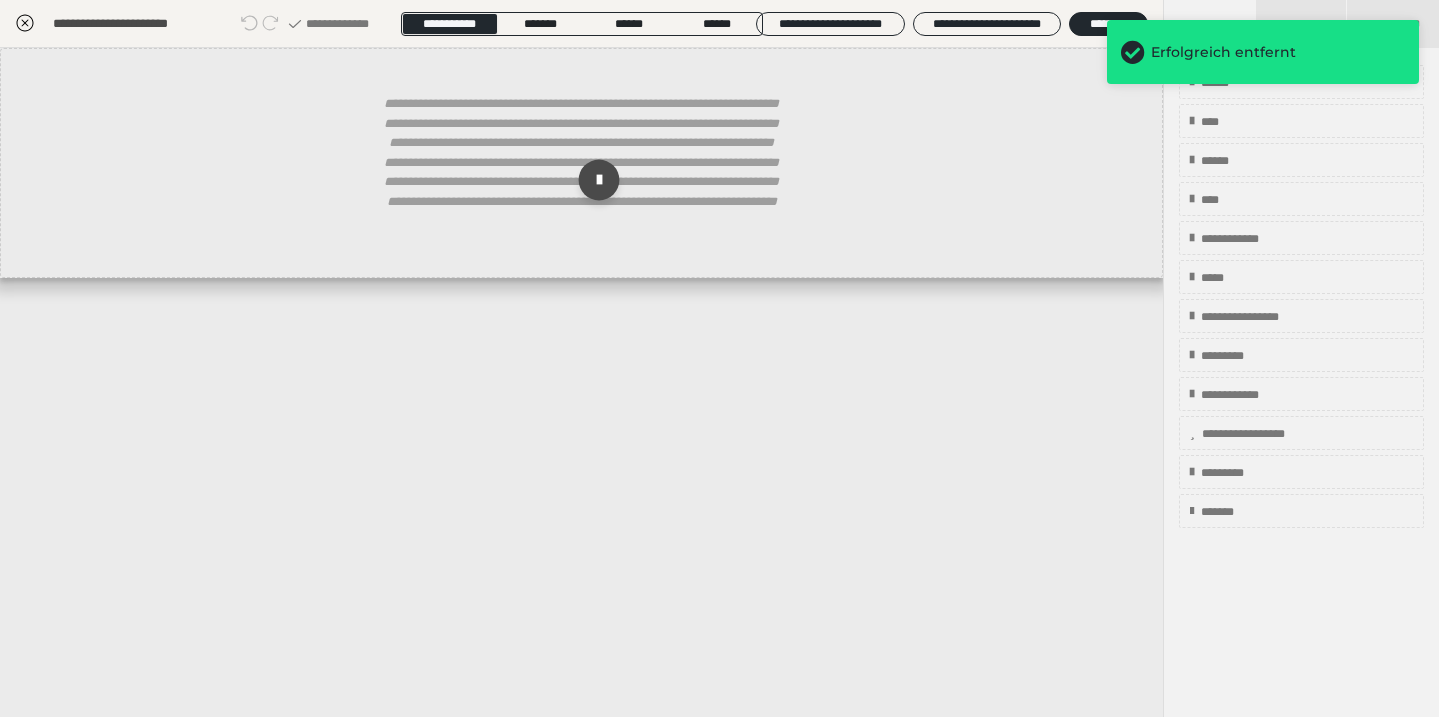 click at bounding box center (598, 180) 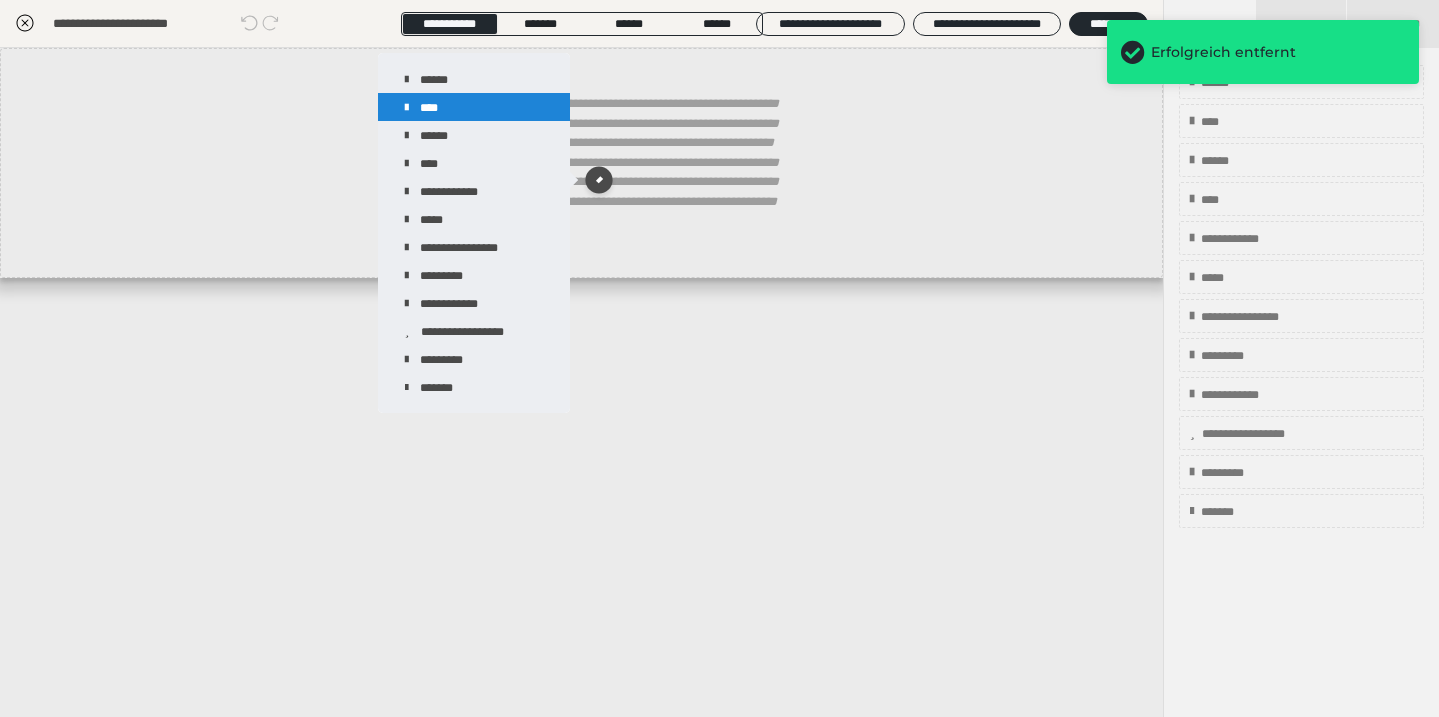 click on "****" at bounding box center [474, 107] 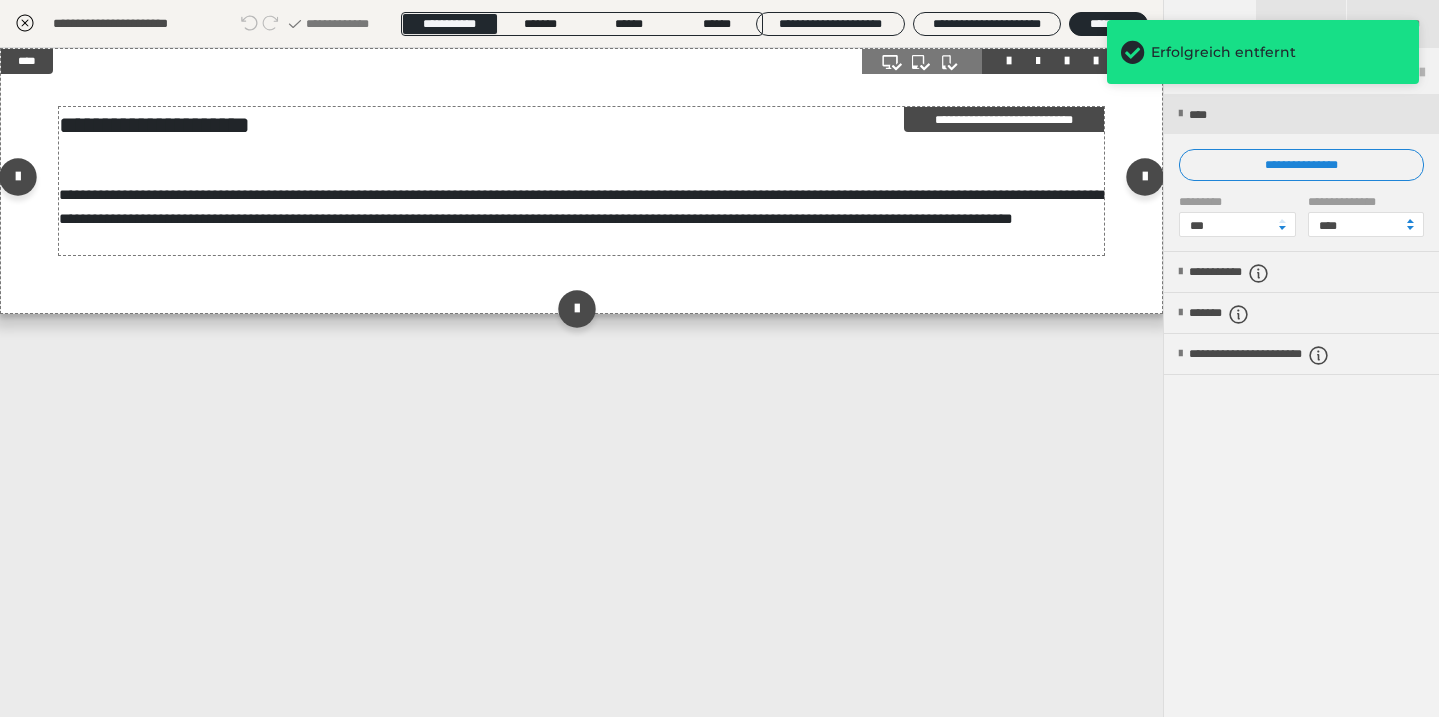 click on "**********" at bounding box center [581, 125] 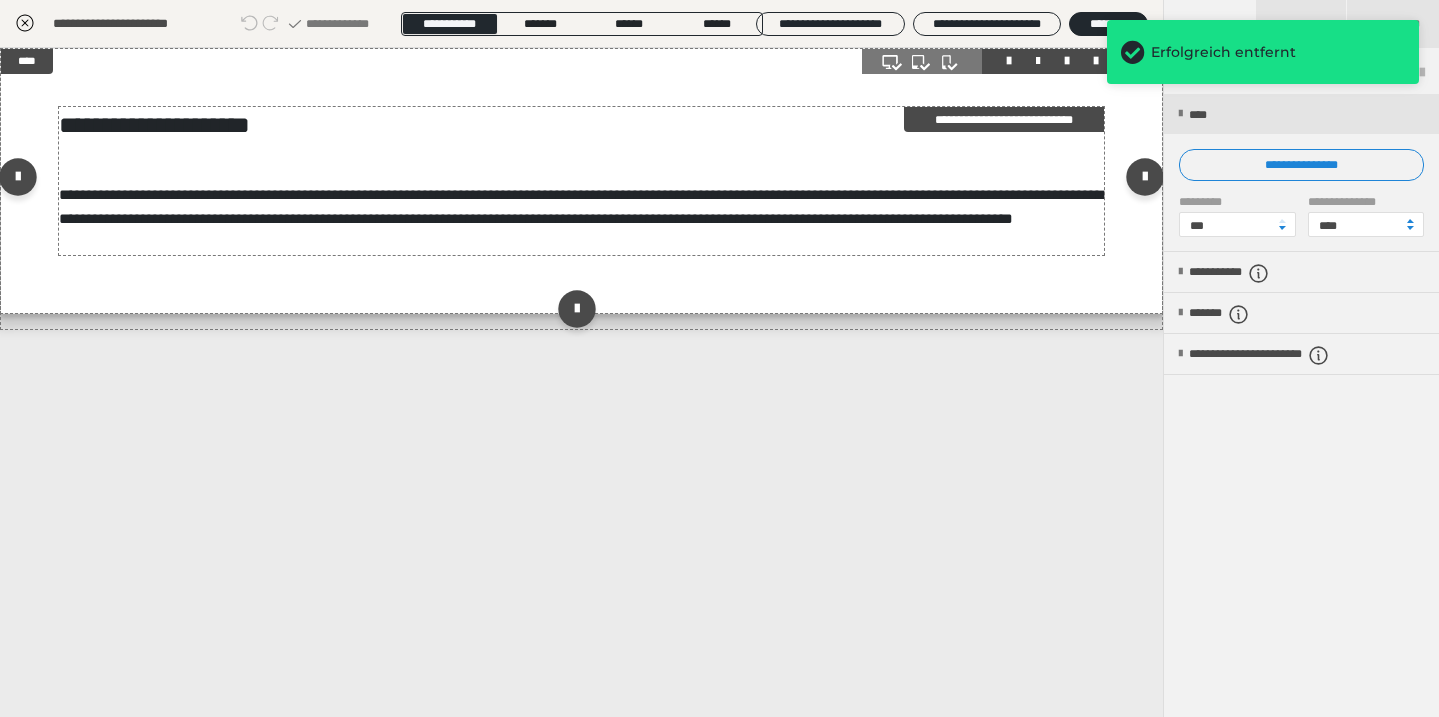 click on "********* Speichern" at bounding box center [720, 134] 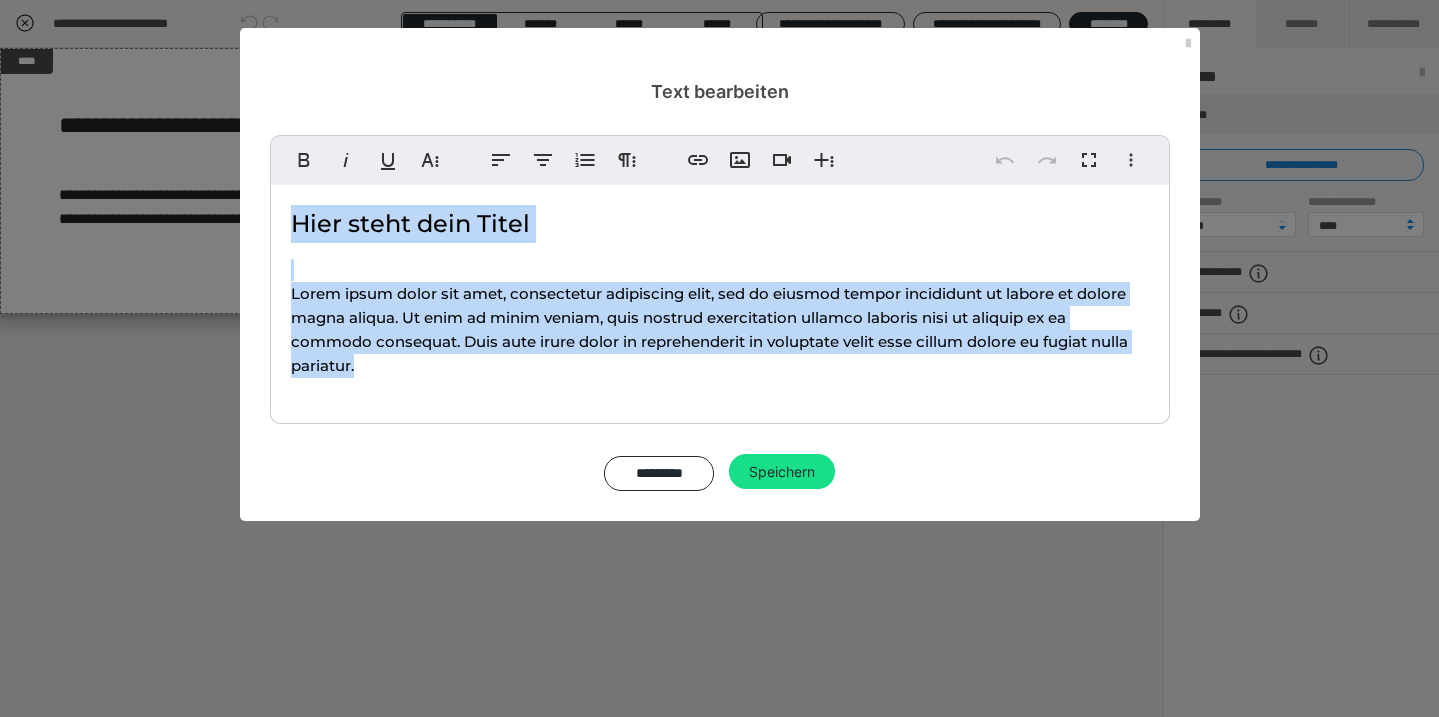 click on "Hier steht dein Titel" at bounding box center [720, 224] 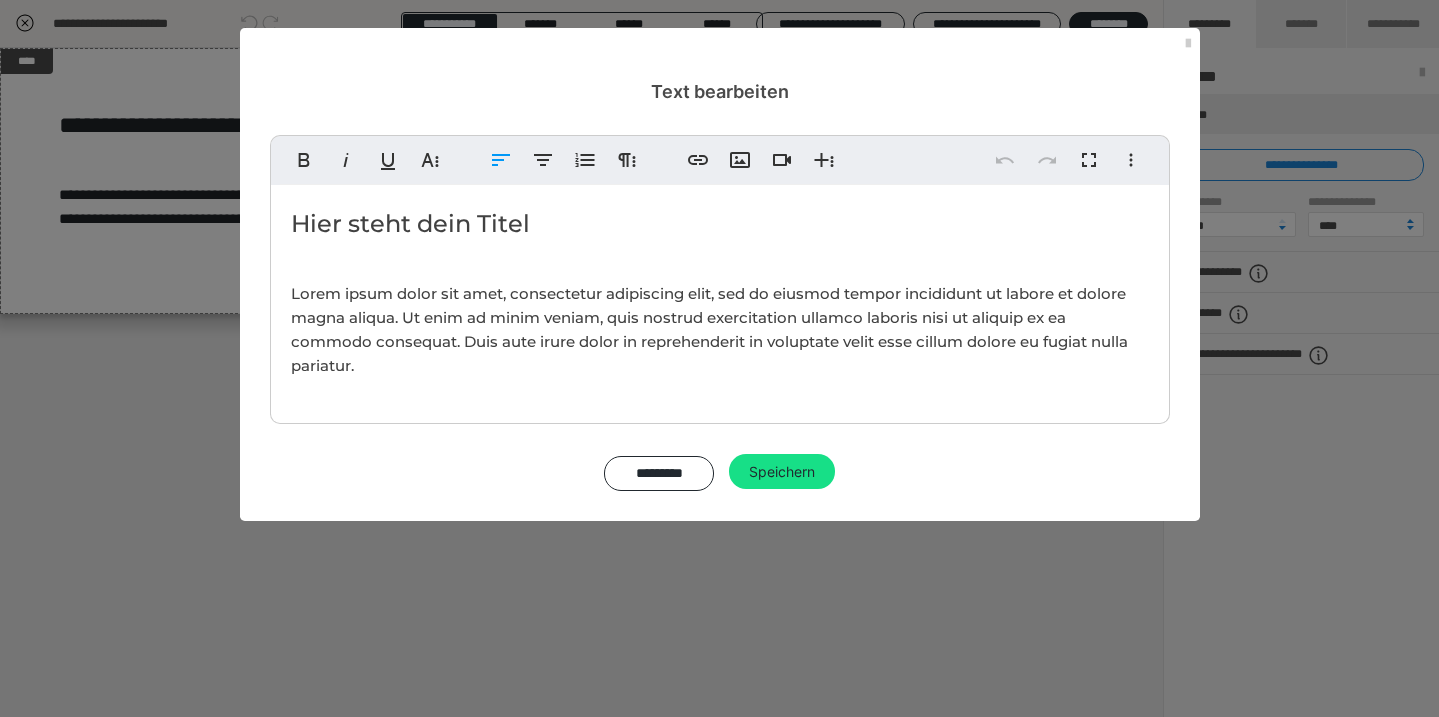 click on "Hier steht dein Titel" at bounding box center [720, 224] 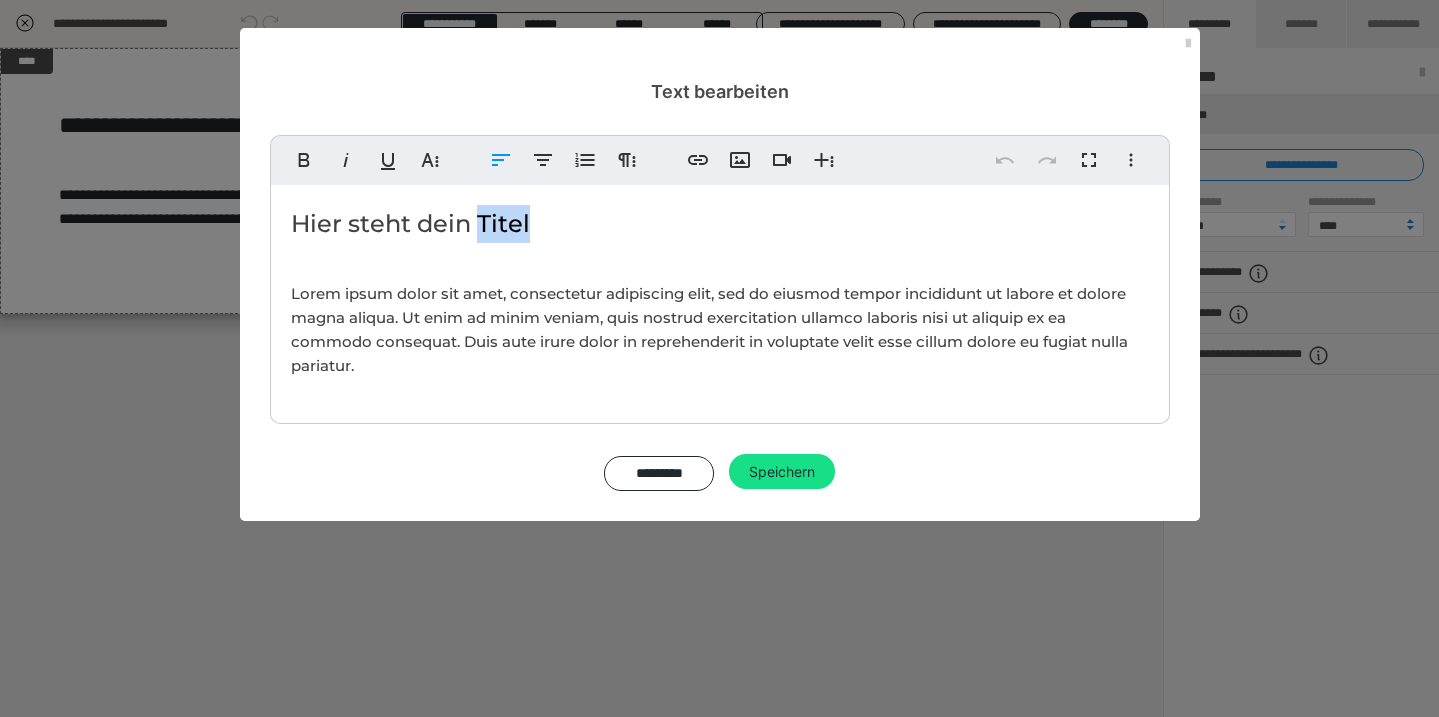click on "Hier steht dein Titel" at bounding box center (720, 224) 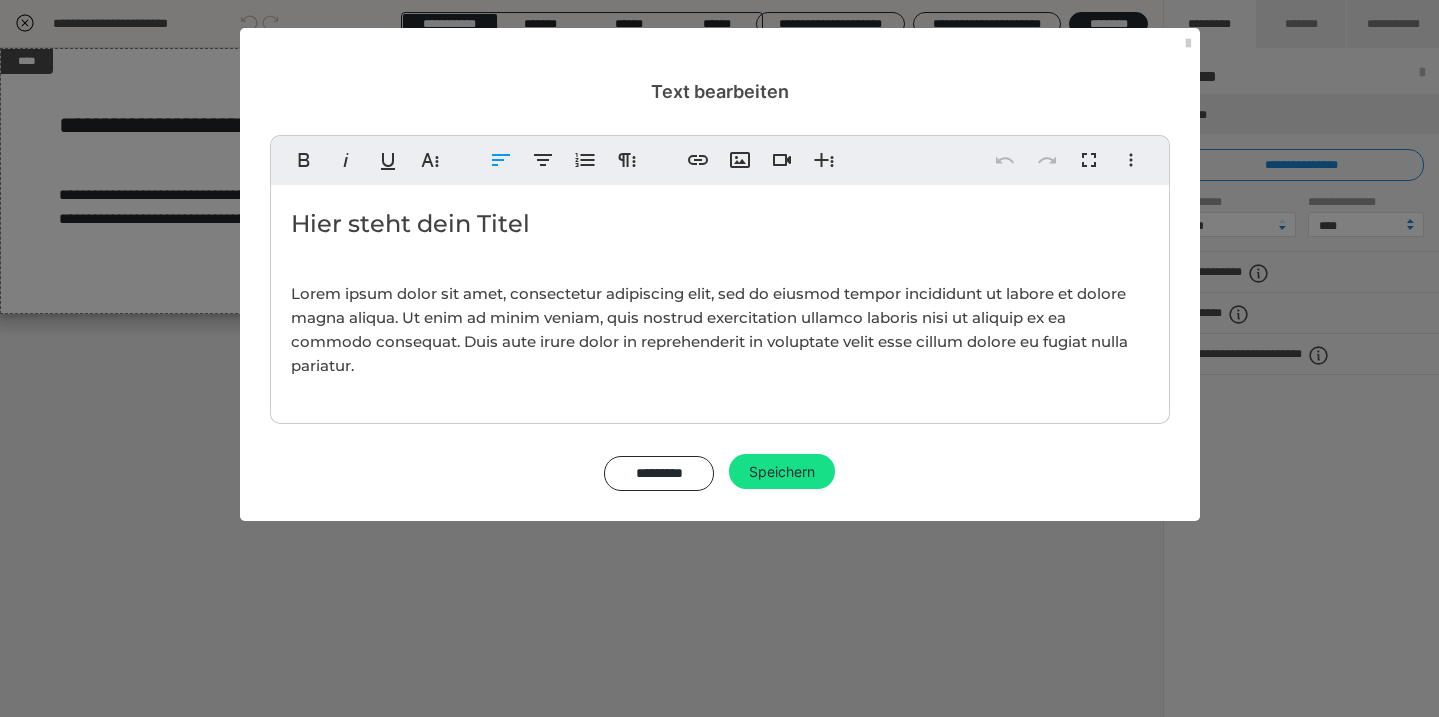 type 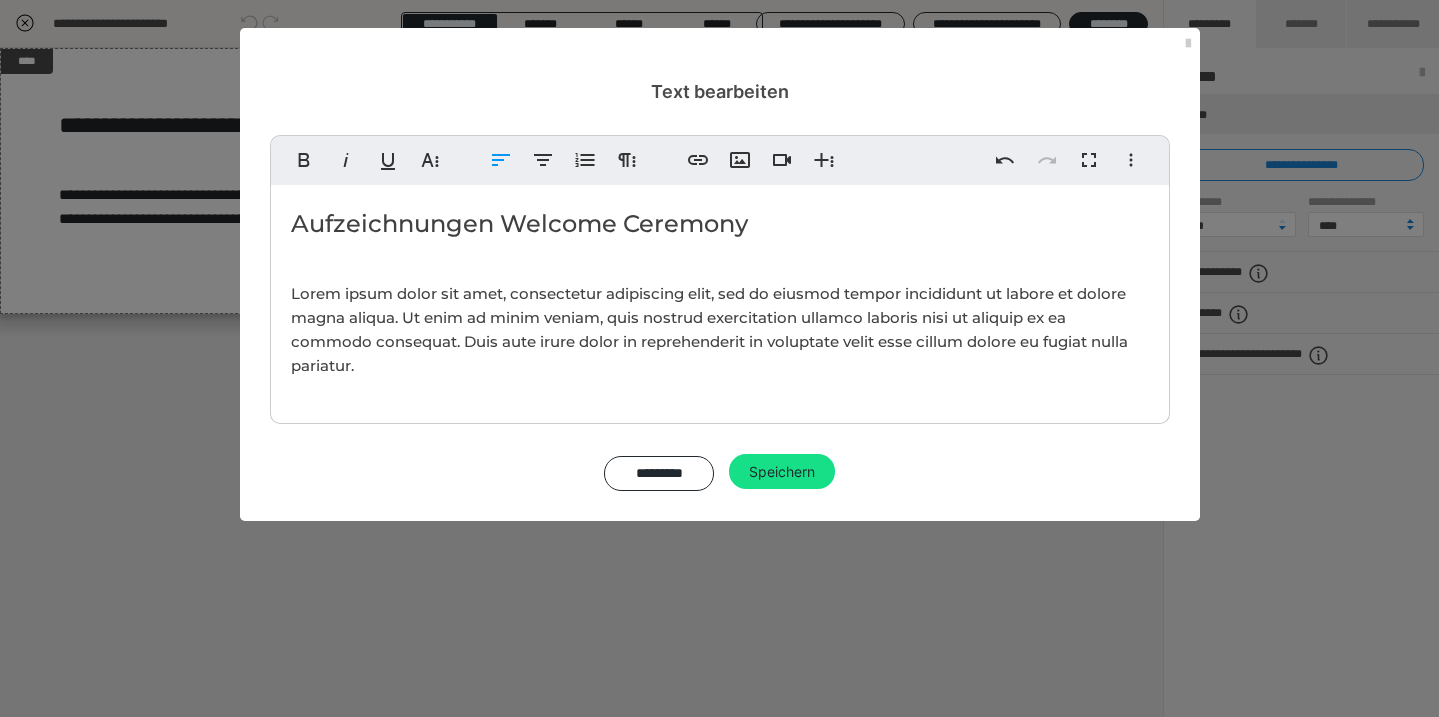 click on "Lorem ipsum dolor sit amet, consectetur adipiscing elit, sed do eiusmod tempor incididunt ut labore et dolore magna aliqua. Ut enim ad minim veniam, quis nostrud exercitation ullamco laboris nisi ut aliquip ex ea commodo consequat. Duis aute irure dolor in reprehenderit in voluptate velit esse cillum dolore eu fugiat nulla pariatur." at bounding box center [709, 329] 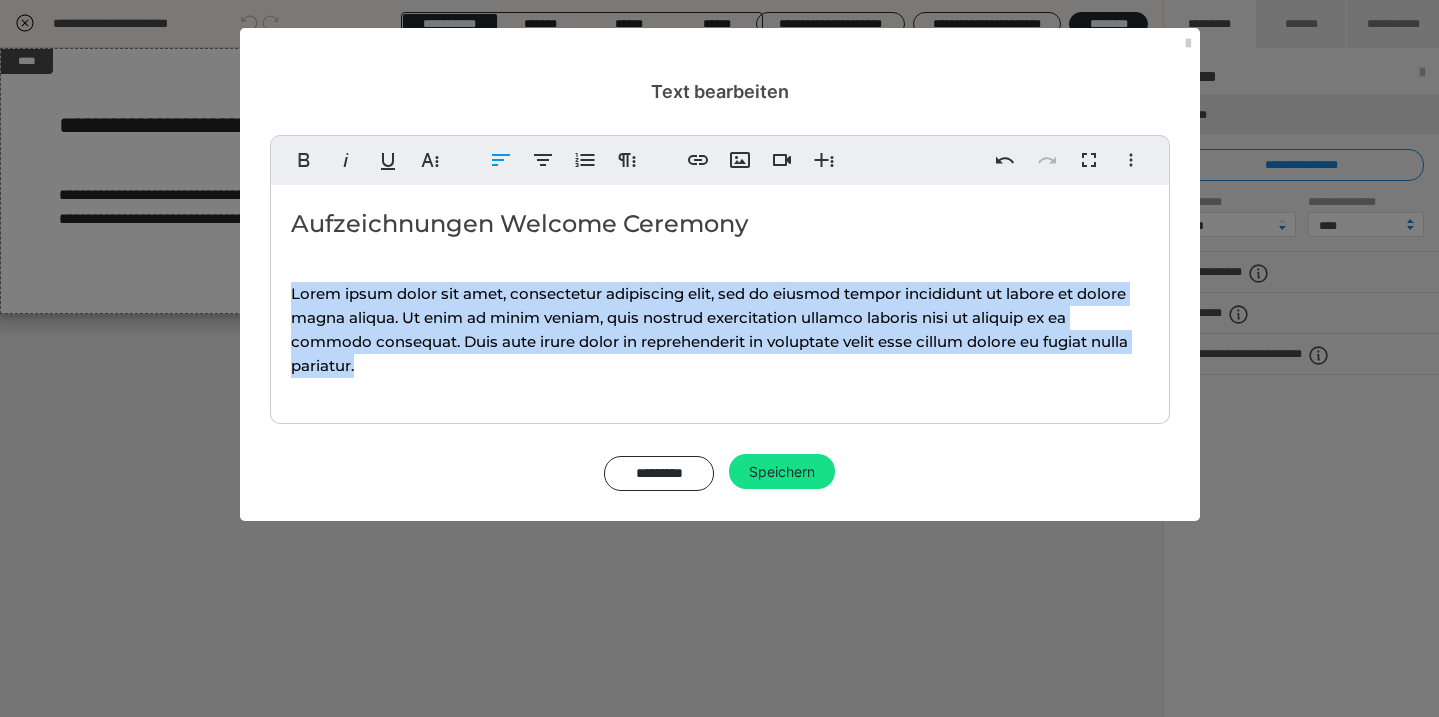 drag, startPoint x: 365, startPoint y: 371, endPoint x: 287, endPoint y: 289, distance: 113.17243 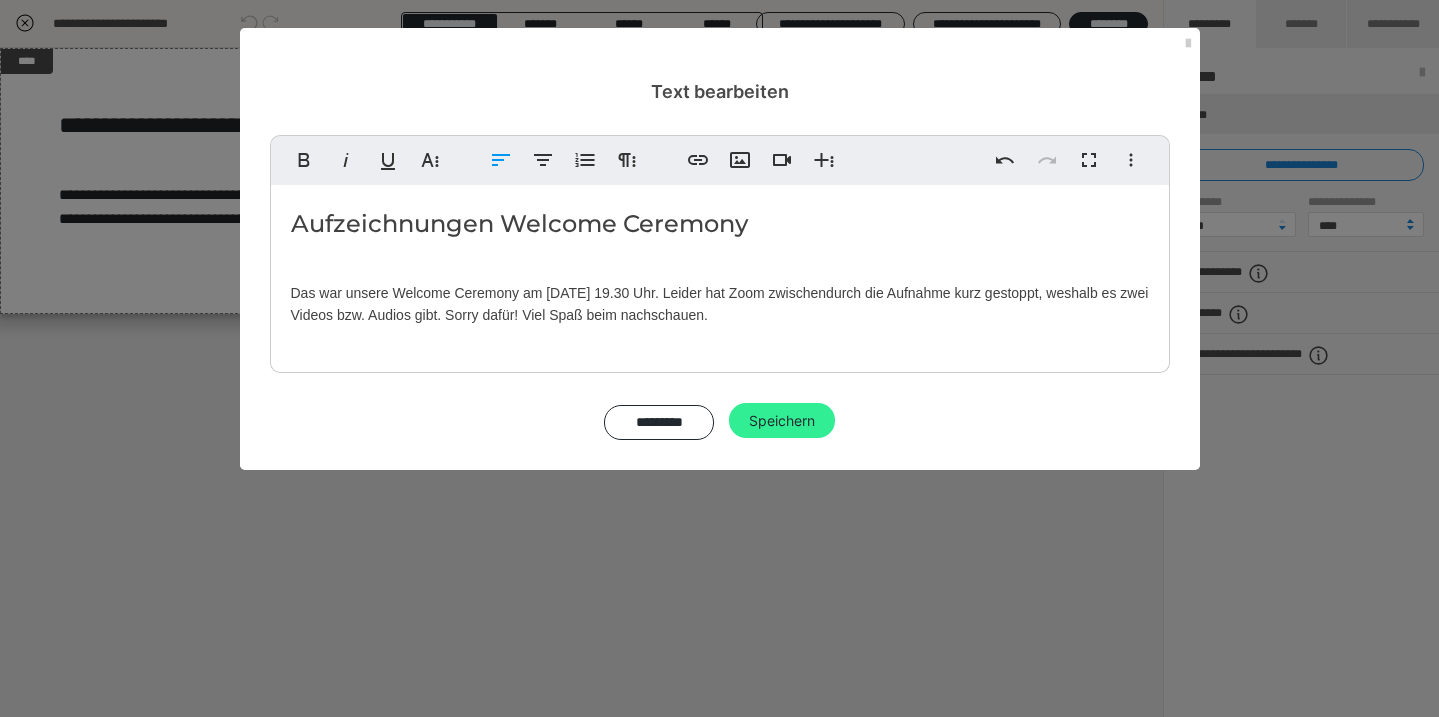 click on "Speichern" at bounding box center [782, 421] 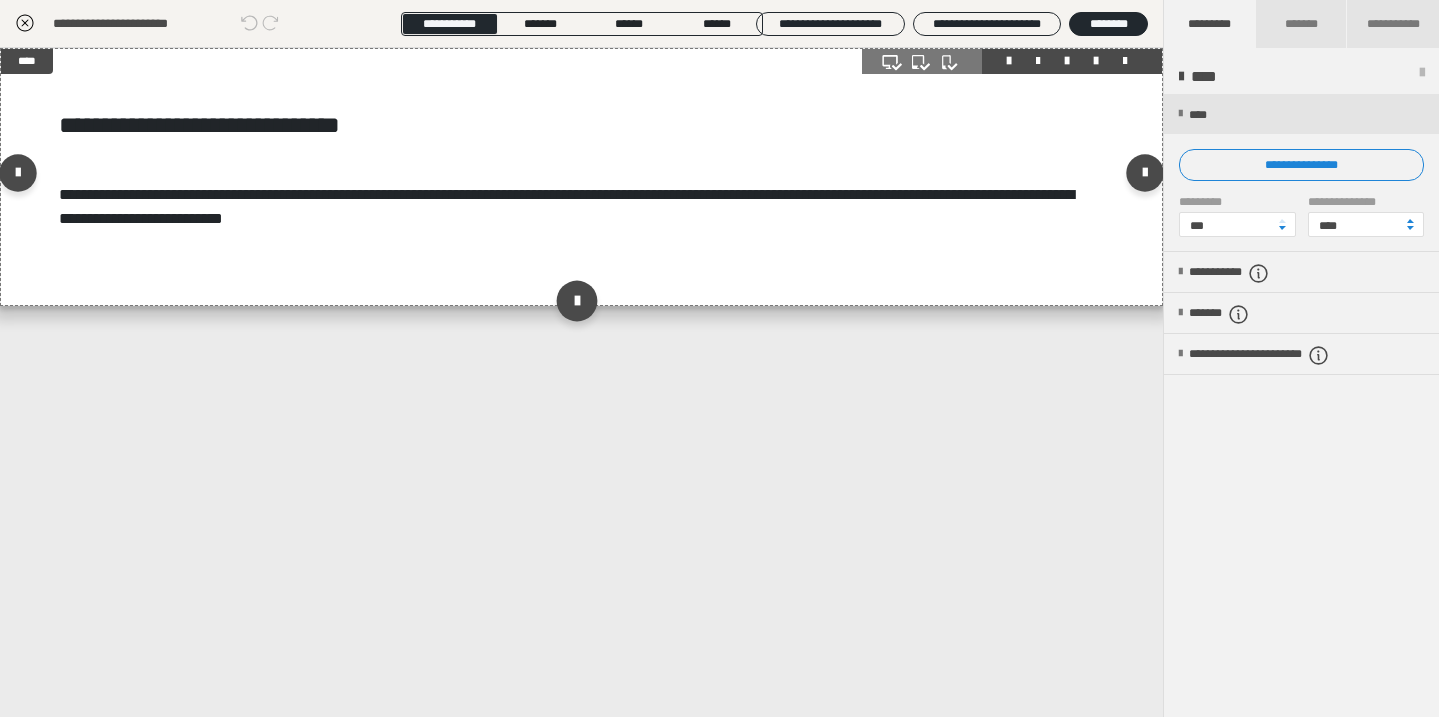 click at bounding box center [577, 300] 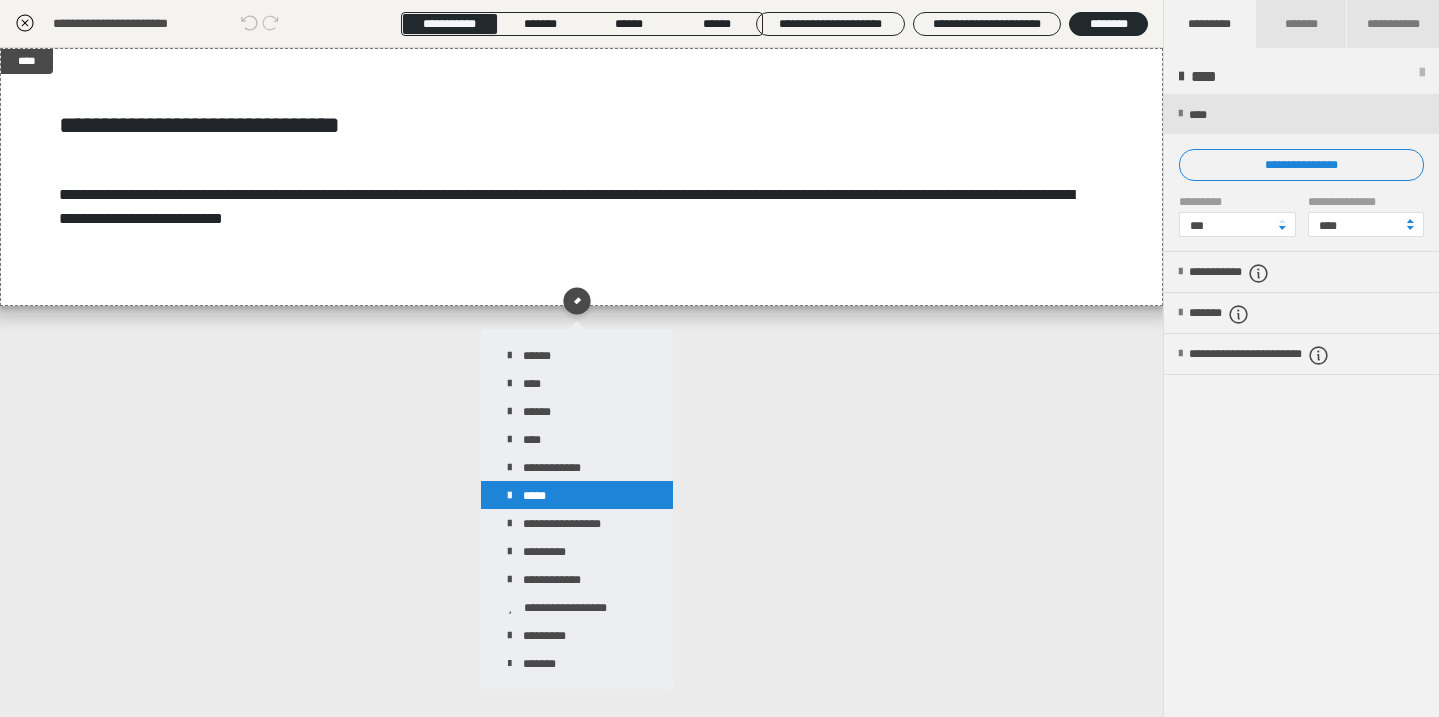 click on "*****" at bounding box center [577, 495] 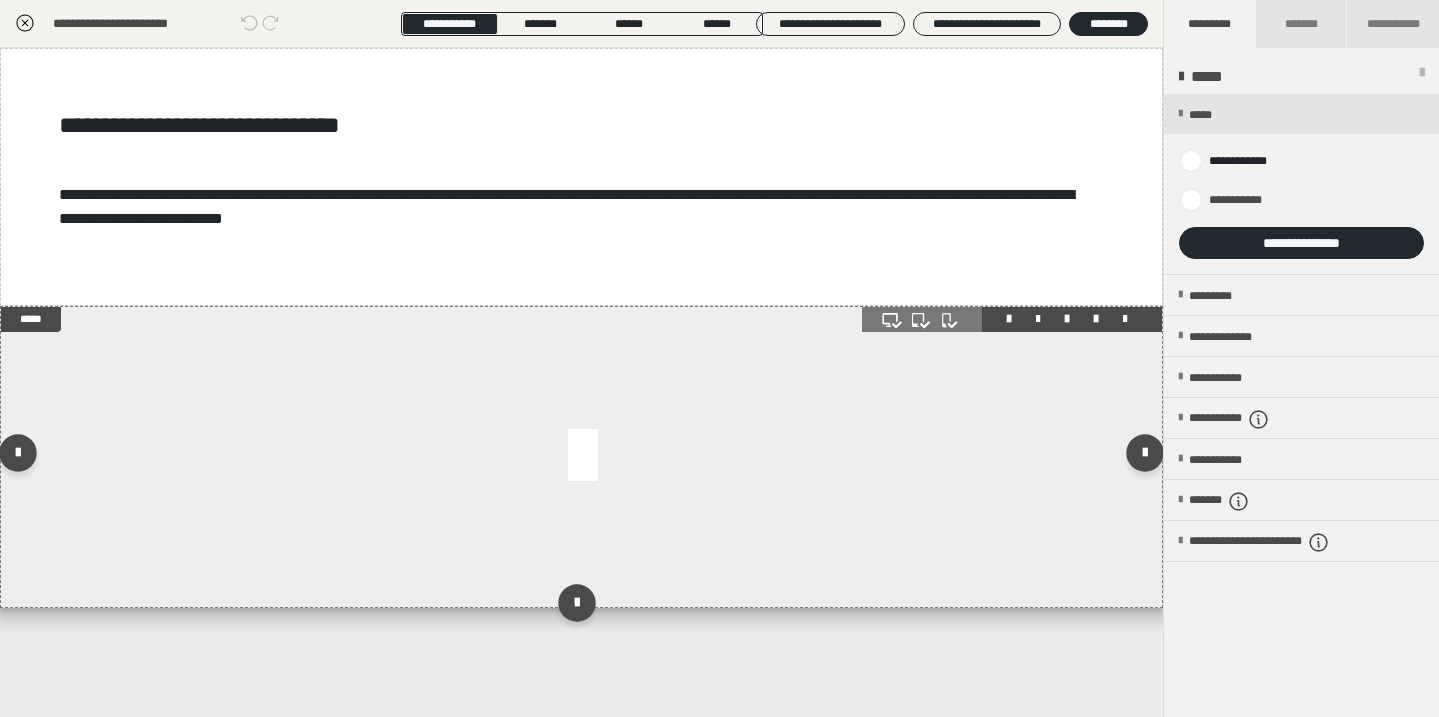 click at bounding box center [581, 457] 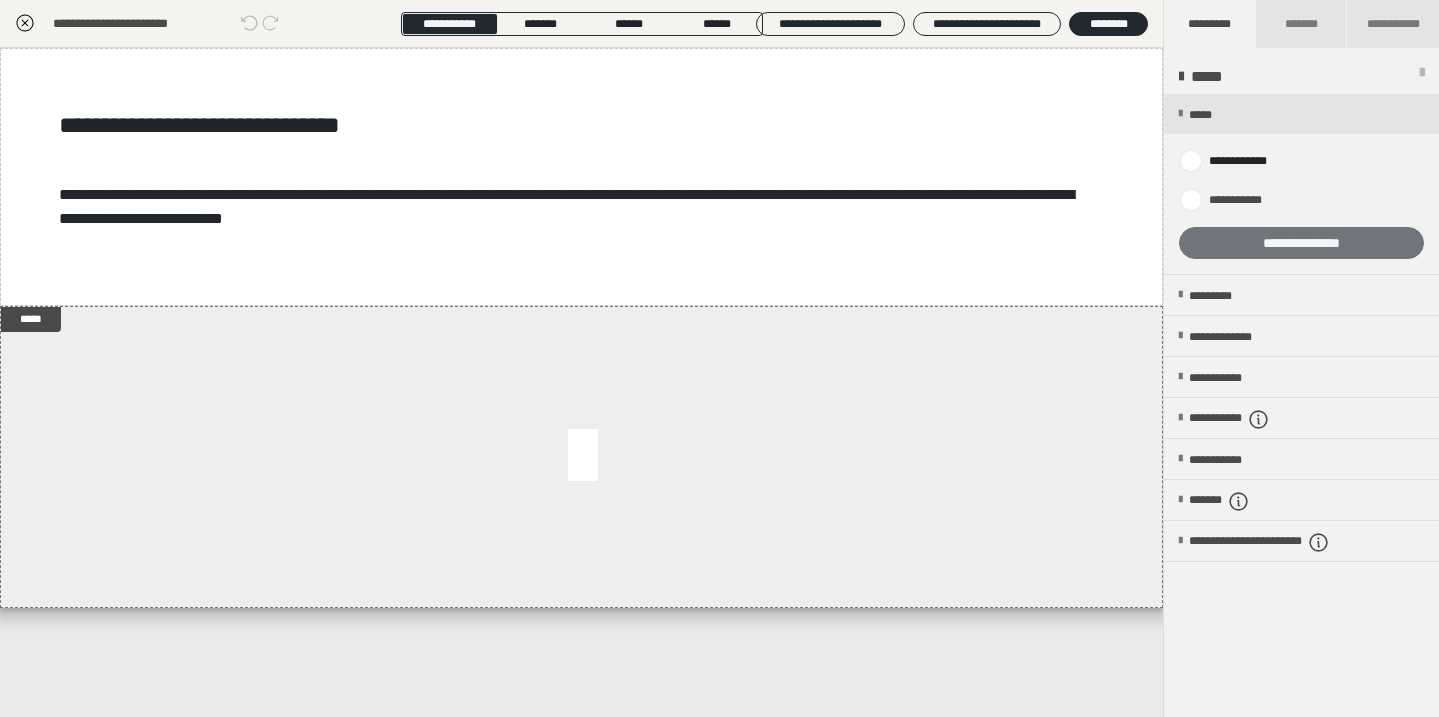 click on "**********" at bounding box center [1301, 243] 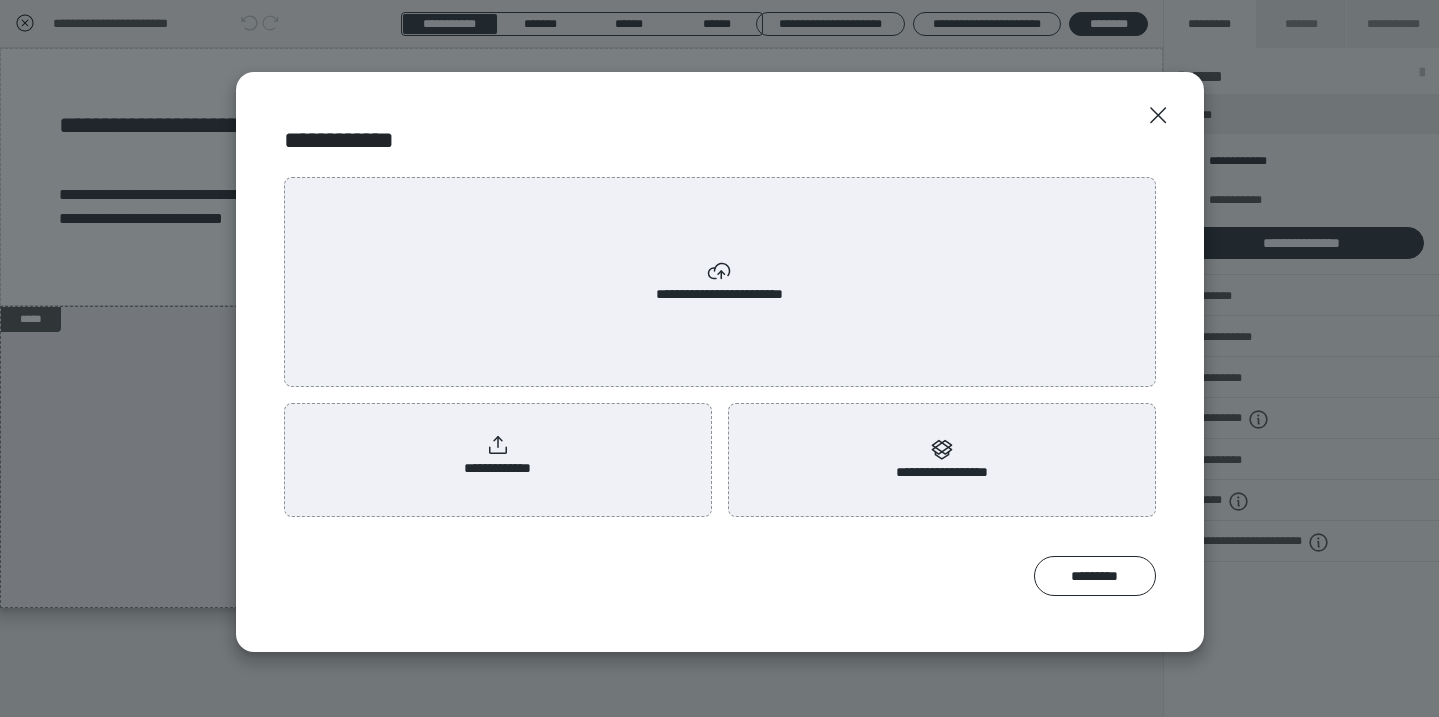 click 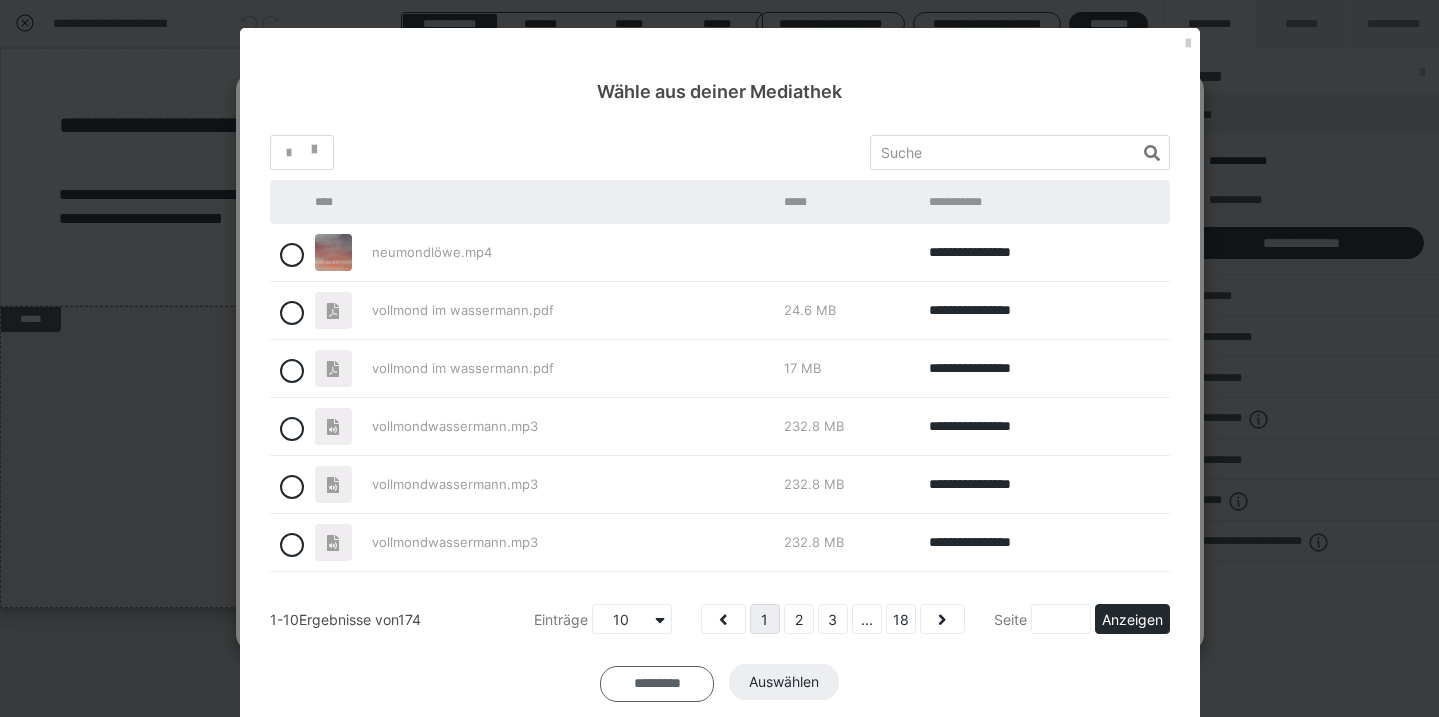 click on "*********" at bounding box center [657, 684] 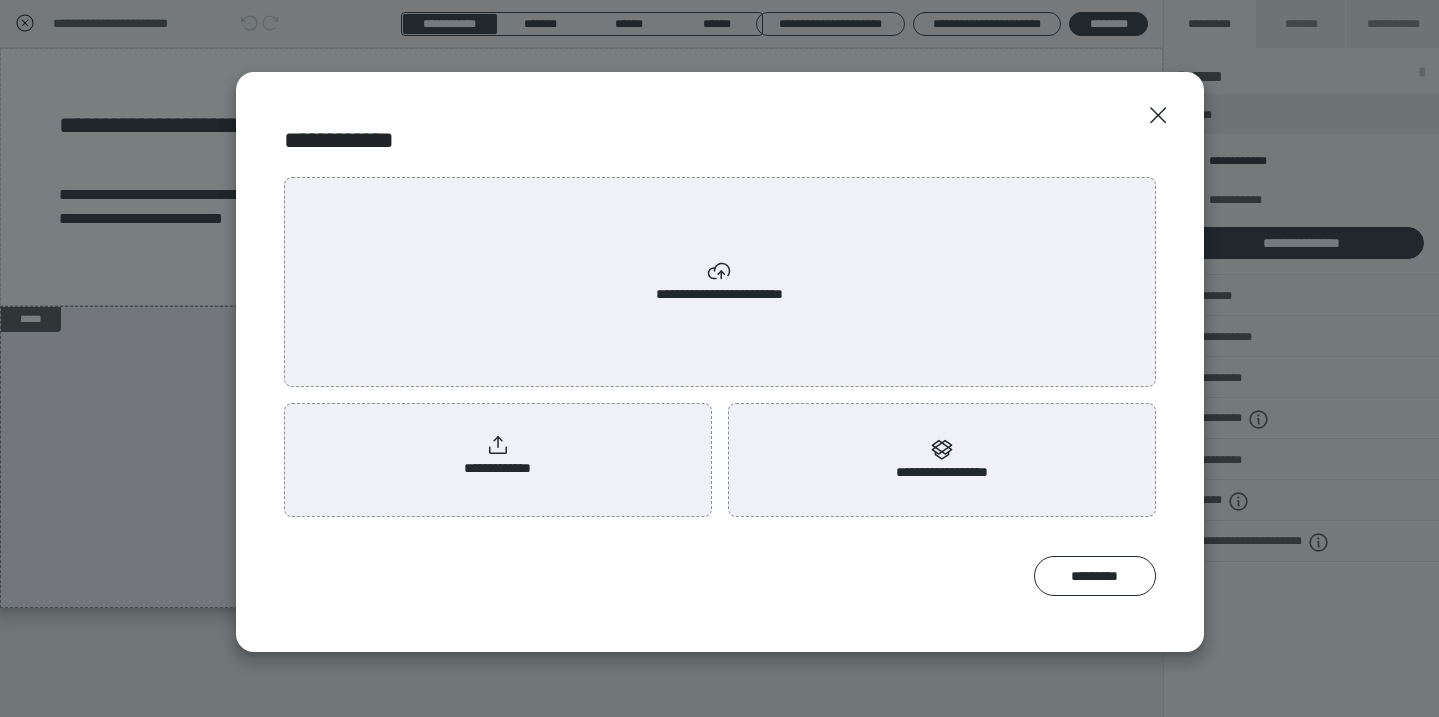 click on "**********" at bounding box center [498, 456] 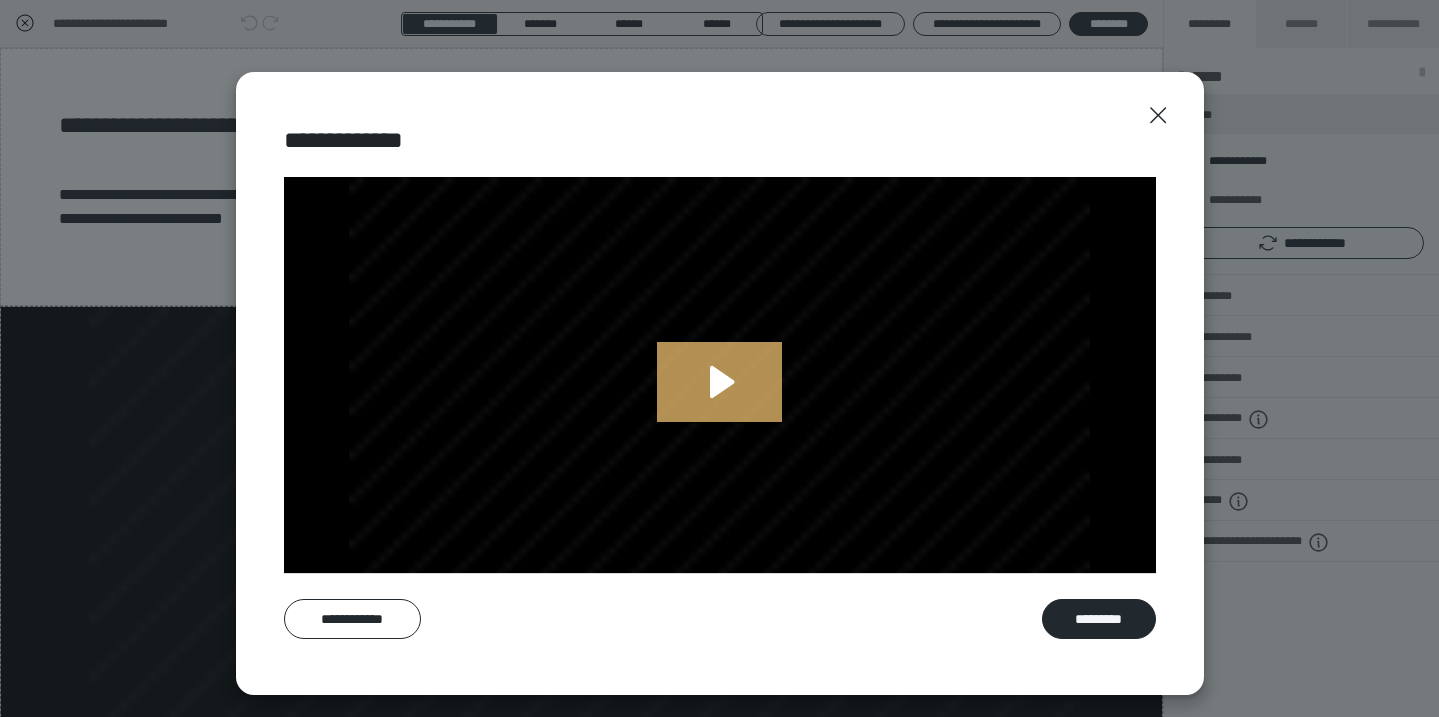 click 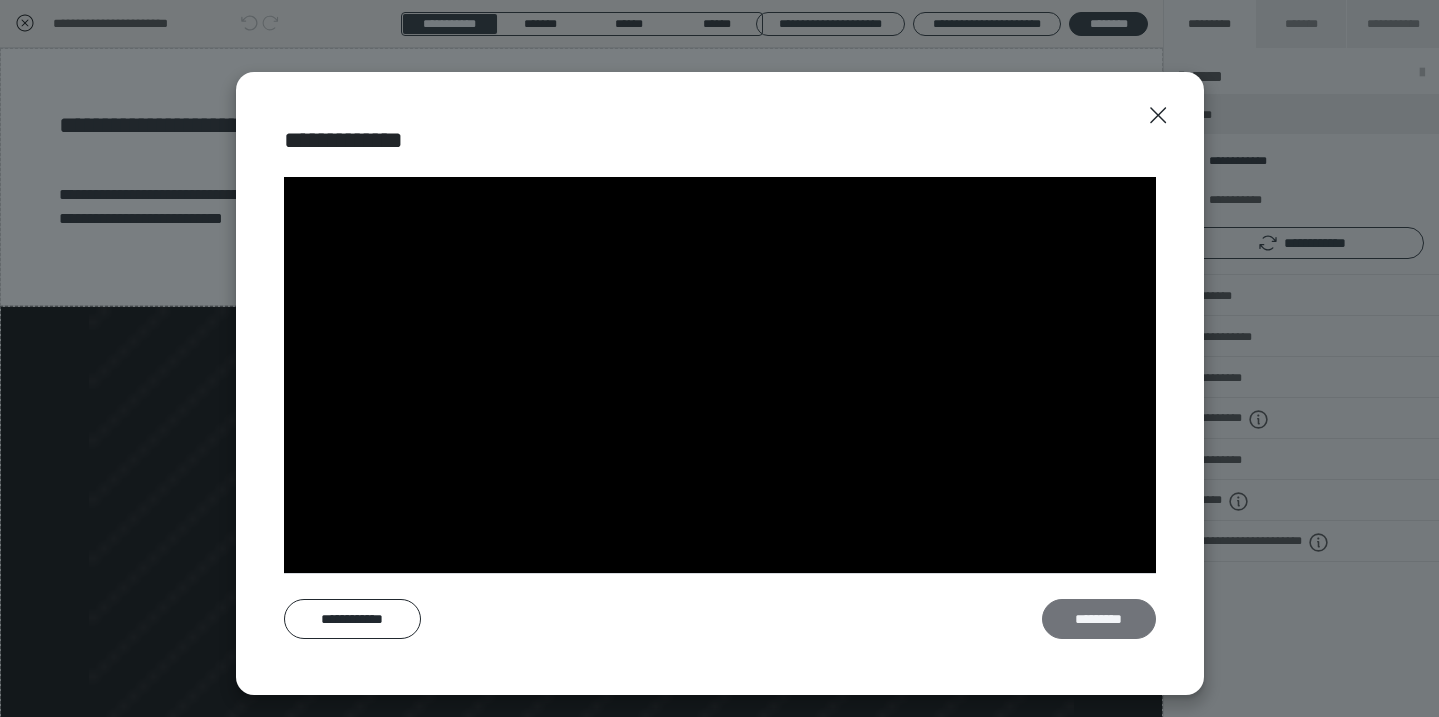 click on "*********" at bounding box center (1099, 619) 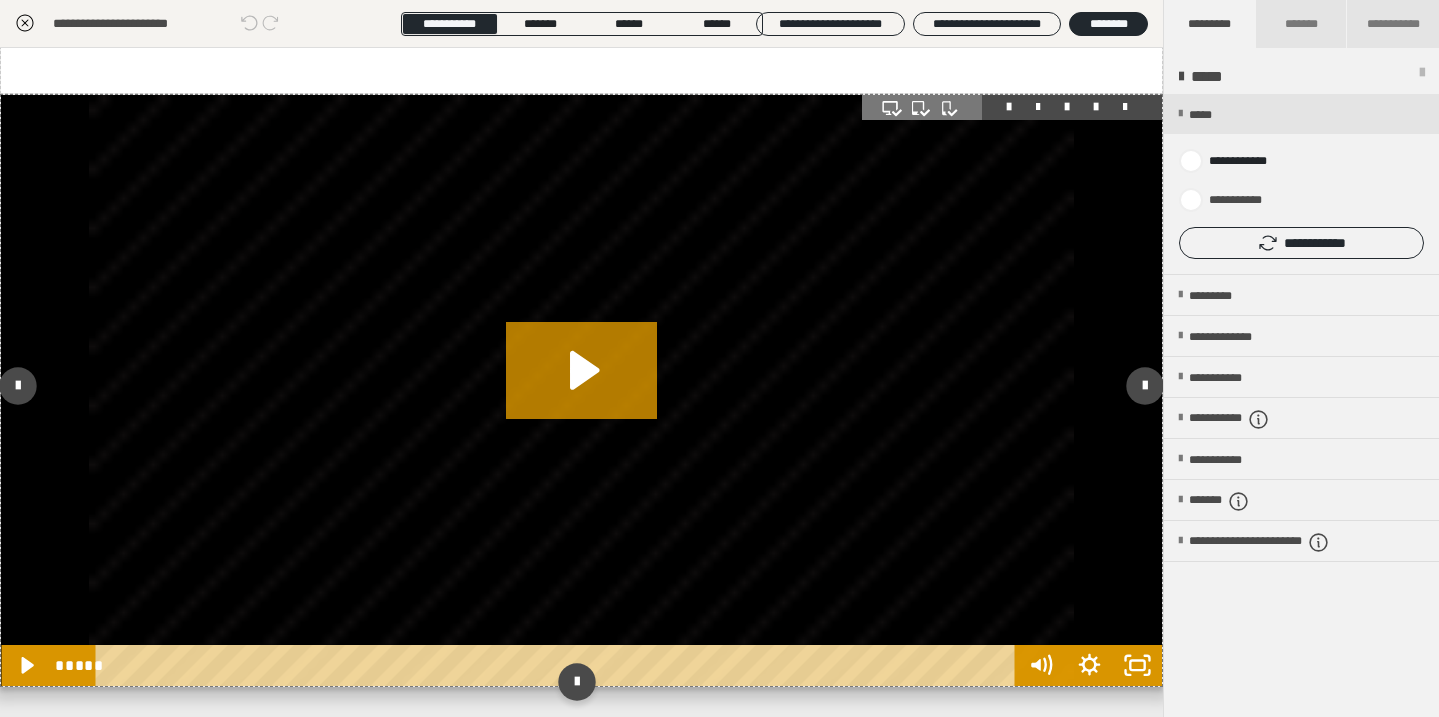 scroll, scrollTop: 252, scrollLeft: 0, axis: vertical 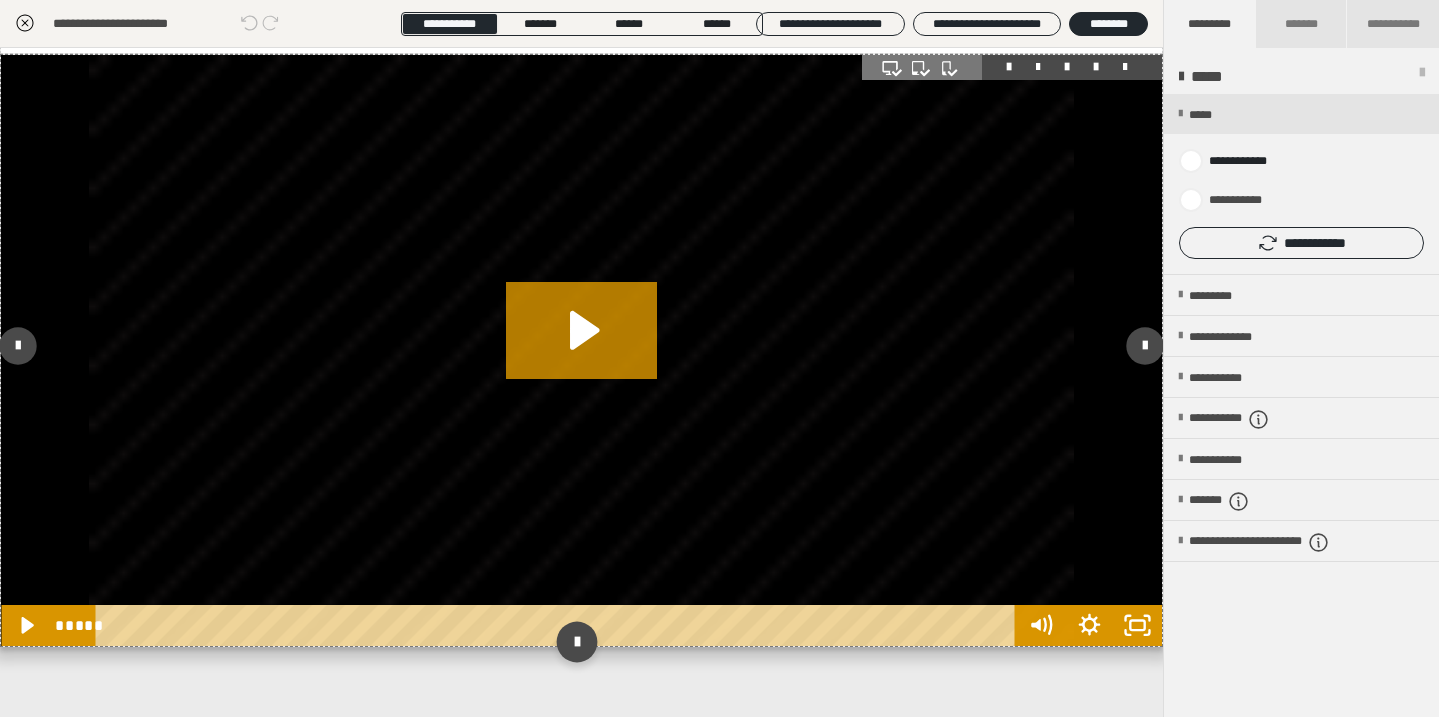 click at bounding box center [577, 642] 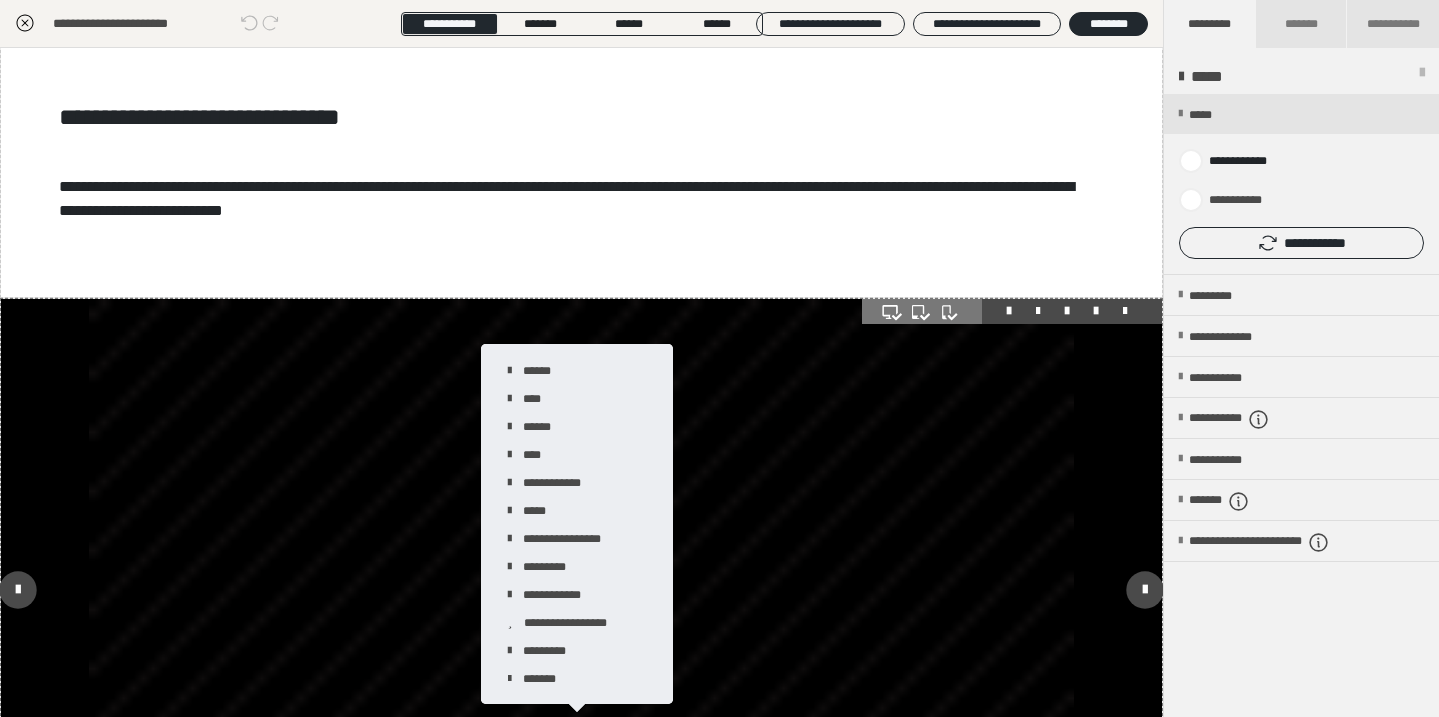 scroll, scrollTop: 0, scrollLeft: 0, axis: both 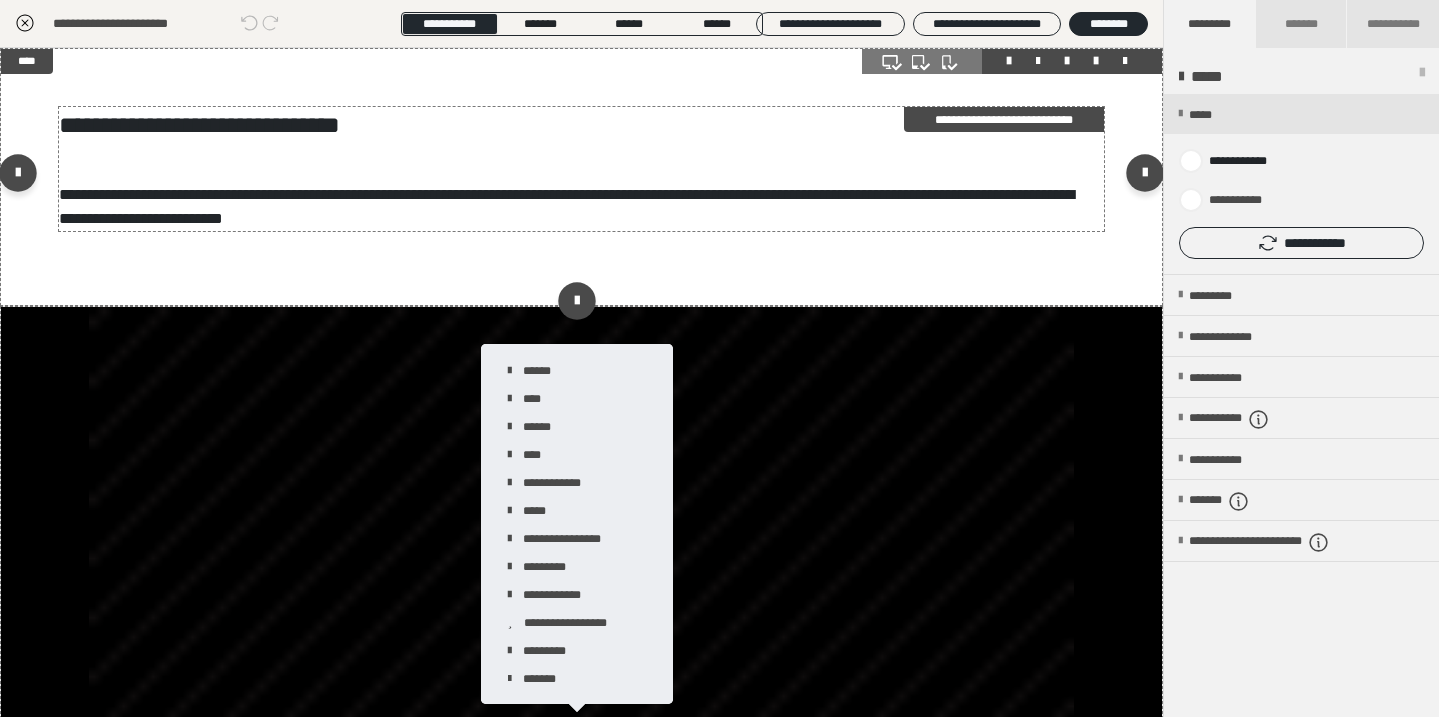 click on "**********" at bounding box center (581, 207) 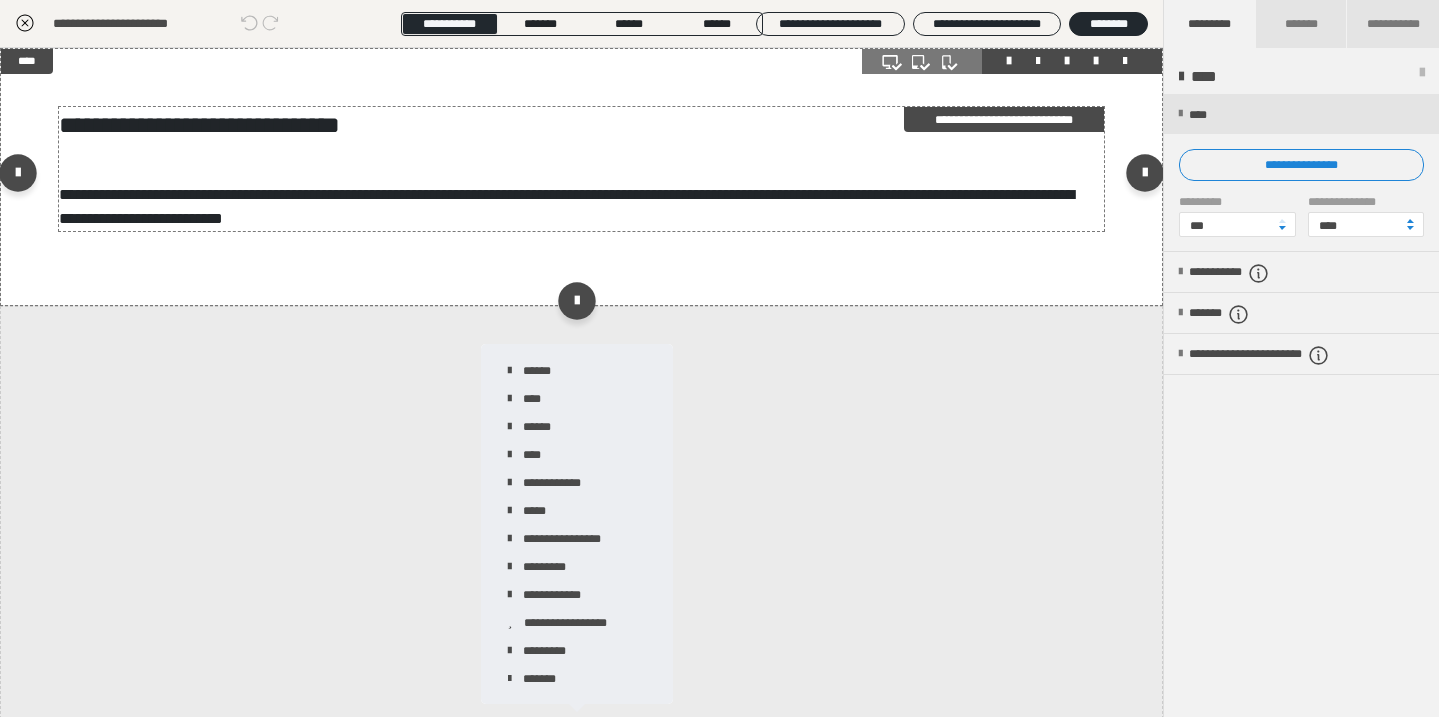 click on "**********" at bounding box center [581, 207] 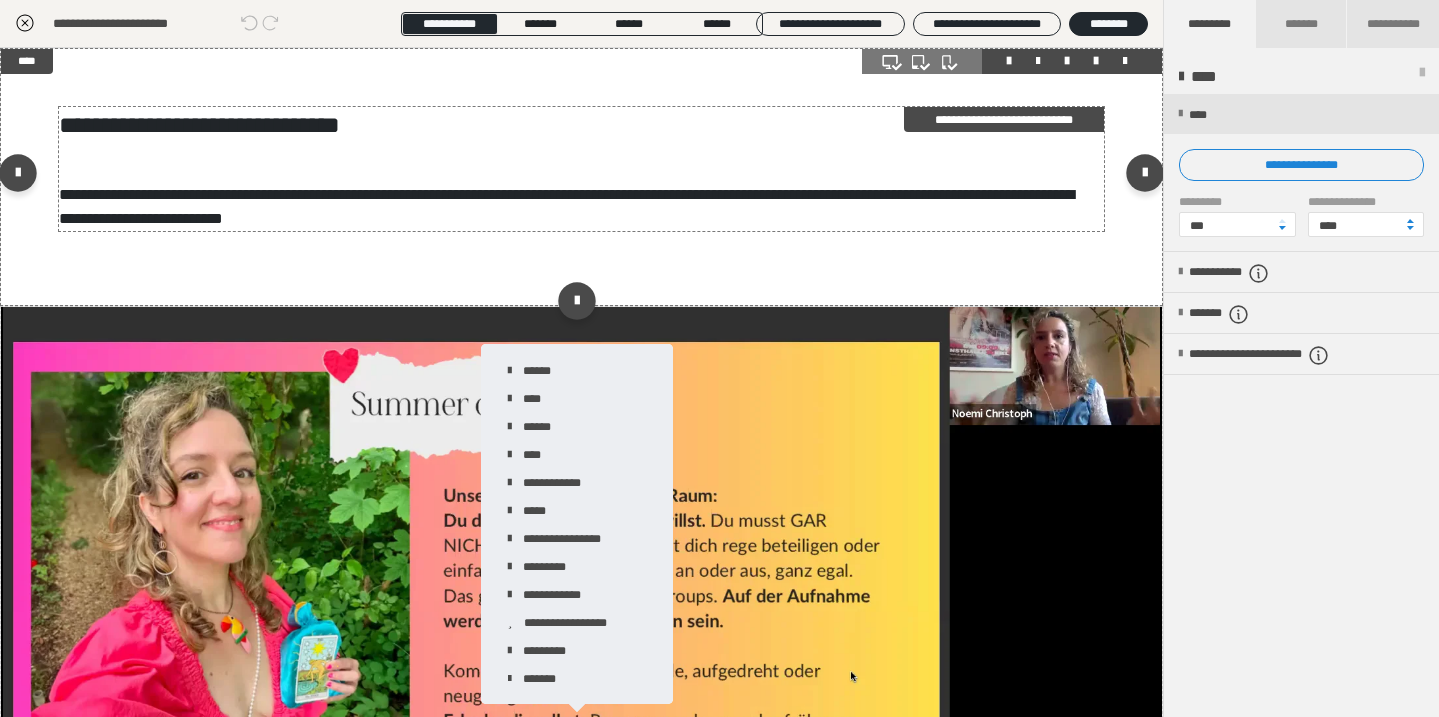 click on "**********" at bounding box center (581, 207) 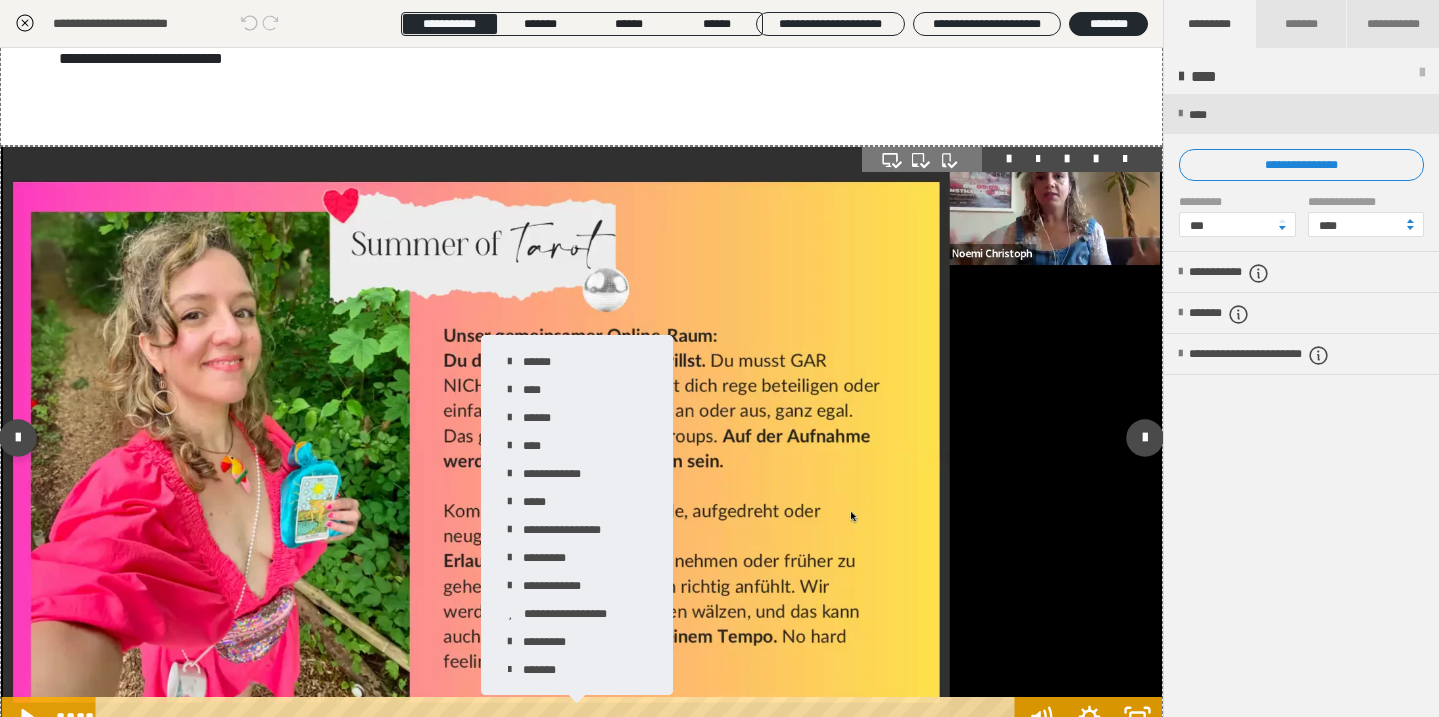scroll, scrollTop: 177, scrollLeft: 0, axis: vertical 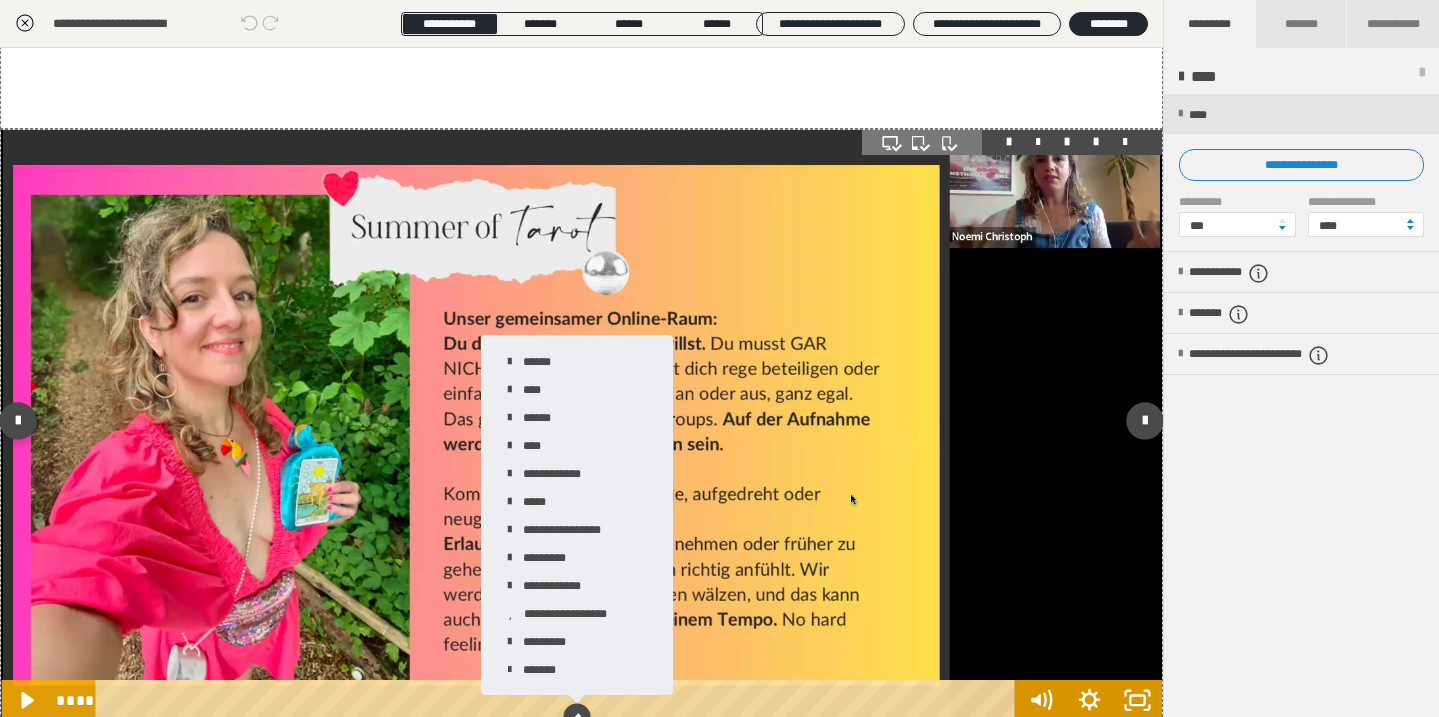 click at bounding box center [581, 425] 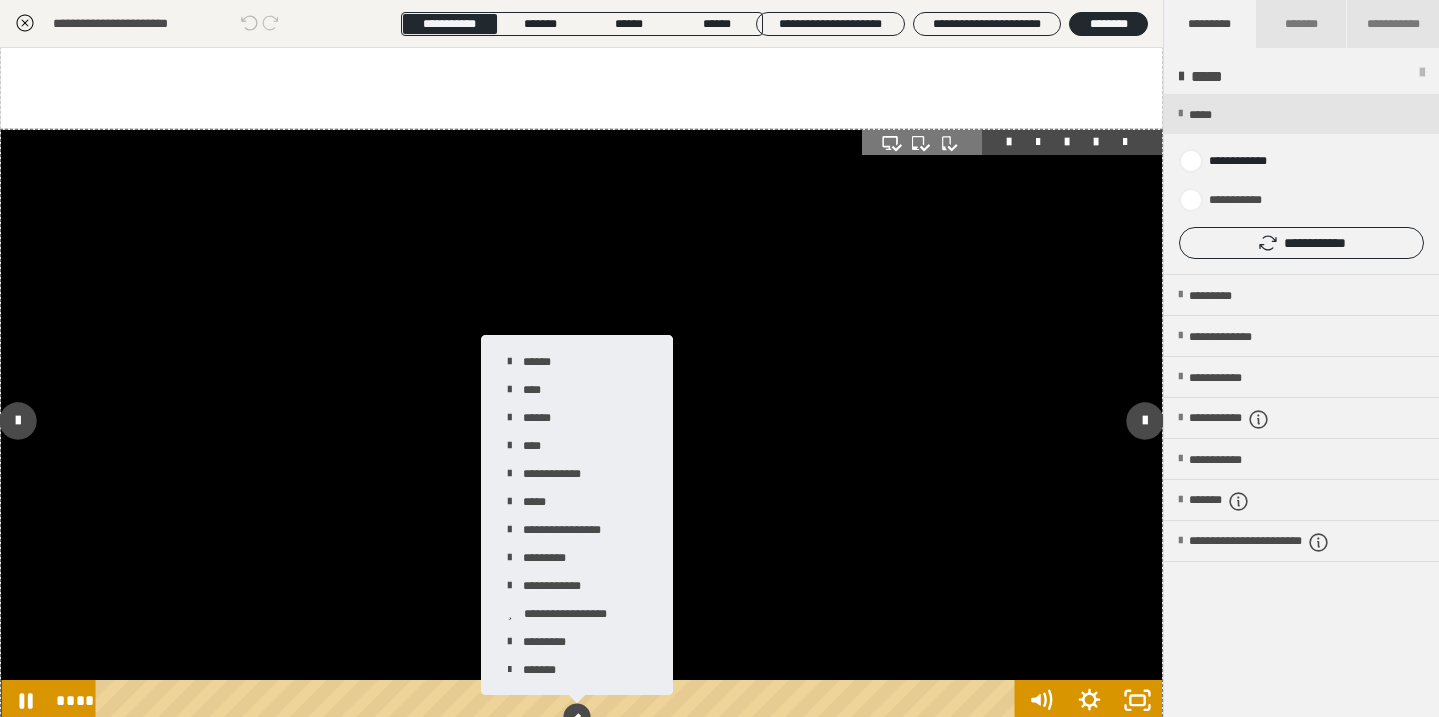 scroll, scrollTop: 252, scrollLeft: 0, axis: vertical 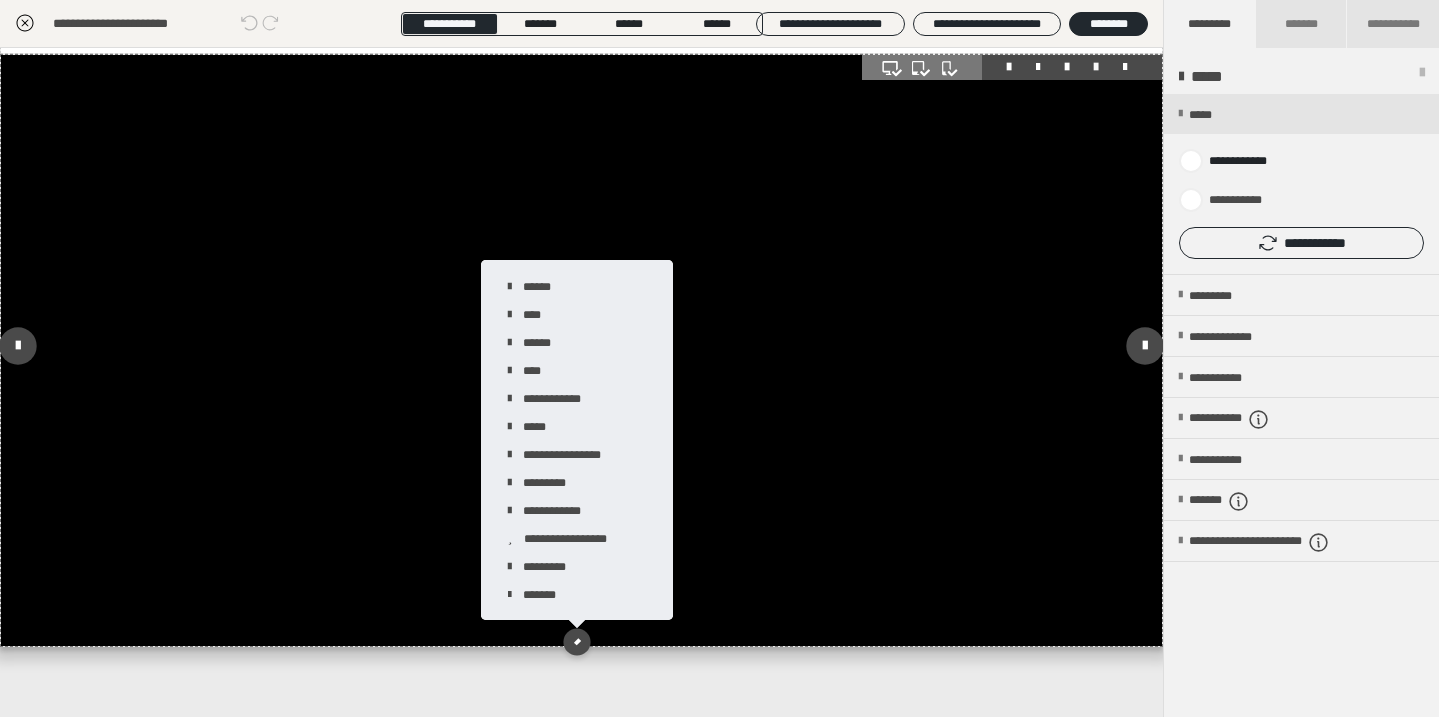 click at bounding box center (1096, 67) 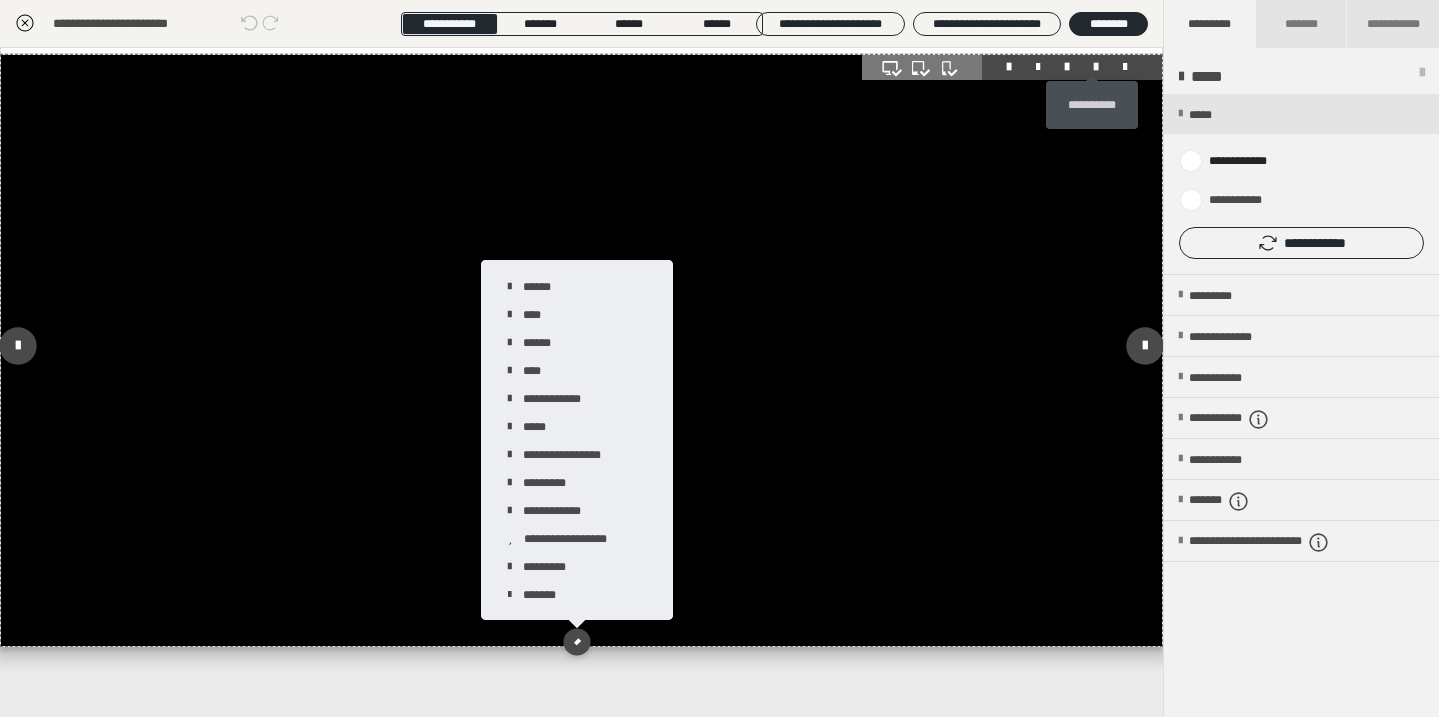 click at bounding box center [1096, 67] 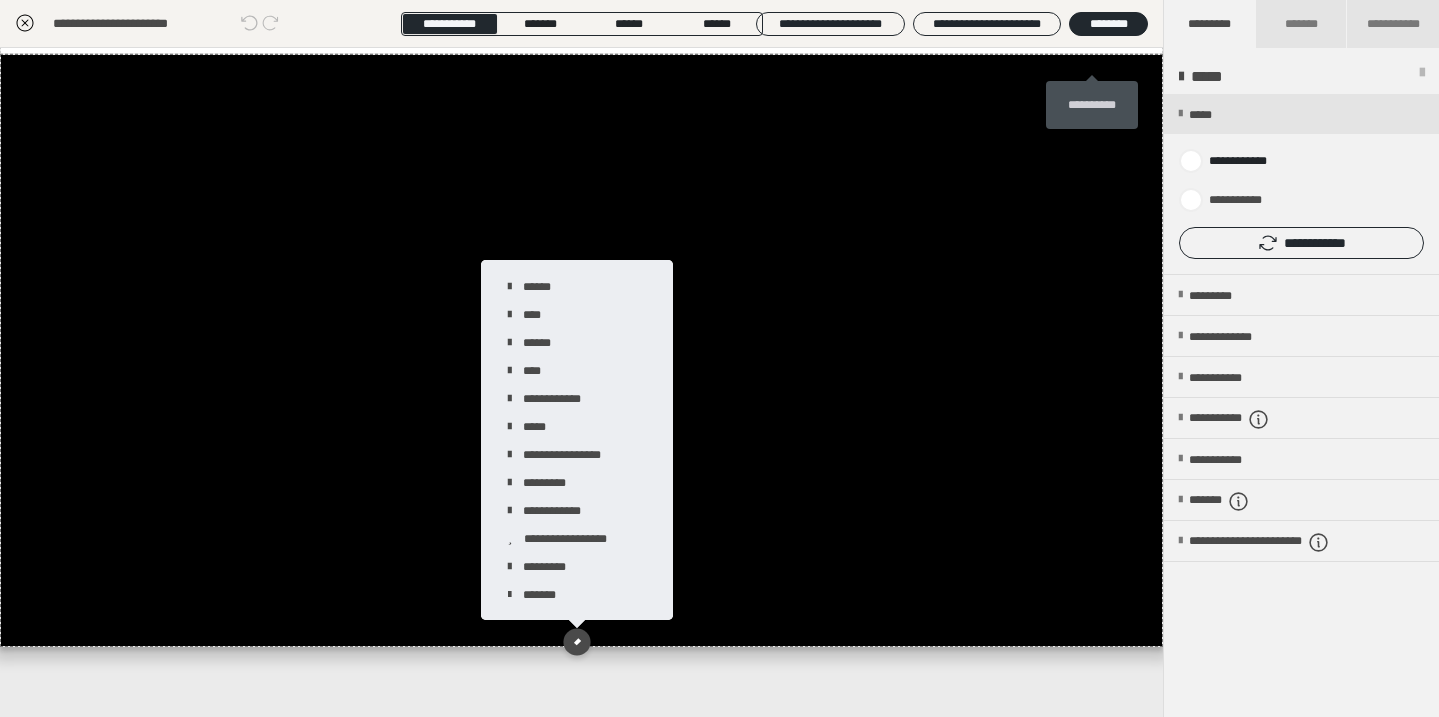 click on "**********" at bounding box center [1092, 105] 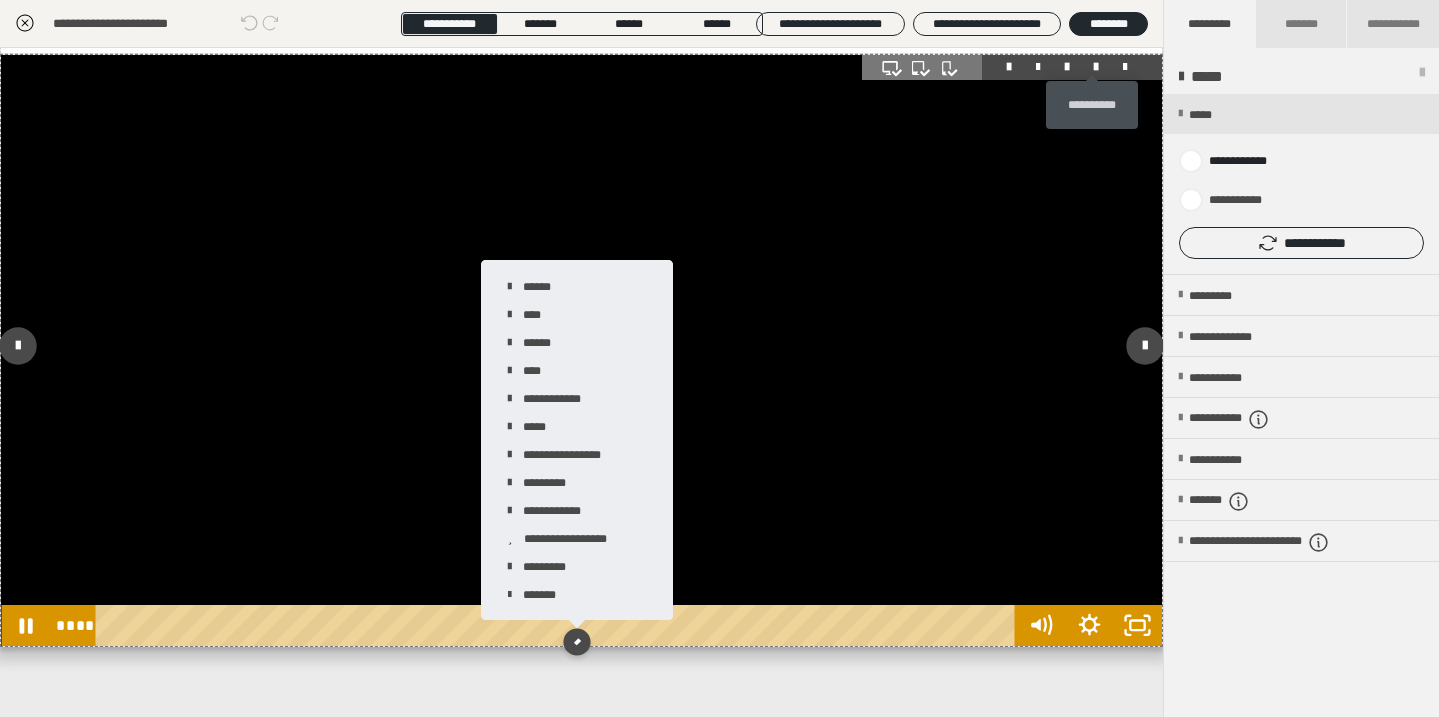 click at bounding box center (581, 350) 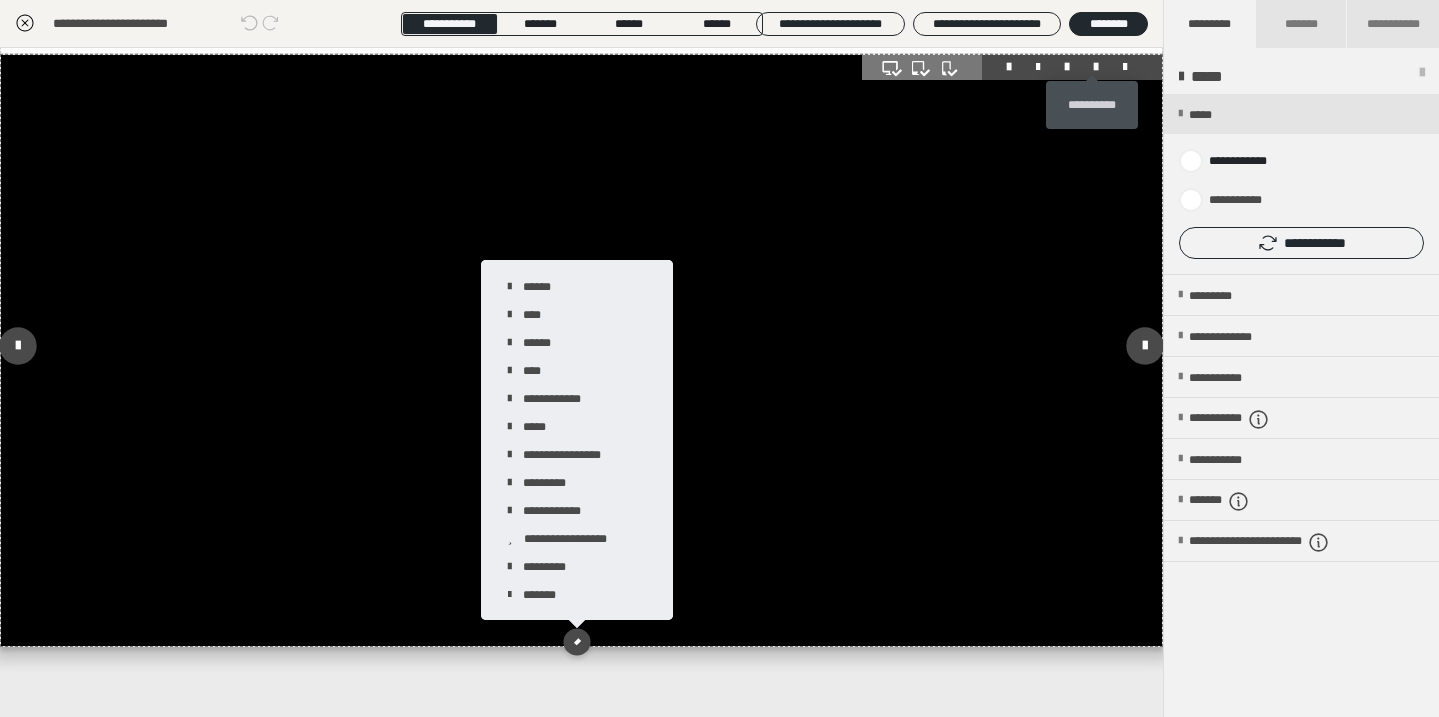 click at bounding box center (1096, 67) 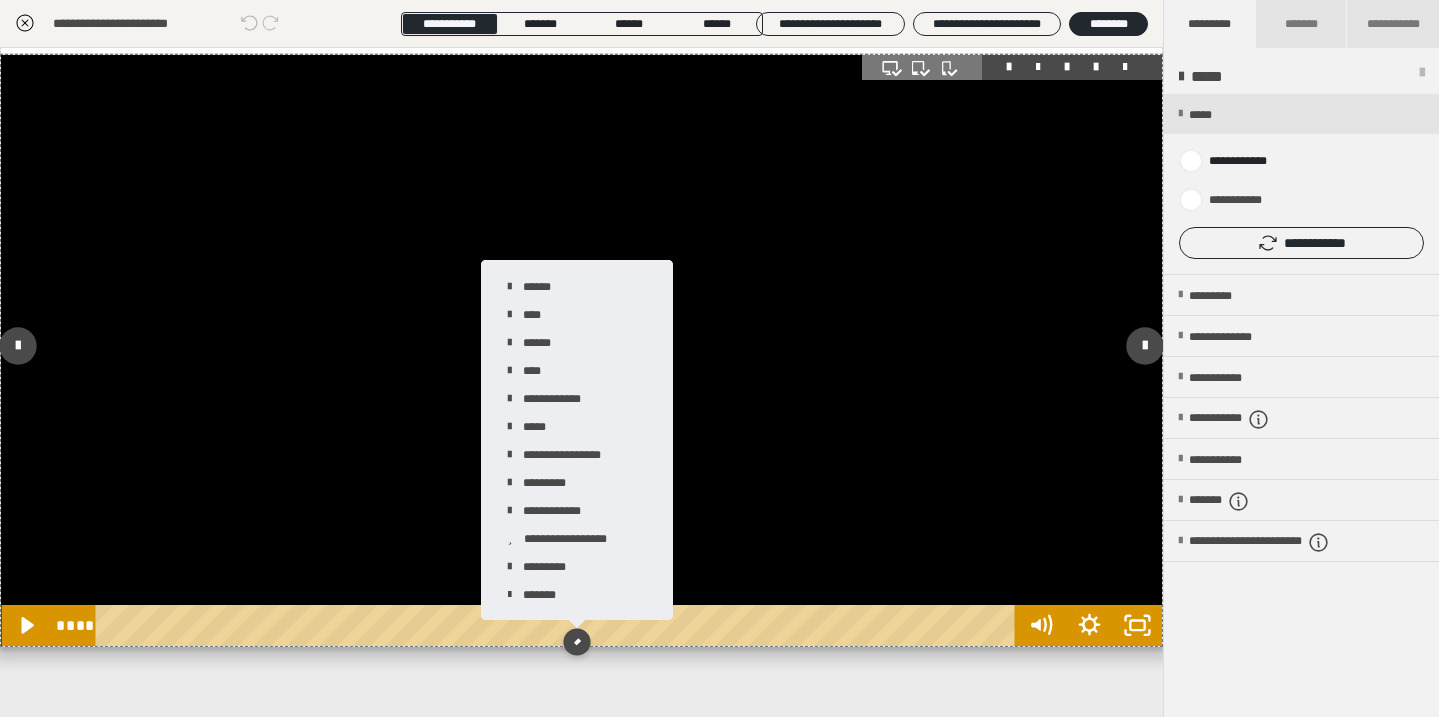click at bounding box center (581, 350) 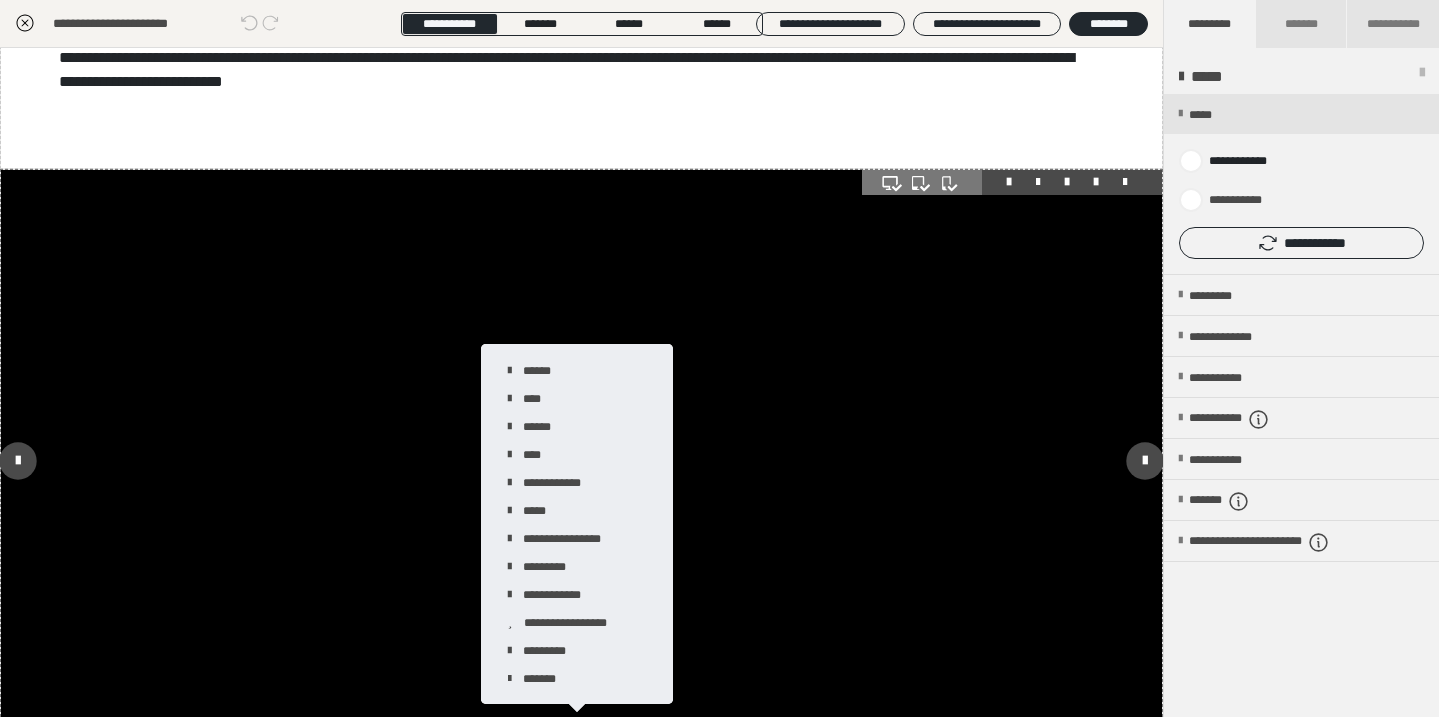 scroll, scrollTop: 46, scrollLeft: 0, axis: vertical 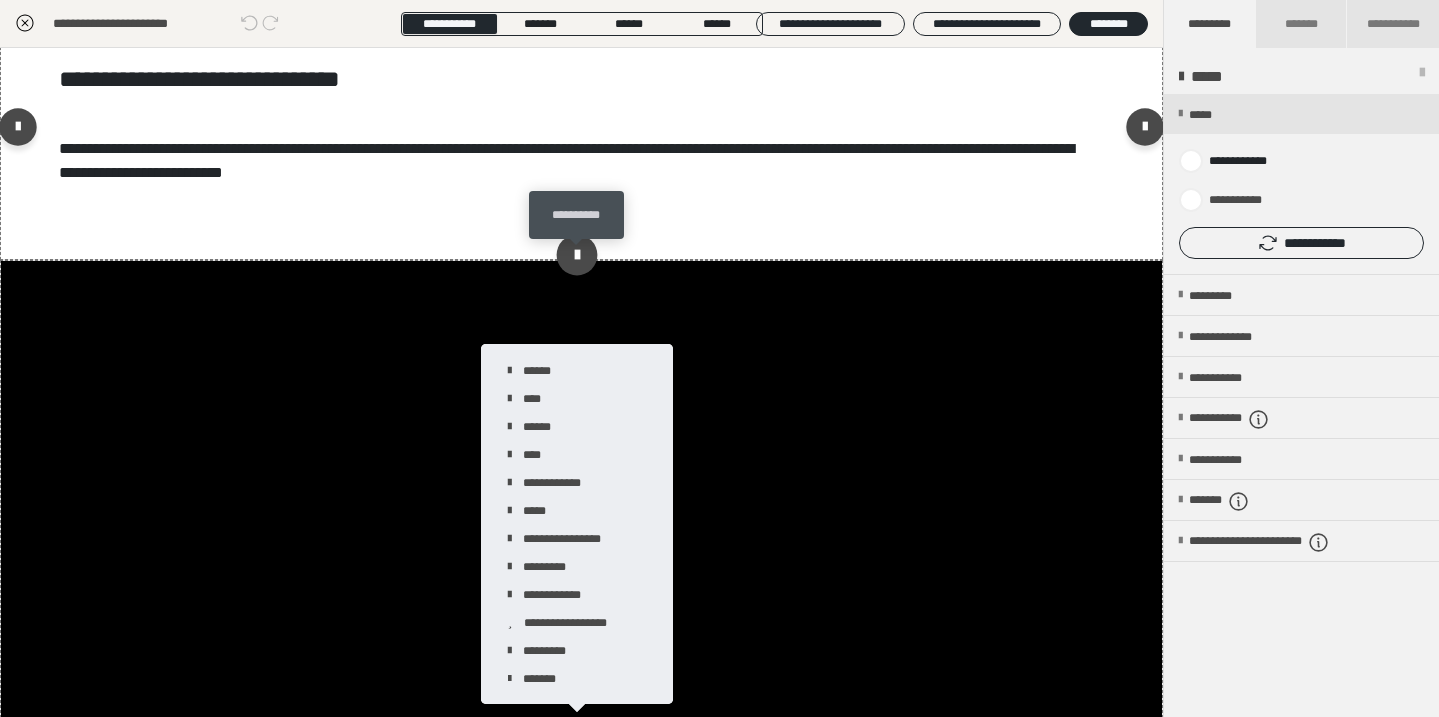 click at bounding box center [577, 254] 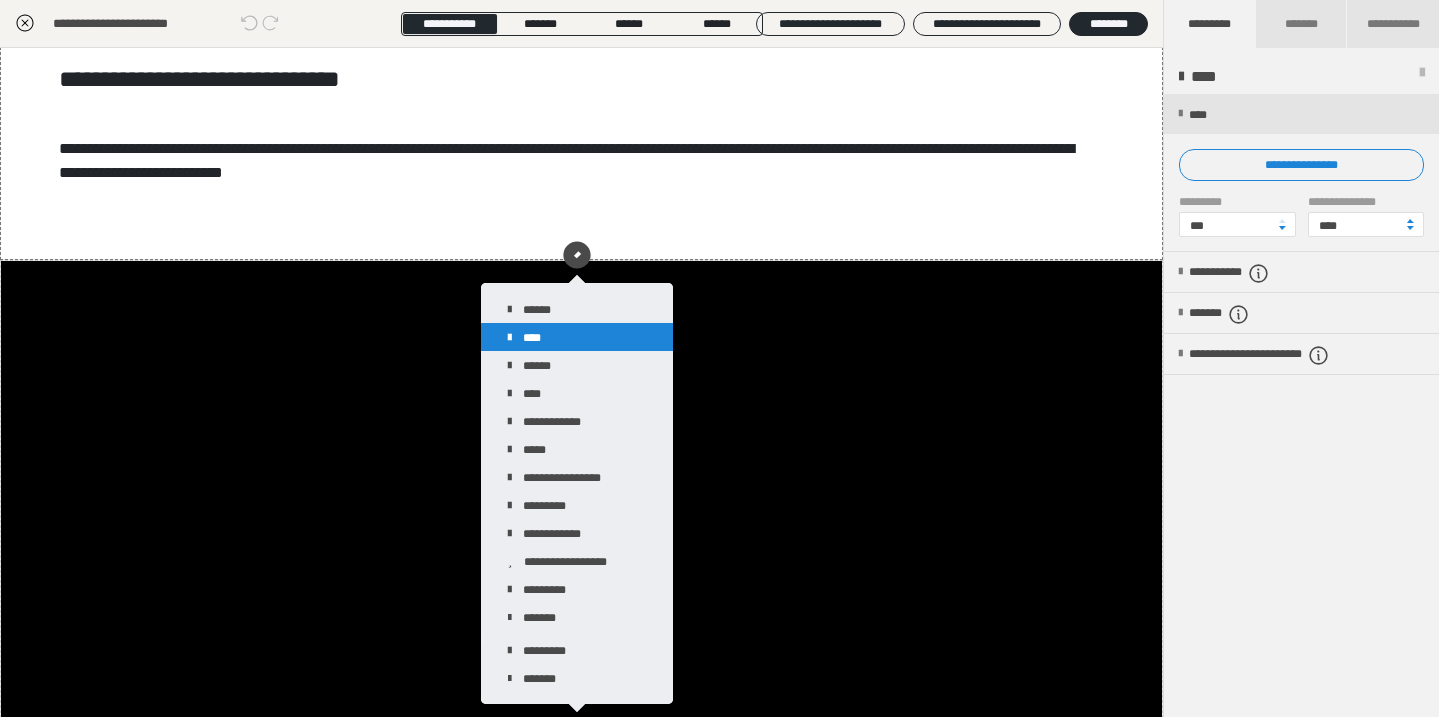 click on "****" at bounding box center [577, 337] 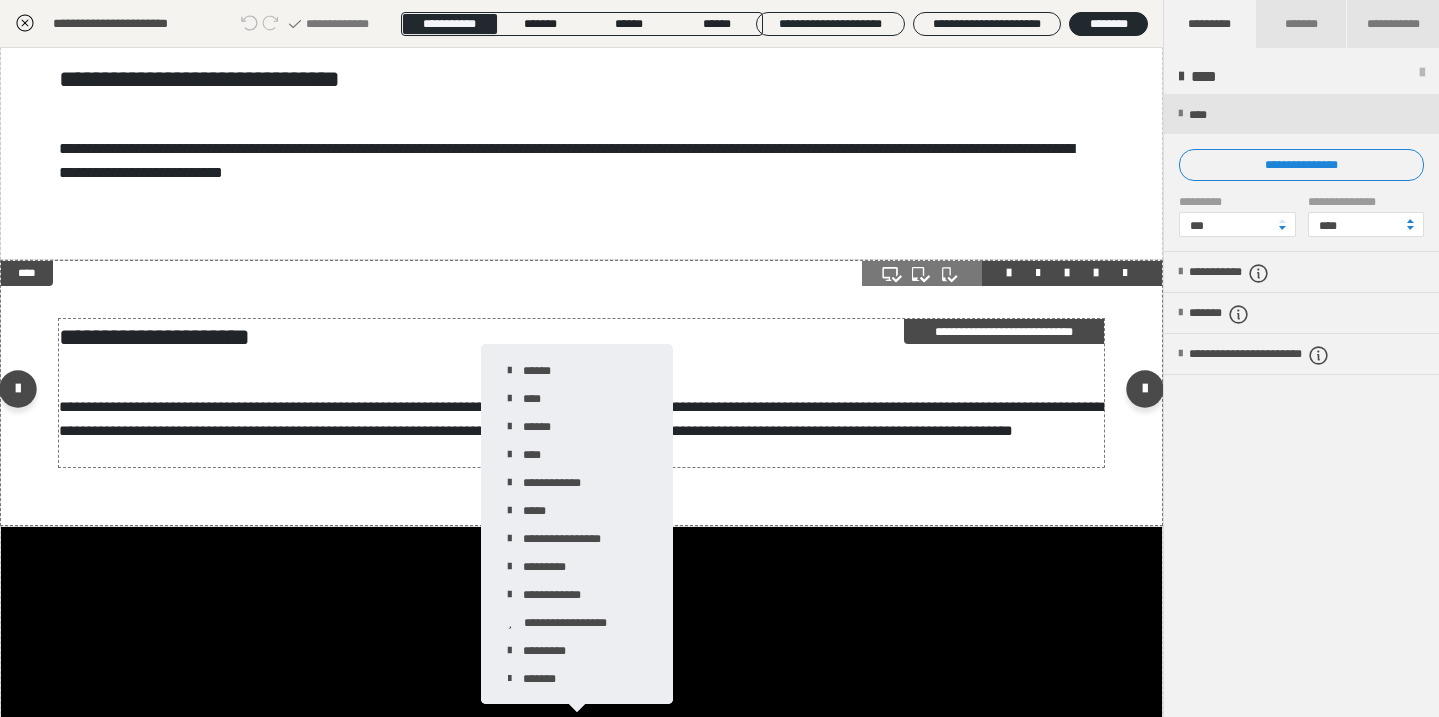 click on "**********" at bounding box center [581, 418] 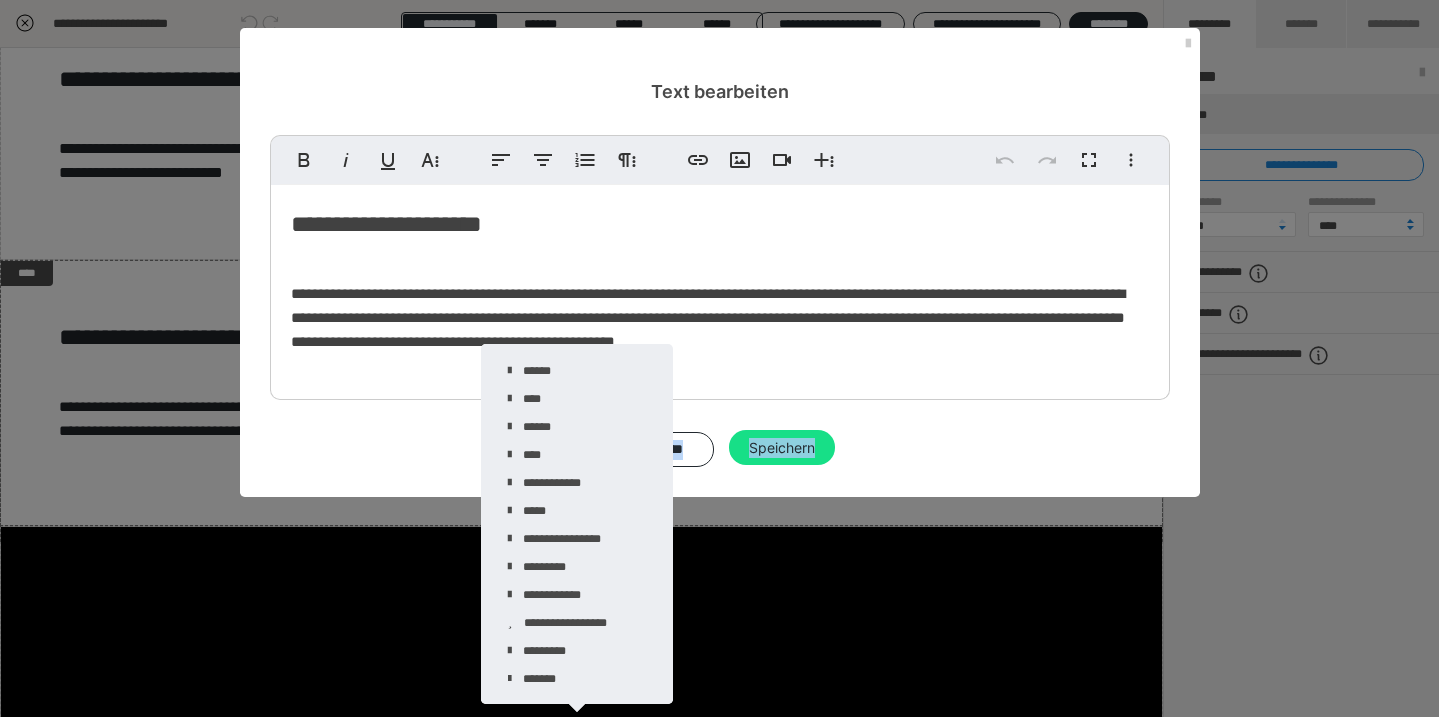 click on "**********" at bounding box center (720, 318) 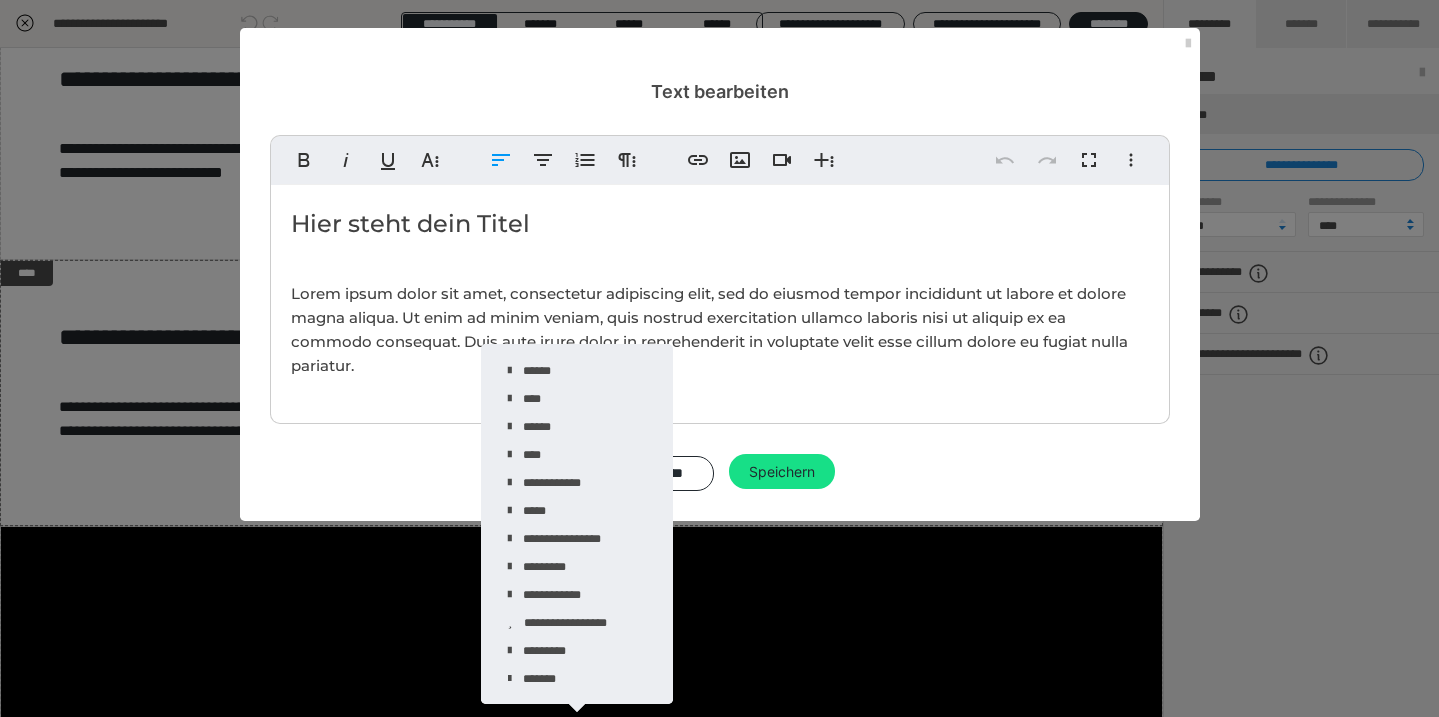 click on "Lorem ipsum dolor sit amet, consectetur adipiscing elit, sed do eiusmod tempor incididunt ut labore et dolore magna aliqua. Ut enim ad minim veniam, quis nostrud exercitation ullamco laboris nisi ut aliquip ex ea commodo consequat. Duis aute irure dolor in reprehenderit in voluptate velit esse cillum dolore eu fugiat nulla pariatur." at bounding box center (720, 330) 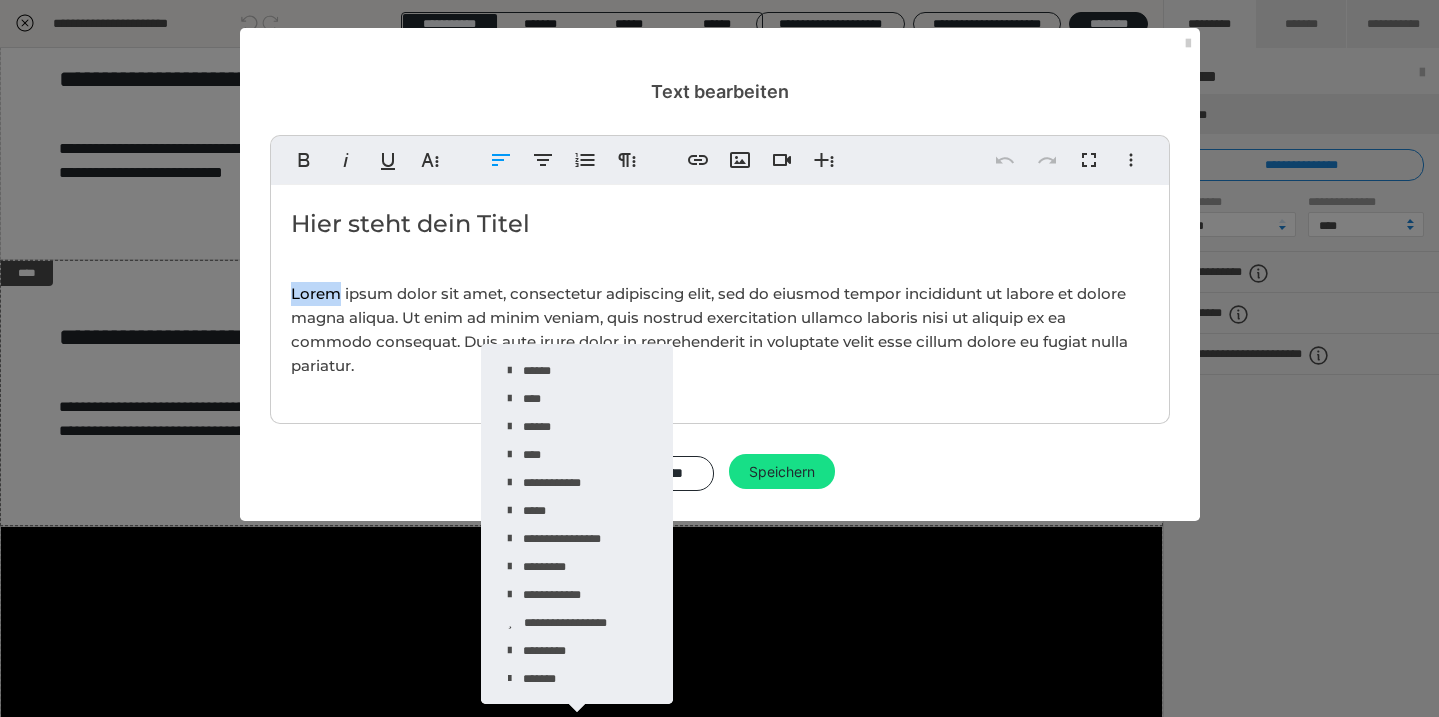 click on "Lorem ipsum dolor sit amet, consectetur adipiscing elit, sed do eiusmod tempor incididunt ut labore et dolore magna aliqua. Ut enim ad minim veniam, quis nostrud exercitation ullamco laboris nisi ut aliquip ex ea commodo consequat. Duis aute irure dolor in reprehenderit in voluptate velit esse cillum dolore eu fugiat nulla pariatur." at bounding box center [720, 330] 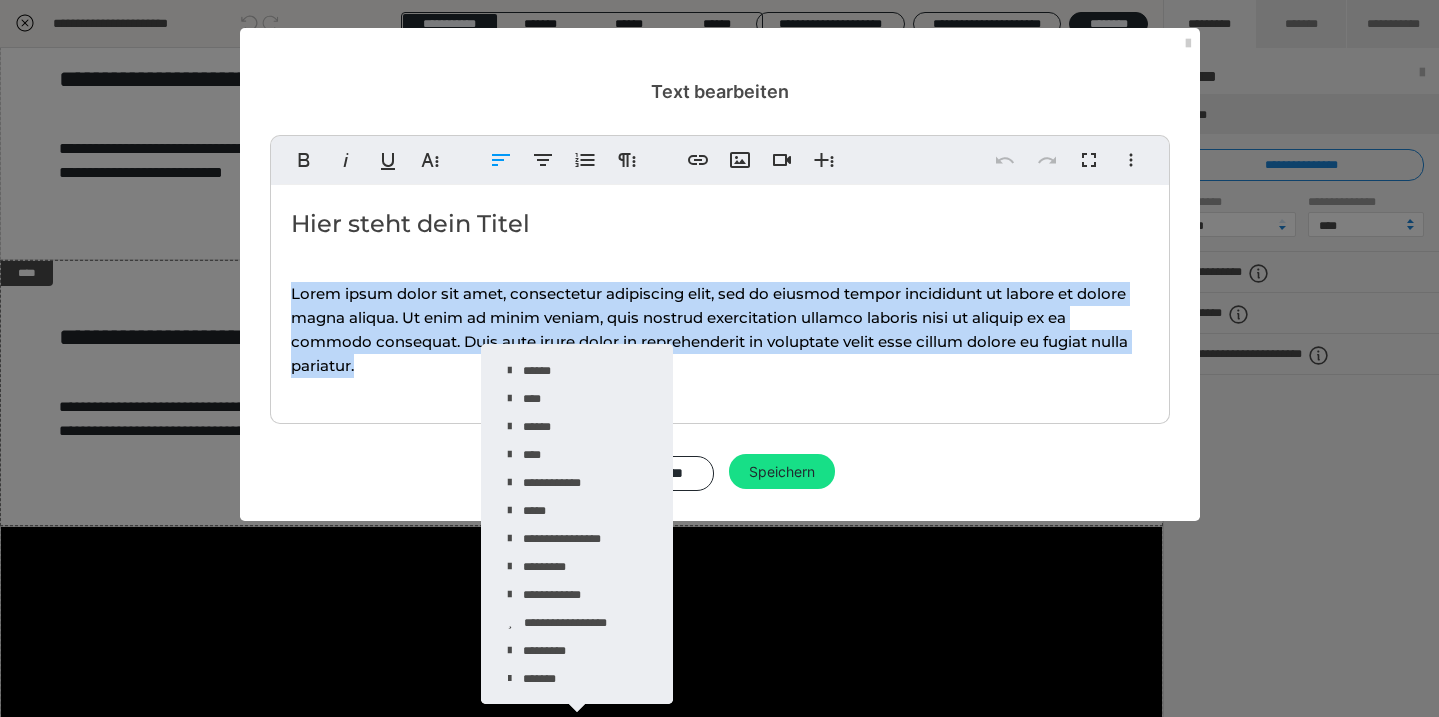 click on "Lorem ipsum dolor sit amet, consectetur adipiscing elit, sed do eiusmod tempor incididunt ut labore et dolore magna aliqua. Ut enim ad minim veniam, quis nostrud exercitation ullamco laboris nisi ut aliquip ex ea commodo consequat. Duis aute irure dolor in reprehenderit in voluptate velit esse cillum dolore eu fugiat nulla pariatur." at bounding box center (720, 330) 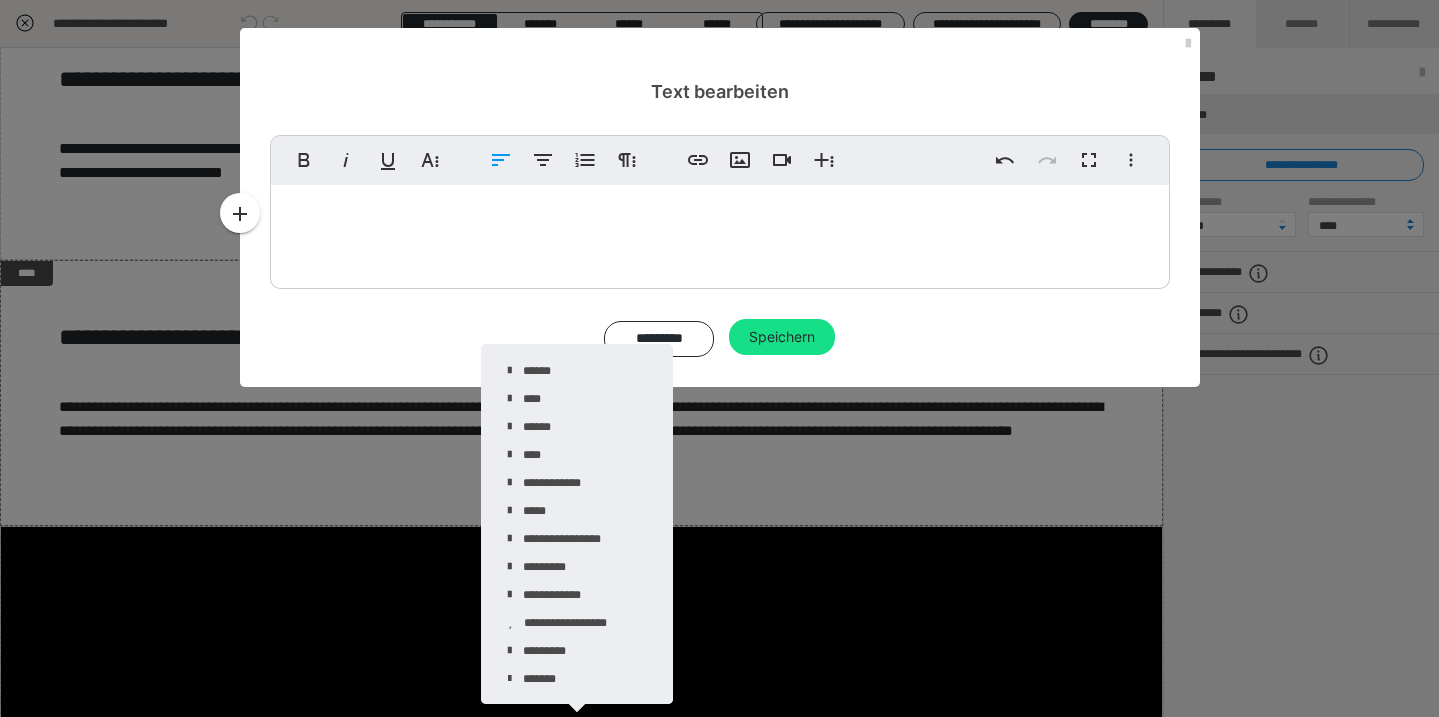 type 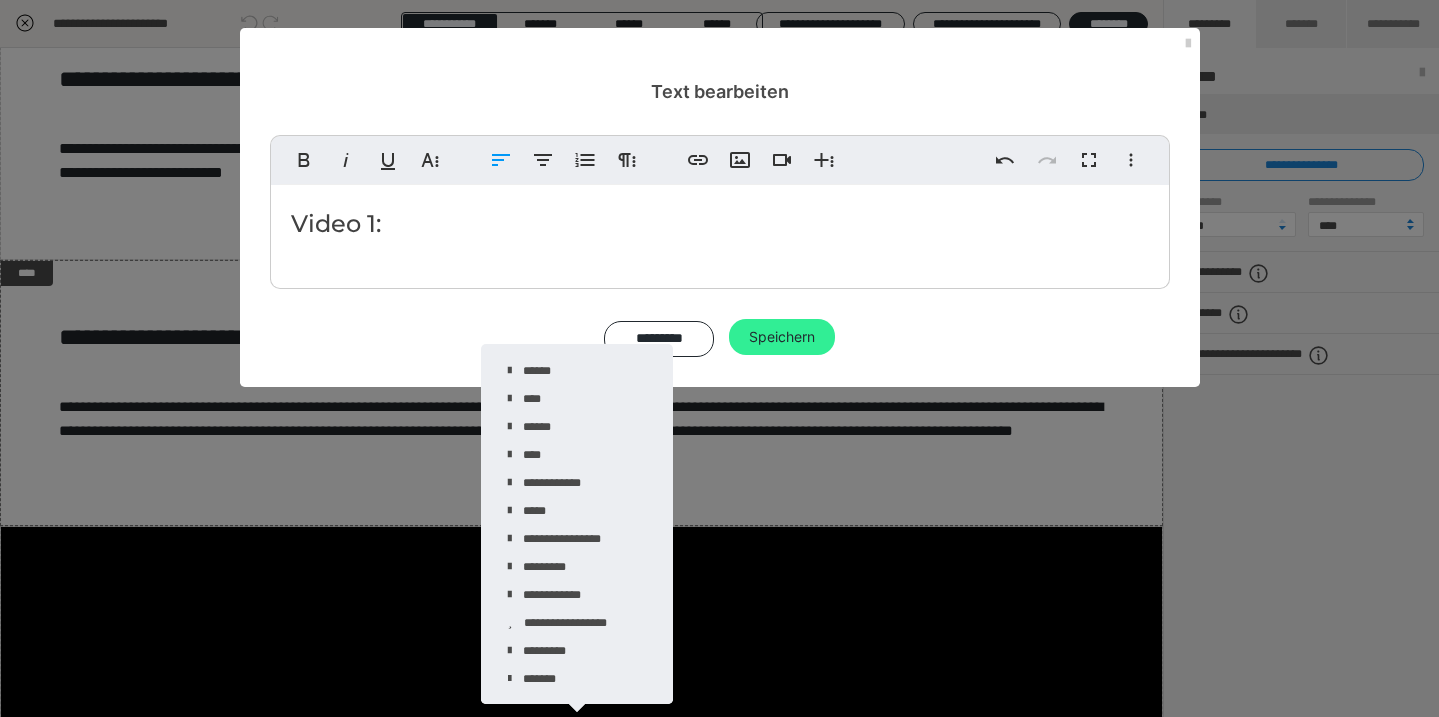 click on "Speichern" at bounding box center (782, 337) 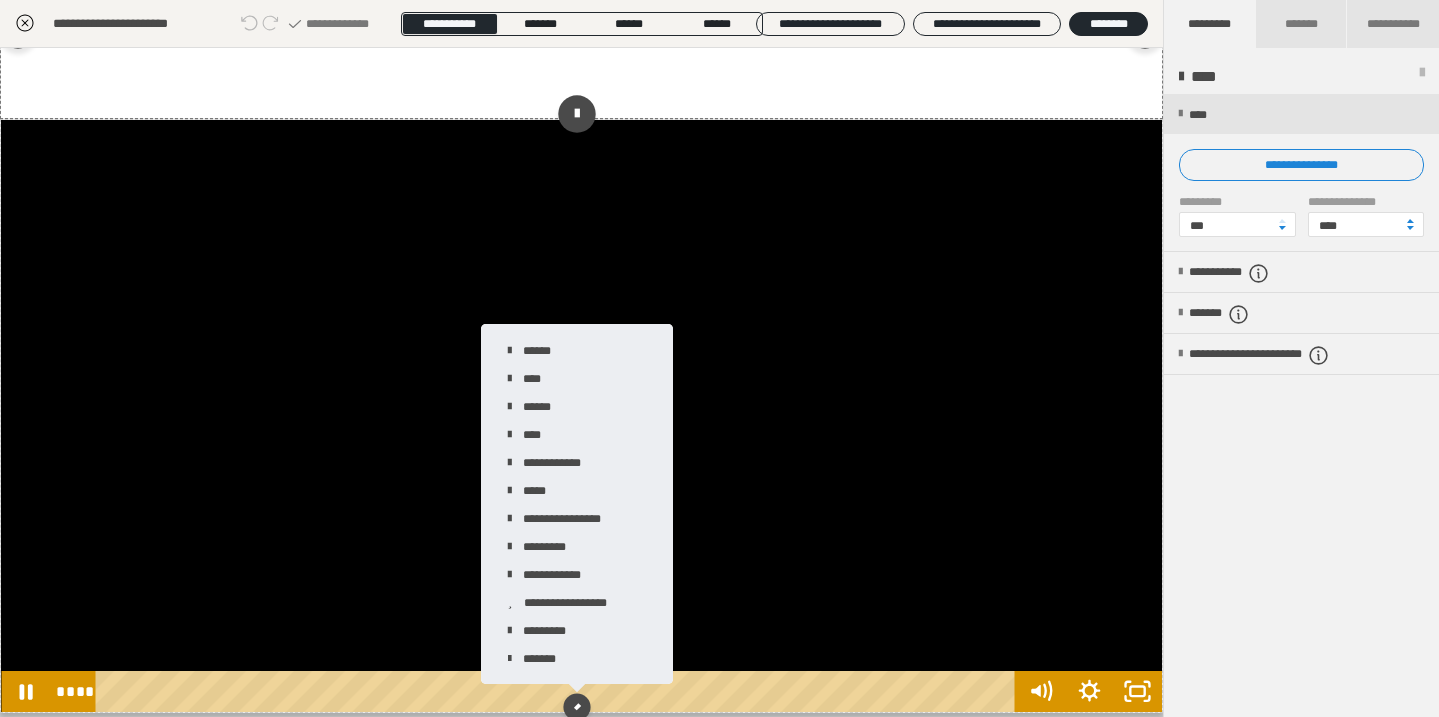 scroll, scrollTop: 423, scrollLeft: 0, axis: vertical 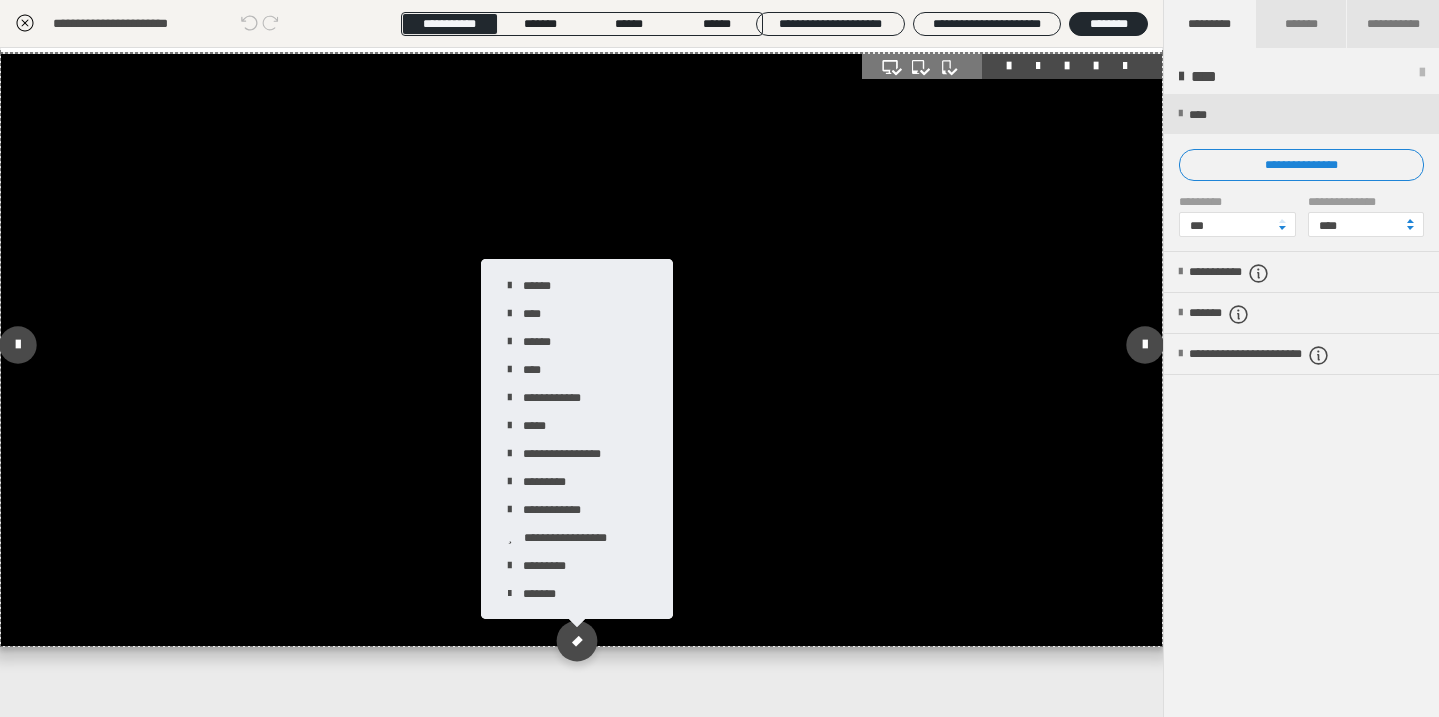 click at bounding box center [577, 641] 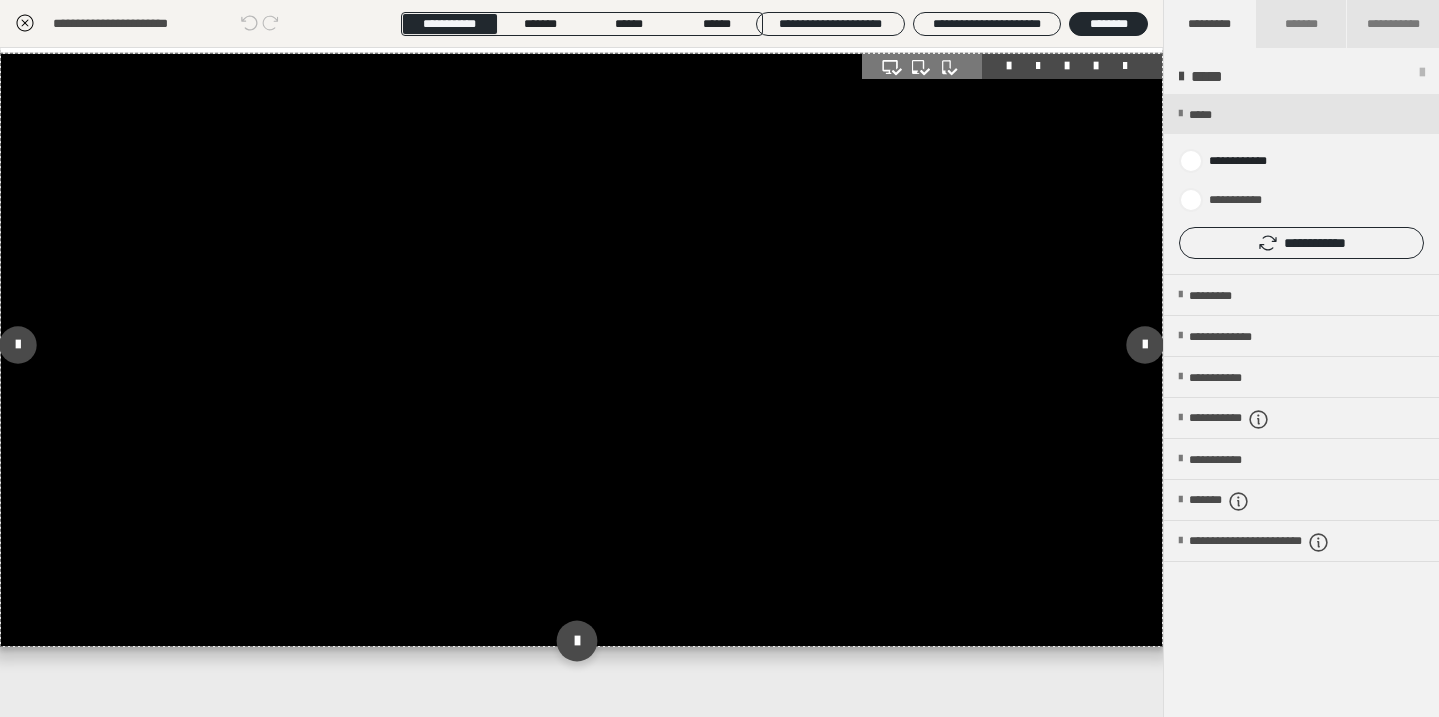 click at bounding box center [577, 641] 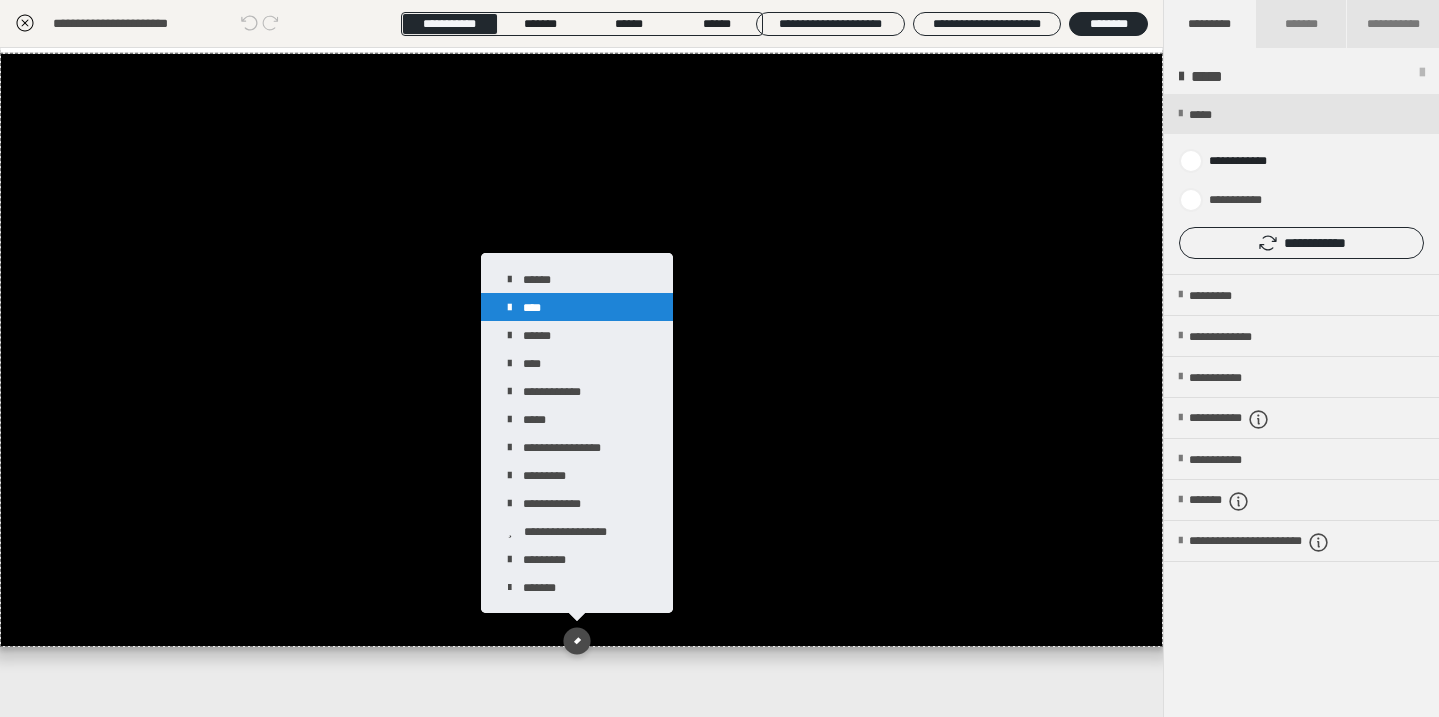 click on "****" at bounding box center [577, 307] 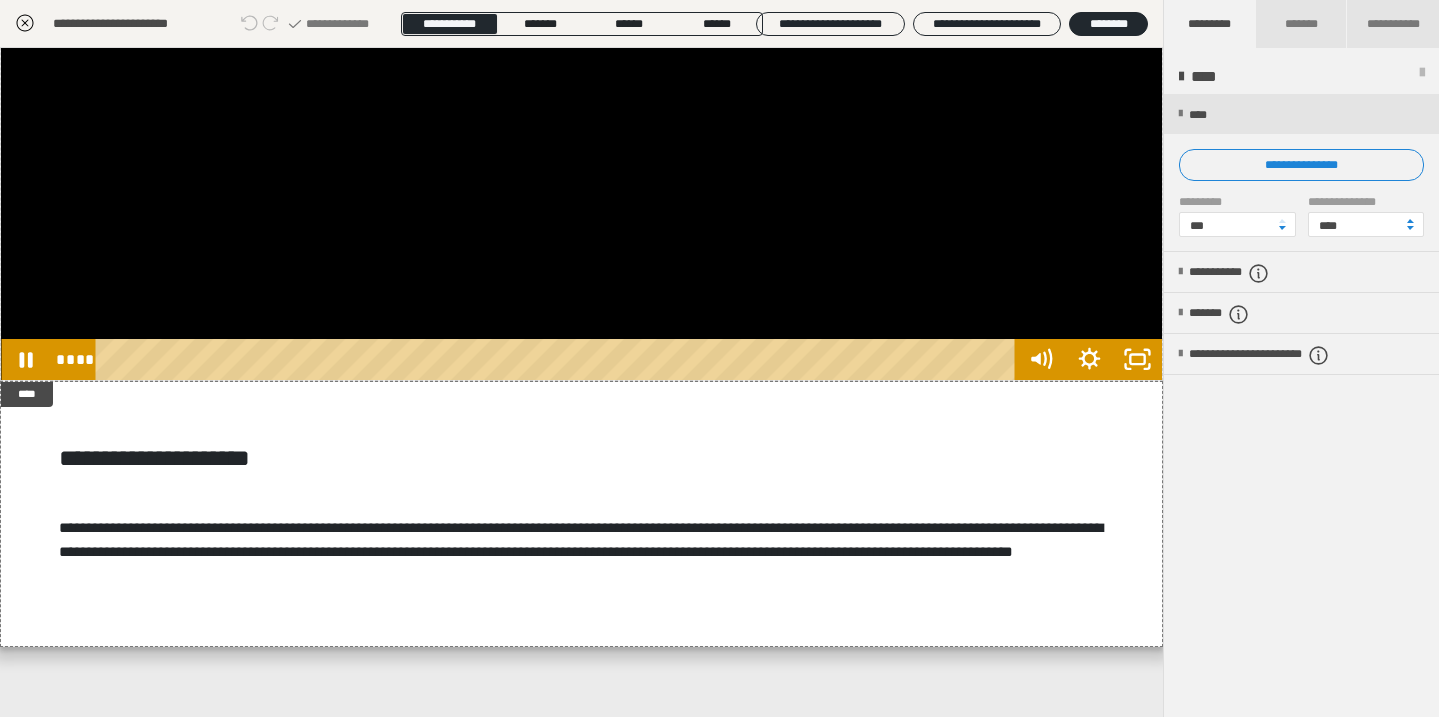 scroll, scrollTop: 705, scrollLeft: 0, axis: vertical 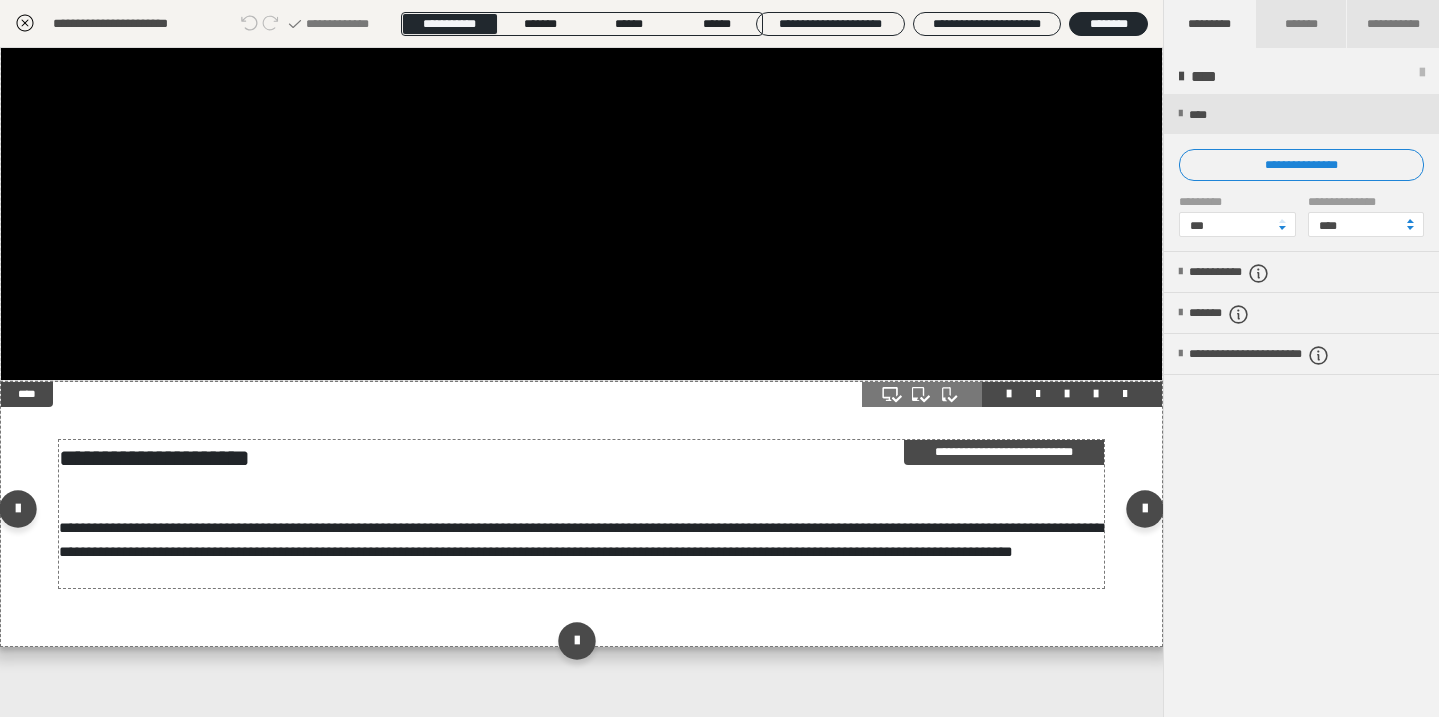 click on "**********" at bounding box center (581, 458) 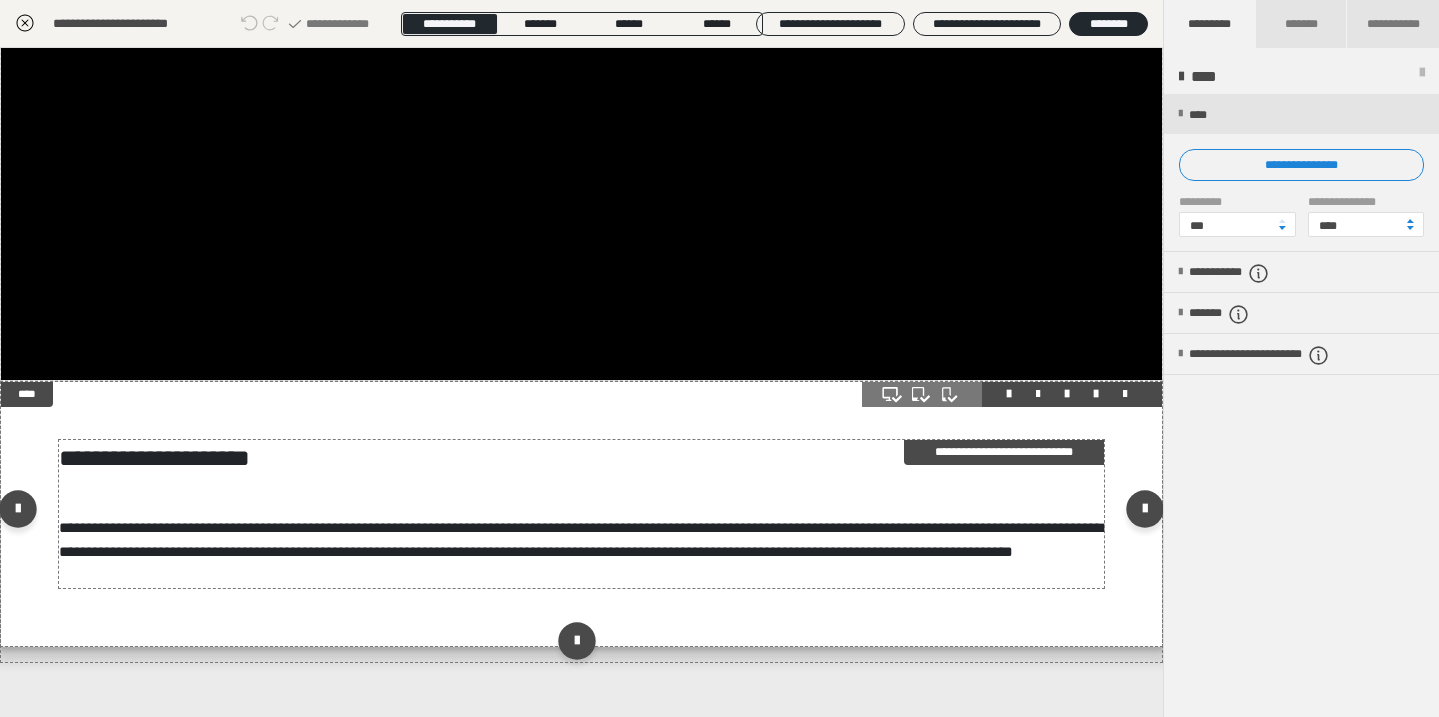 click on "**********" at bounding box center (581, 458) 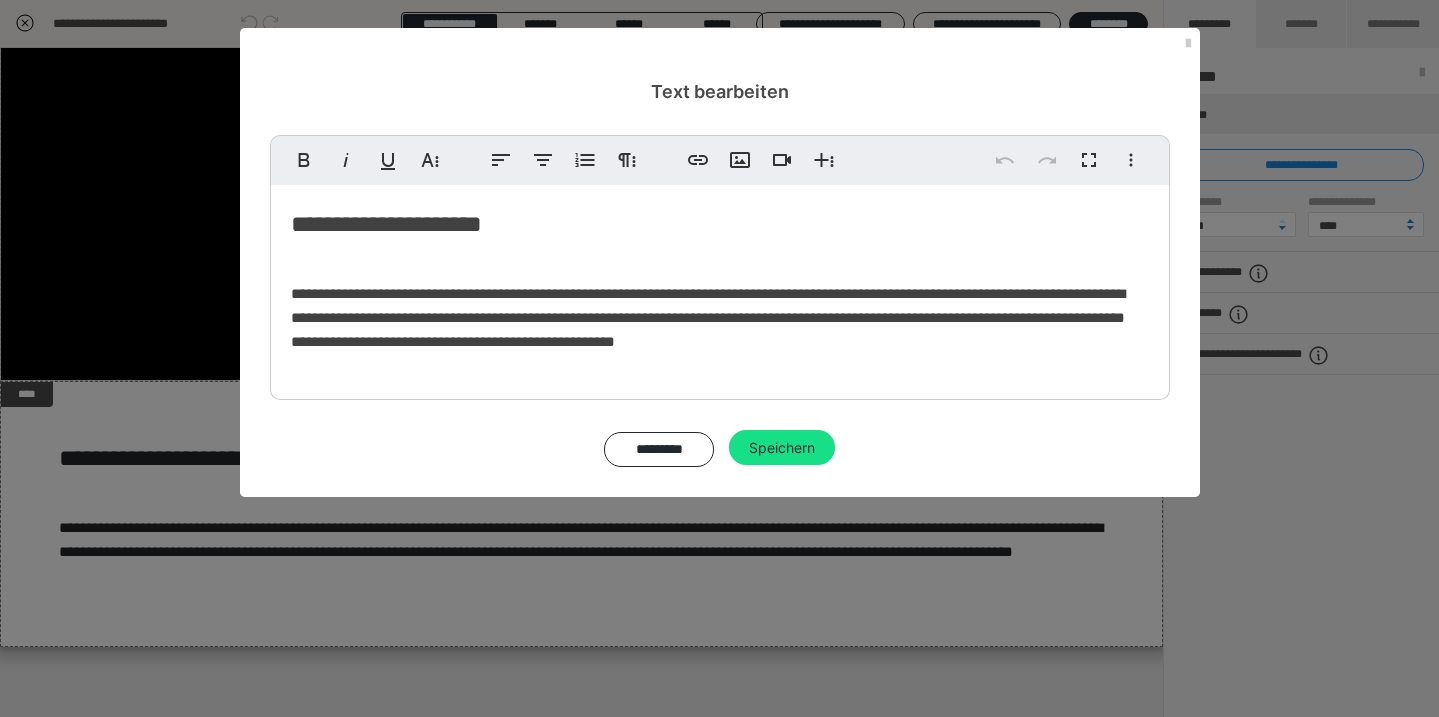 click on "**********" at bounding box center [720, 224] 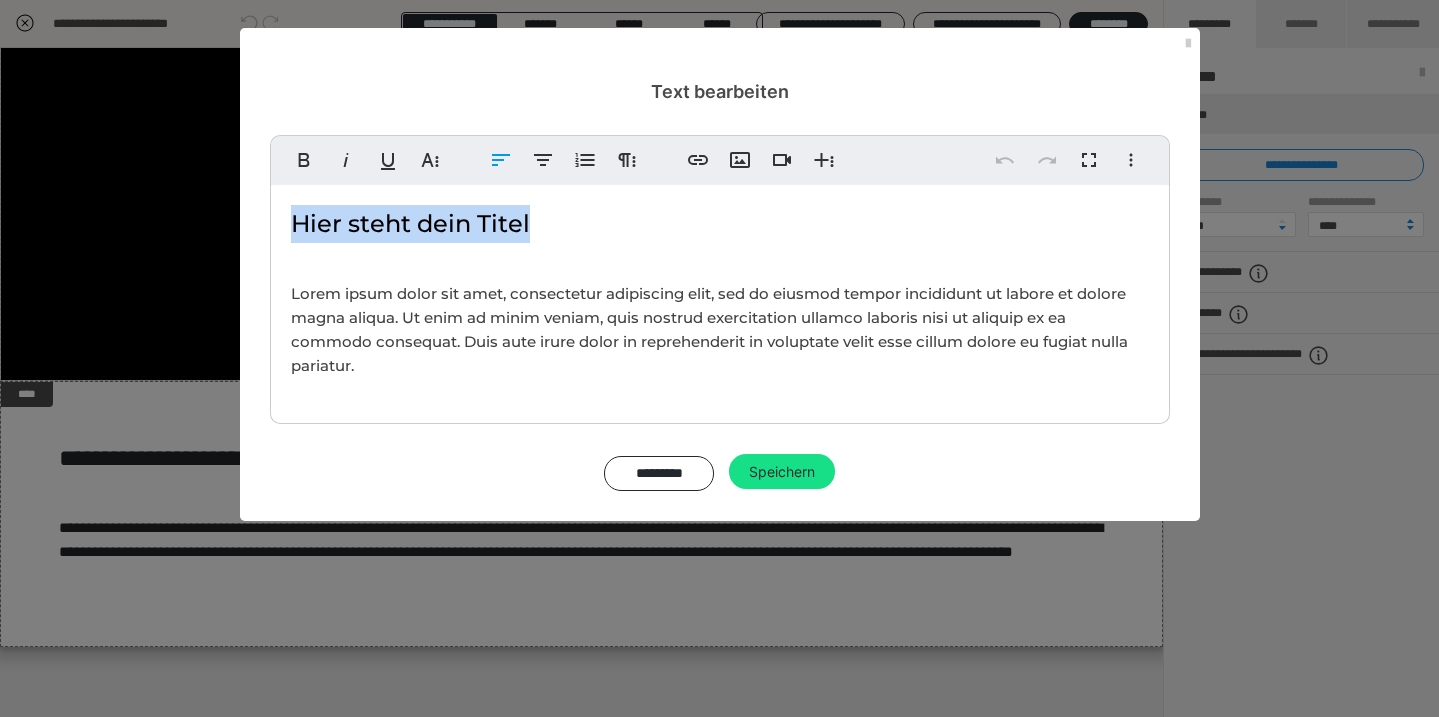 click on "Hier steht dein Titel" at bounding box center [720, 224] 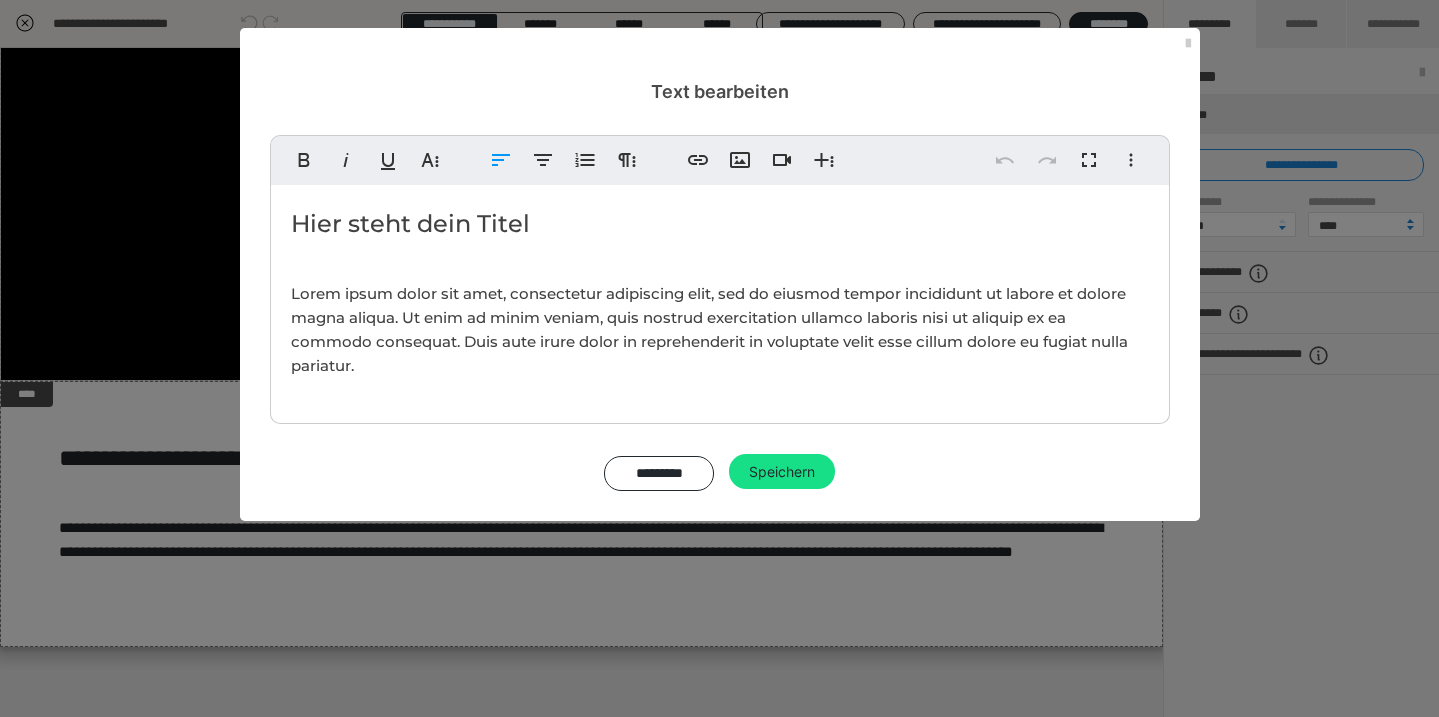 type 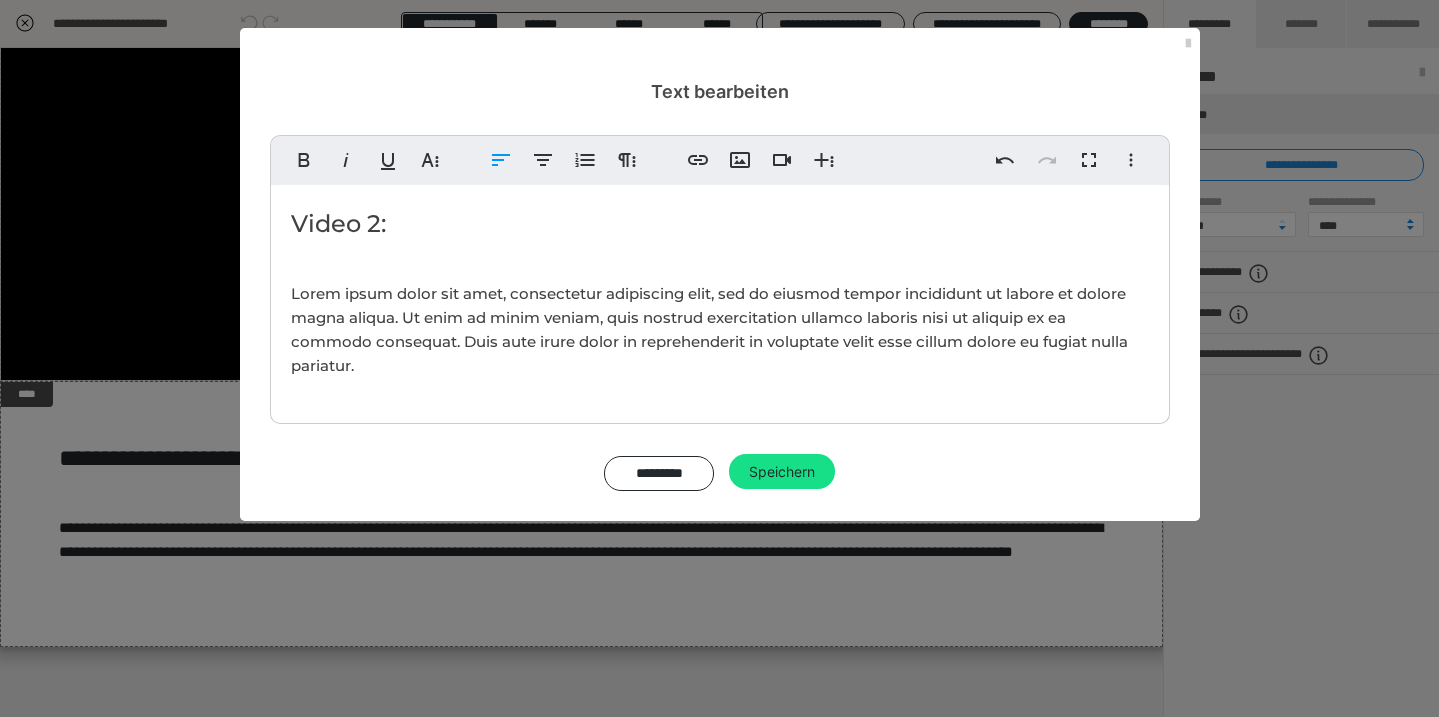 click on "Lorem ipsum dolor sit amet, consectetur adipiscing elit, sed do eiusmod tempor incididunt ut labore et dolore magna aliqua. Ut enim ad minim veniam, quis nostrud exercitation ullamco laboris nisi ut aliquip ex ea commodo consequat. Duis aute irure dolor in reprehenderit in voluptate velit esse cillum dolore eu fugiat nulla pariatur." at bounding box center [709, 329] 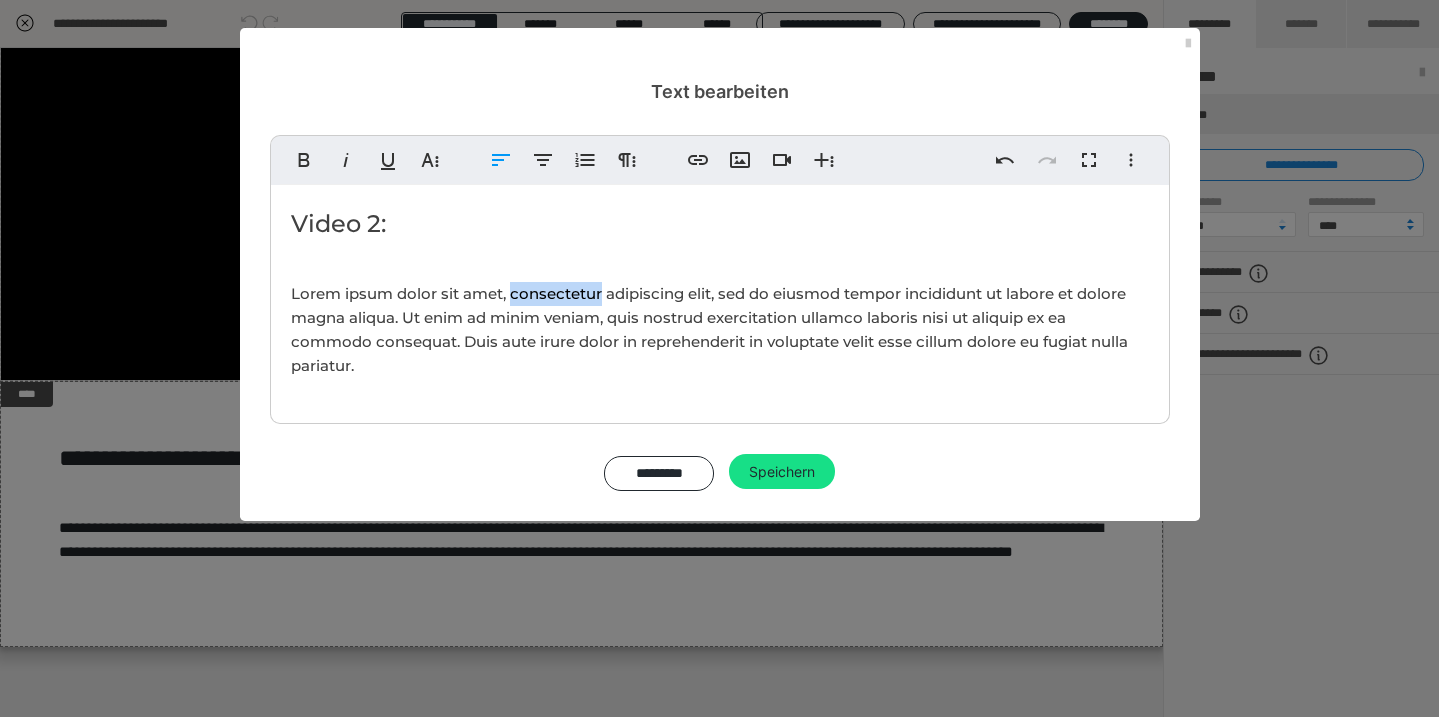 click on "Lorem ipsum dolor sit amet, consectetur adipiscing elit, sed do eiusmod tempor incididunt ut labore et dolore magna aliqua. Ut enim ad minim veniam, quis nostrud exercitation ullamco laboris nisi ut aliquip ex ea commodo consequat. Duis aute irure dolor in reprehenderit in voluptate velit esse cillum dolore eu fugiat nulla pariatur." at bounding box center [709, 329] 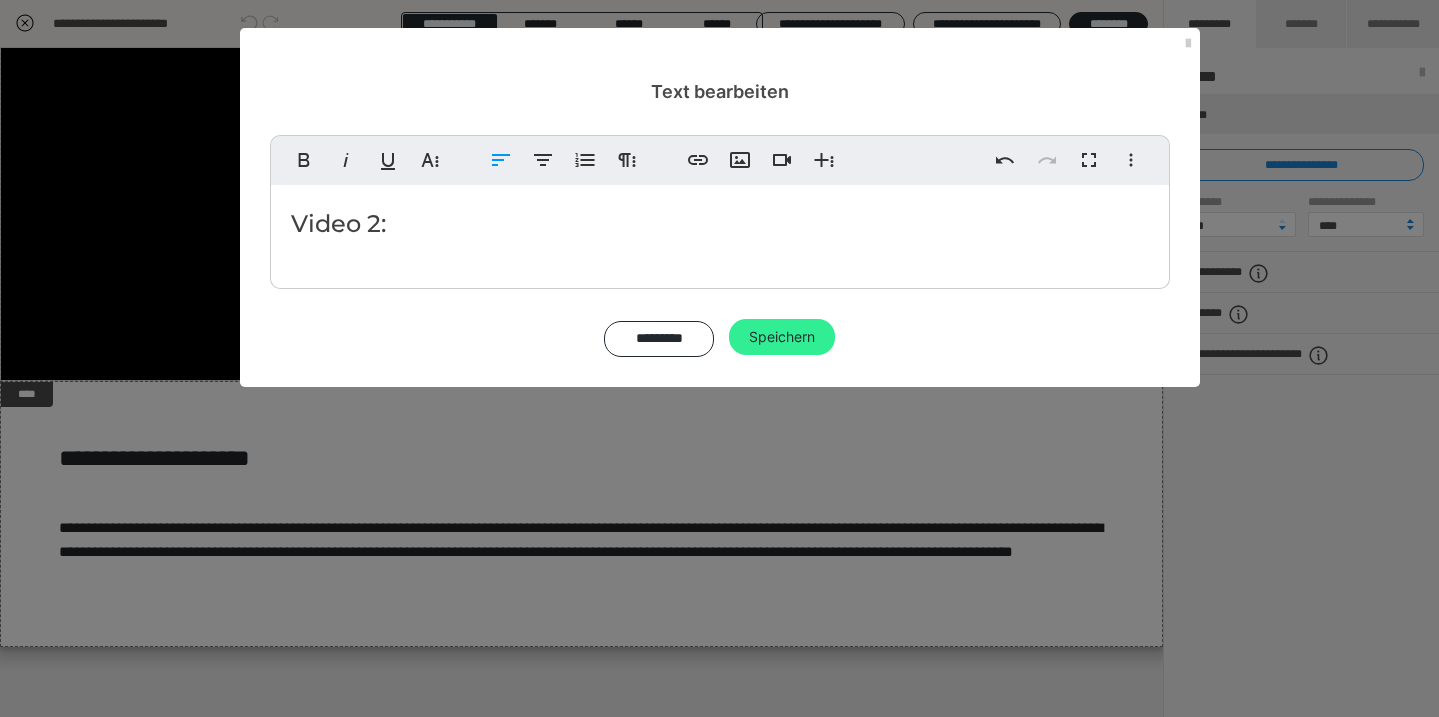 click on "Speichern" at bounding box center [782, 337] 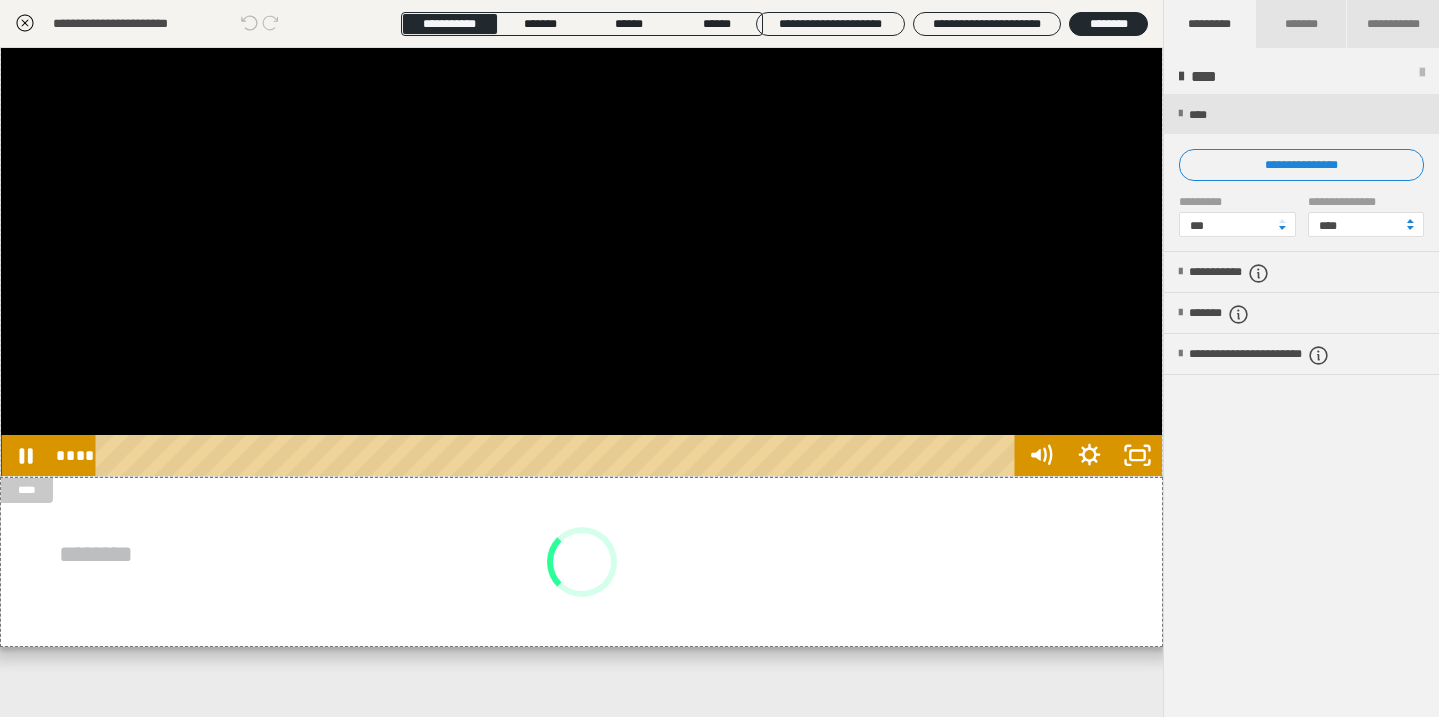 scroll, scrollTop: 593, scrollLeft: 0, axis: vertical 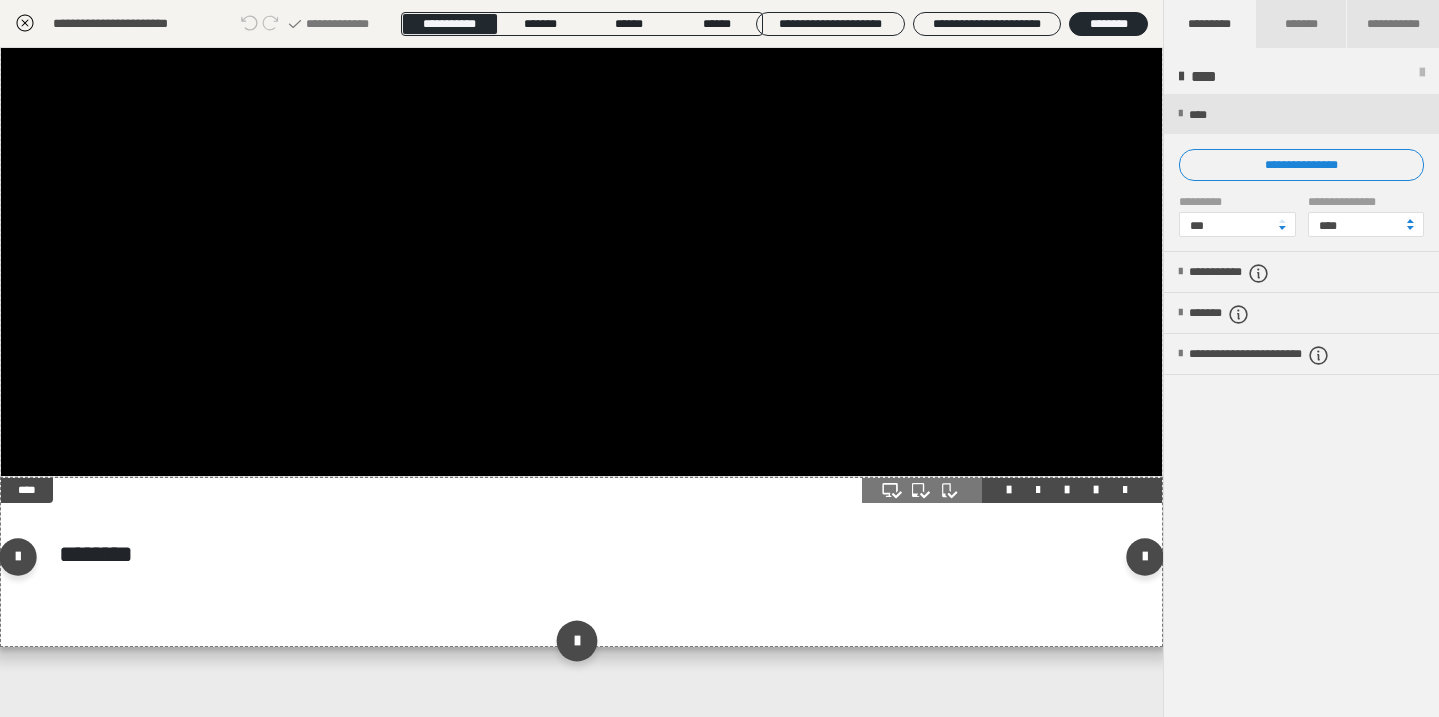 click at bounding box center (577, 641) 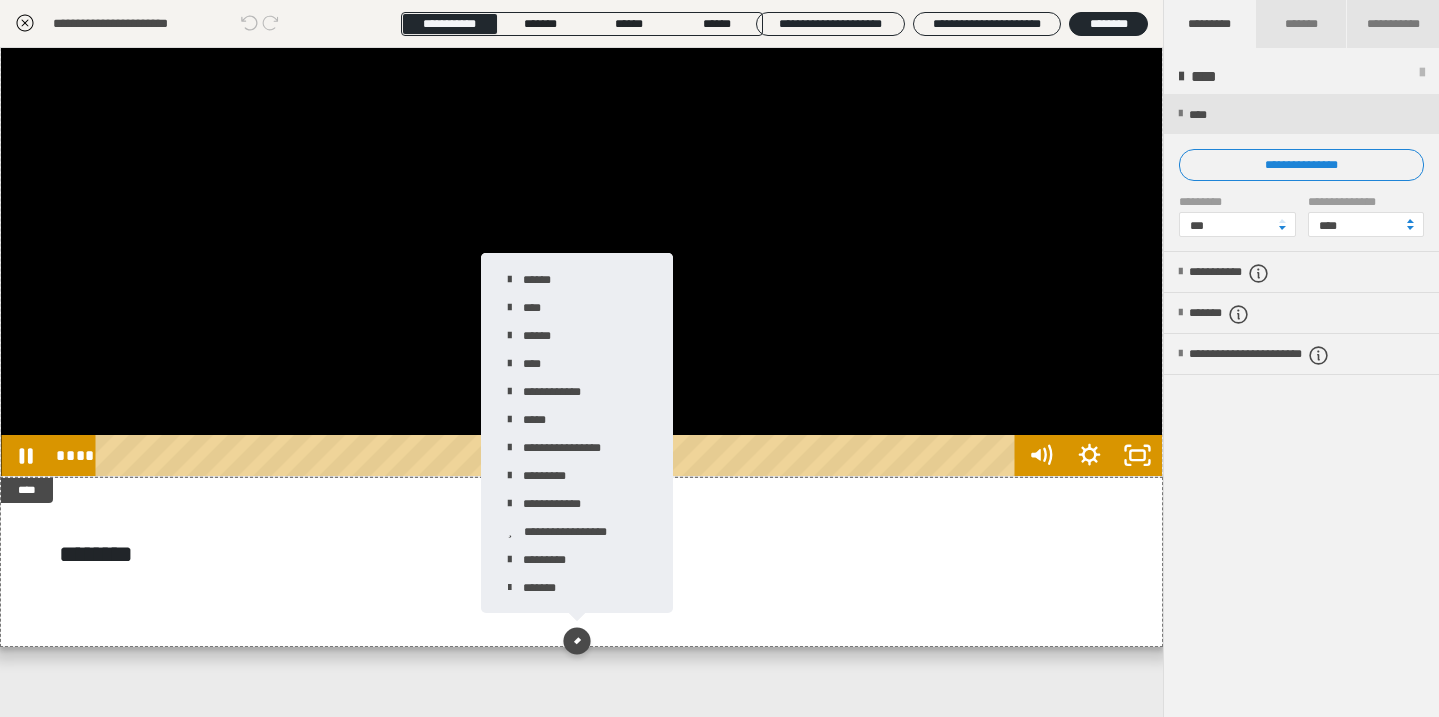 click on "**********" at bounding box center (581, 382) 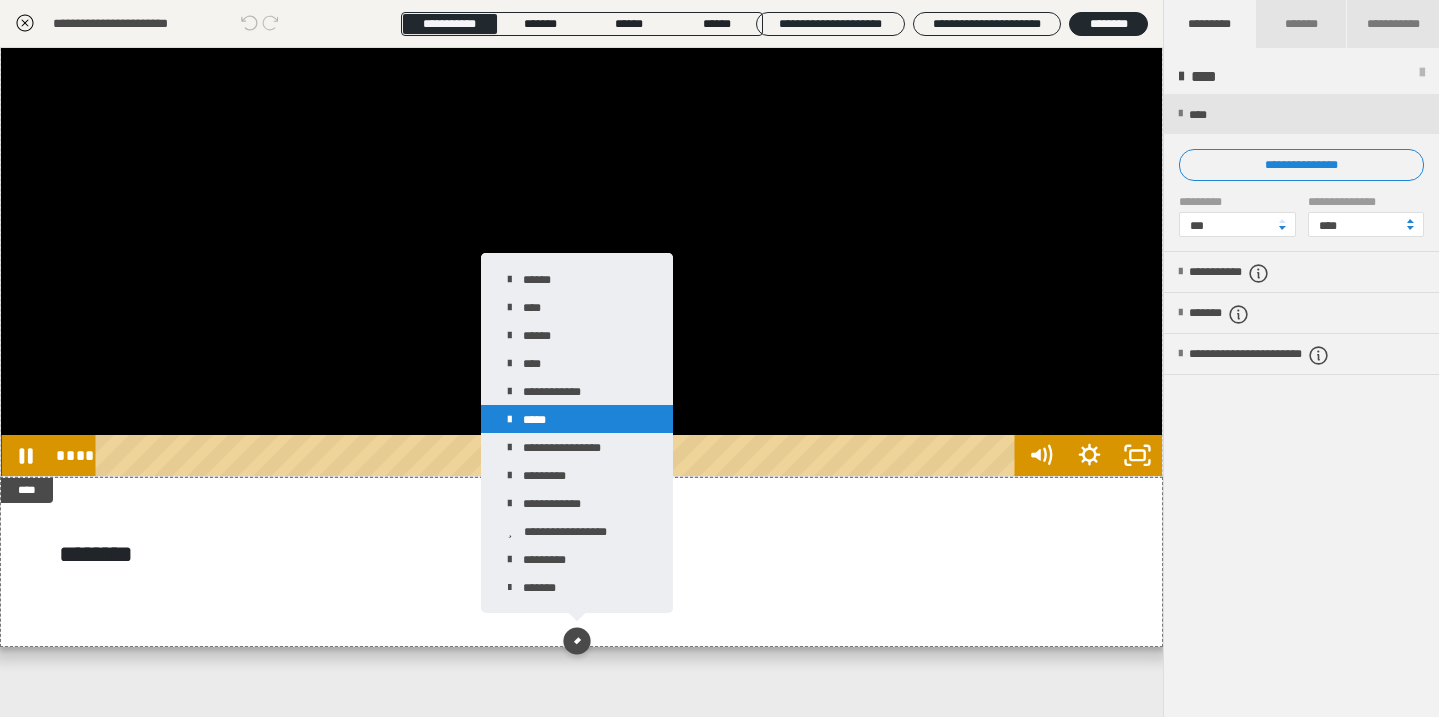 click on "*****" at bounding box center (577, 419) 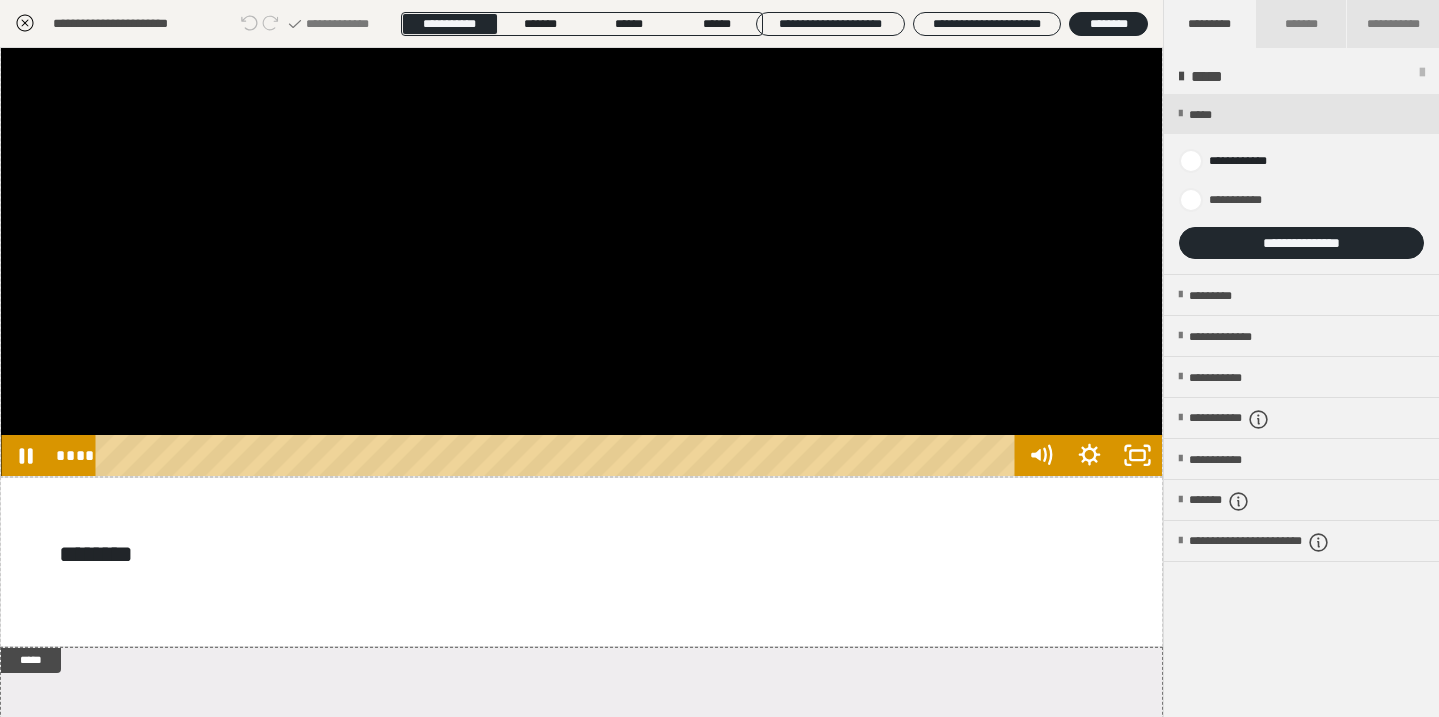 scroll, scrollTop: 705, scrollLeft: 0, axis: vertical 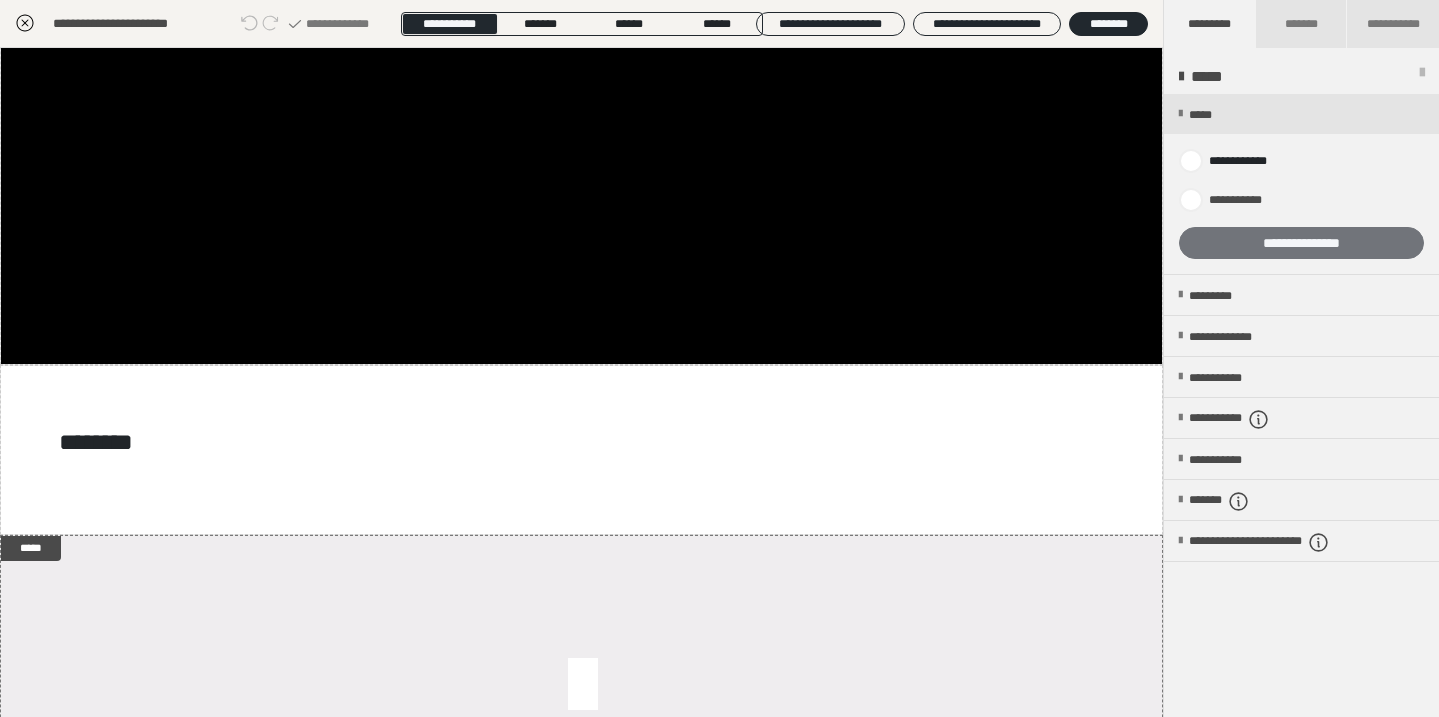 click on "**********" at bounding box center (1301, 243) 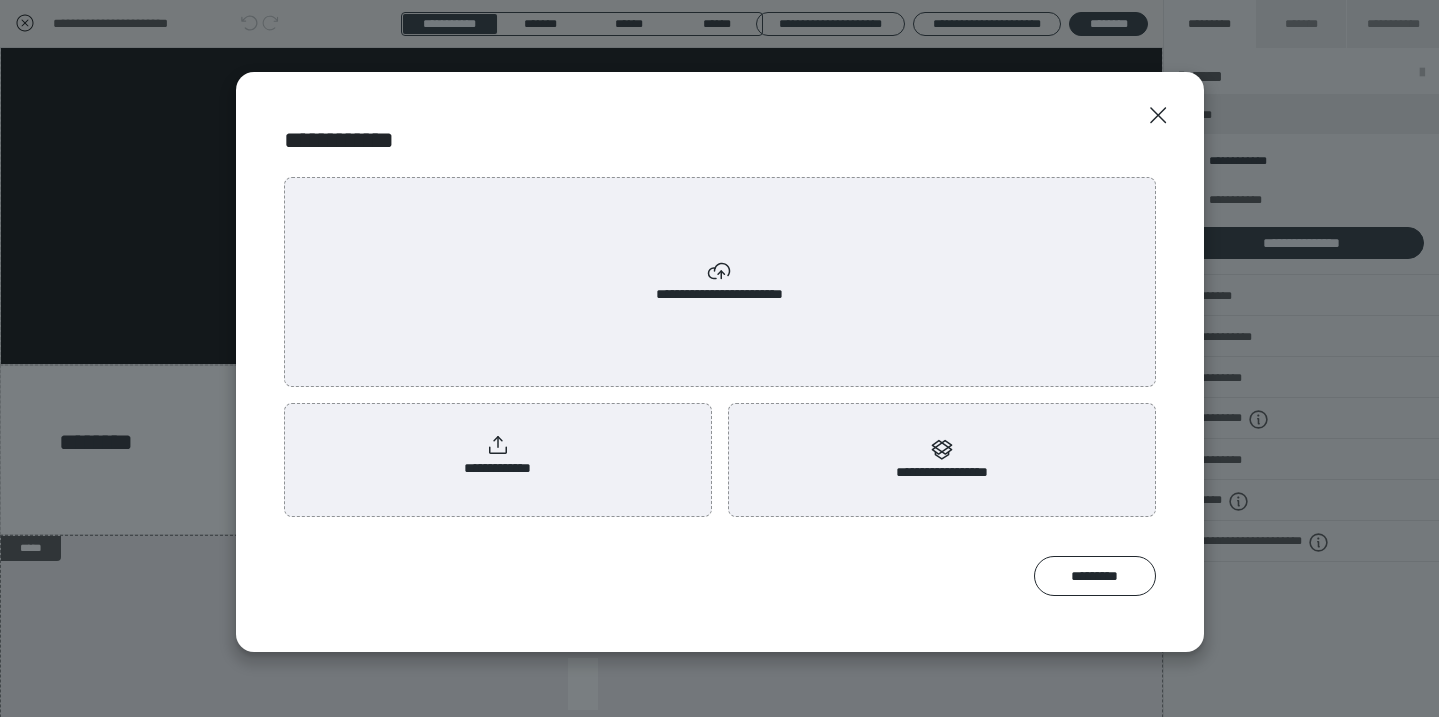 click on "**********" at bounding box center (498, 456) 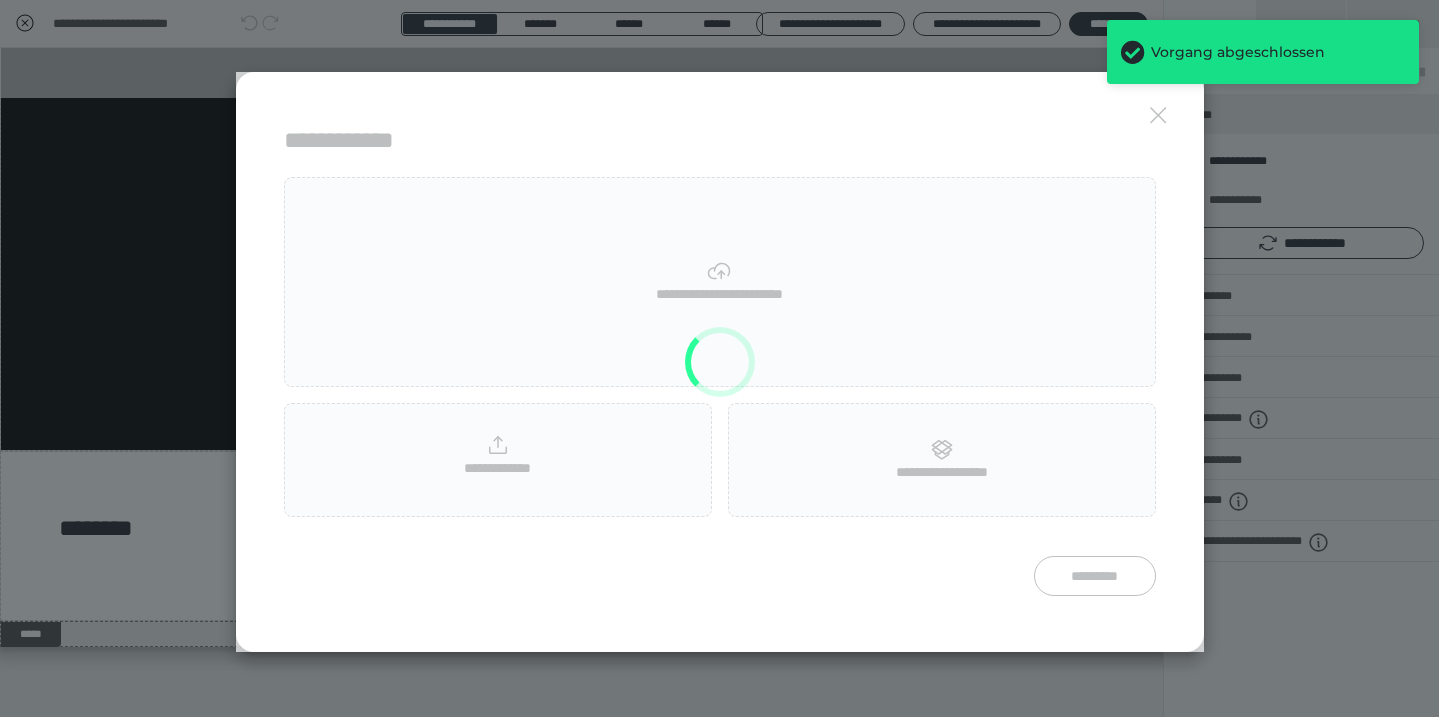 scroll, scrollTop: 619, scrollLeft: 0, axis: vertical 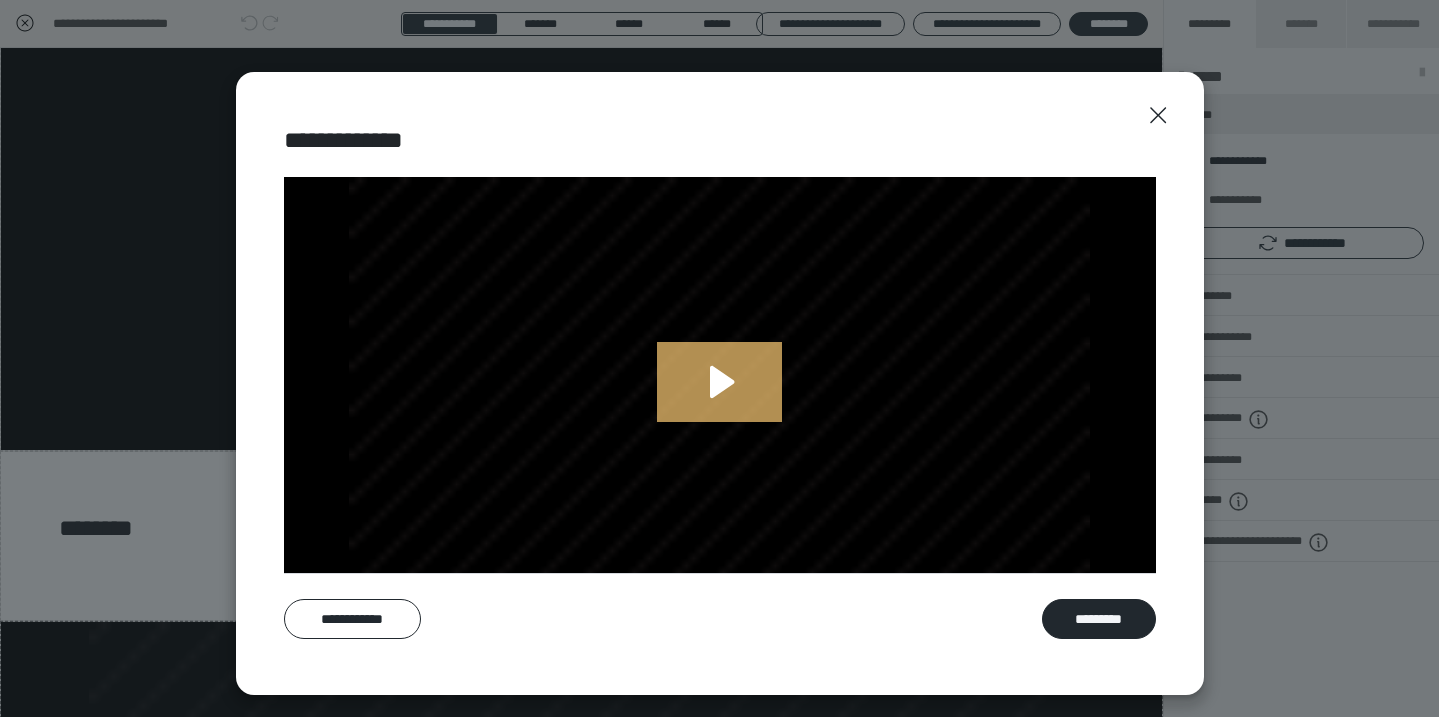 click 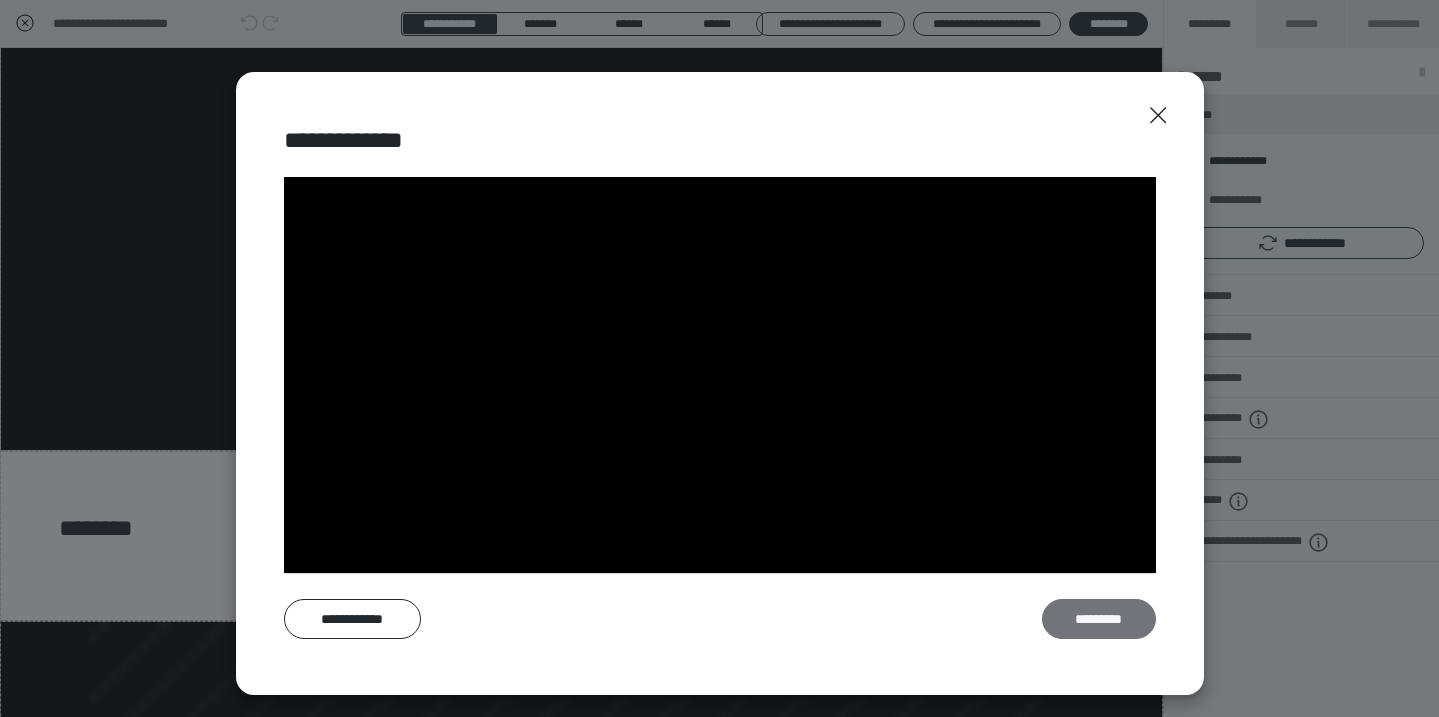 click on "*********" at bounding box center [1099, 619] 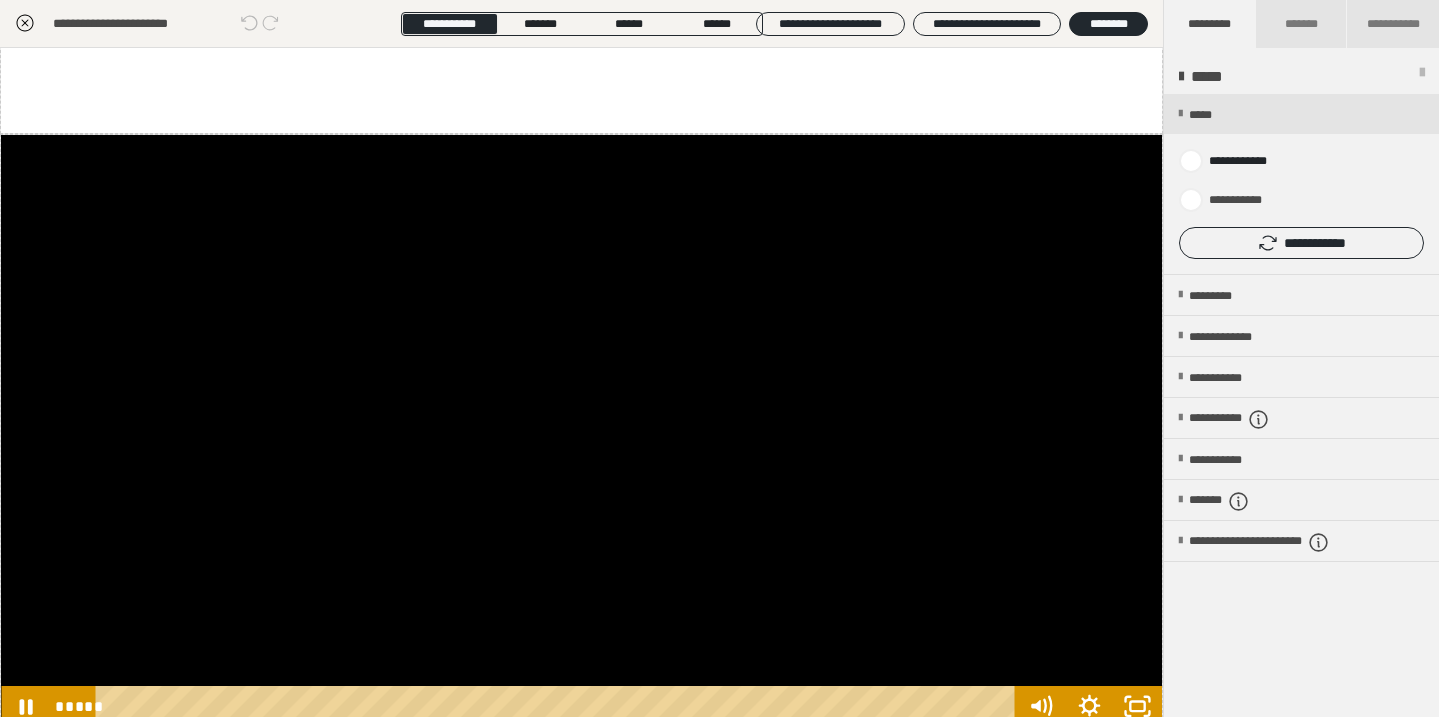 scroll, scrollTop: 0, scrollLeft: 0, axis: both 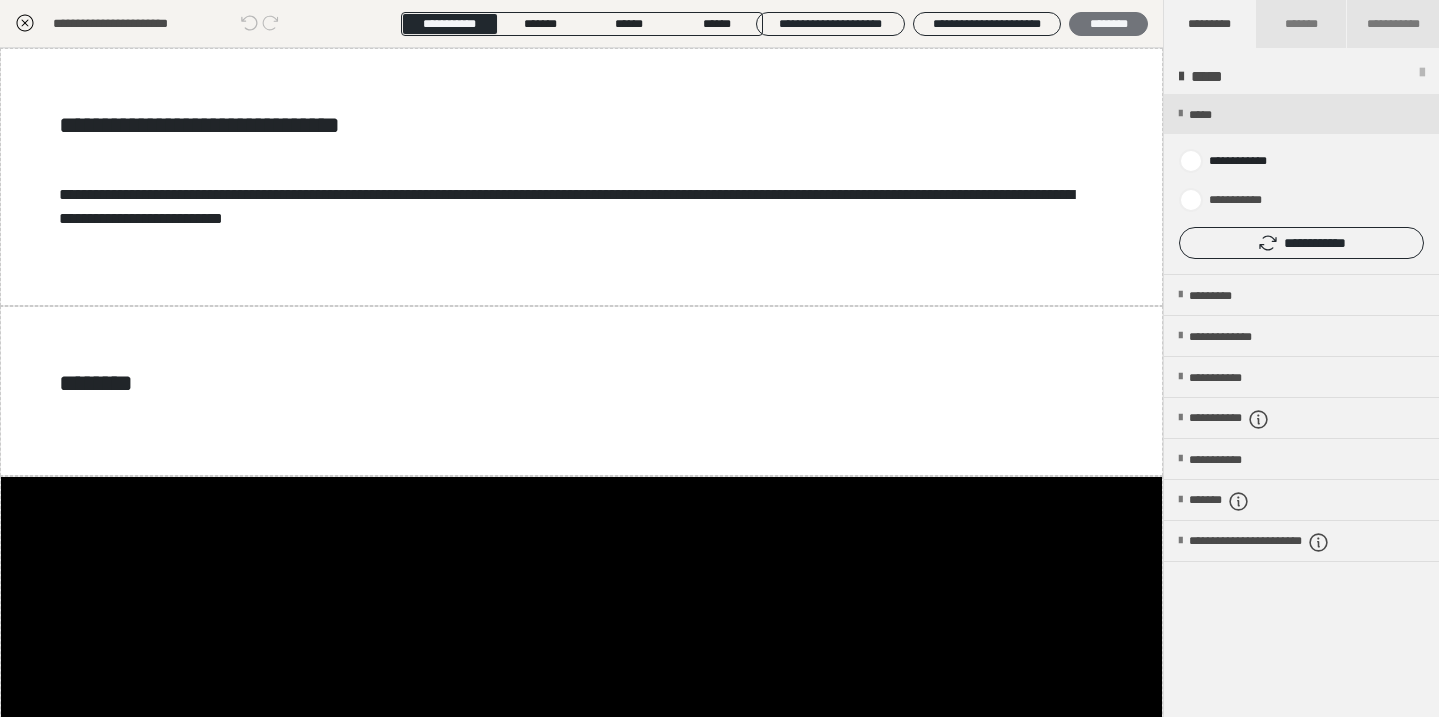 click on "********" at bounding box center (1108, 24) 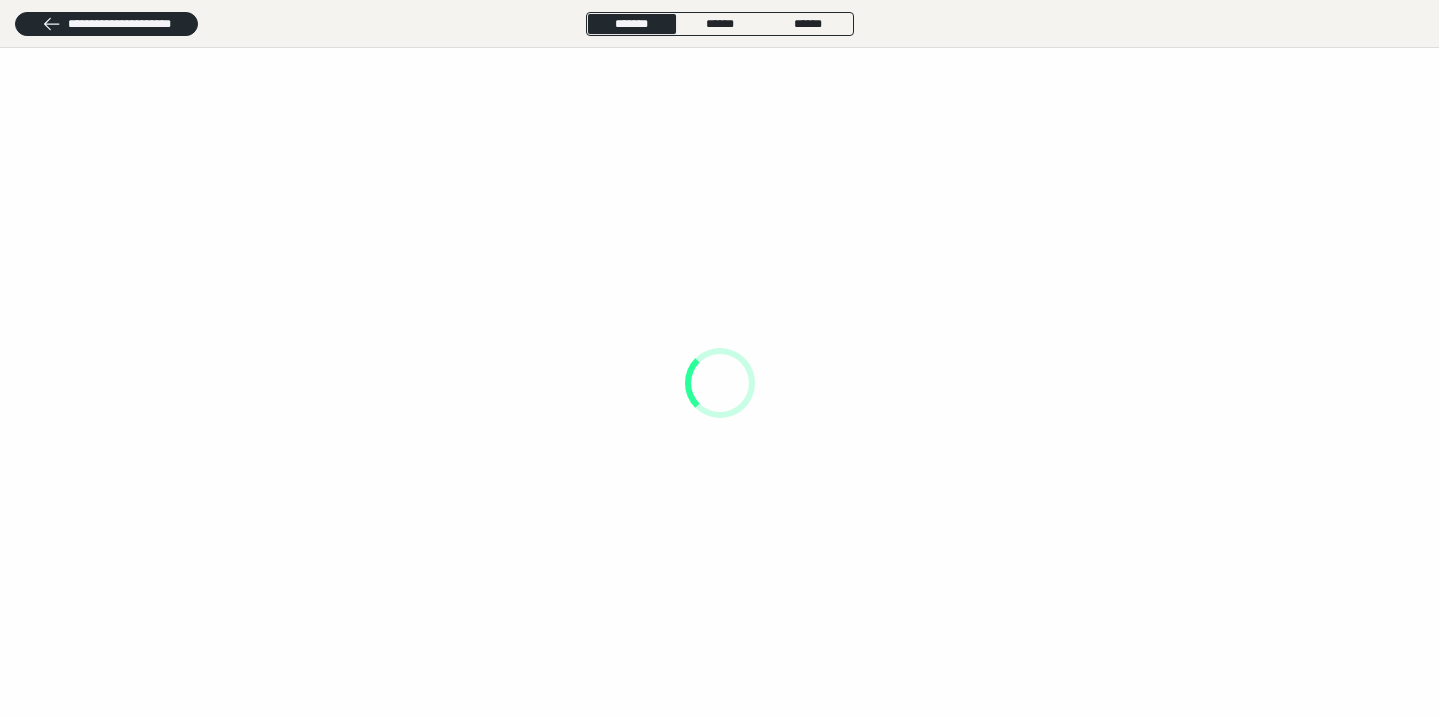 scroll, scrollTop: 0, scrollLeft: 0, axis: both 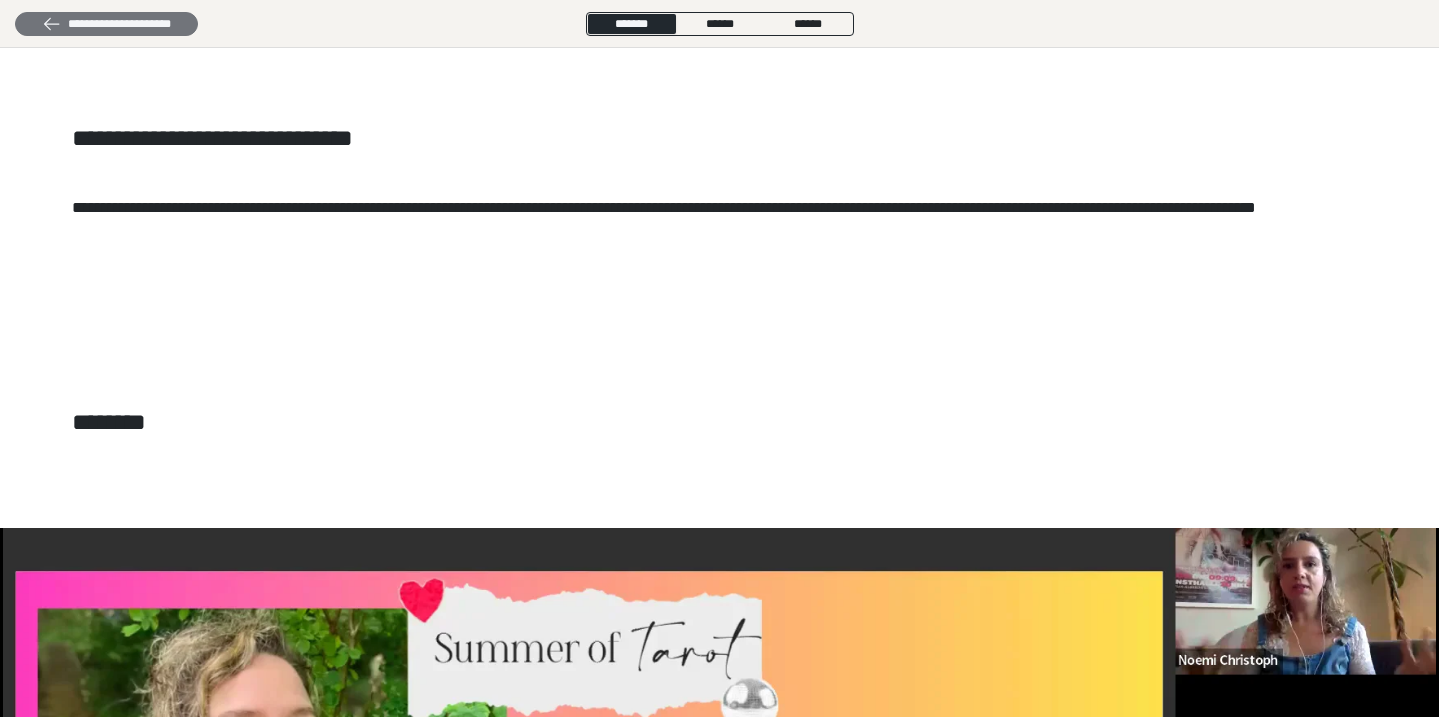 click on "**********" at bounding box center [106, 24] 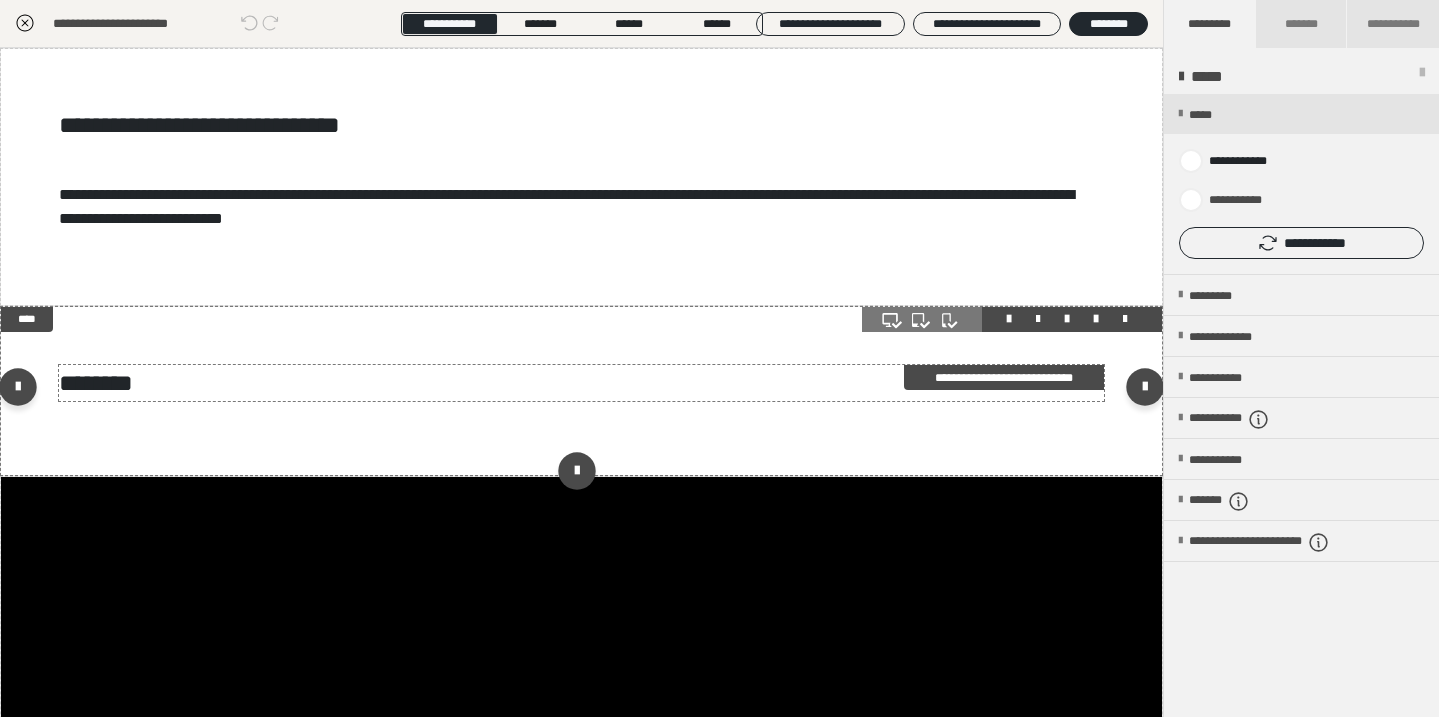 click on "********" at bounding box center [581, 383] 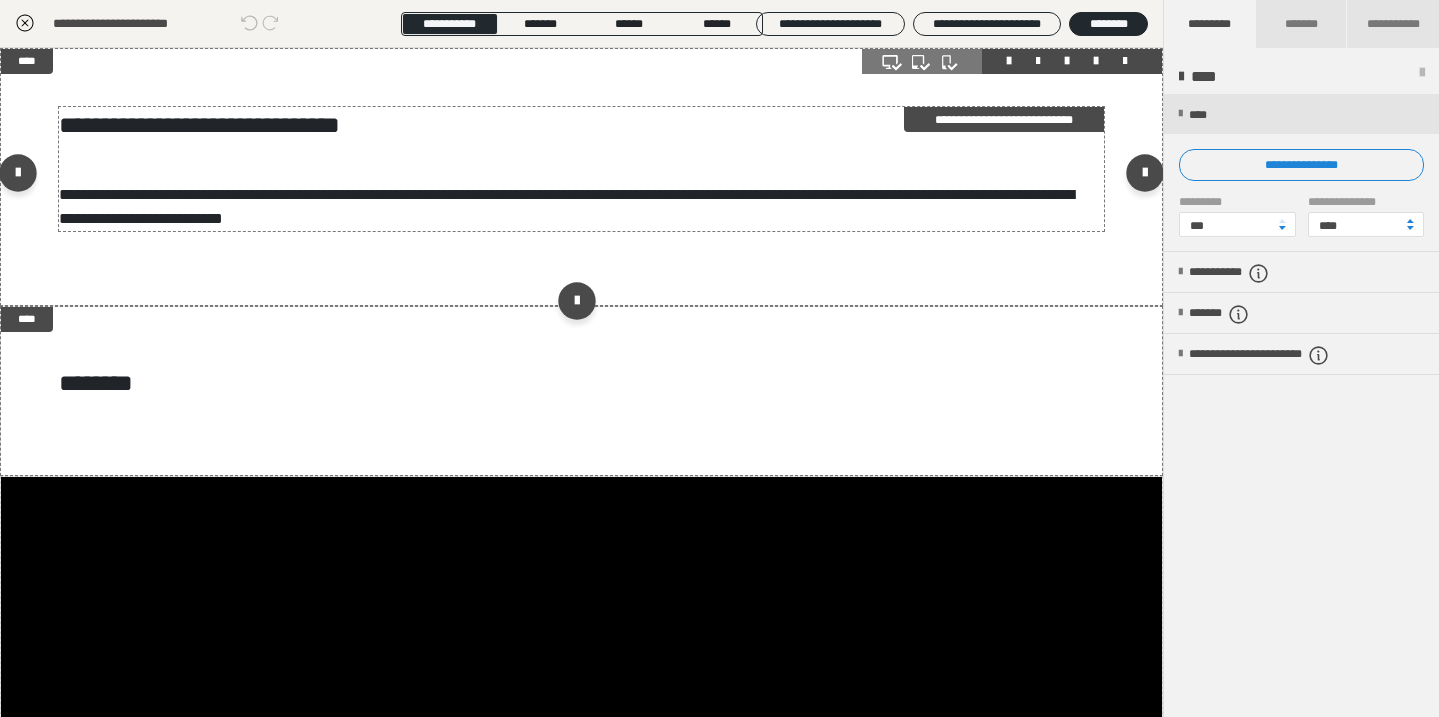 click on "**********" at bounding box center [581, 207] 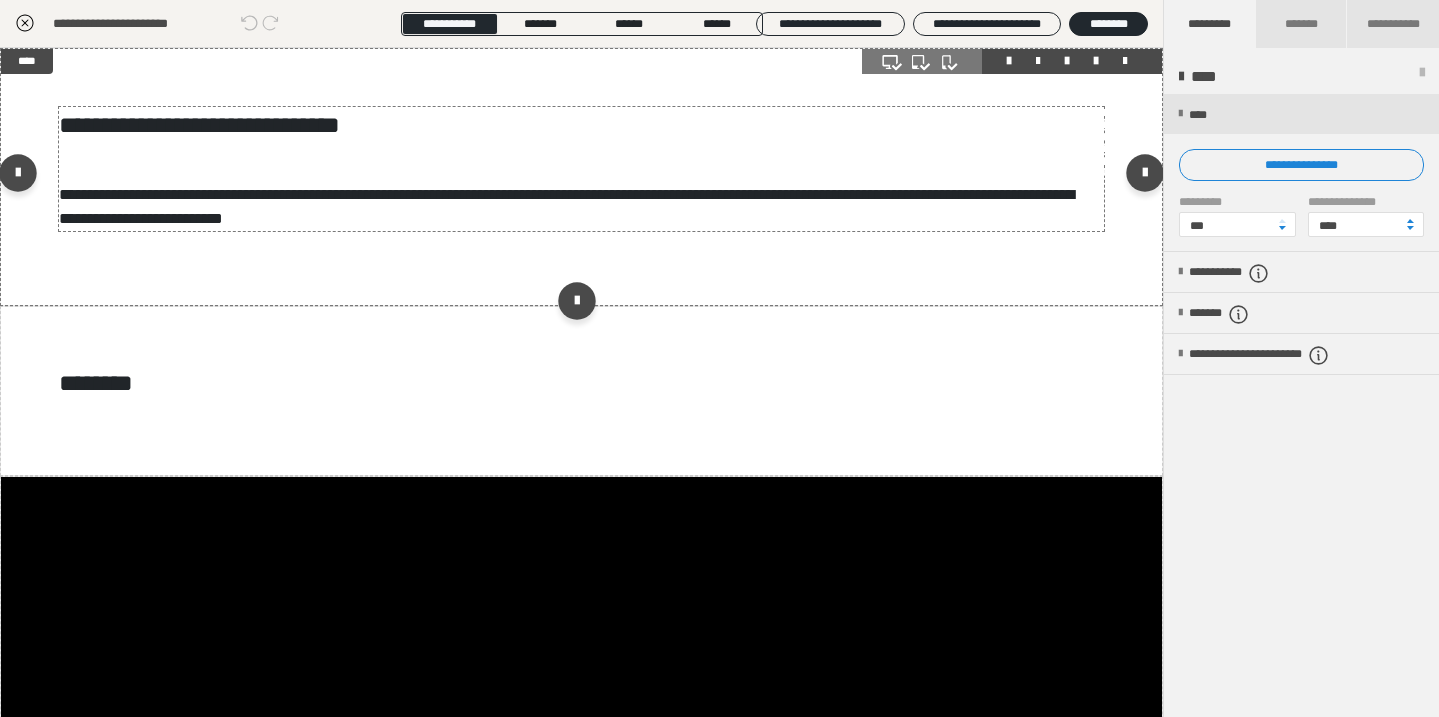 click on "**********" at bounding box center [720, 224] 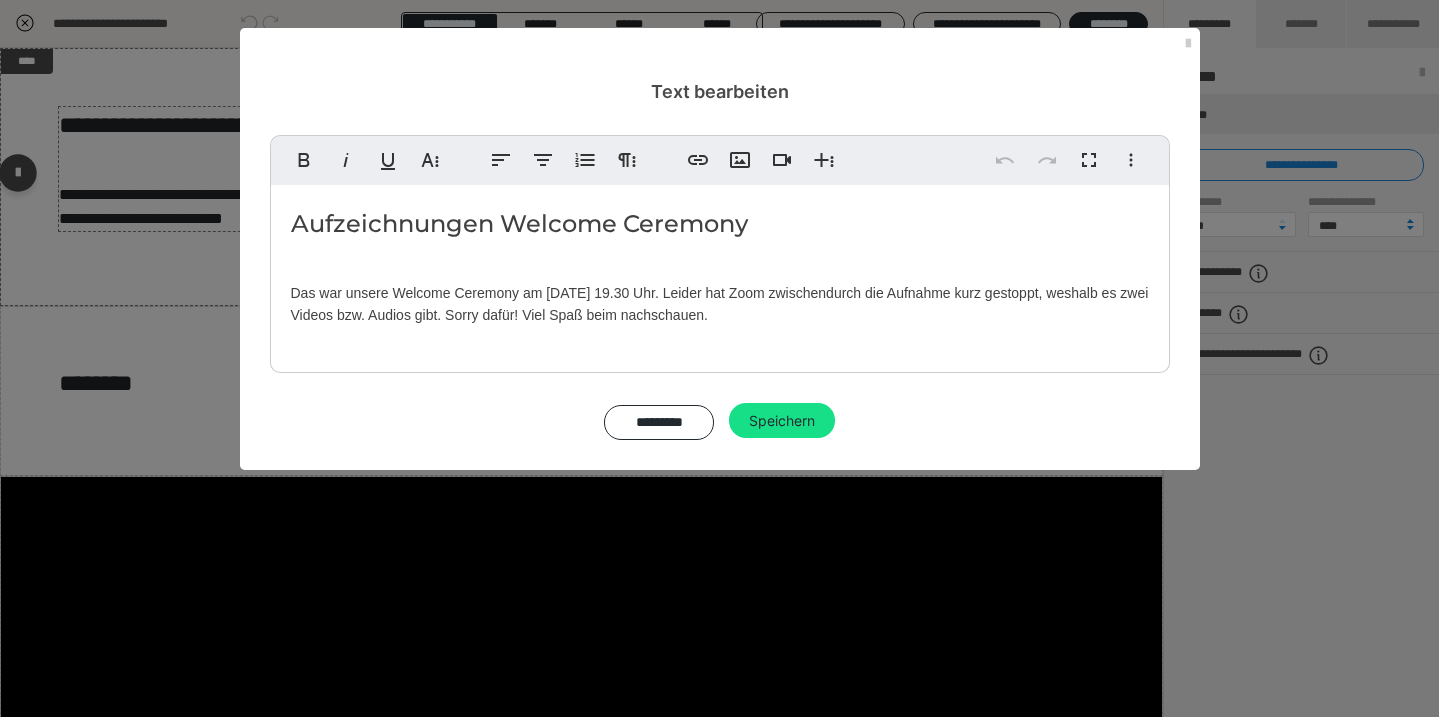 click on "Aufzeichnungen Welcome Ceremony" at bounding box center (720, 224) 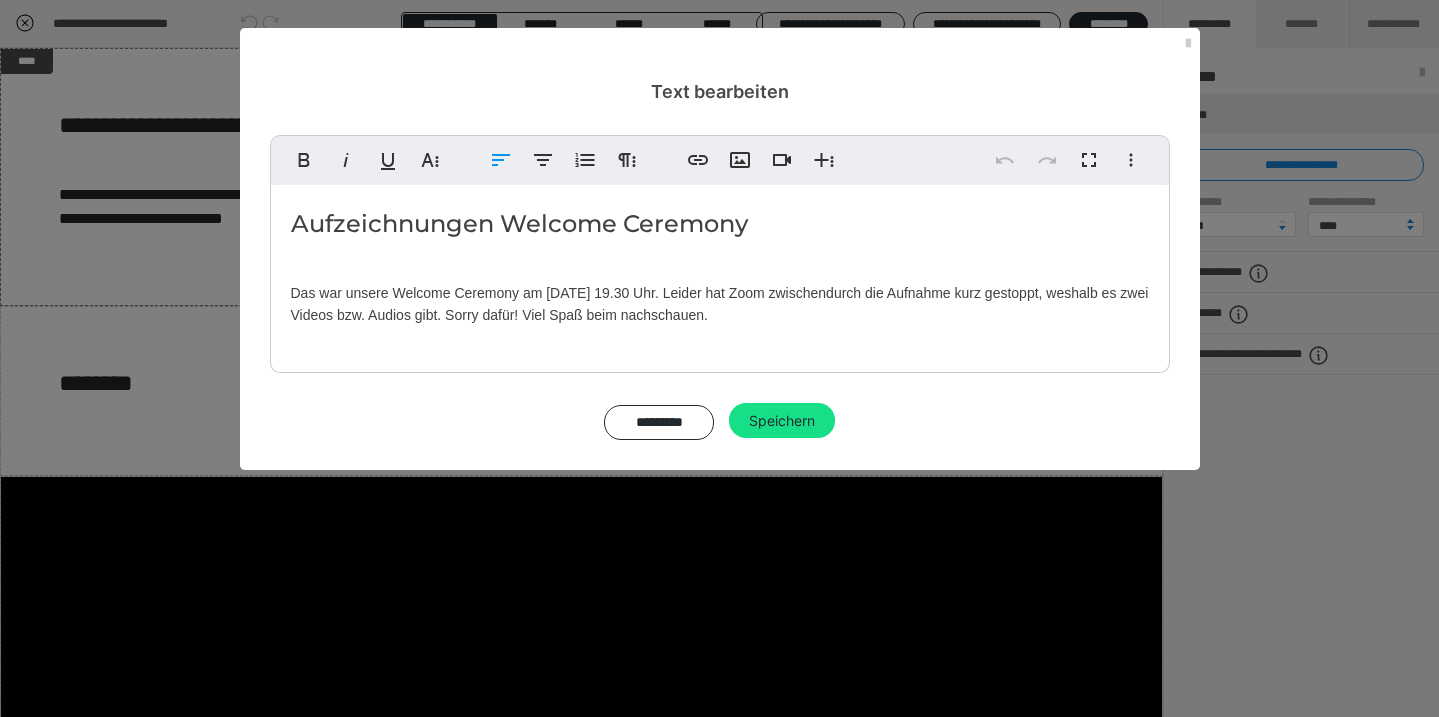 click on "Das war unsere Welcome Ceremony am 09. Juli um 19.30 Uhr. Leider hat Zoom zwischendurch die Aufnahme kurz gestoppt, weshalb es zwei Videos bzw. Audios gibt. Sorry dafür! Viel Spaß beim nachschauen." at bounding box center [720, 304] 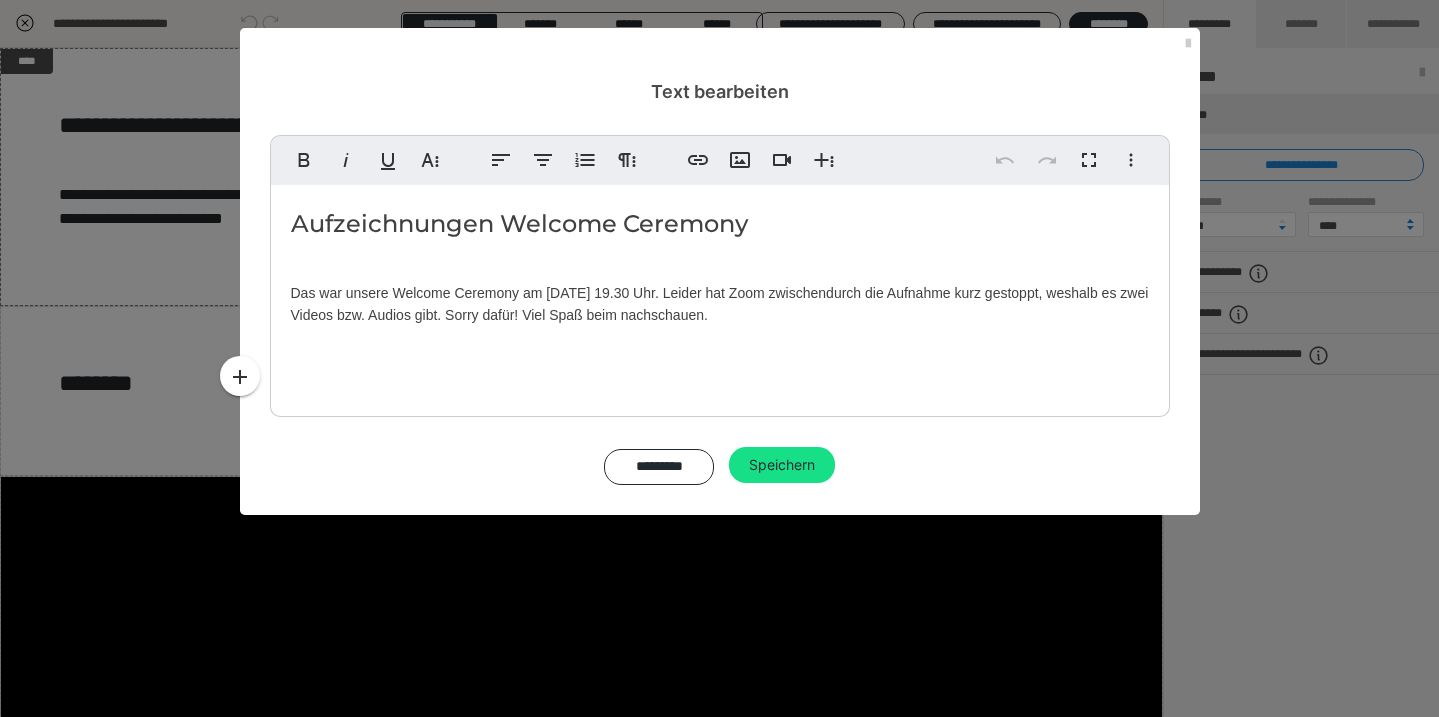 type 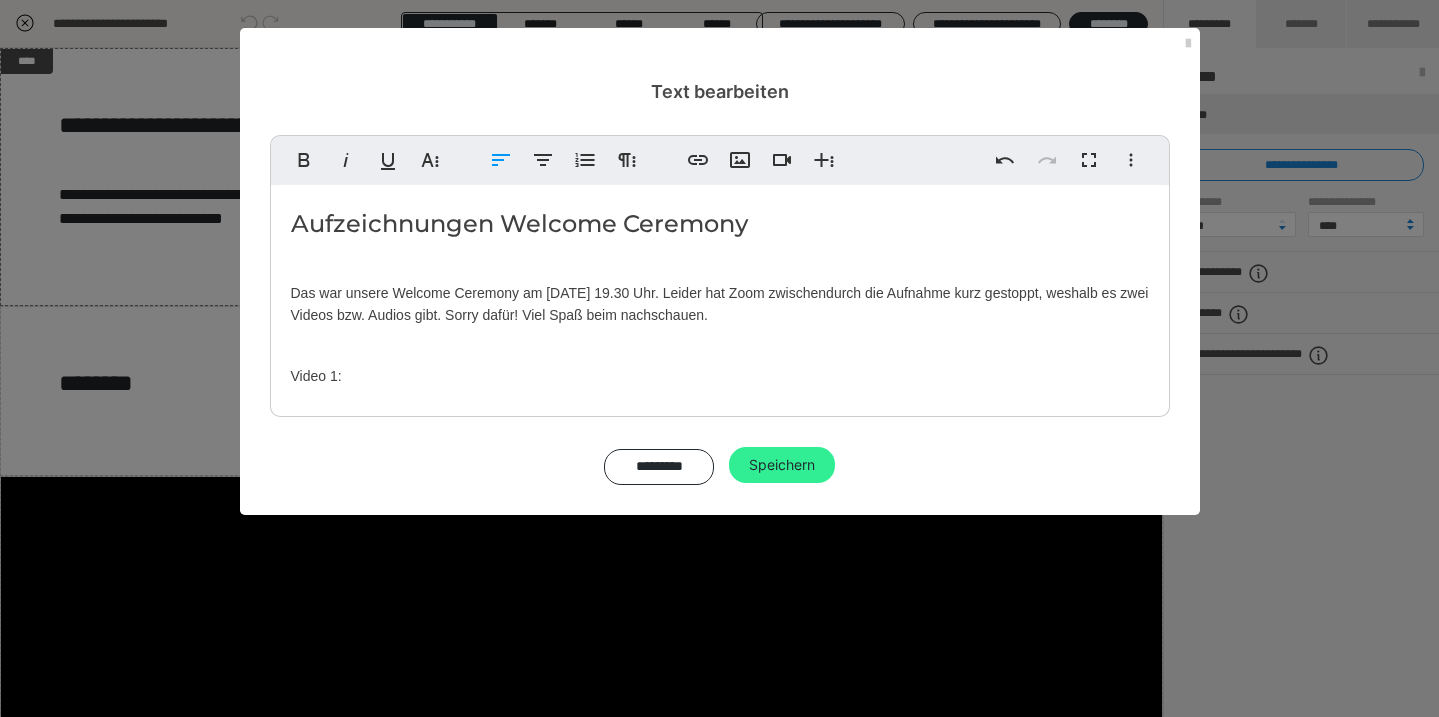 click on "Speichern" at bounding box center [782, 465] 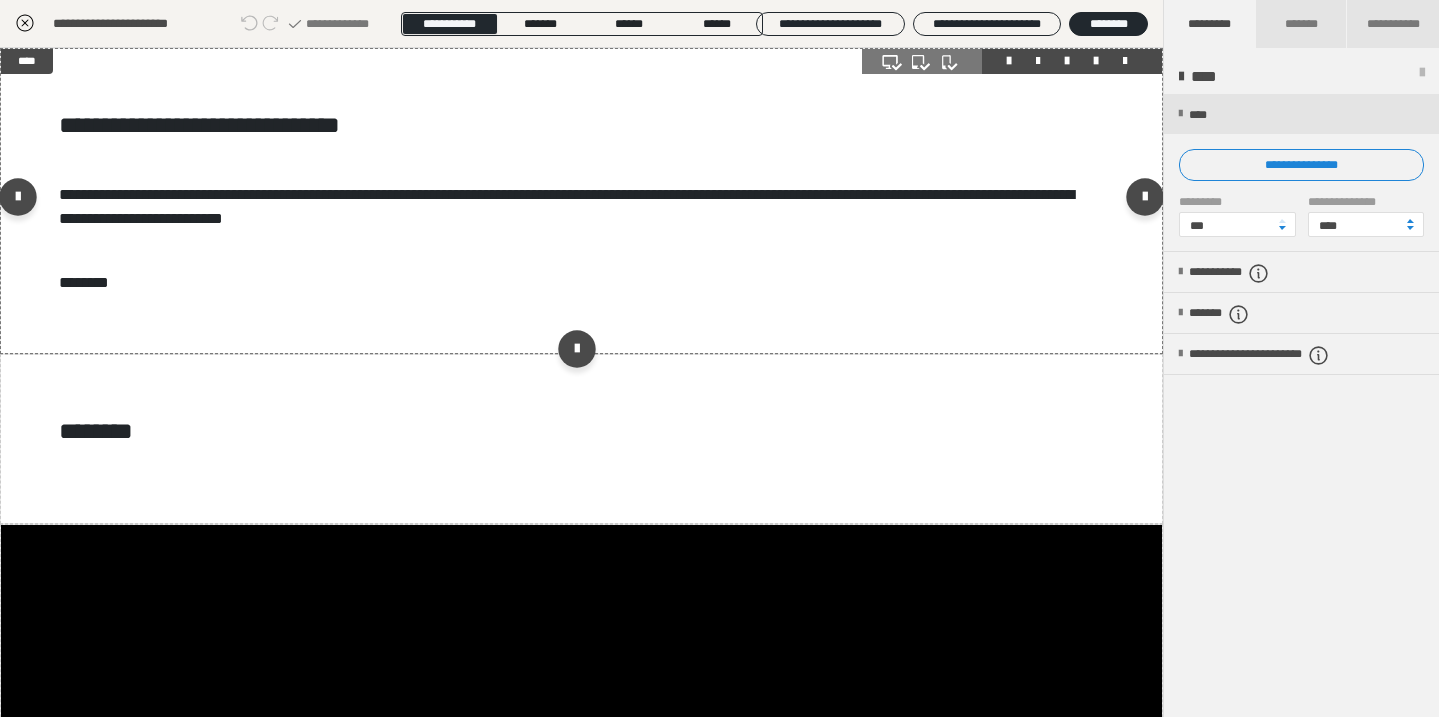 click on "**********" at bounding box center (581, 201) 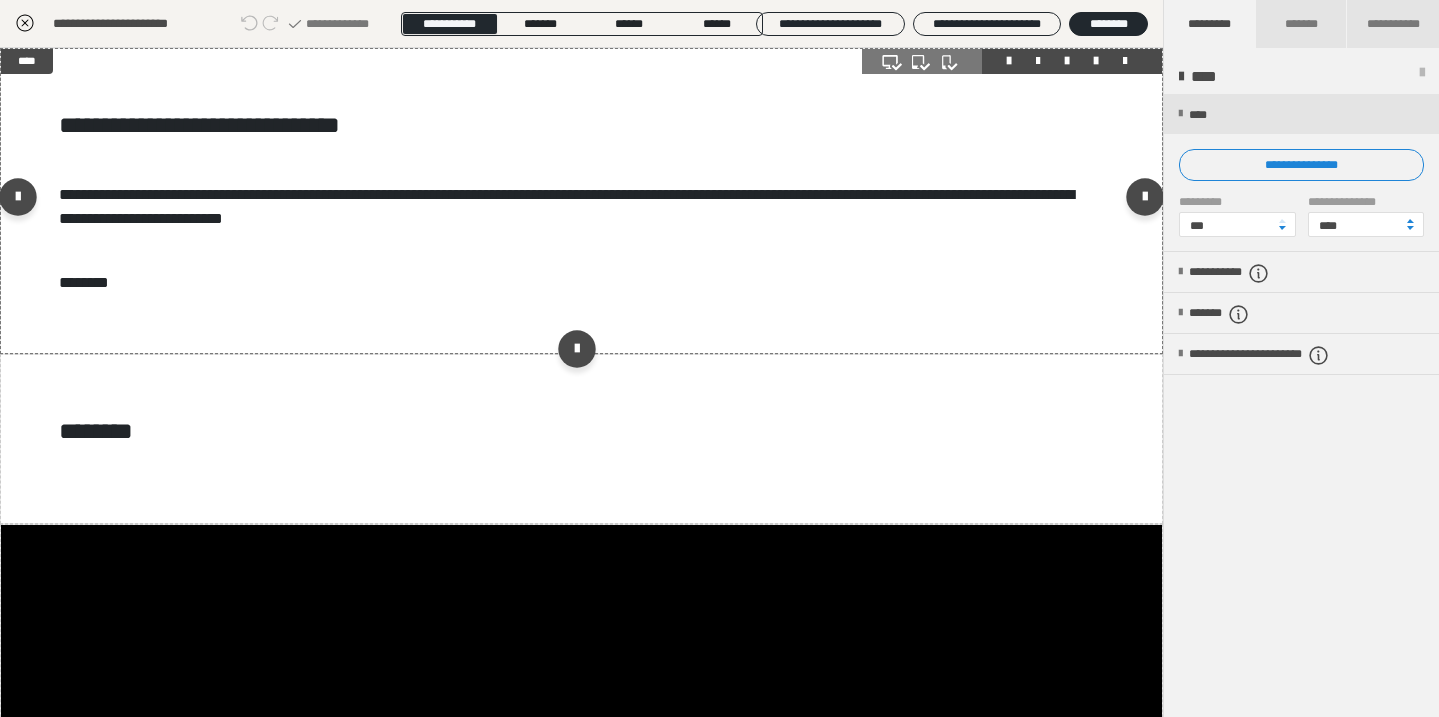 click on "**********" at bounding box center [581, 201] 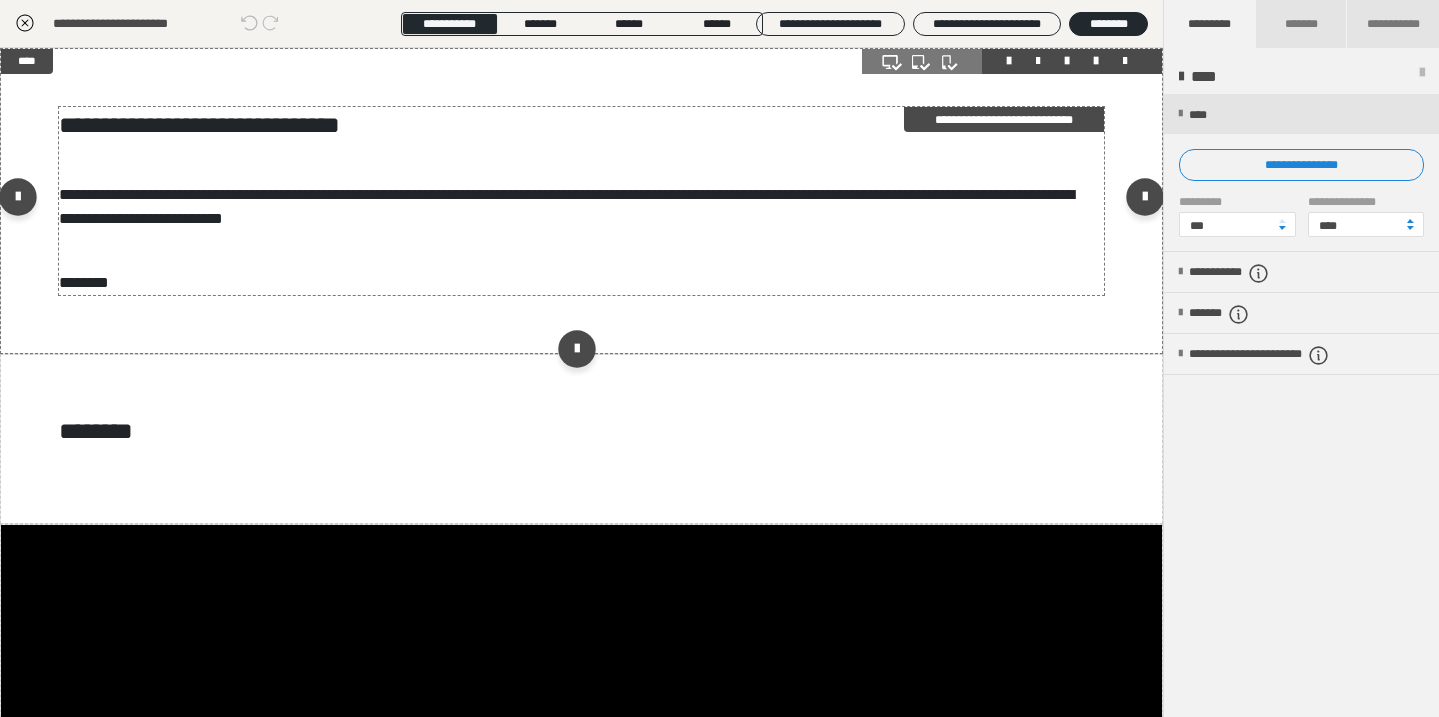 click on "**********" at bounding box center (581, 201) 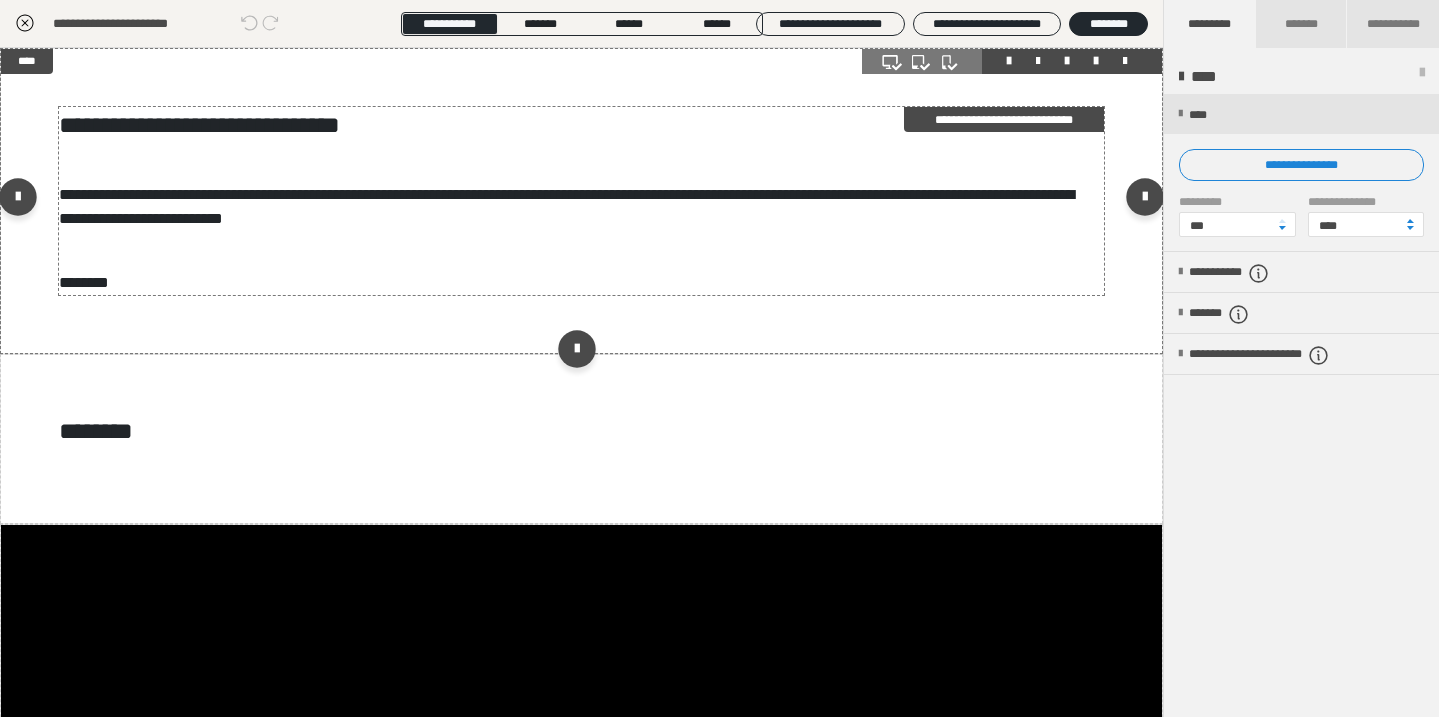 click on "**********" at bounding box center [581, 201] 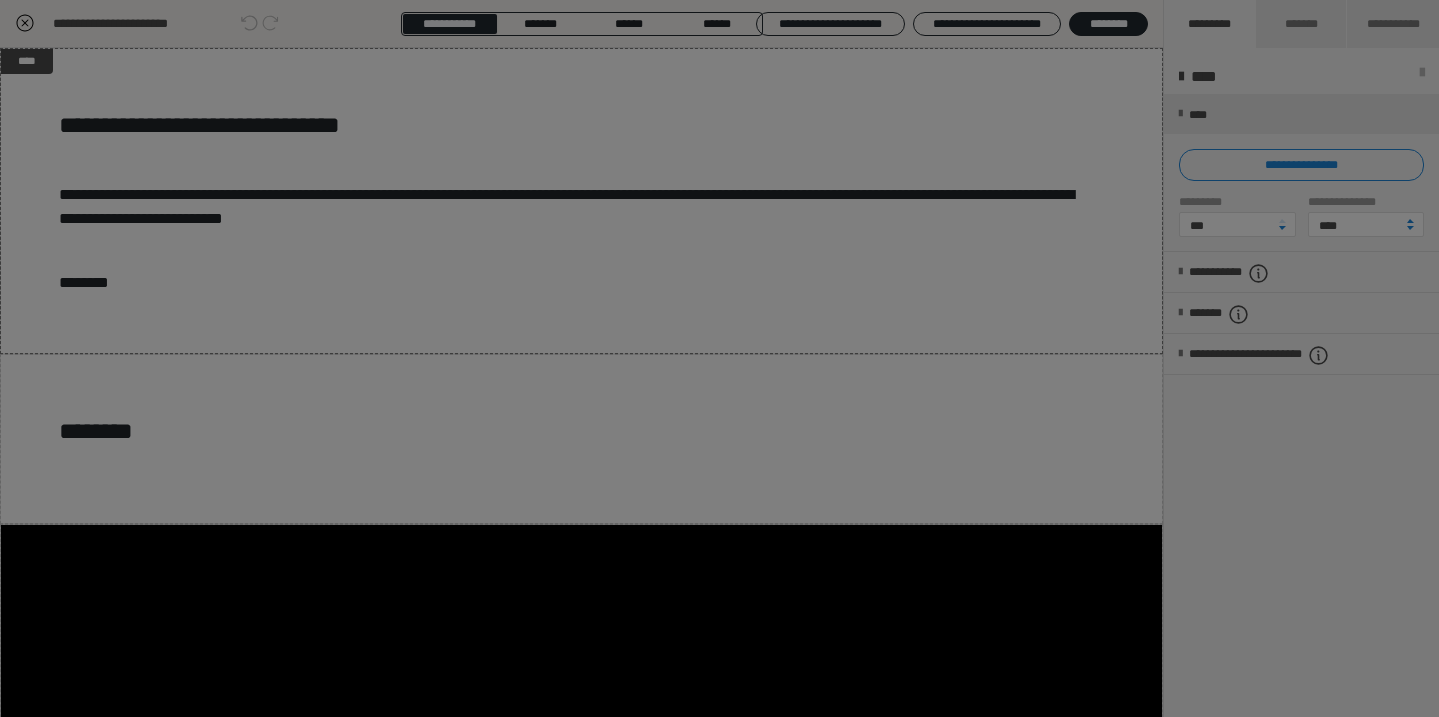 click on "**********" at bounding box center [720, 254] 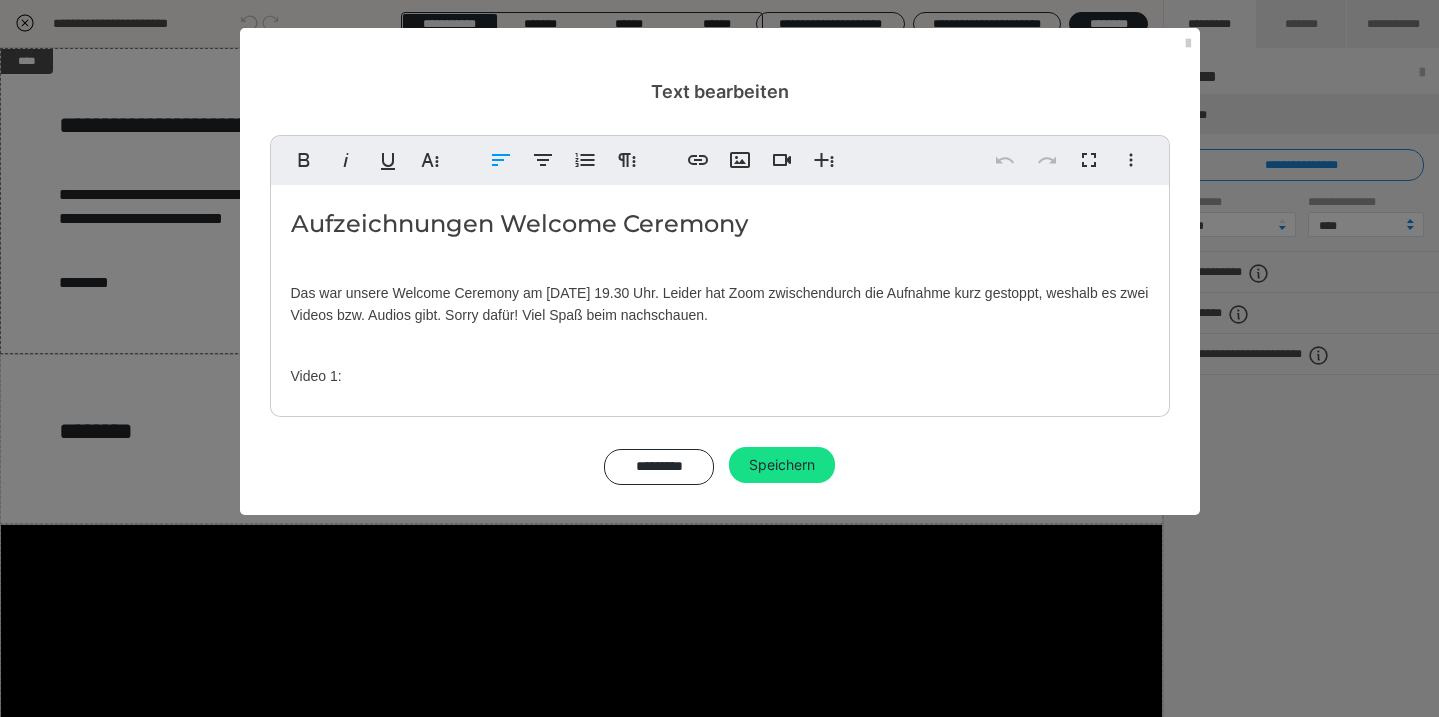 click on "Aufzeichnungen Welcome Ceremony Das war unsere Welcome Ceremony am 09. Juli um 19.30 Uhr. Leider hat Zoom zwischendurch die Aufnahme kurz gestoppt, weshalb es zwei Videos bzw. Audios gibt. Sorry dafür! Viel Spaß beim nachschauen. Video 1:" at bounding box center (720, 296) 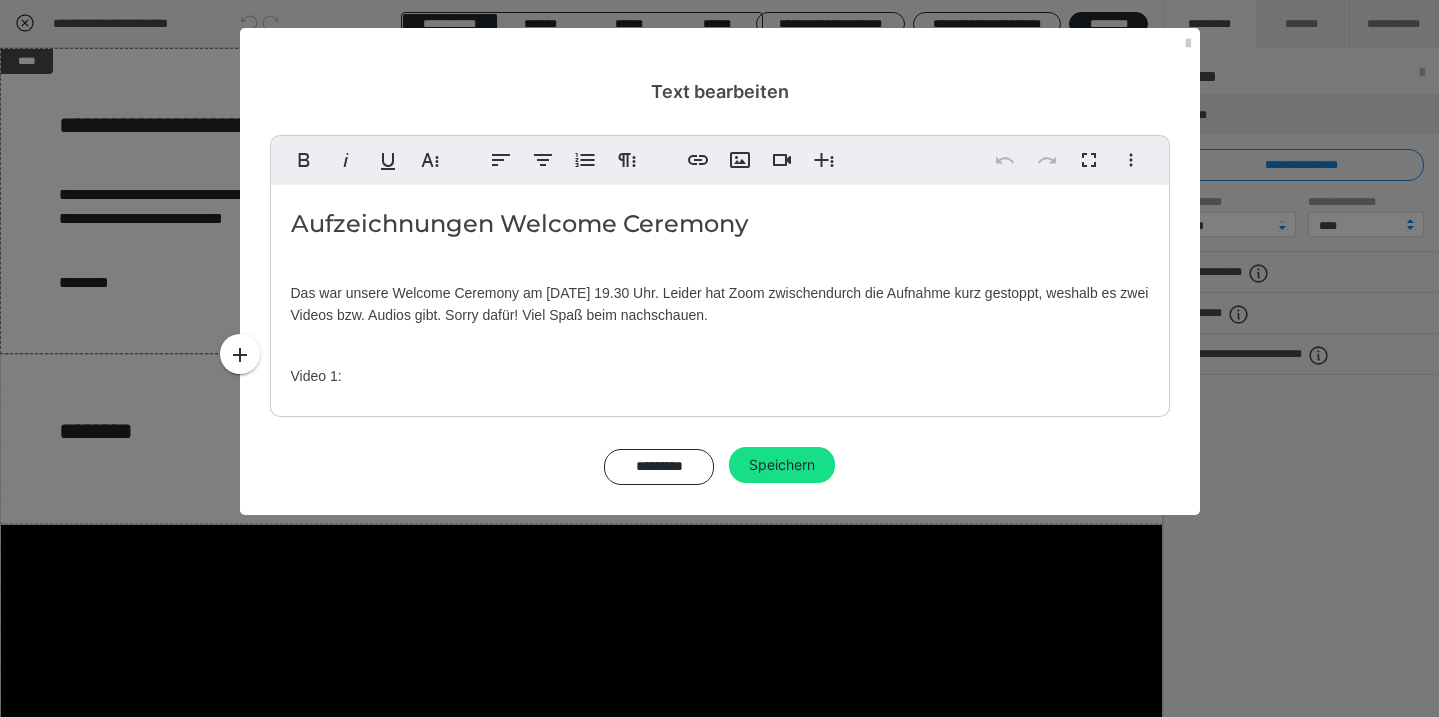 click on "Aufzeichnungen Welcome Ceremony Das war unsere Welcome Ceremony am 09. Juli um 19.30 Uhr. Leider hat Zoom zwischendurch die Aufnahme kurz gestoppt, weshalb es zwei Videos bzw. Audios gibt. Sorry dafür! Viel Spaß beim nachschauen. Video 1:" at bounding box center (720, 296) 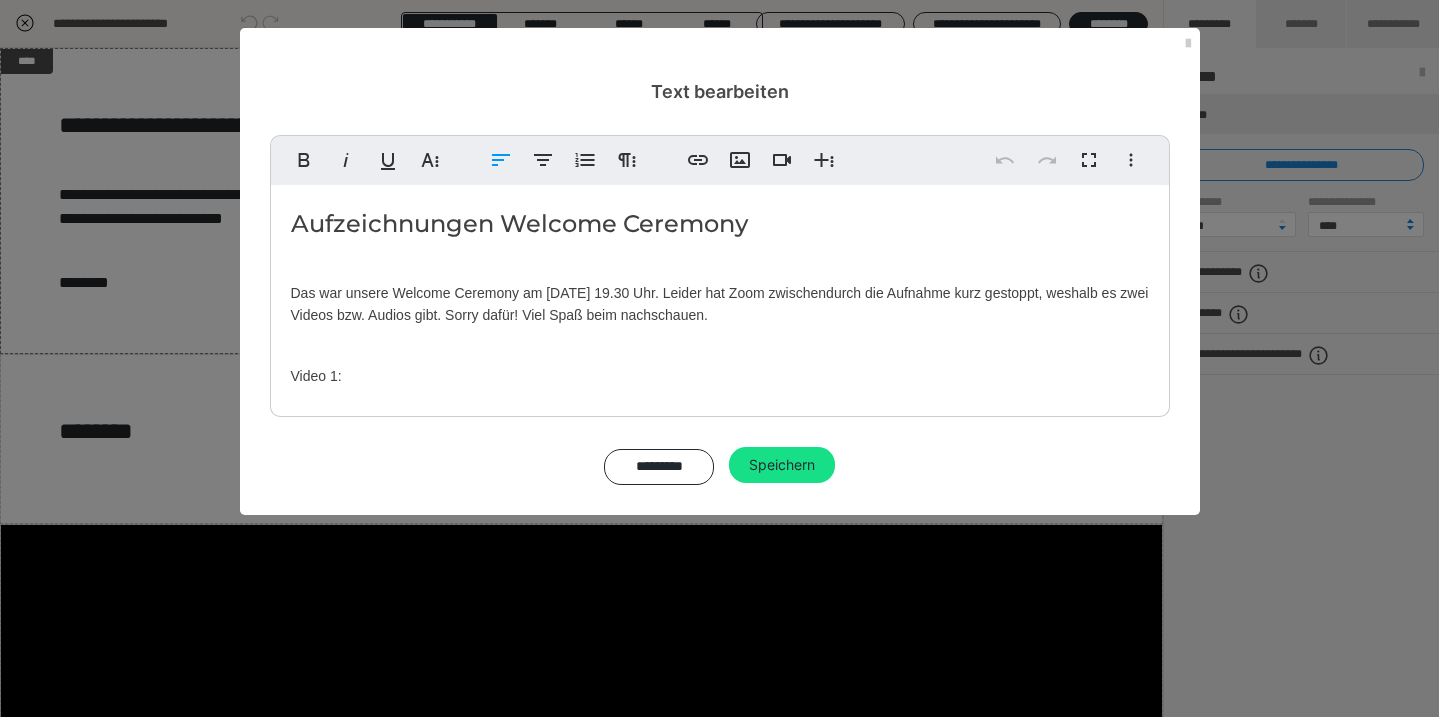 click on "Aufzeichnungen Welcome Ceremony Das war unsere Welcome Ceremony am 09. Juli um 19.30 Uhr. Leider hat Zoom zwischendurch die Aufnahme kurz gestoppt, weshalb es zwei Videos bzw. Audios gibt. Sorry dafür! Viel Spaß beim nachschauen. Video 1:" at bounding box center [720, 296] 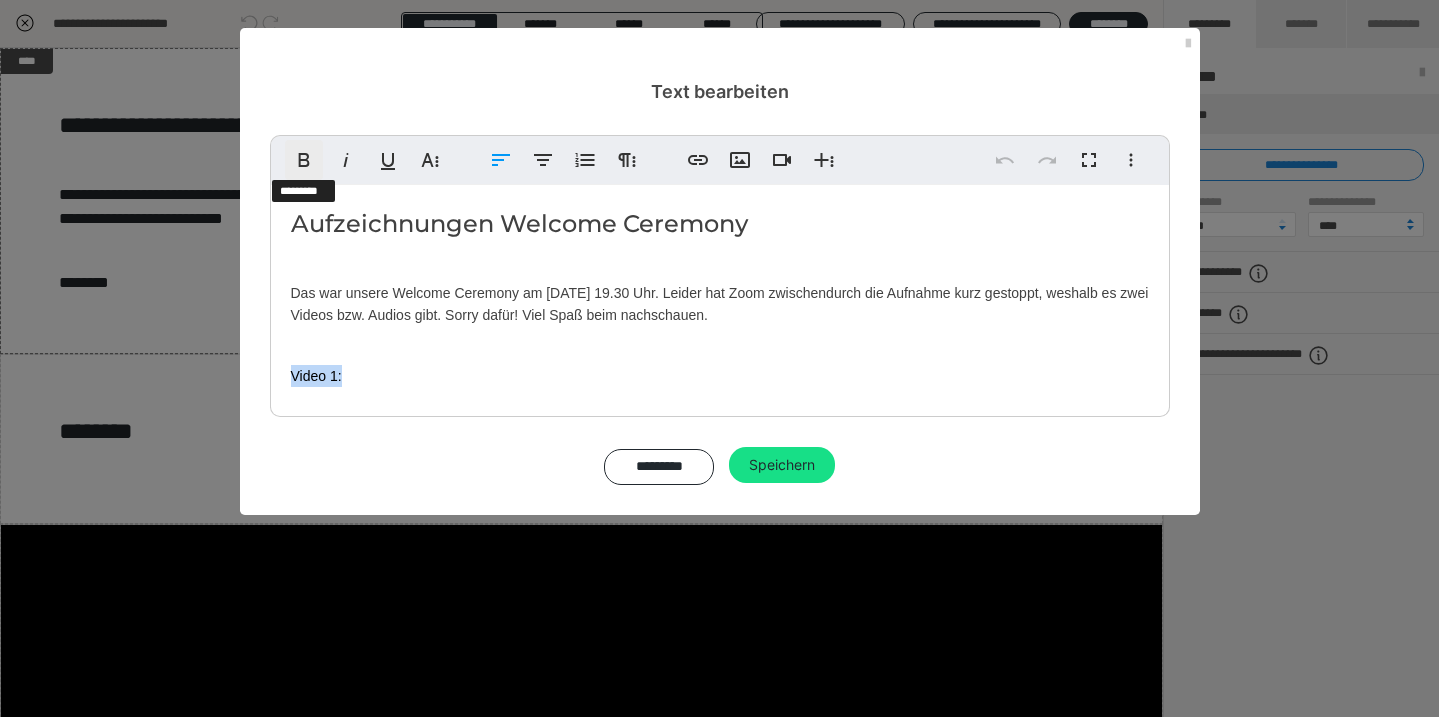click 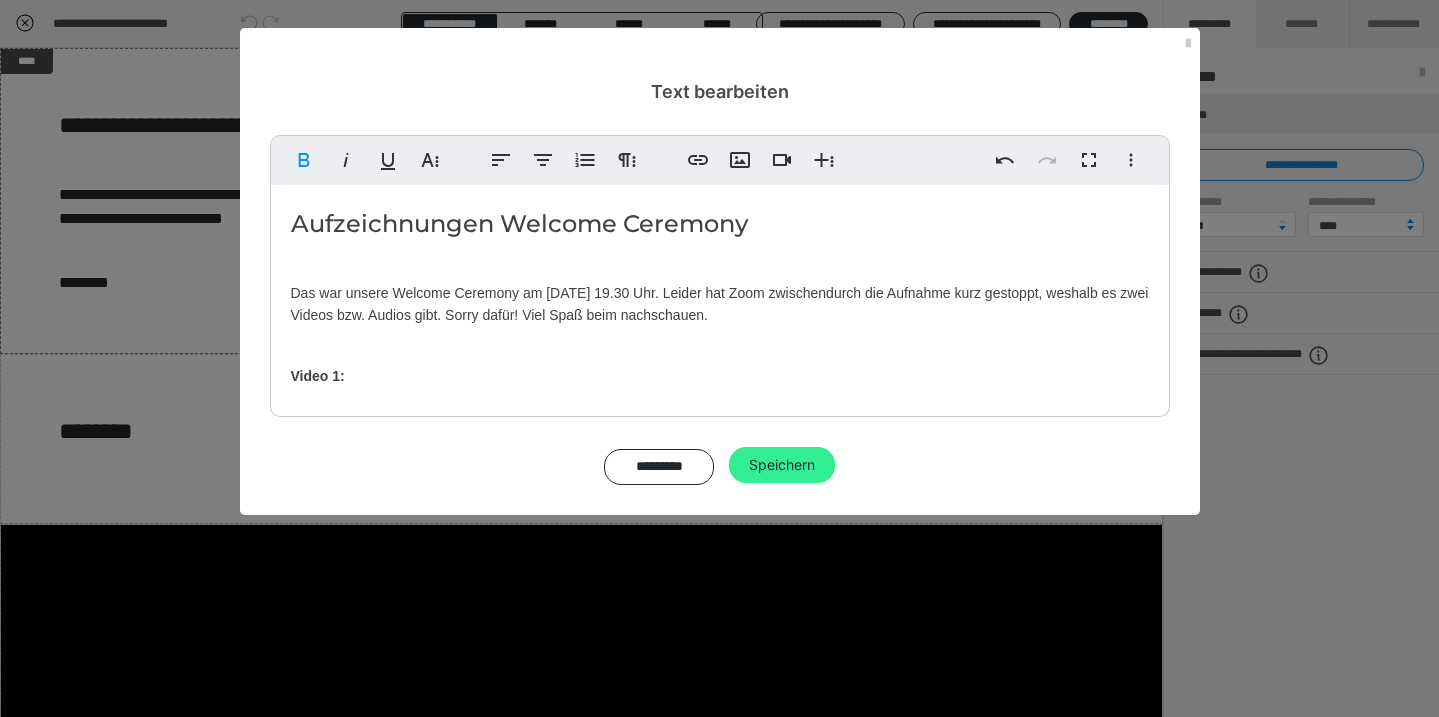 click on "Speichern" at bounding box center [782, 465] 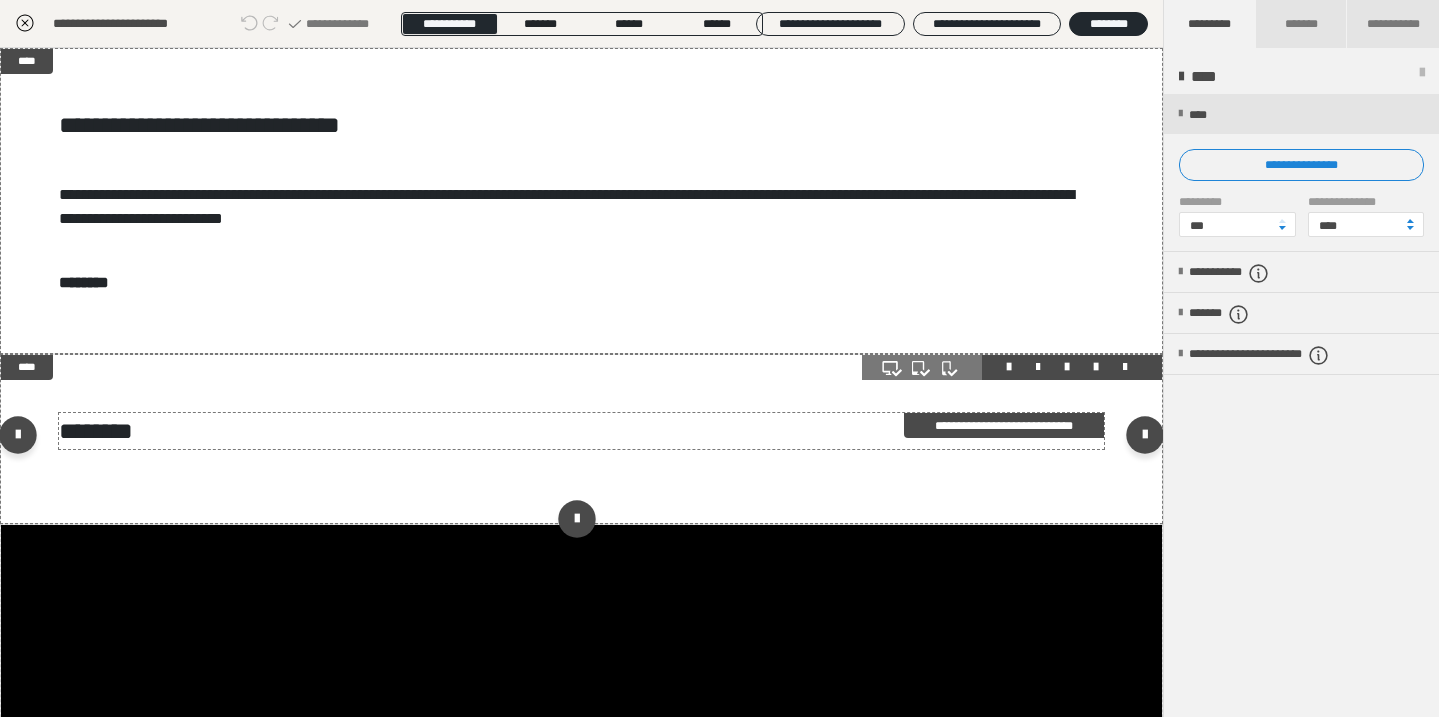 click on "********" at bounding box center (581, 431) 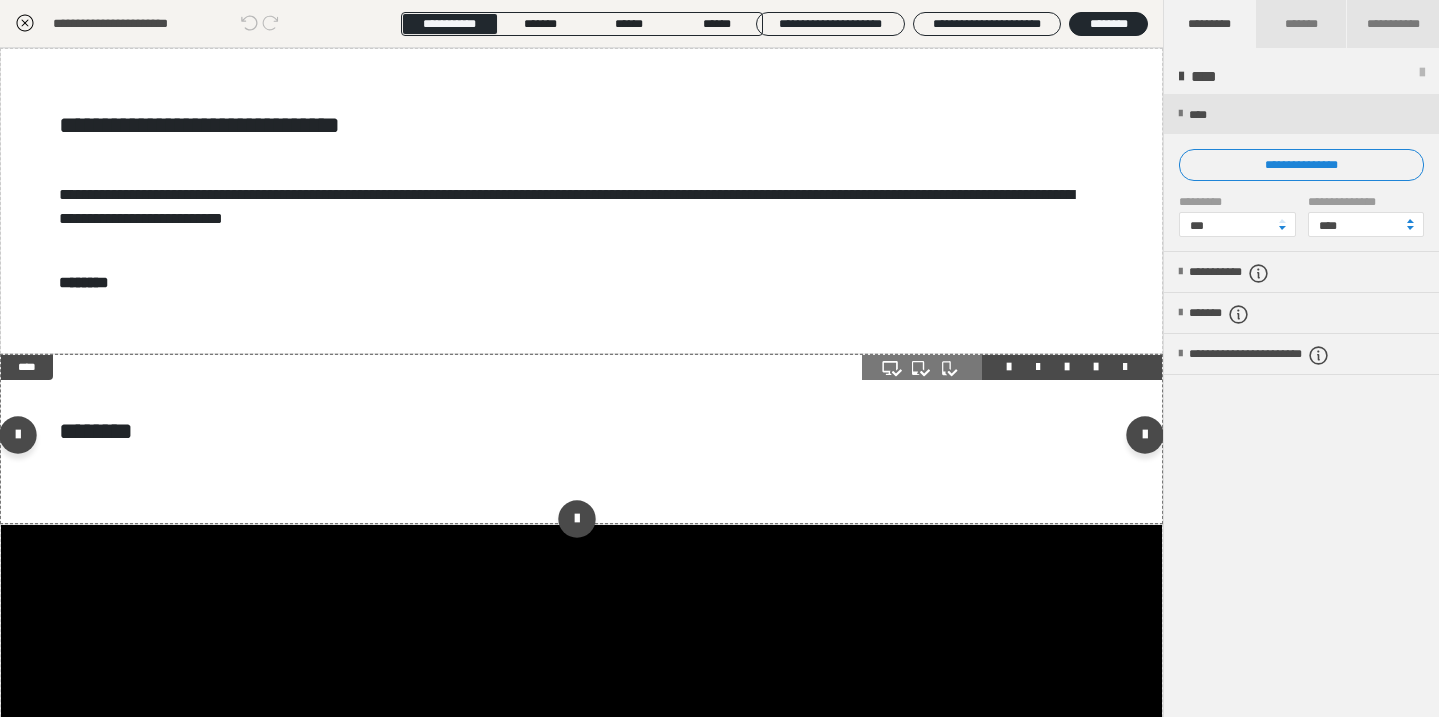 click at bounding box center (1125, 367) 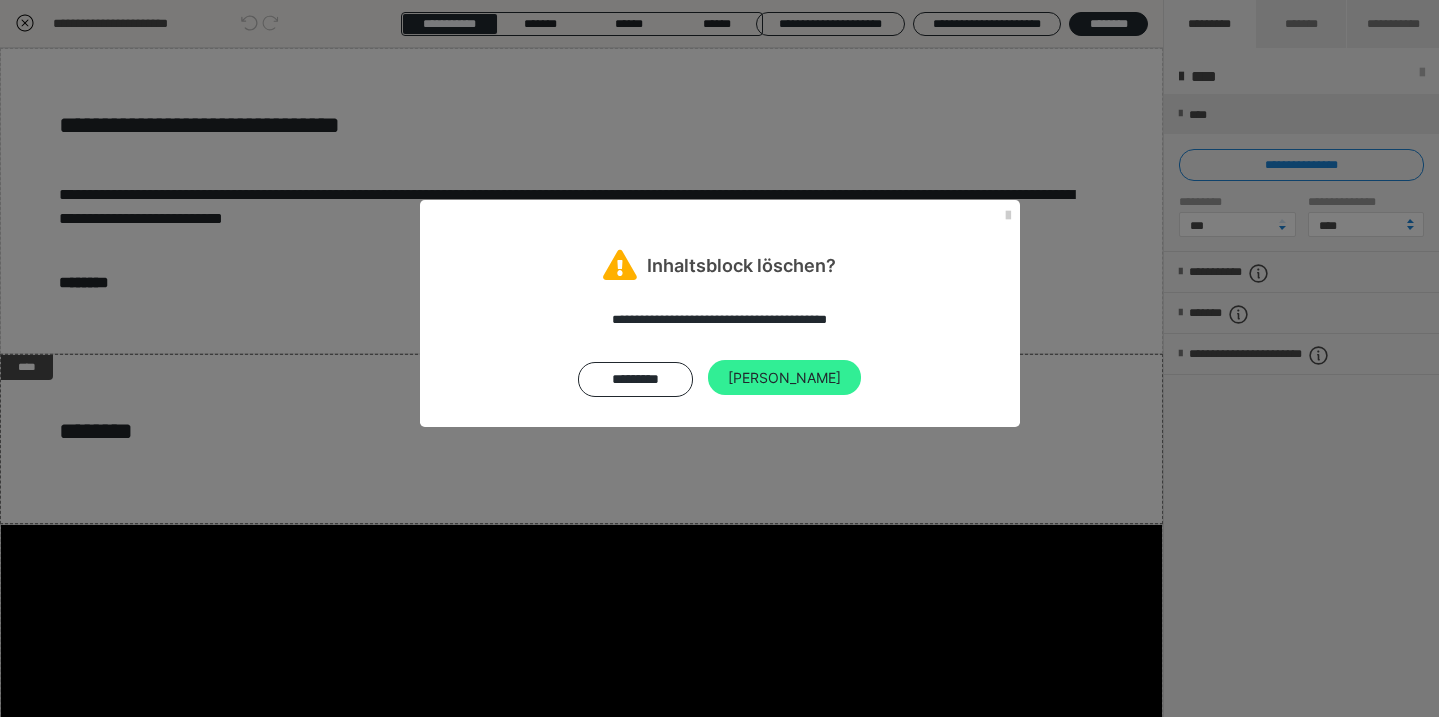 click on "Ja" at bounding box center [784, 378] 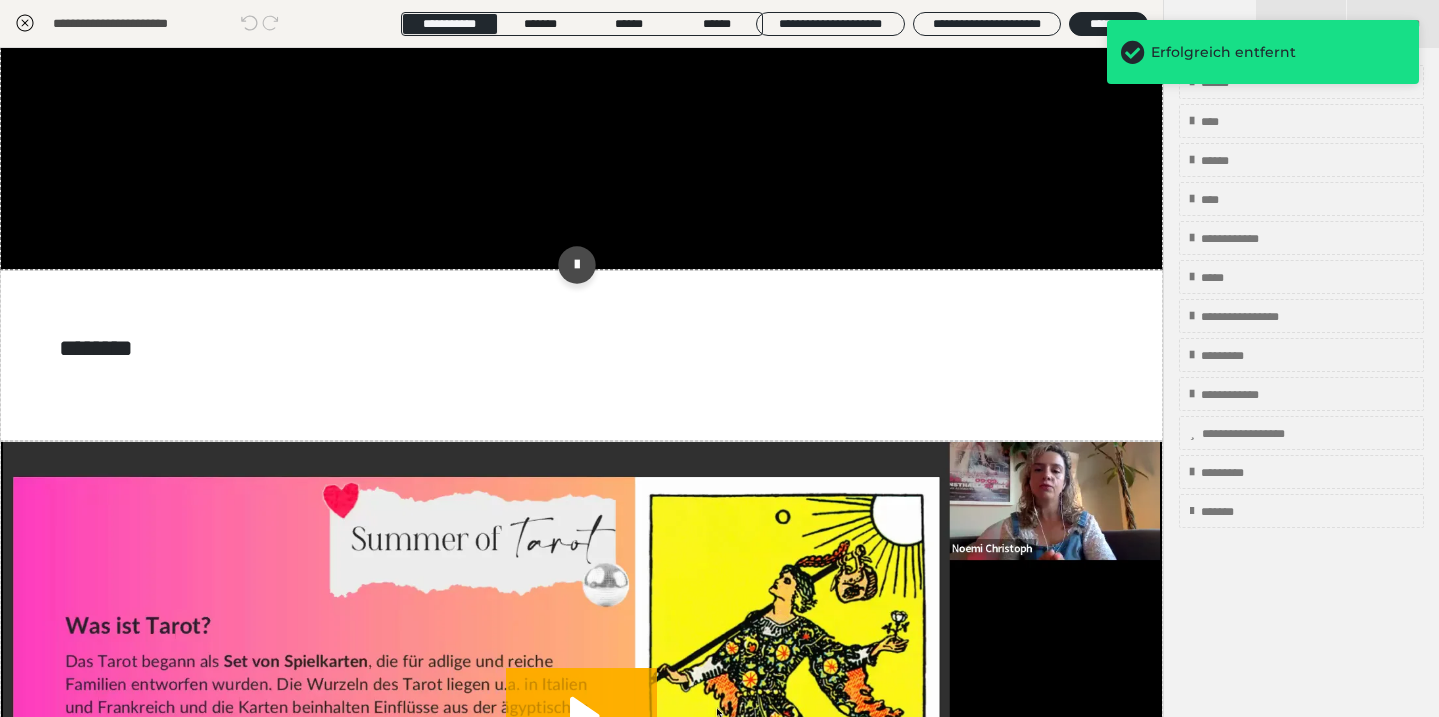 scroll, scrollTop: 682, scrollLeft: 0, axis: vertical 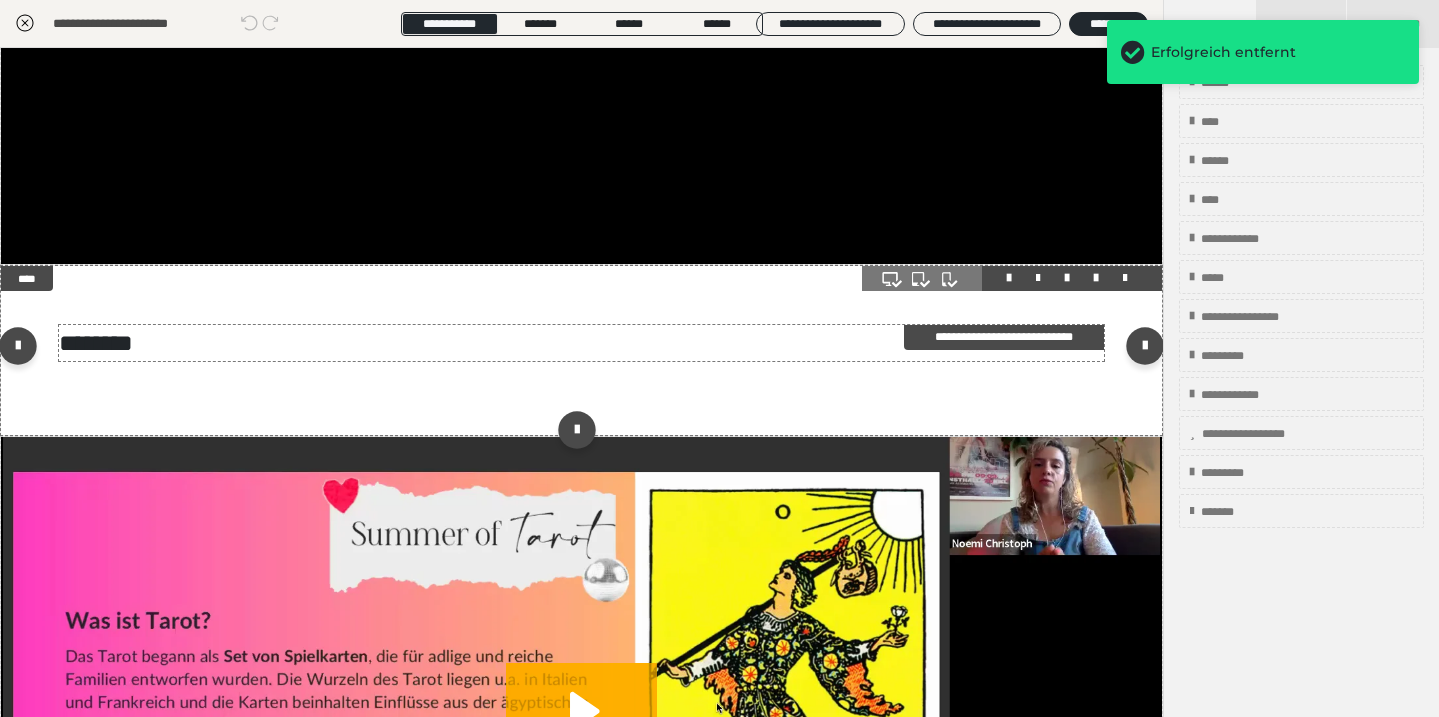 click on "********" at bounding box center (581, 343) 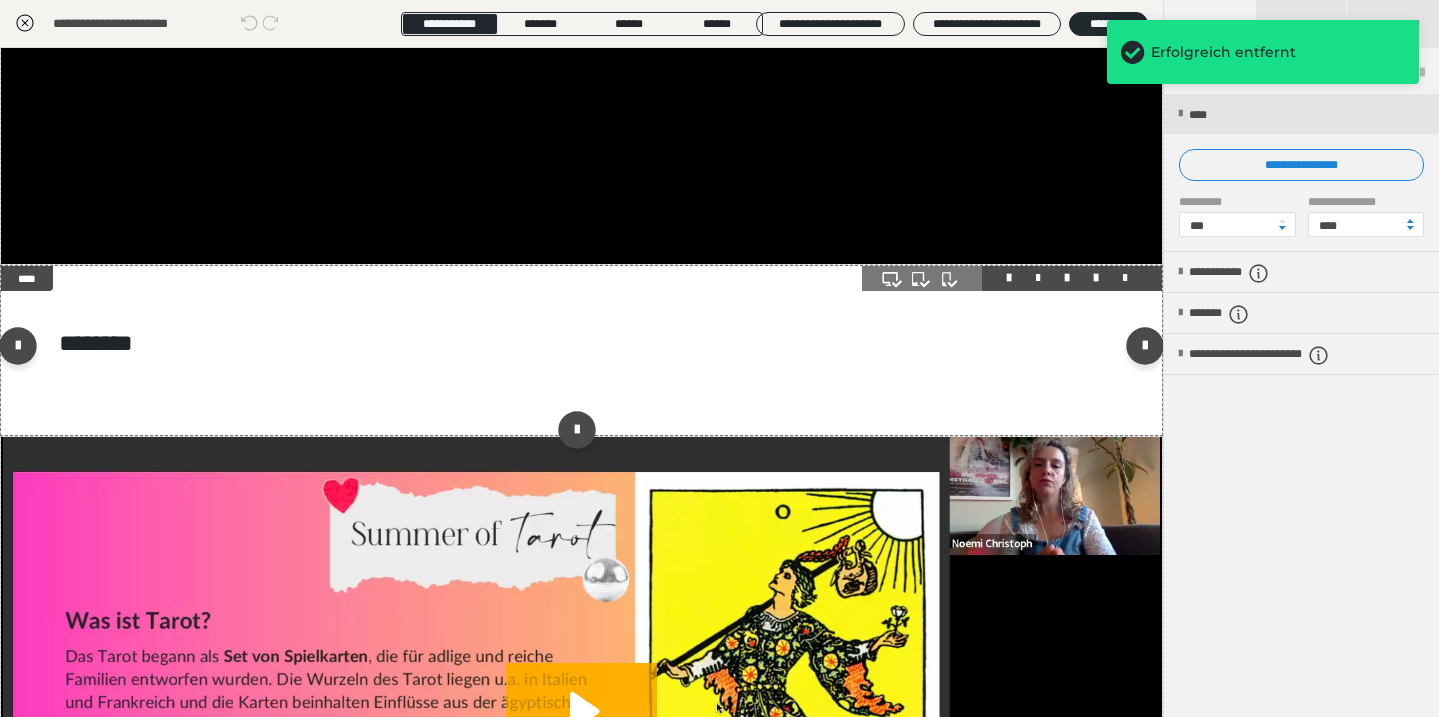 click at bounding box center [1125, 278] 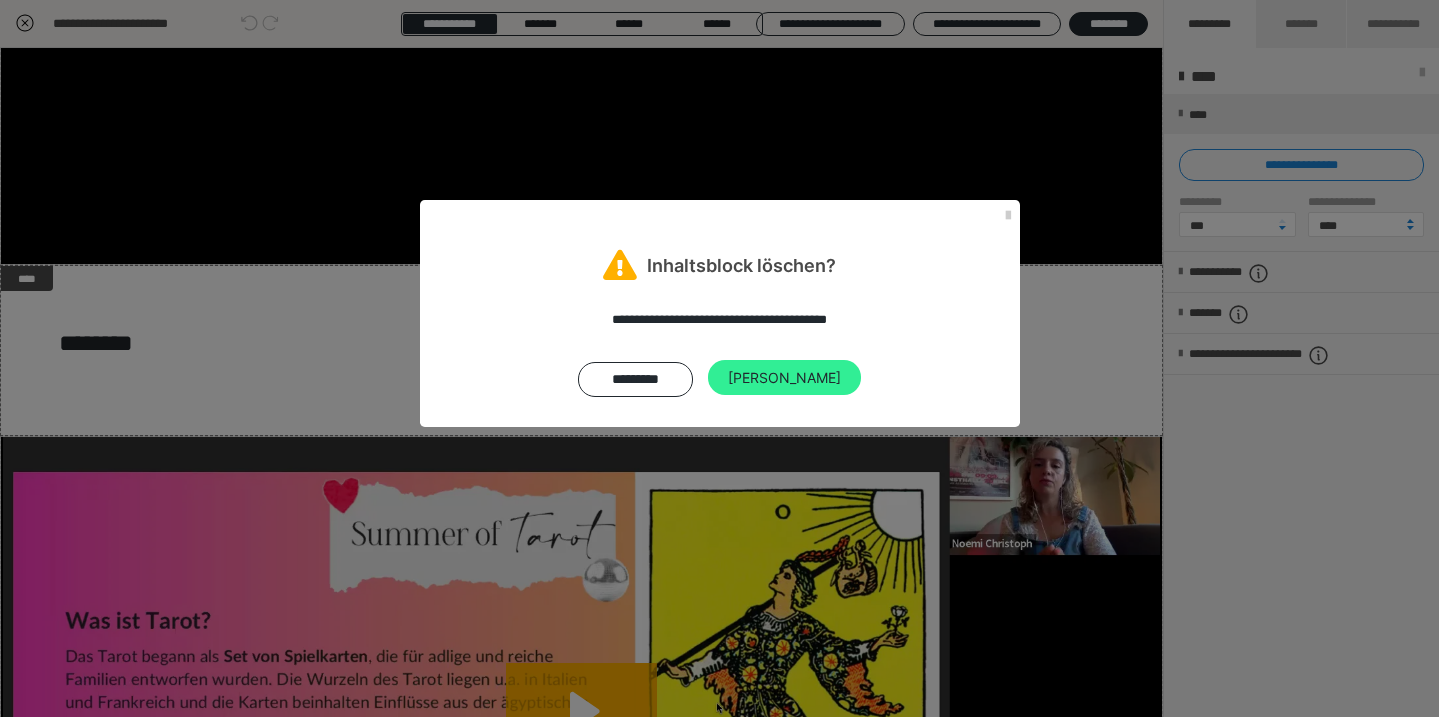 click on "Ja" at bounding box center (784, 378) 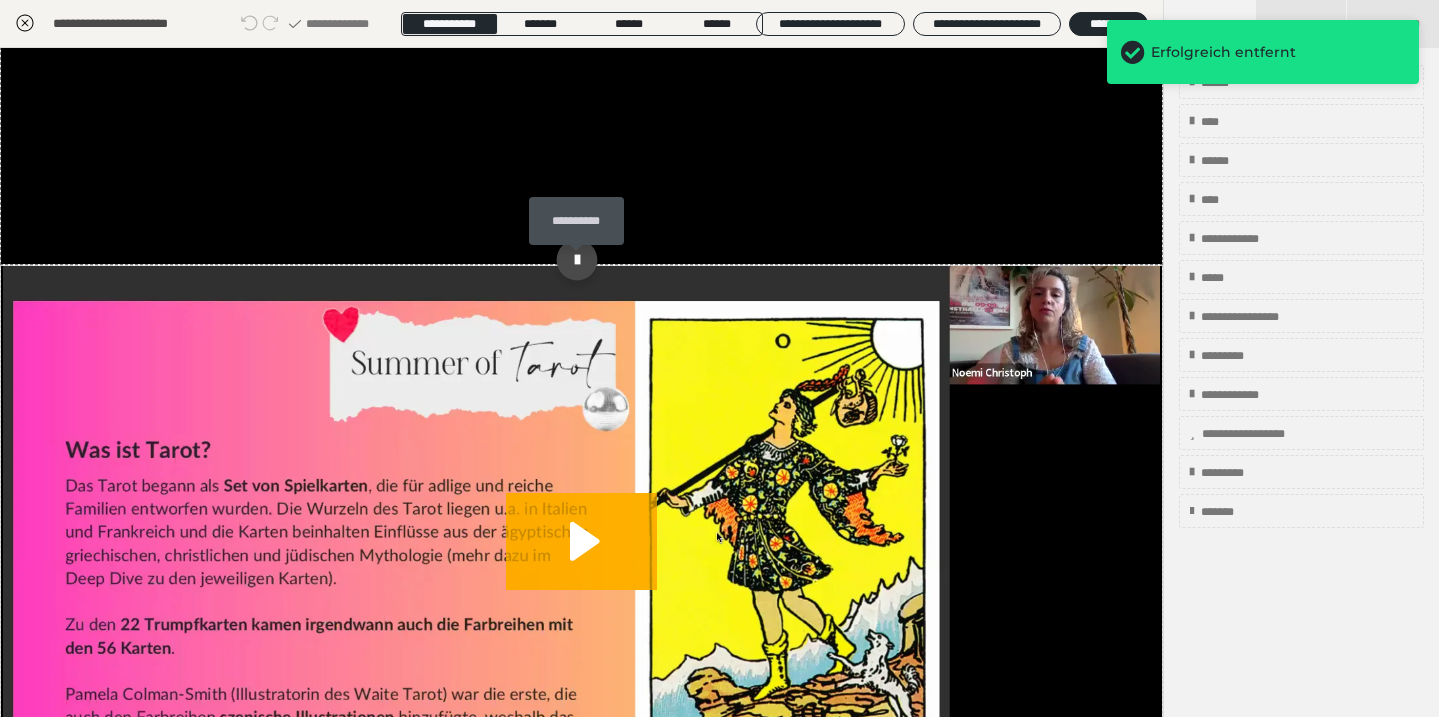 click at bounding box center [577, 260] 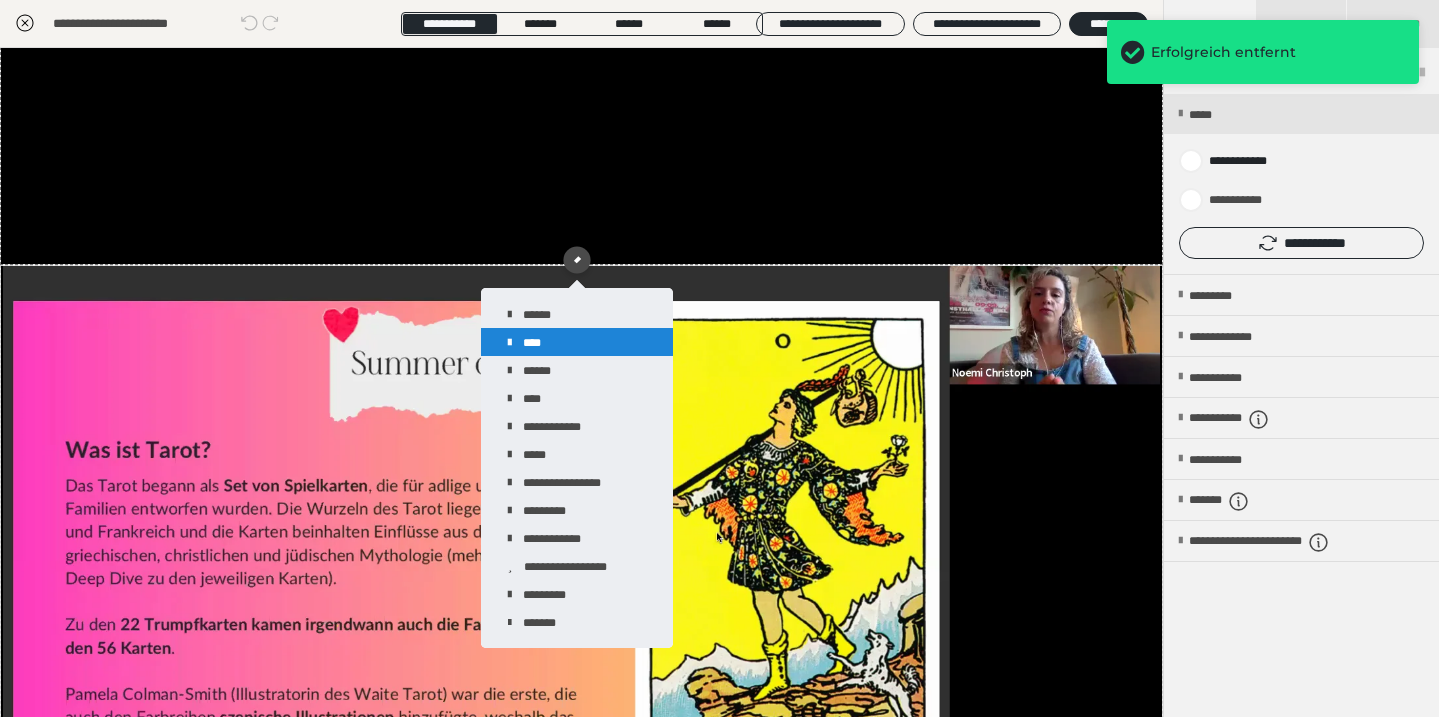 click on "****" at bounding box center (577, 342) 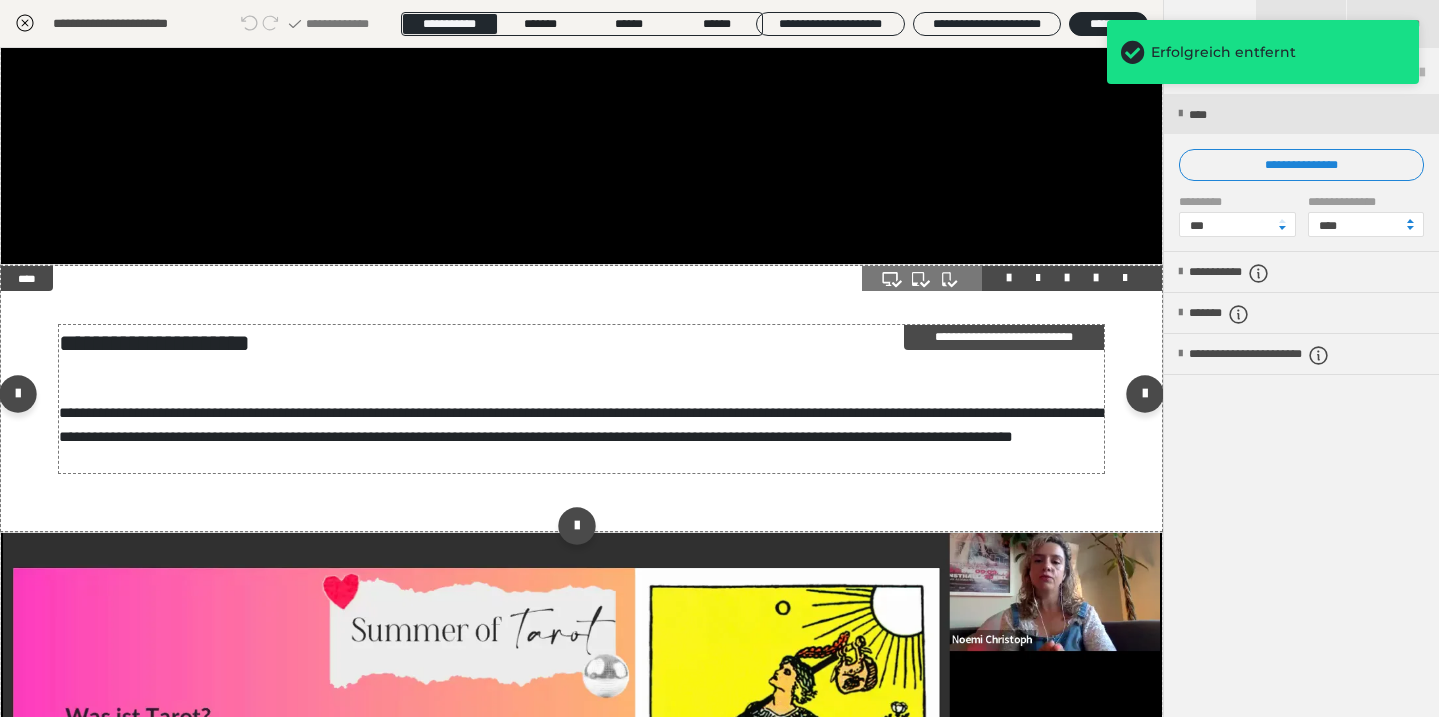 click on "**********" at bounding box center [581, 424] 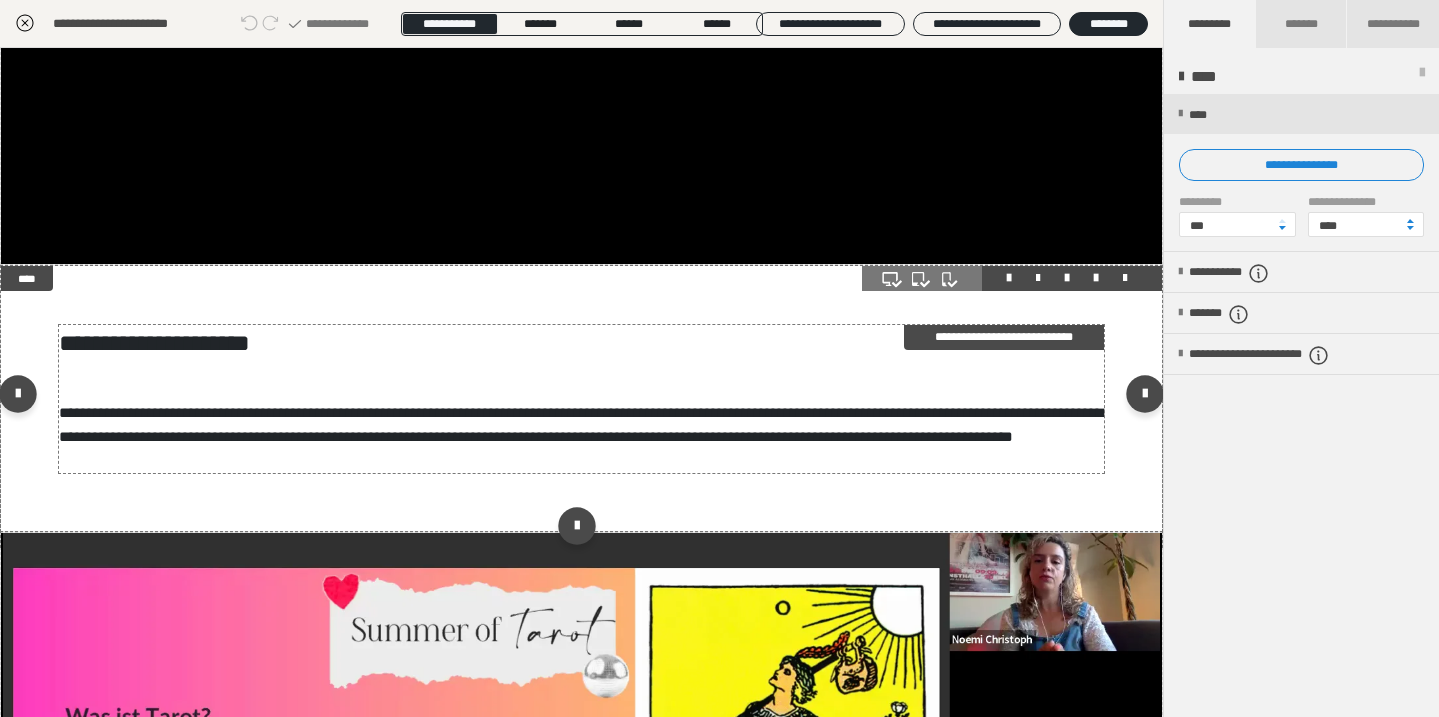 click on "**********" at bounding box center [581, 424] 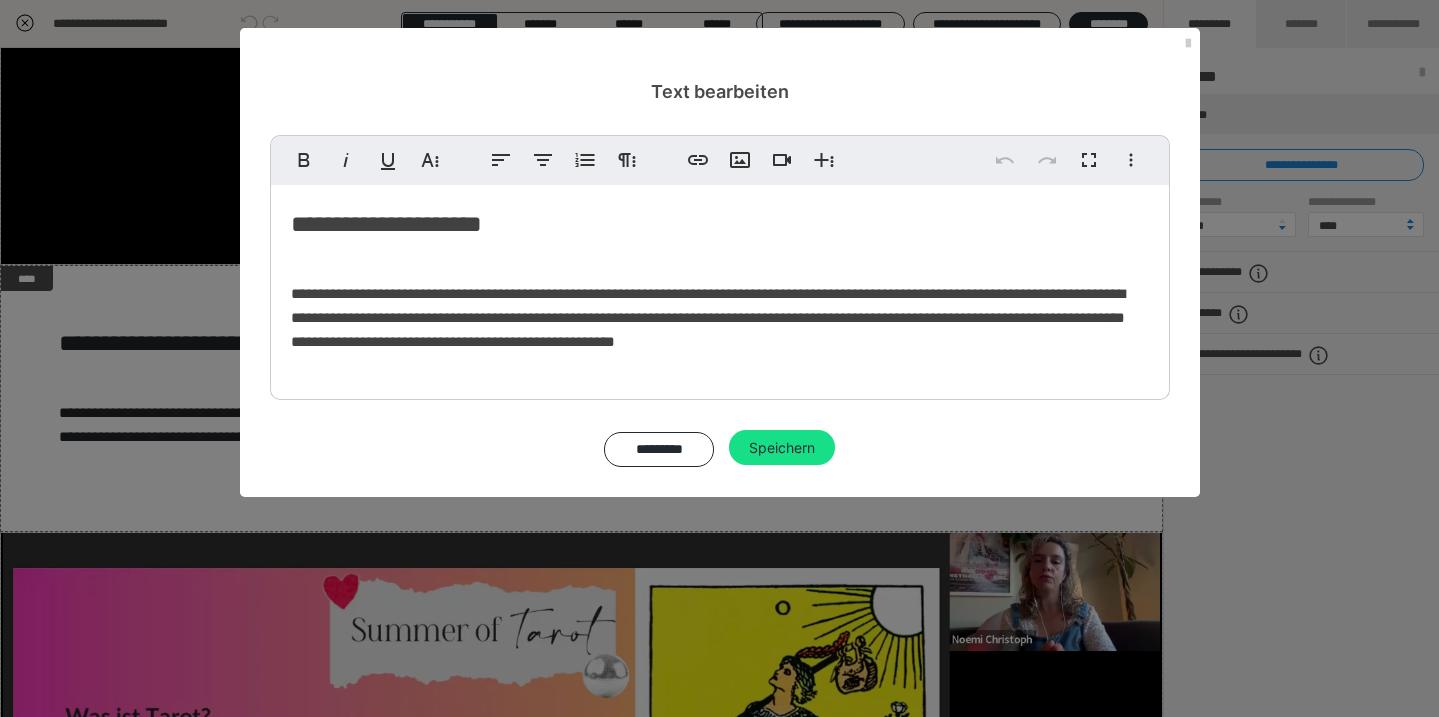 click on "**********" at bounding box center [720, 318] 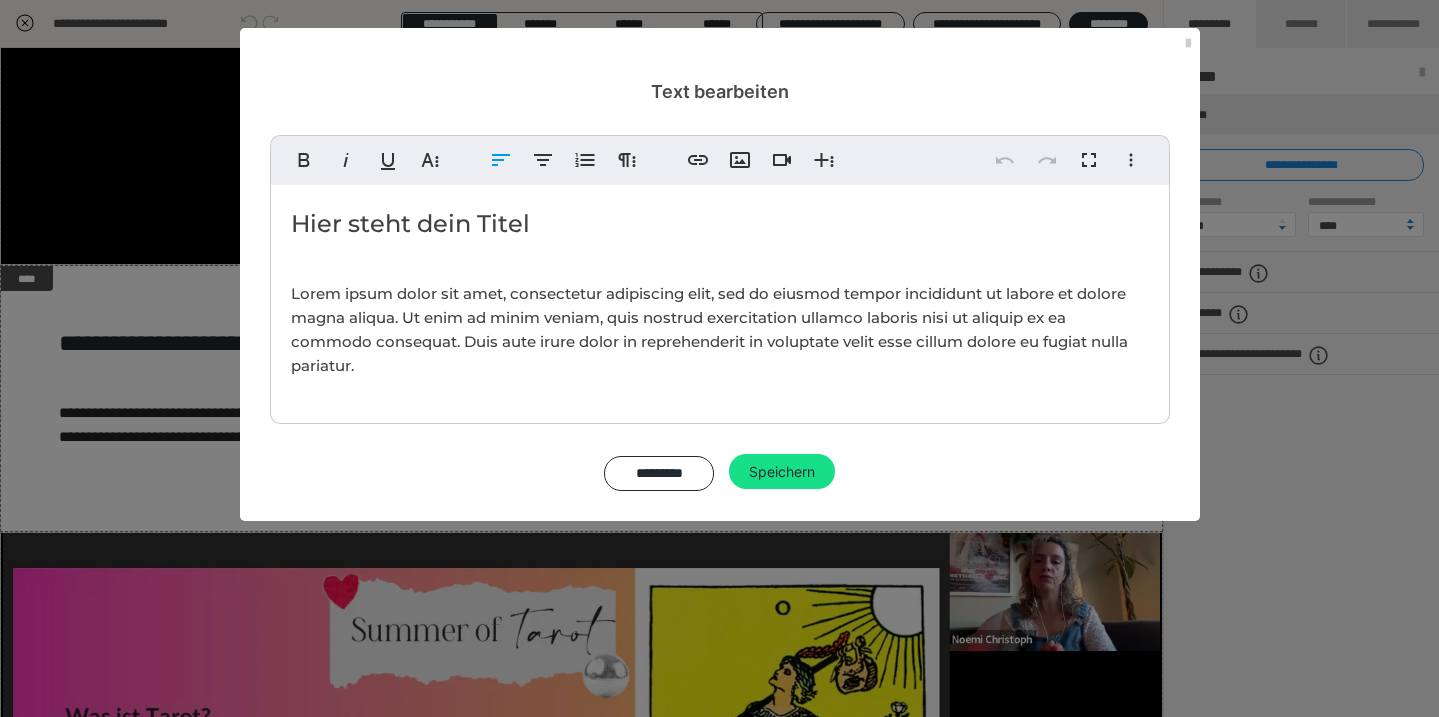 click on "Lorem ipsum dolor sit amet, consectetur adipiscing elit, sed do eiusmod tempor incididunt ut labore et dolore magna aliqua. Ut enim ad minim veniam, quis nostrud exercitation ullamco laboris nisi ut aliquip ex ea commodo consequat. Duis aute irure dolor in reprehenderit in voluptate velit esse cillum dolore eu fugiat nulla pariatur." at bounding box center (720, 330) 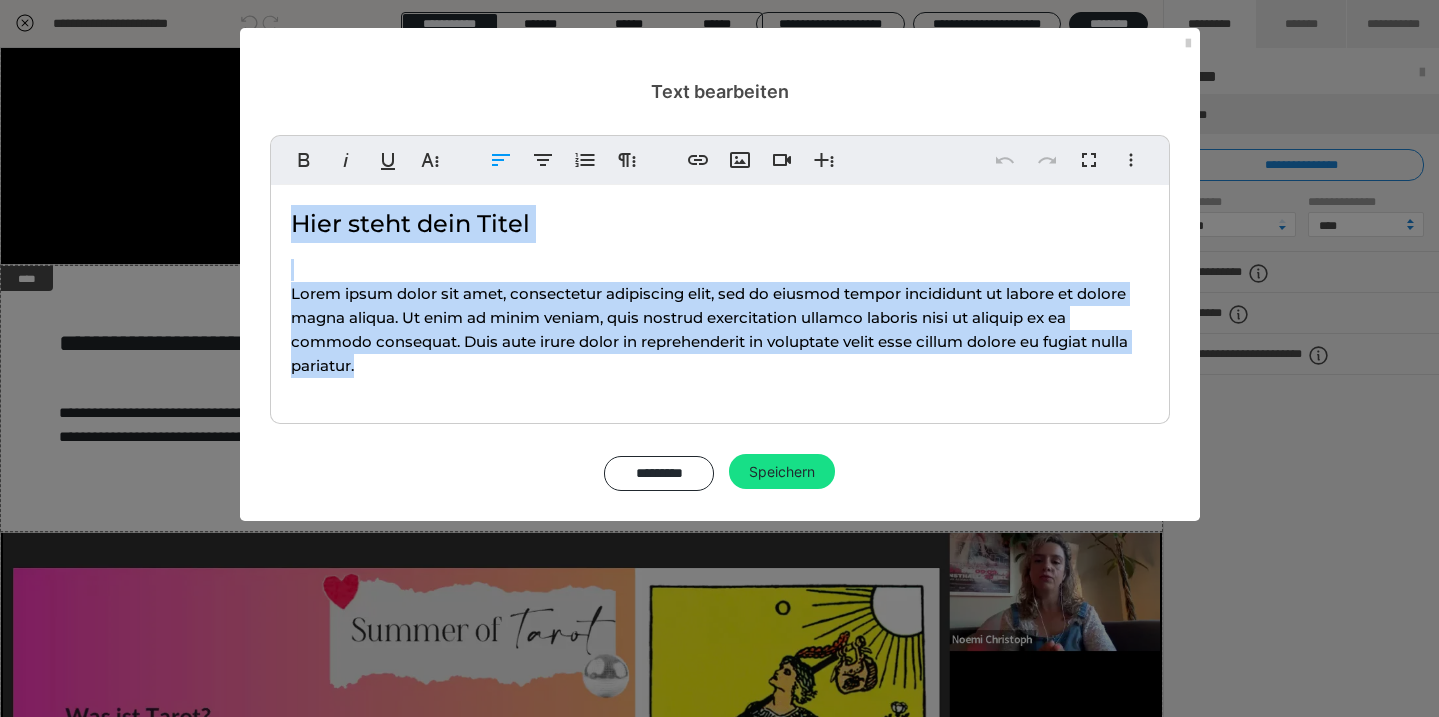 click on "Lorem ipsum dolor sit amet, consectetur adipiscing elit, sed do eiusmod tempor incididunt ut labore et dolore magna aliqua. Ut enim ad minim veniam, quis nostrud exercitation ullamco laboris nisi ut aliquip ex ea commodo consequat. Duis aute irure dolor in reprehenderit in voluptate velit esse cillum dolore eu fugiat nulla pariatur." at bounding box center [720, 330] 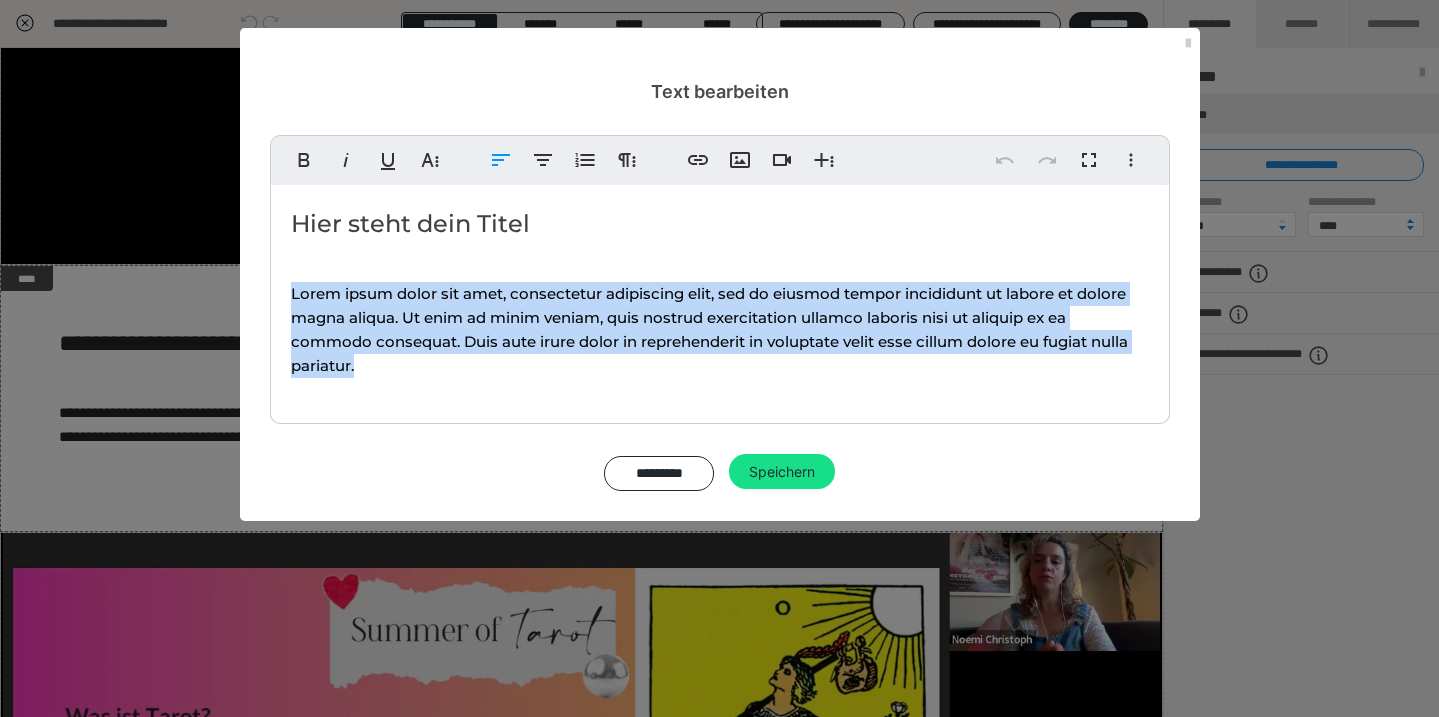 drag, startPoint x: 361, startPoint y: 371, endPoint x: 287, endPoint y: 297, distance: 104.6518 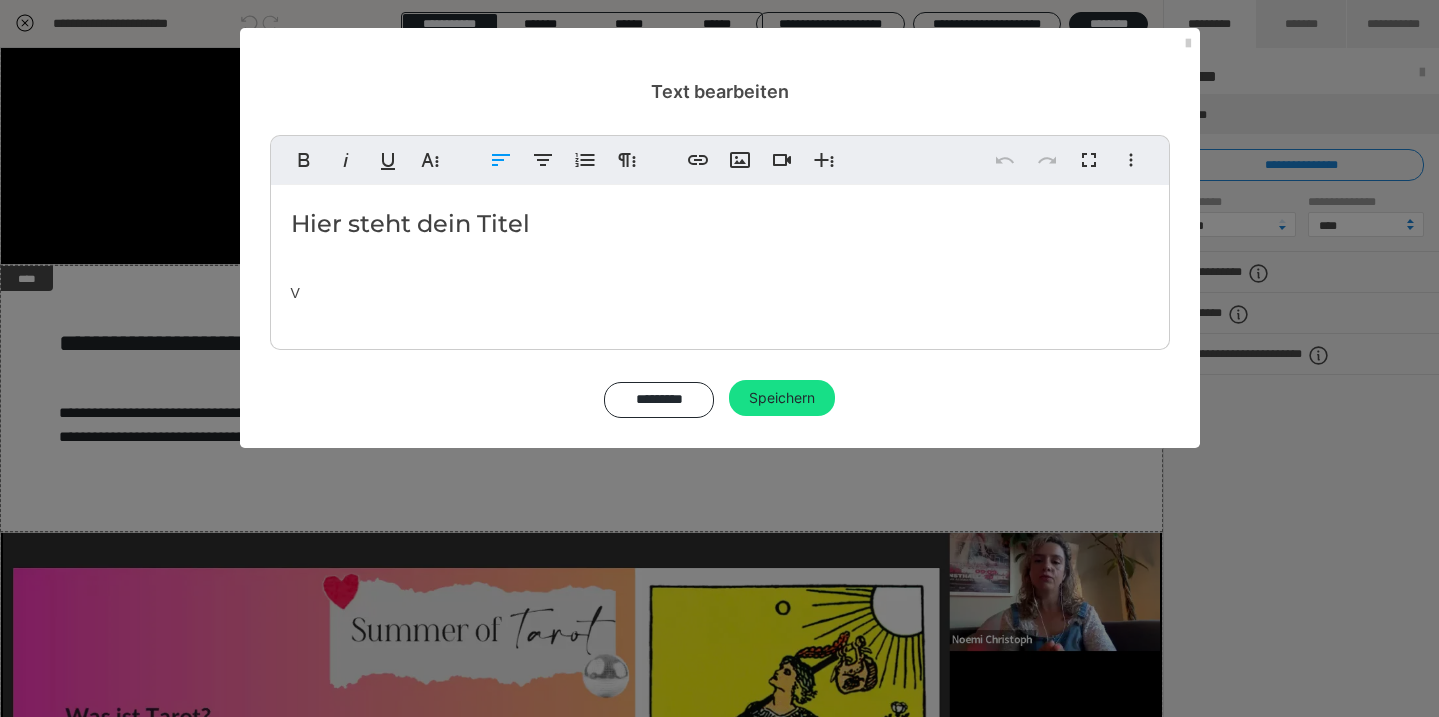 type 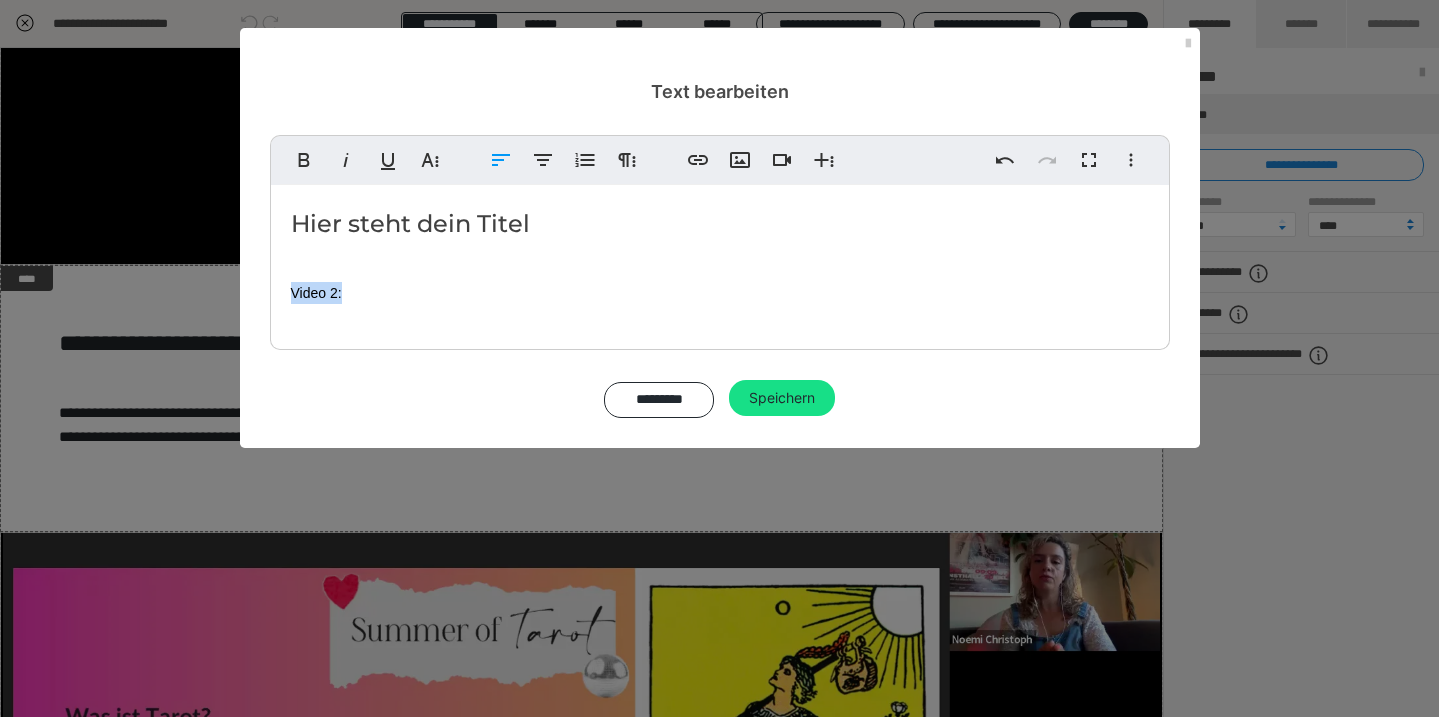 drag, startPoint x: 367, startPoint y: 295, endPoint x: 288, endPoint y: 294, distance: 79.00633 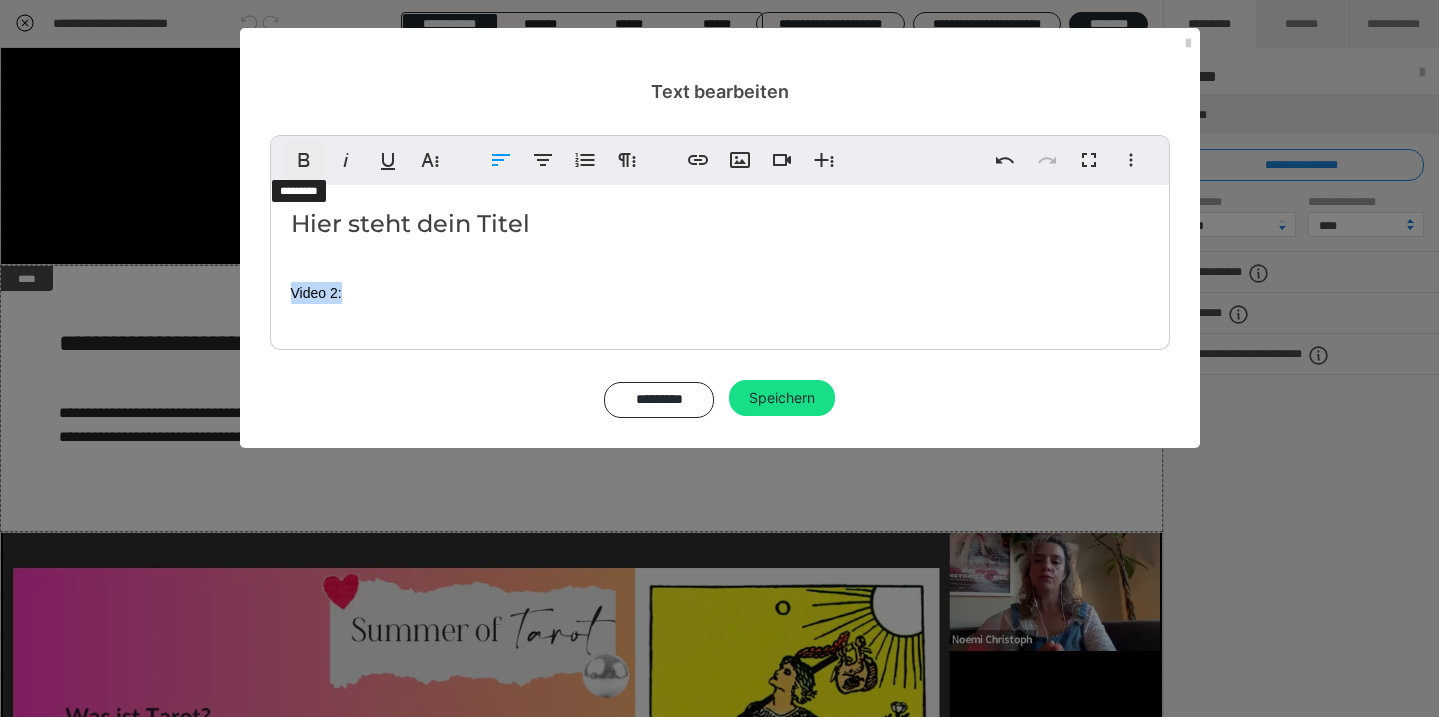 click 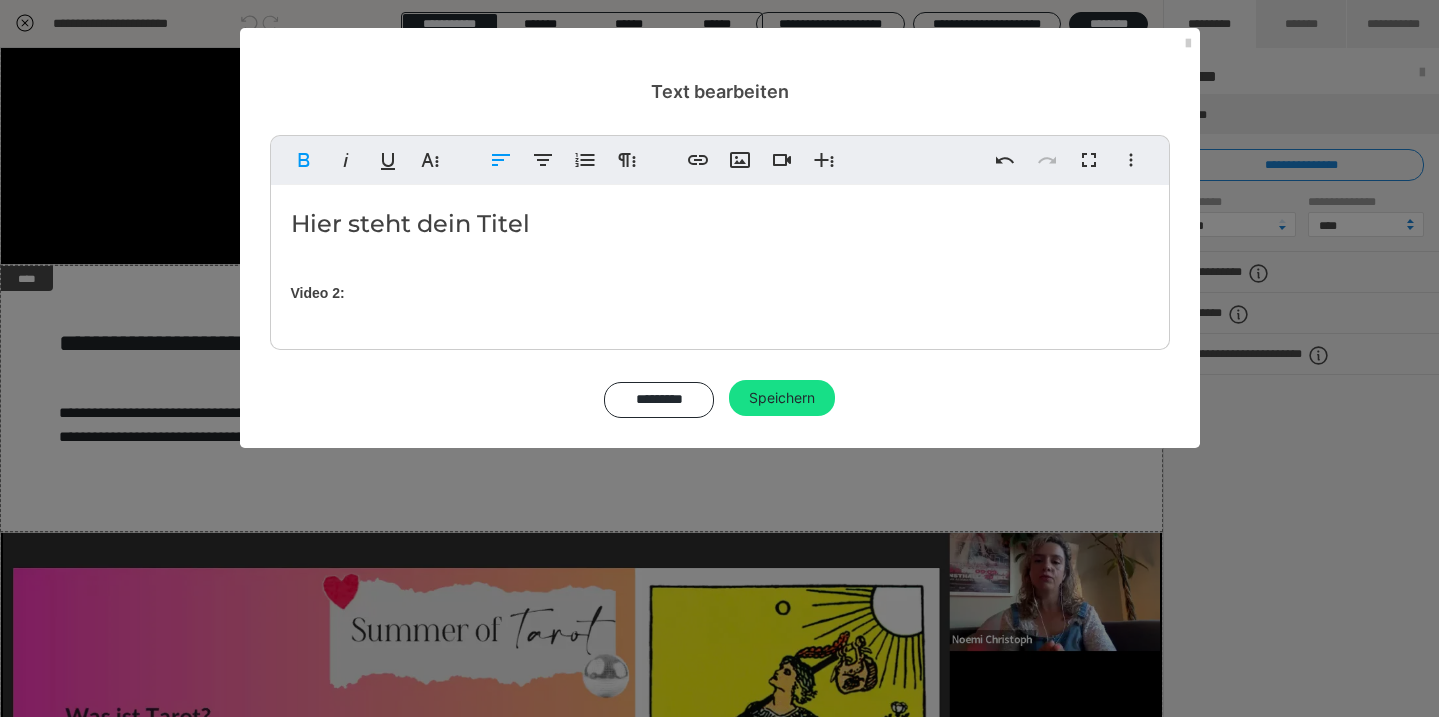 click on "Hier steht dein Titel" at bounding box center [720, 224] 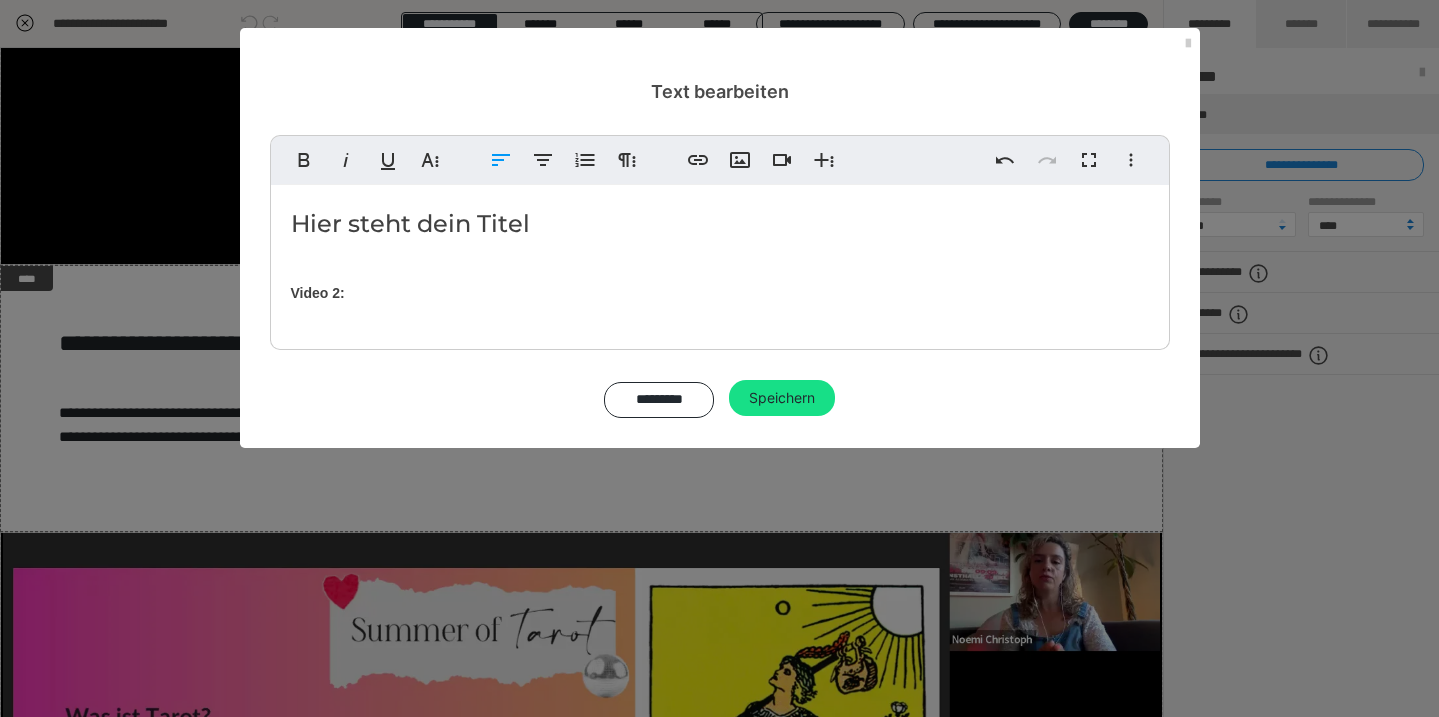 click on "Hier steht dein Titel" at bounding box center (720, 224) 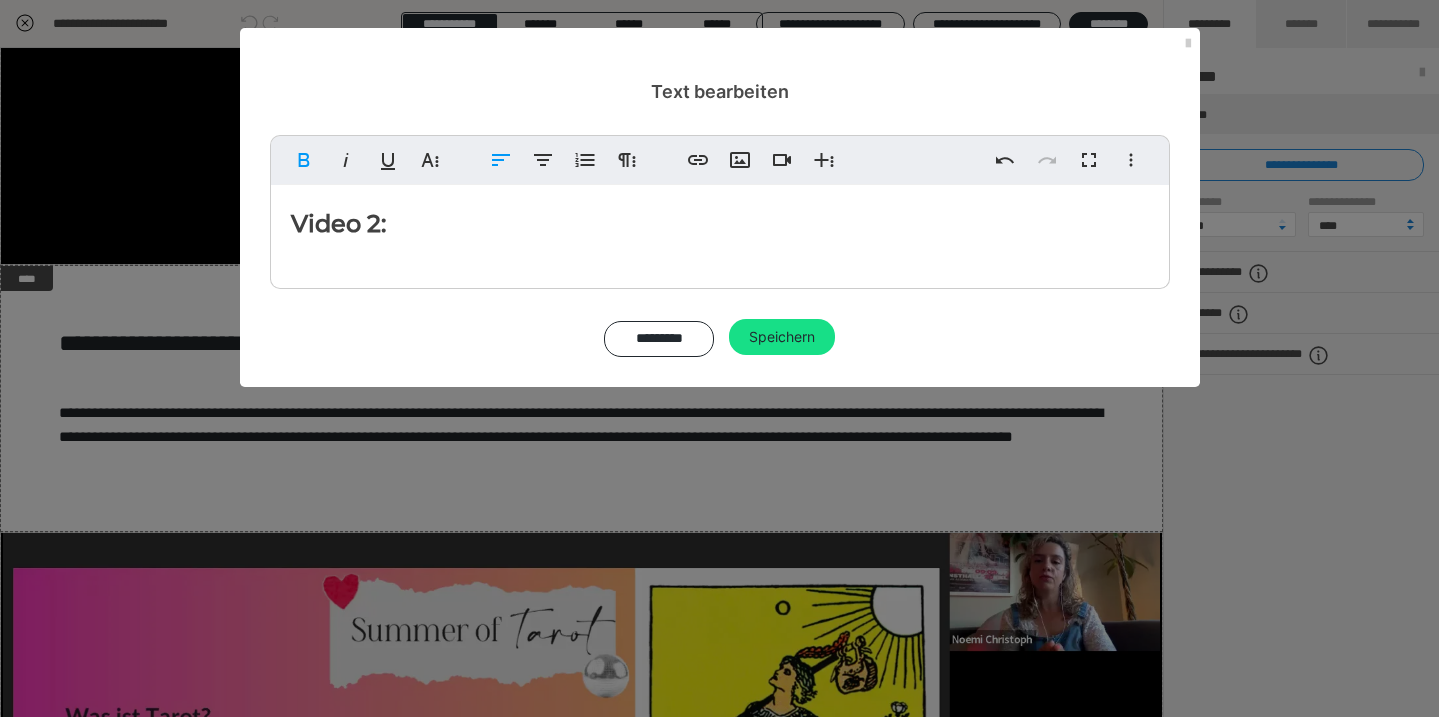 click on "Video 2:" at bounding box center [720, 224] 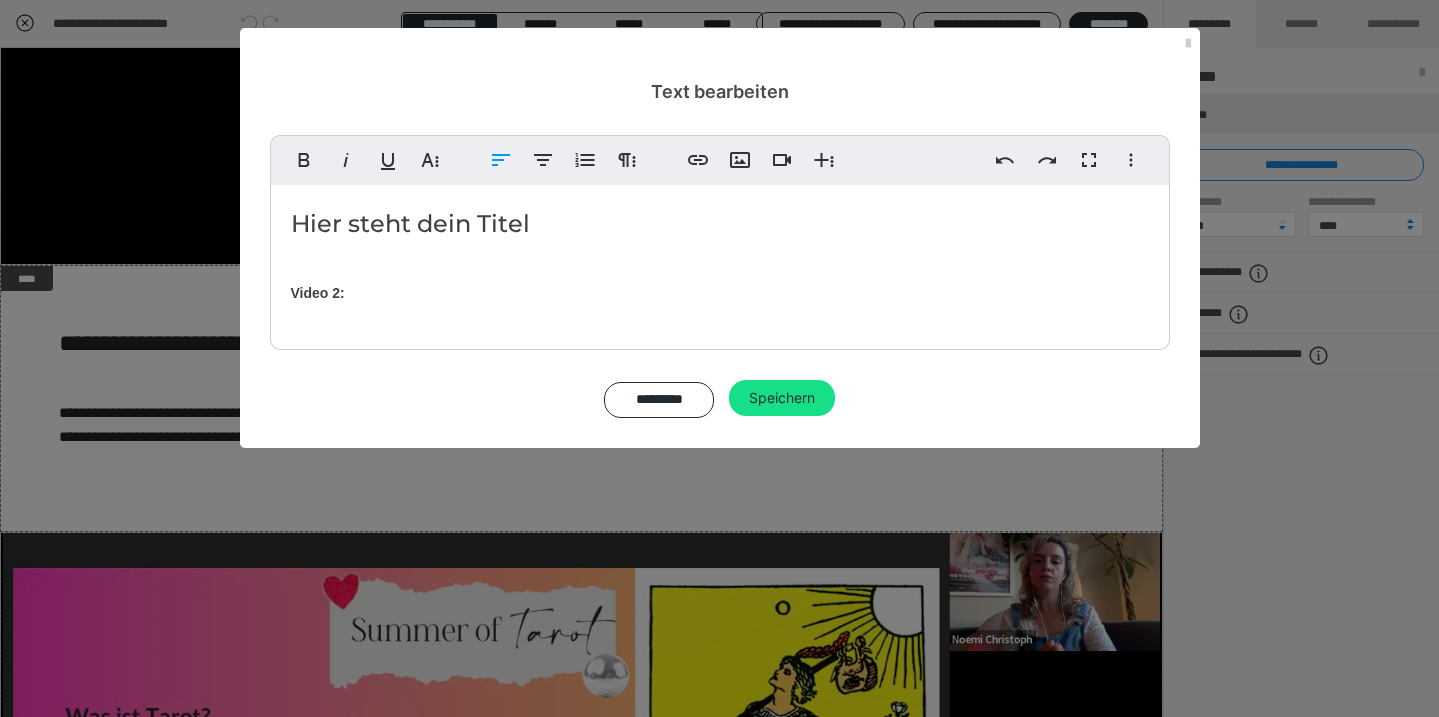 click on "Hier steht dein Titel Video 2:" at bounding box center [720, 262] 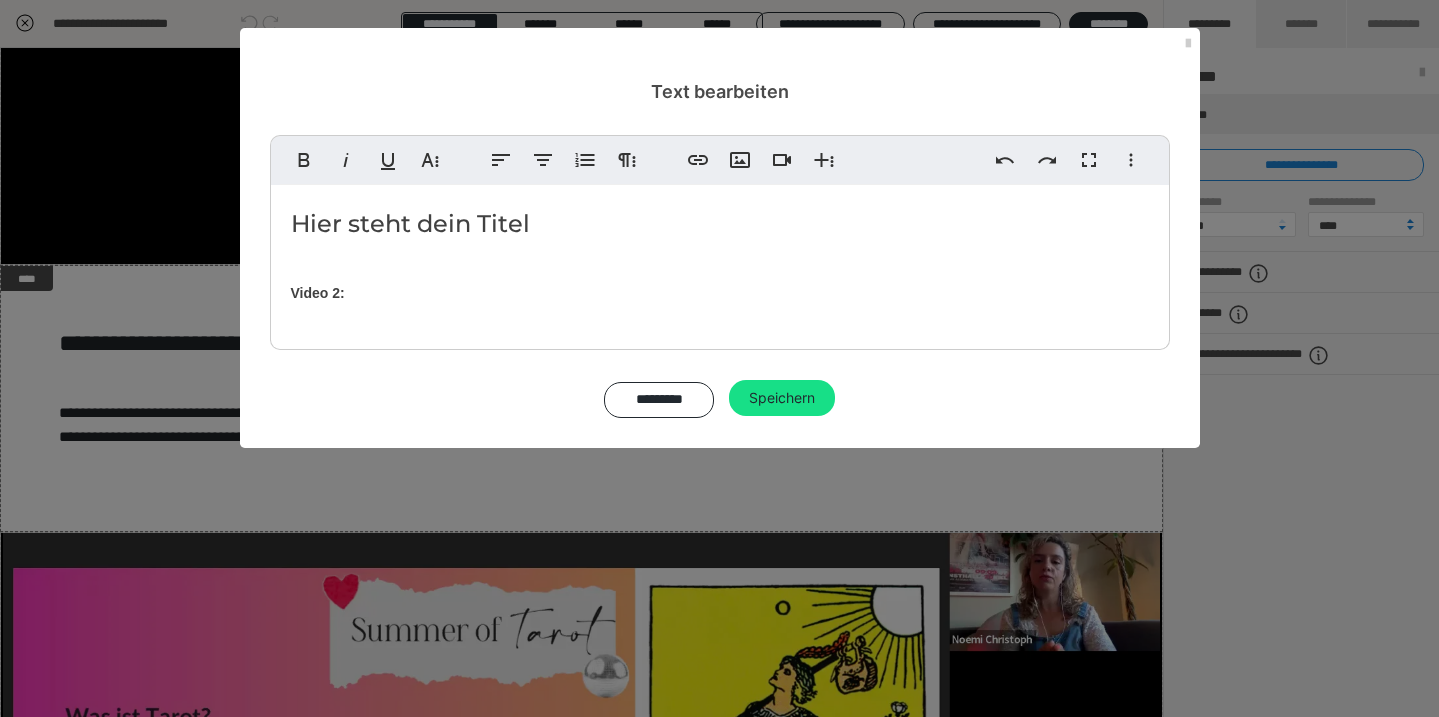 click on "Video 2:" at bounding box center [318, 293] 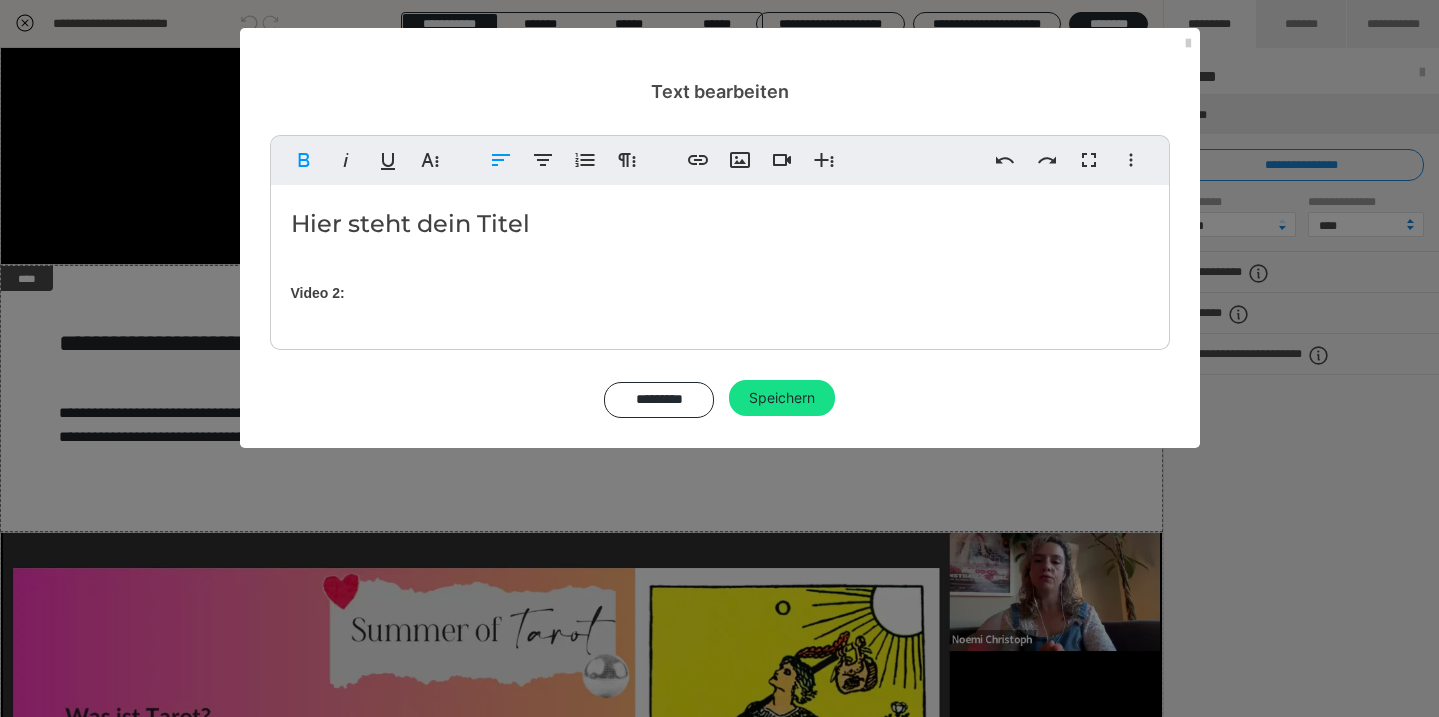 click on "Hier steht dein Titel Video 2:" at bounding box center [720, 262] 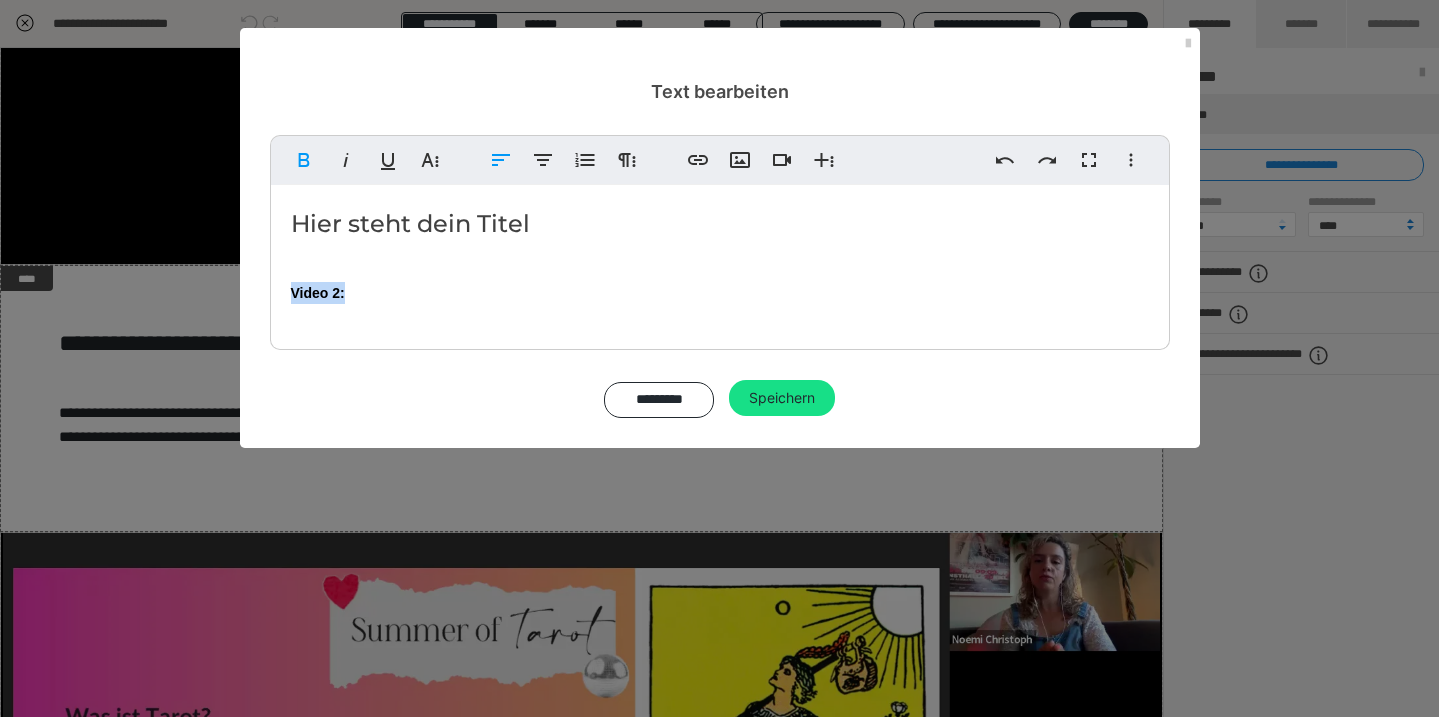 drag, startPoint x: 355, startPoint y: 291, endPoint x: 261, endPoint y: 292, distance: 94.00532 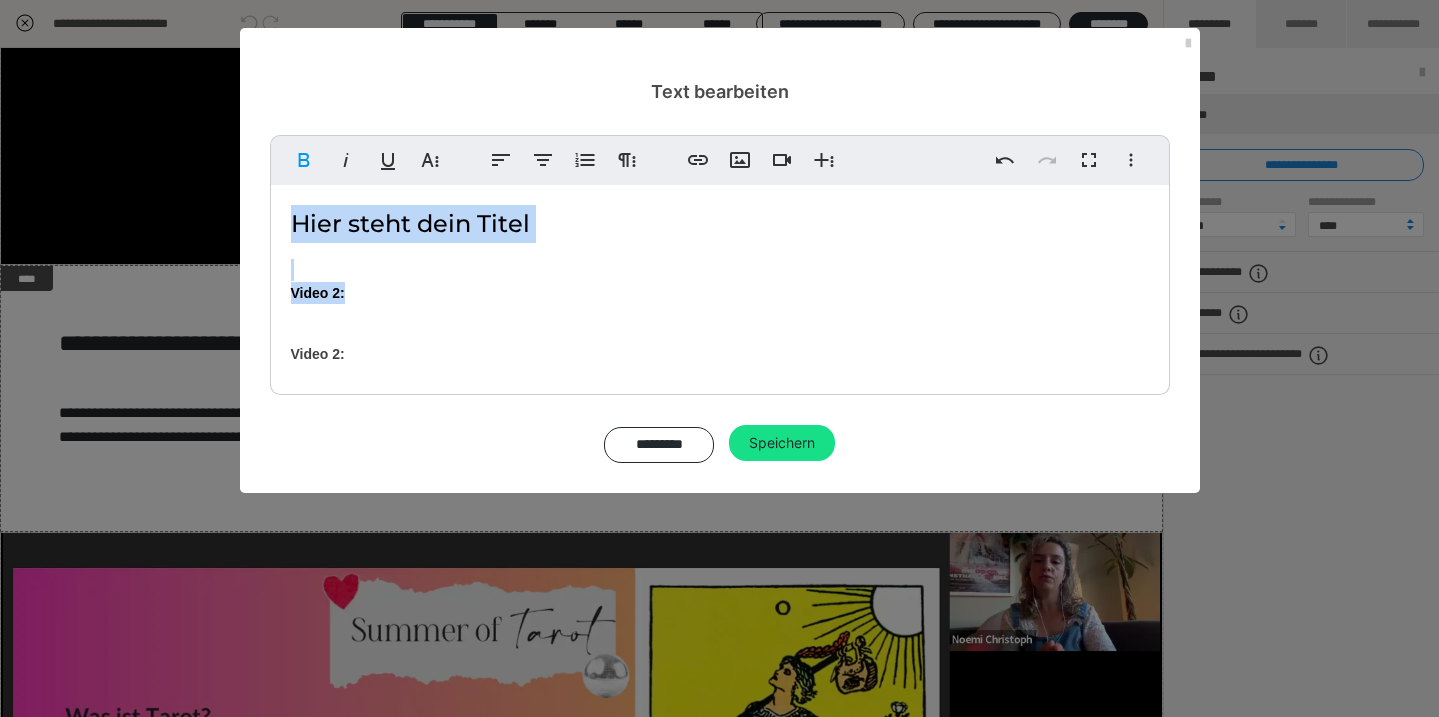 drag, startPoint x: 378, startPoint y: 283, endPoint x: 279, endPoint y: 201, distance: 128.5496 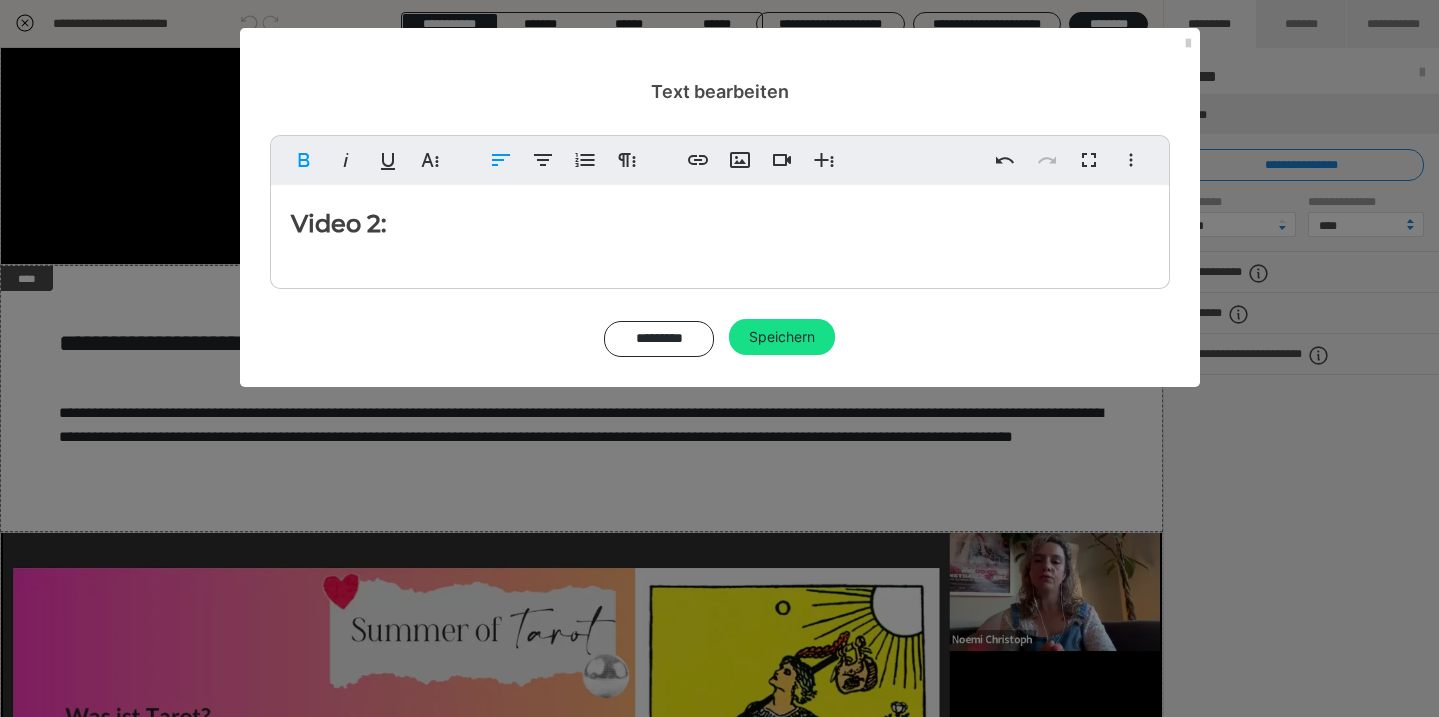 click on "Video 2:" at bounding box center (338, 223) 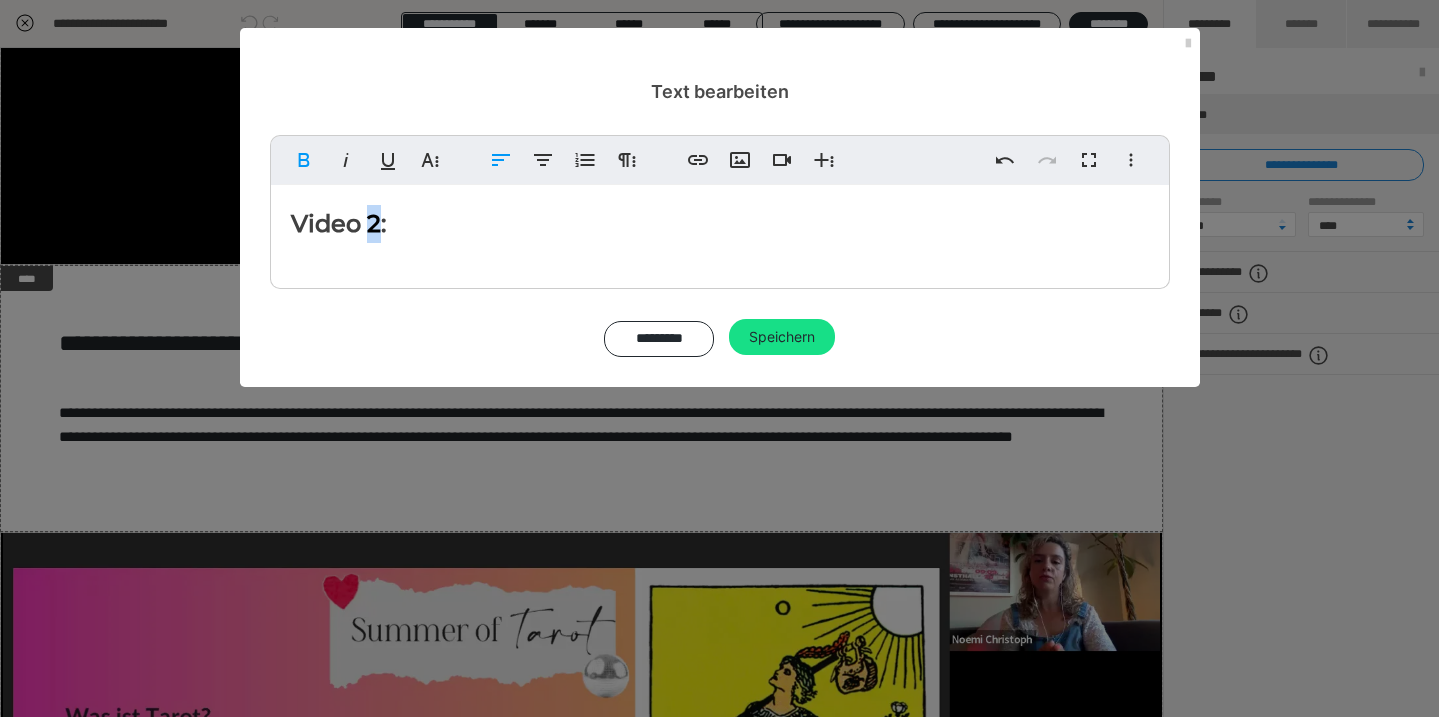 click on "Video 2:" at bounding box center [338, 223] 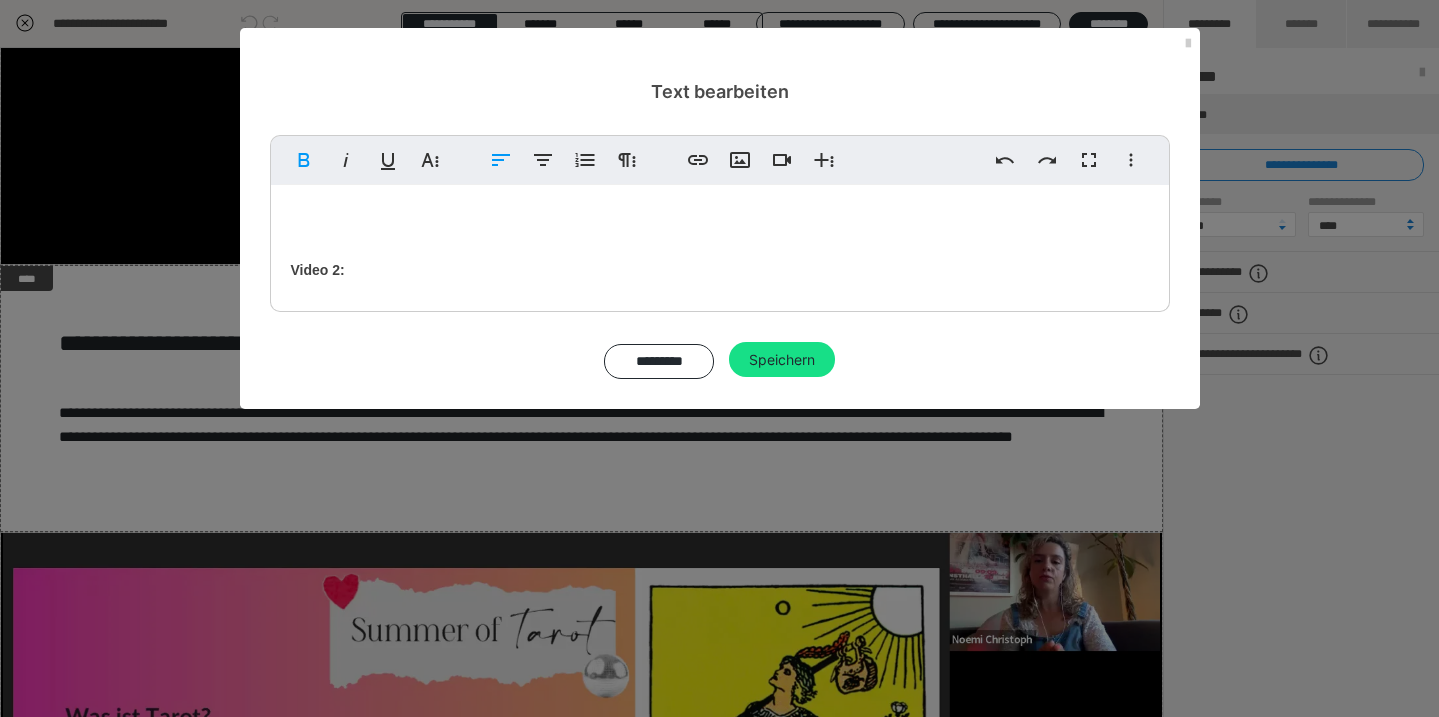 click on "Video 2:" at bounding box center (318, 270) 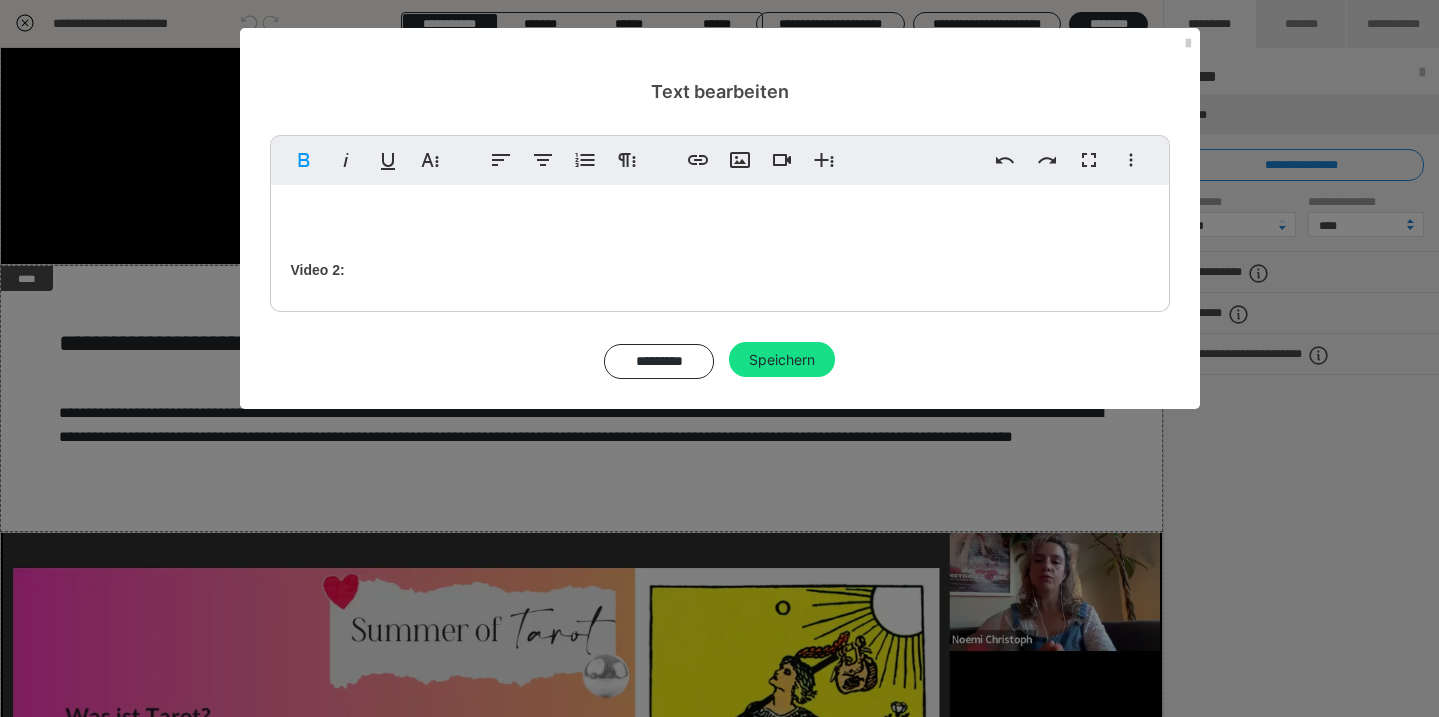 click on "Video 2:" at bounding box center (318, 270) 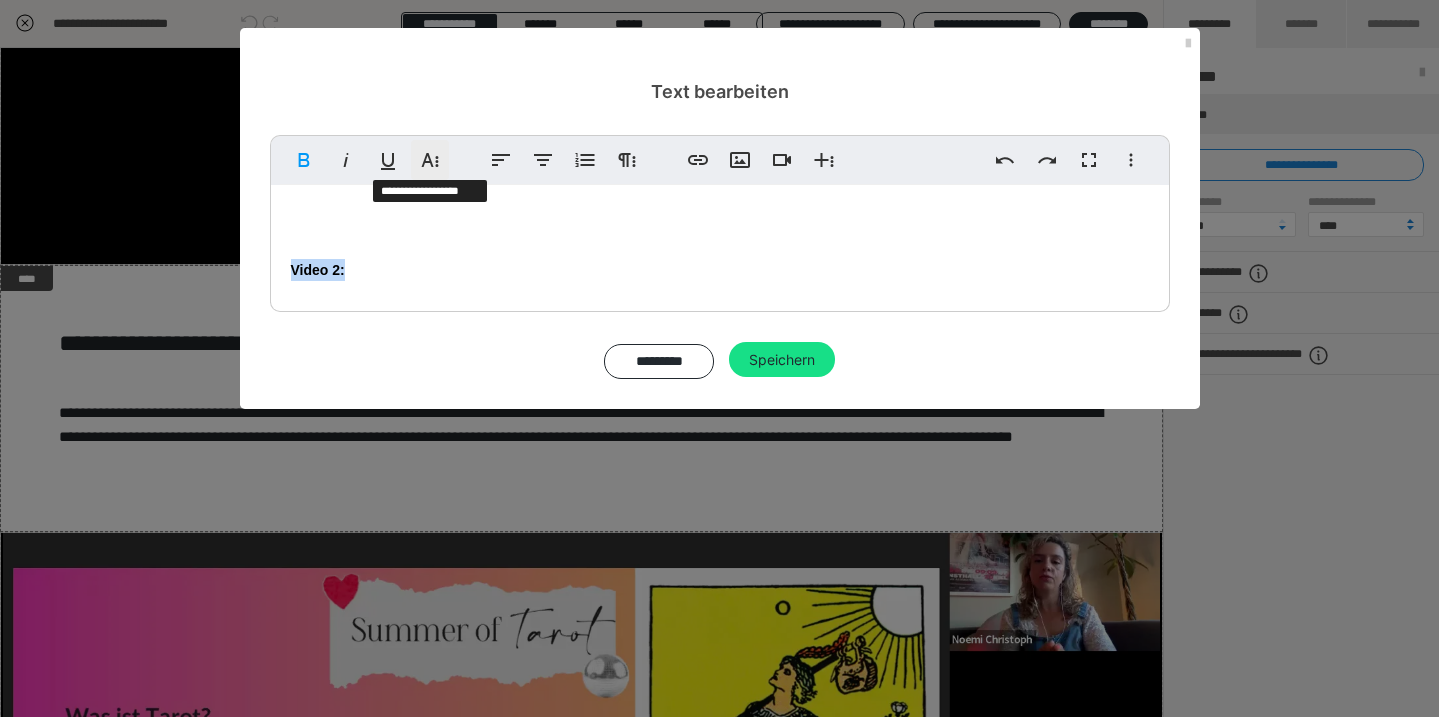 click 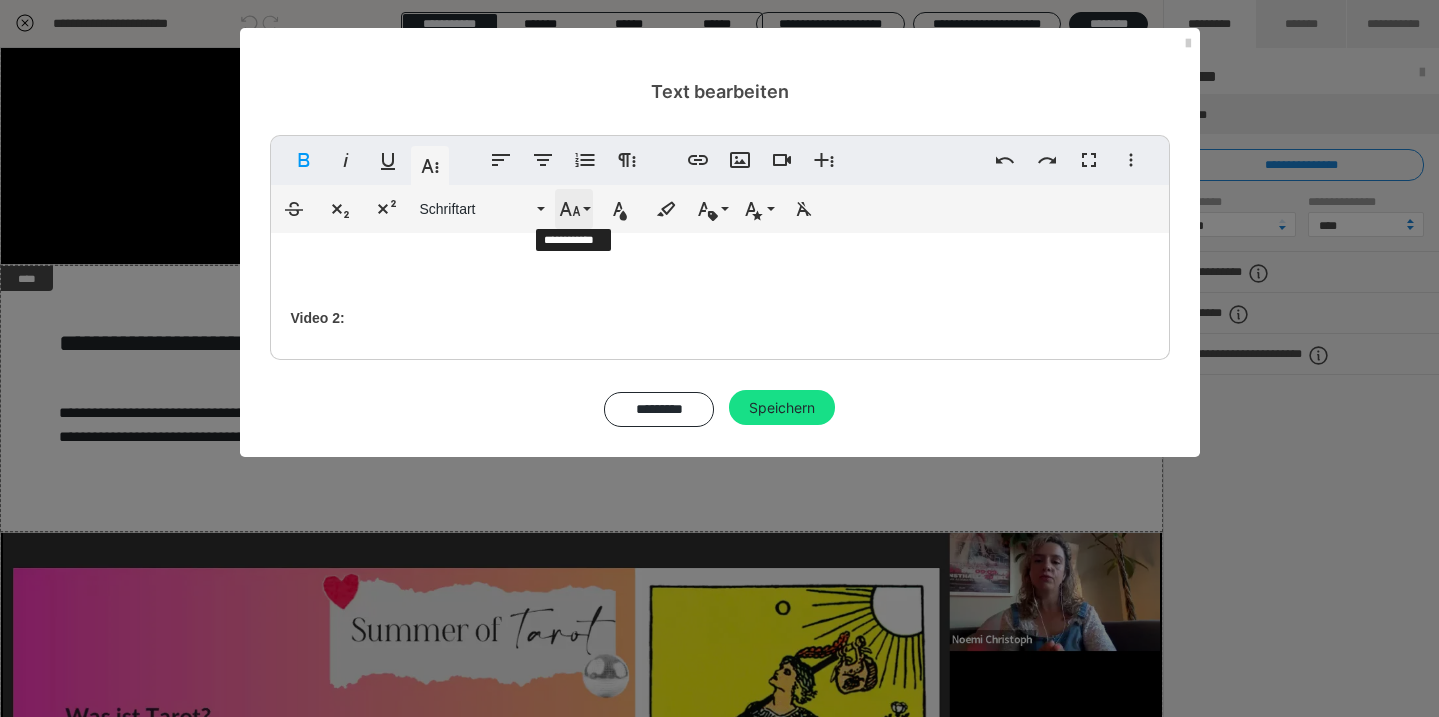 click 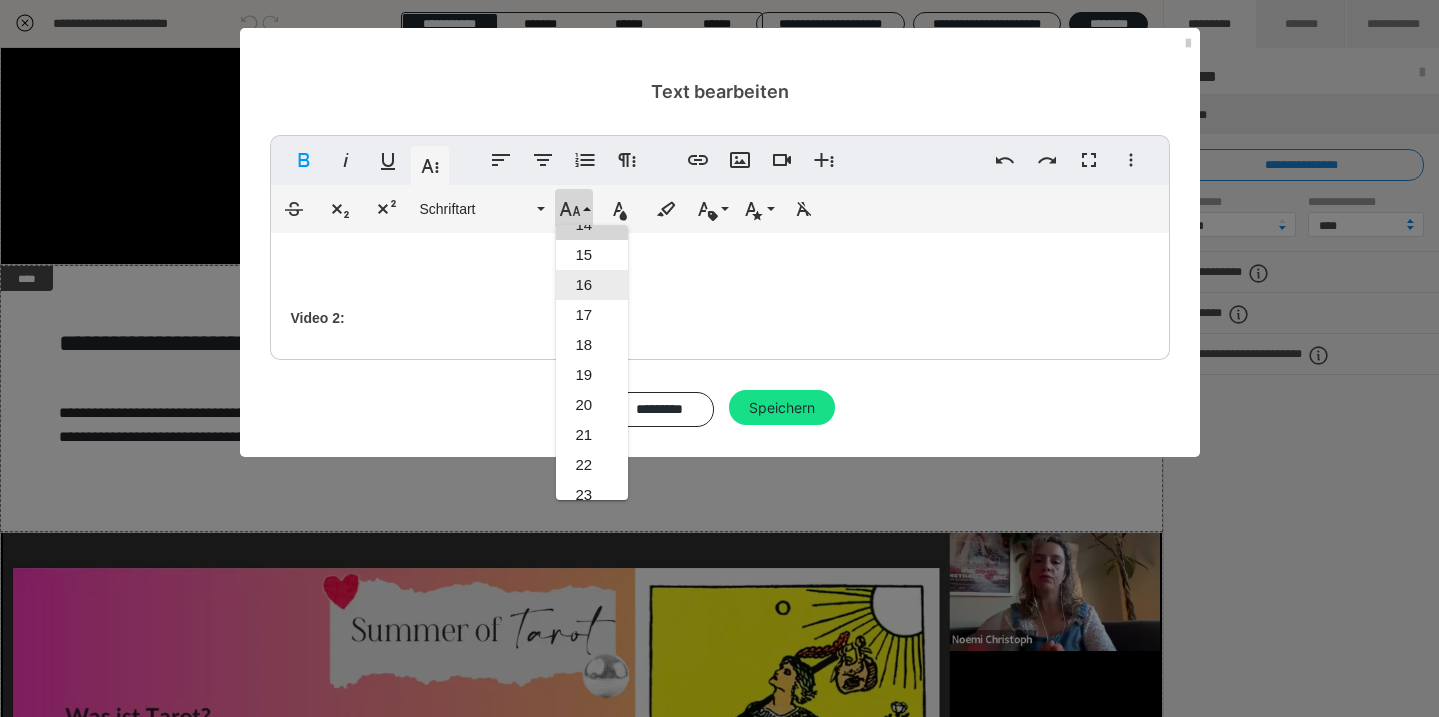 scroll, scrollTop: 360, scrollLeft: 0, axis: vertical 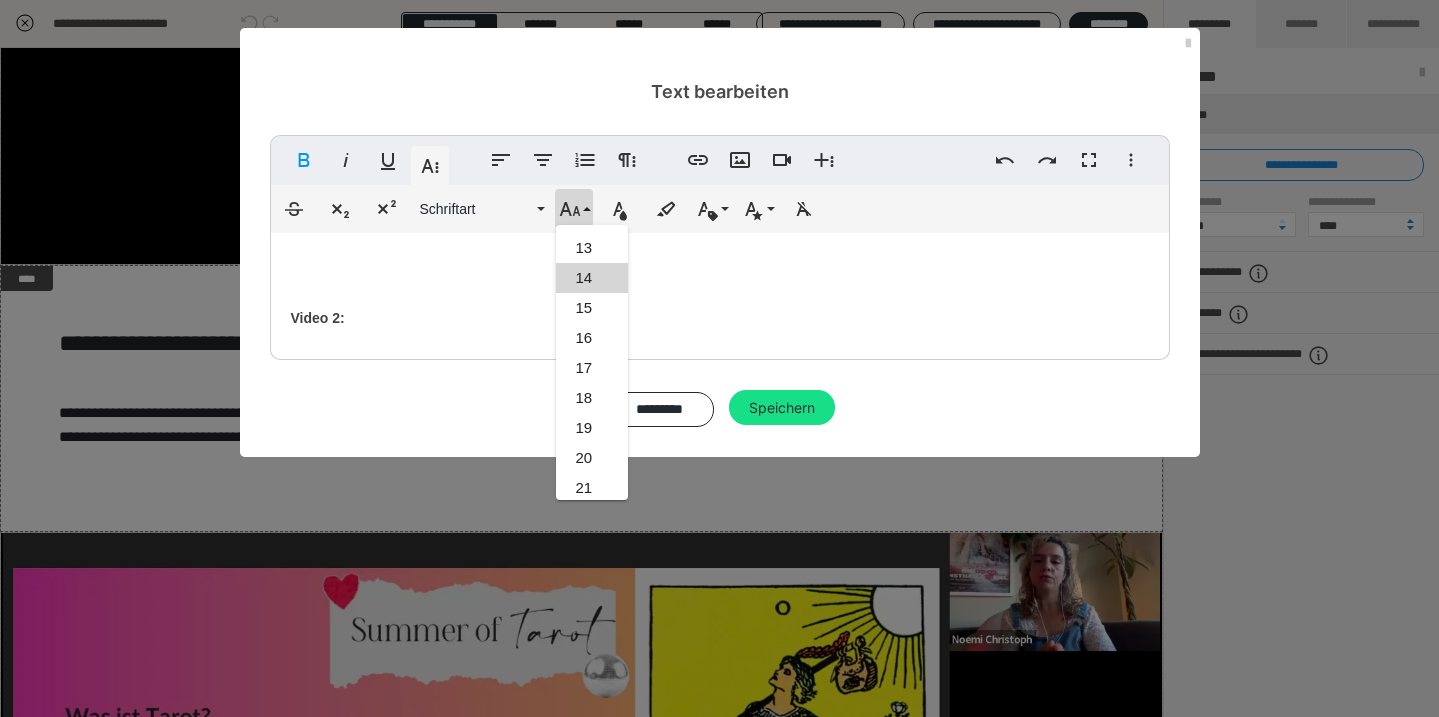 click at bounding box center (720, 272) 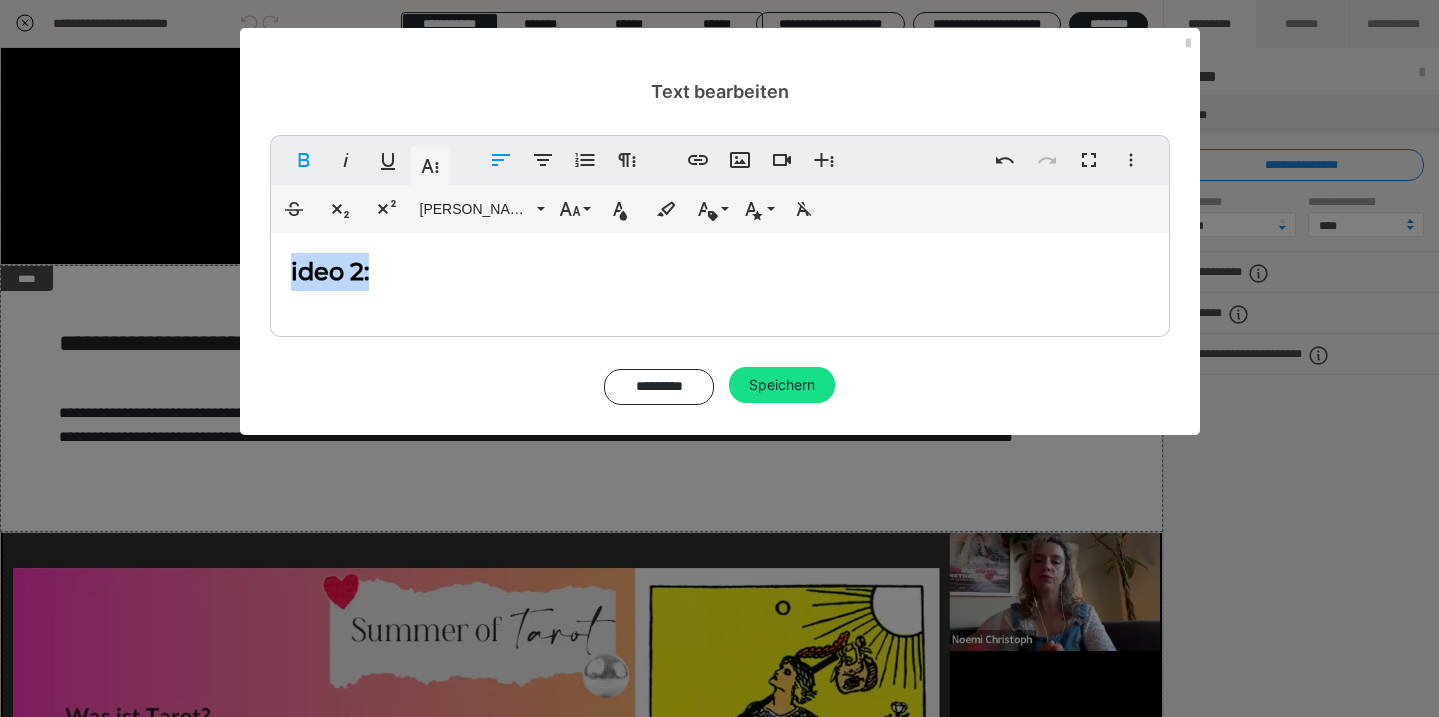 type 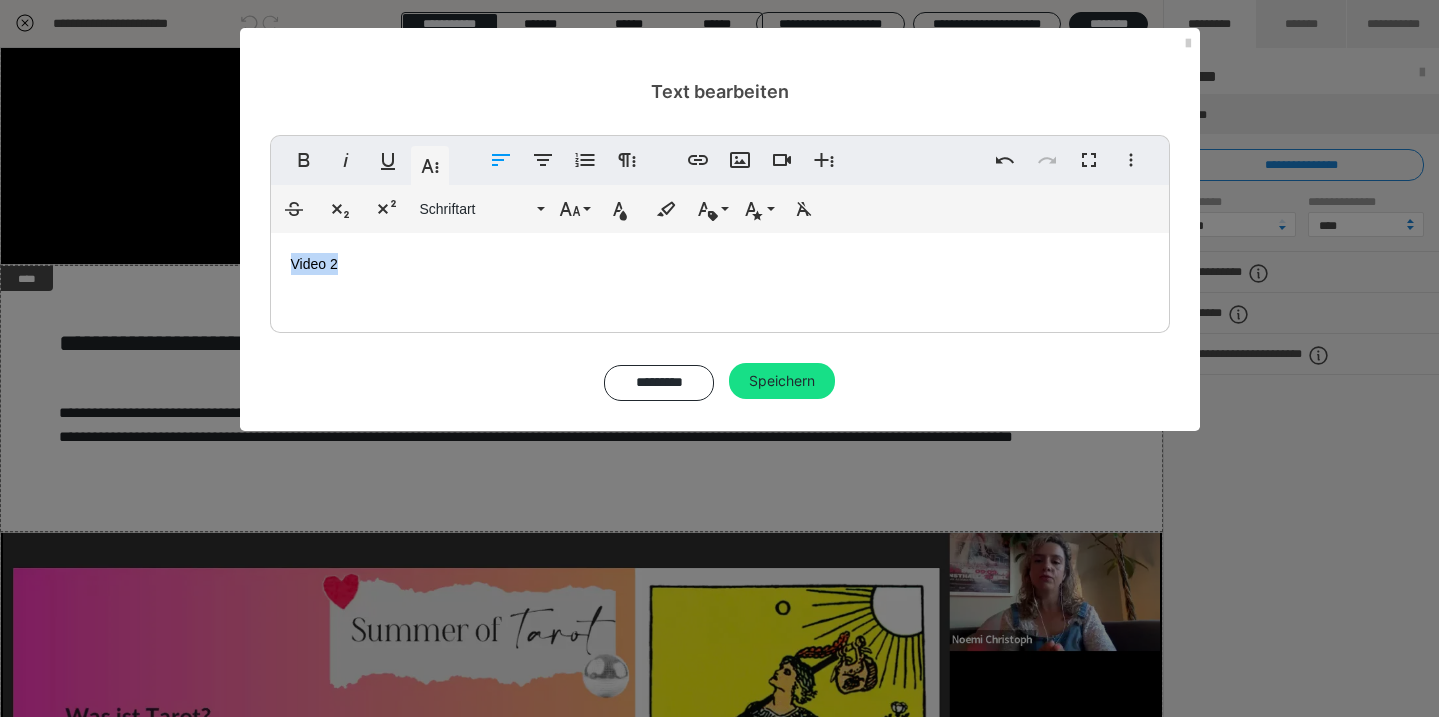 drag, startPoint x: 413, startPoint y: 270, endPoint x: 275, endPoint y: 270, distance: 138 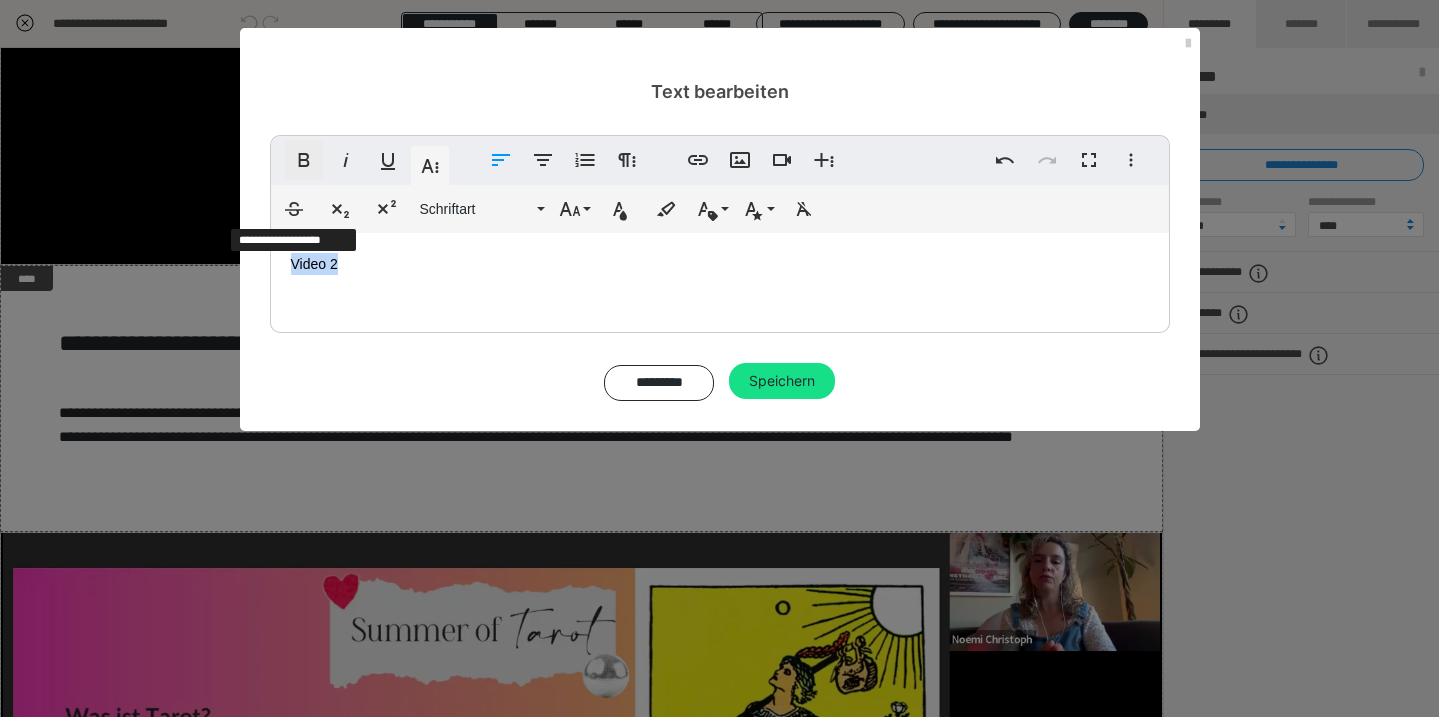 click 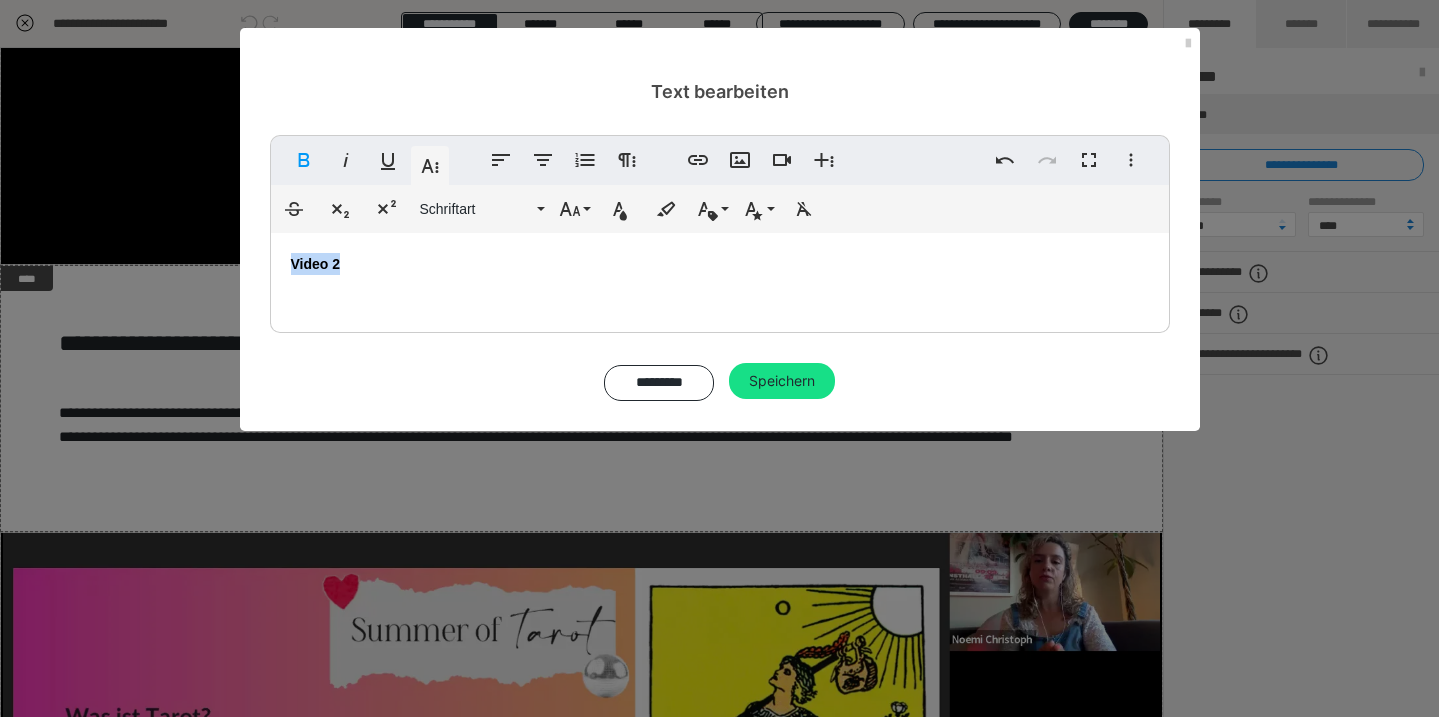 click on "Video 2" at bounding box center (720, 278) 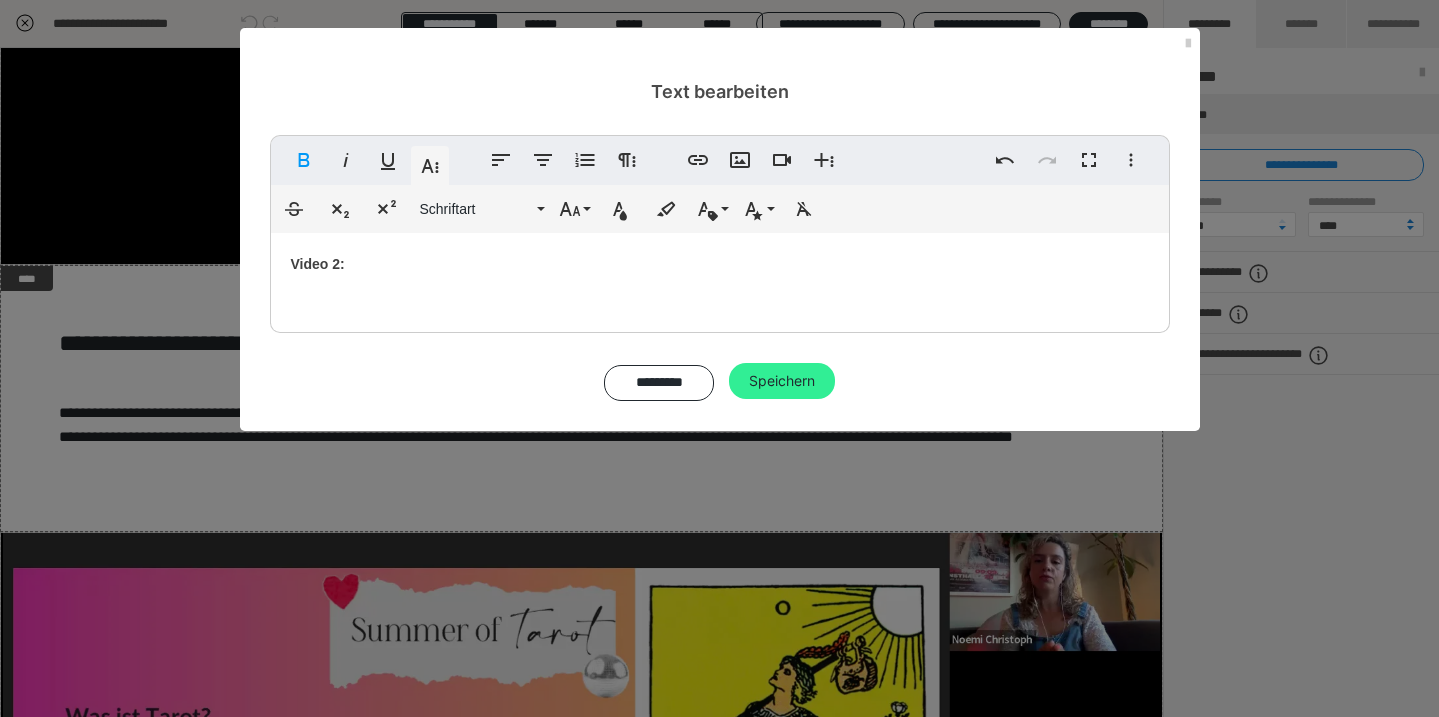 click on "Speichern" at bounding box center [782, 381] 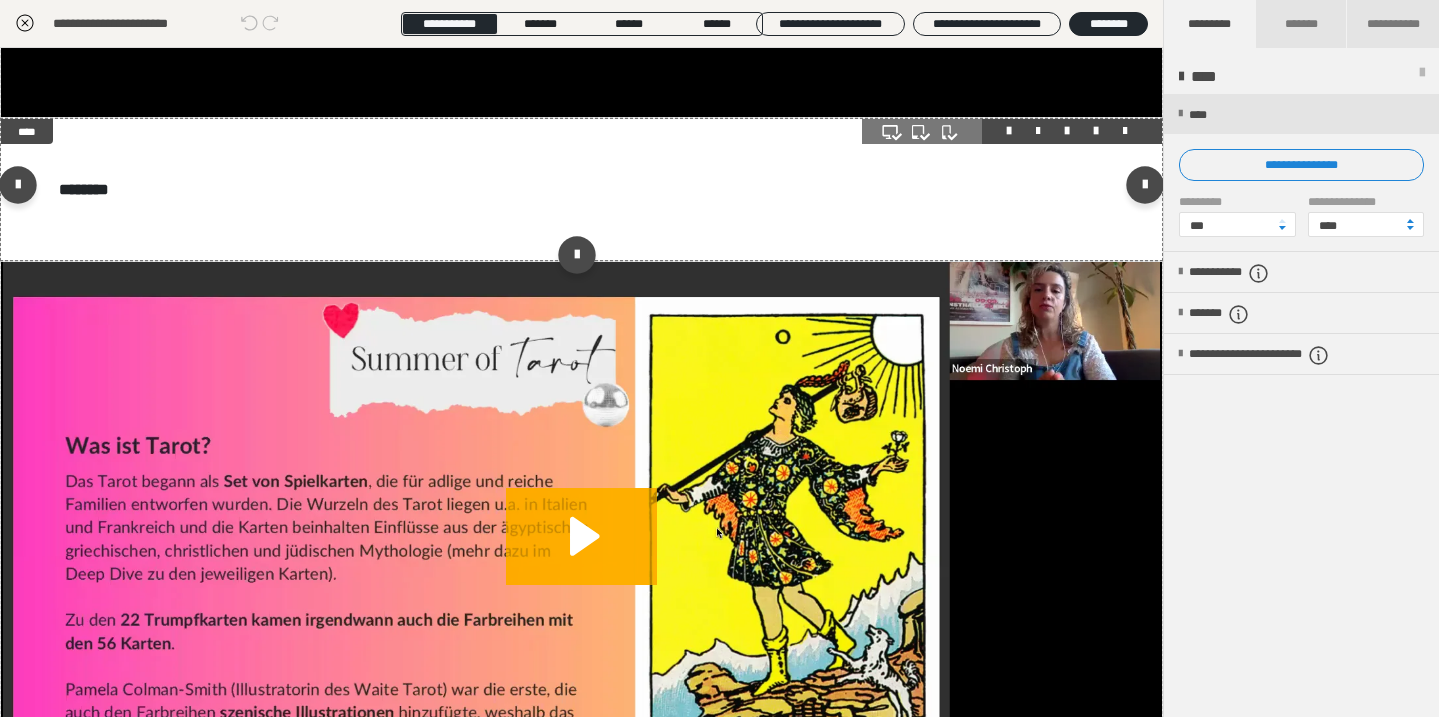 scroll, scrollTop: 1036, scrollLeft: 0, axis: vertical 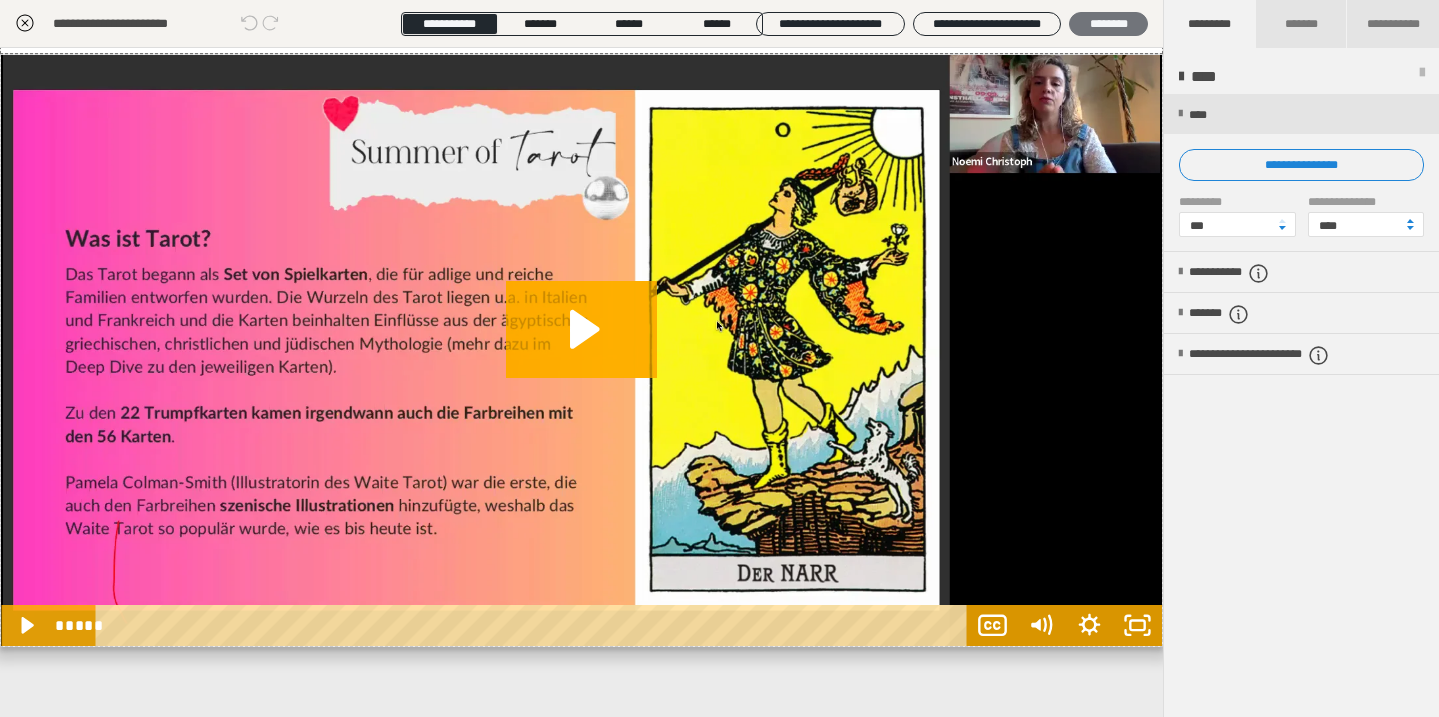 click on "********" at bounding box center (1108, 24) 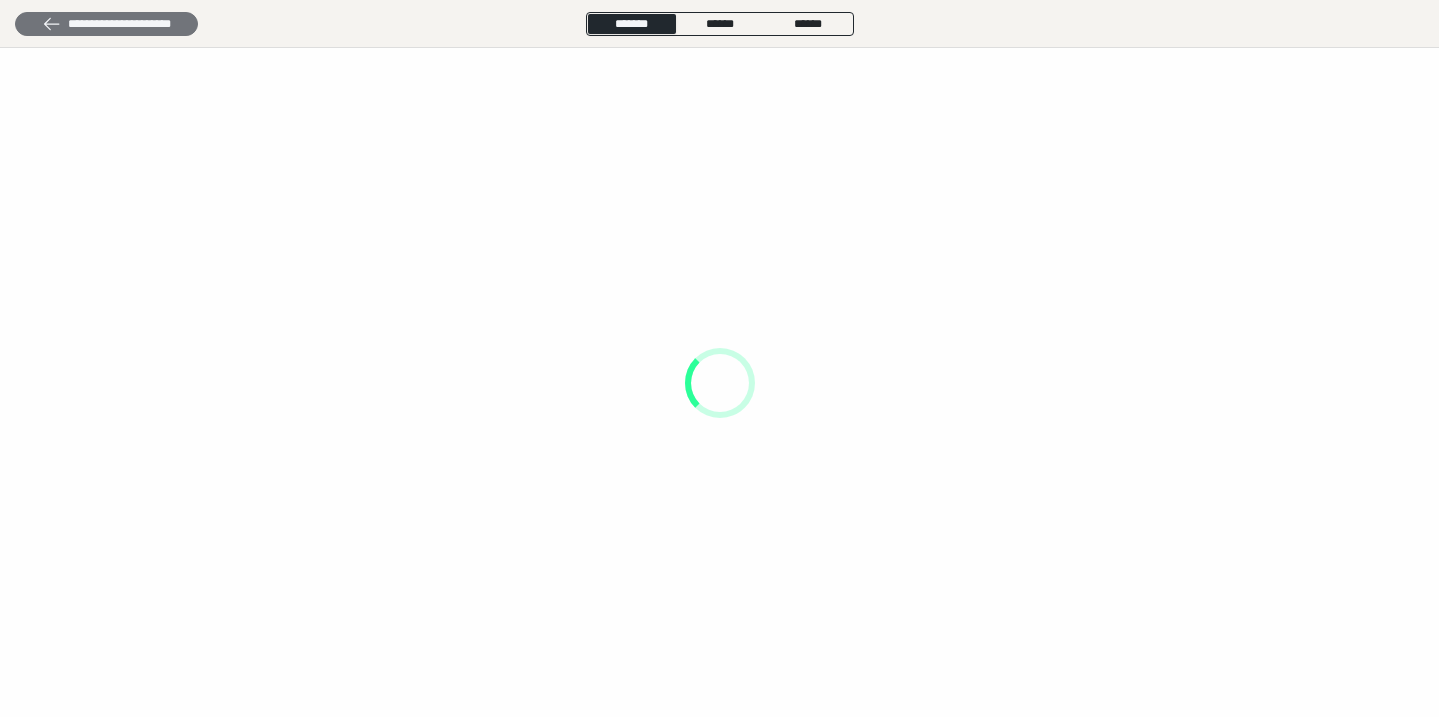scroll, scrollTop: 0, scrollLeft: 0, axis: both 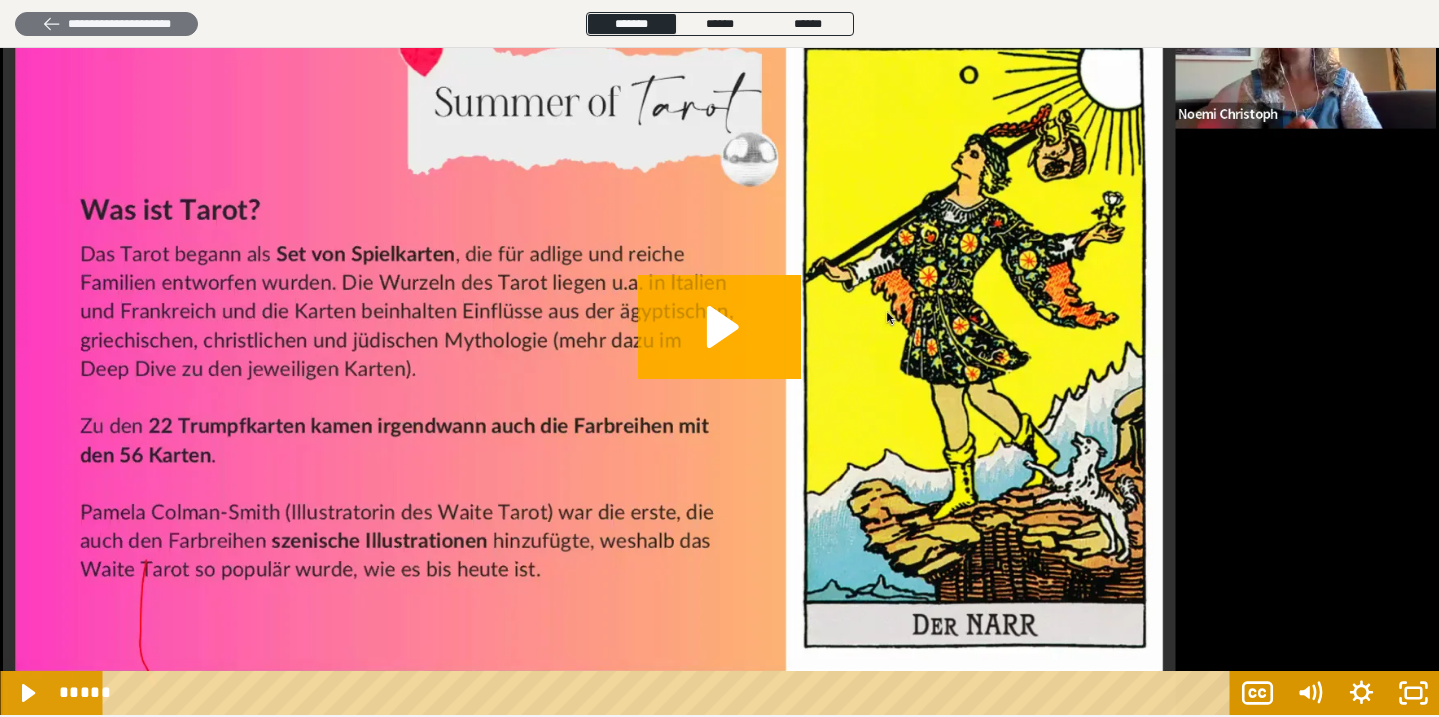 click on "**********" at bounding box center (106, 24) 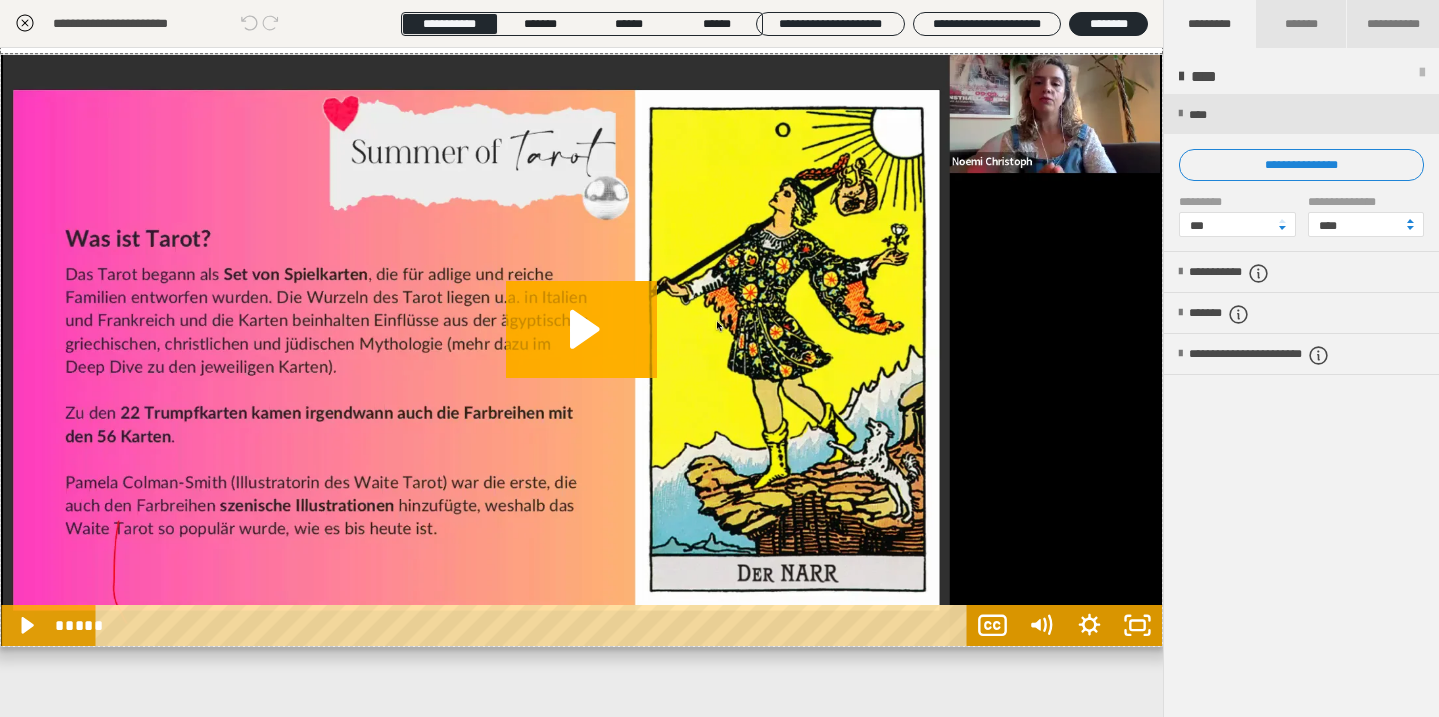 click 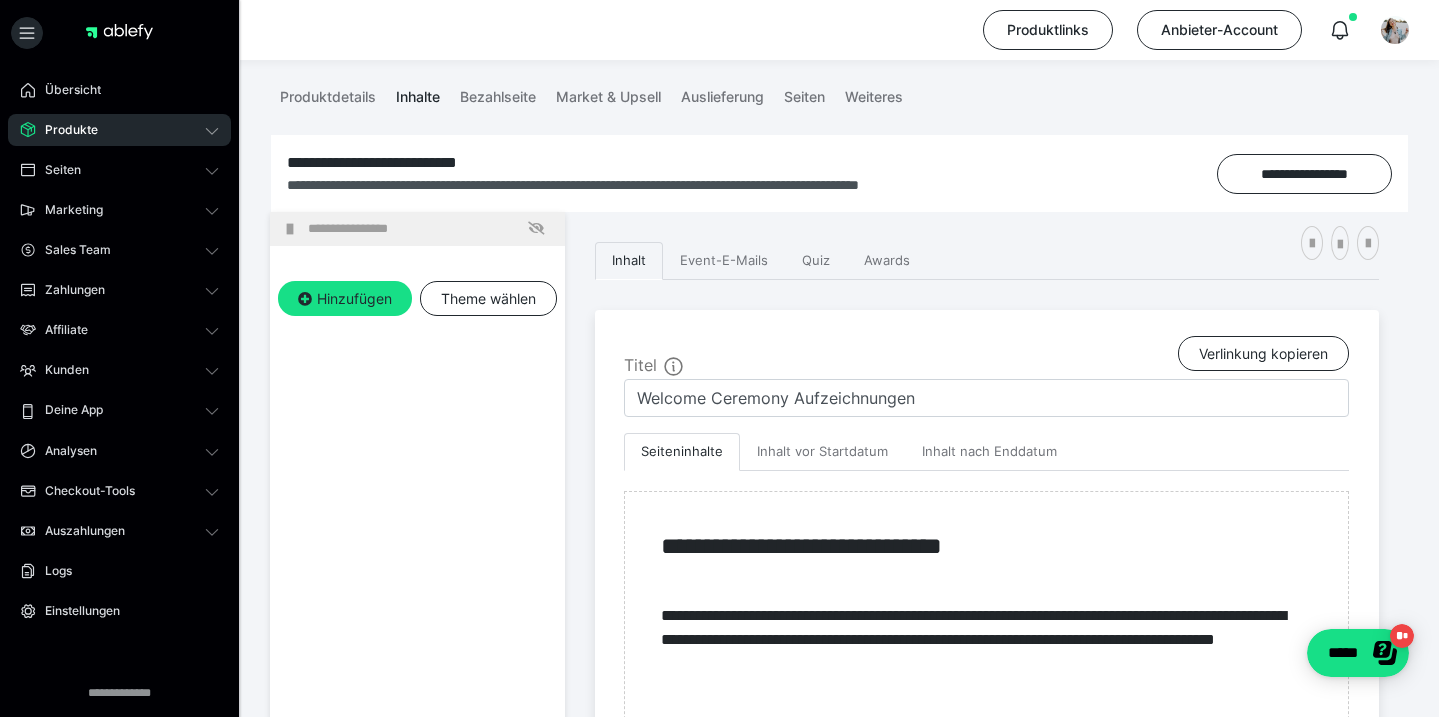 scroll, scrollTop: 288, scrollLeft: 0, axis: vertical 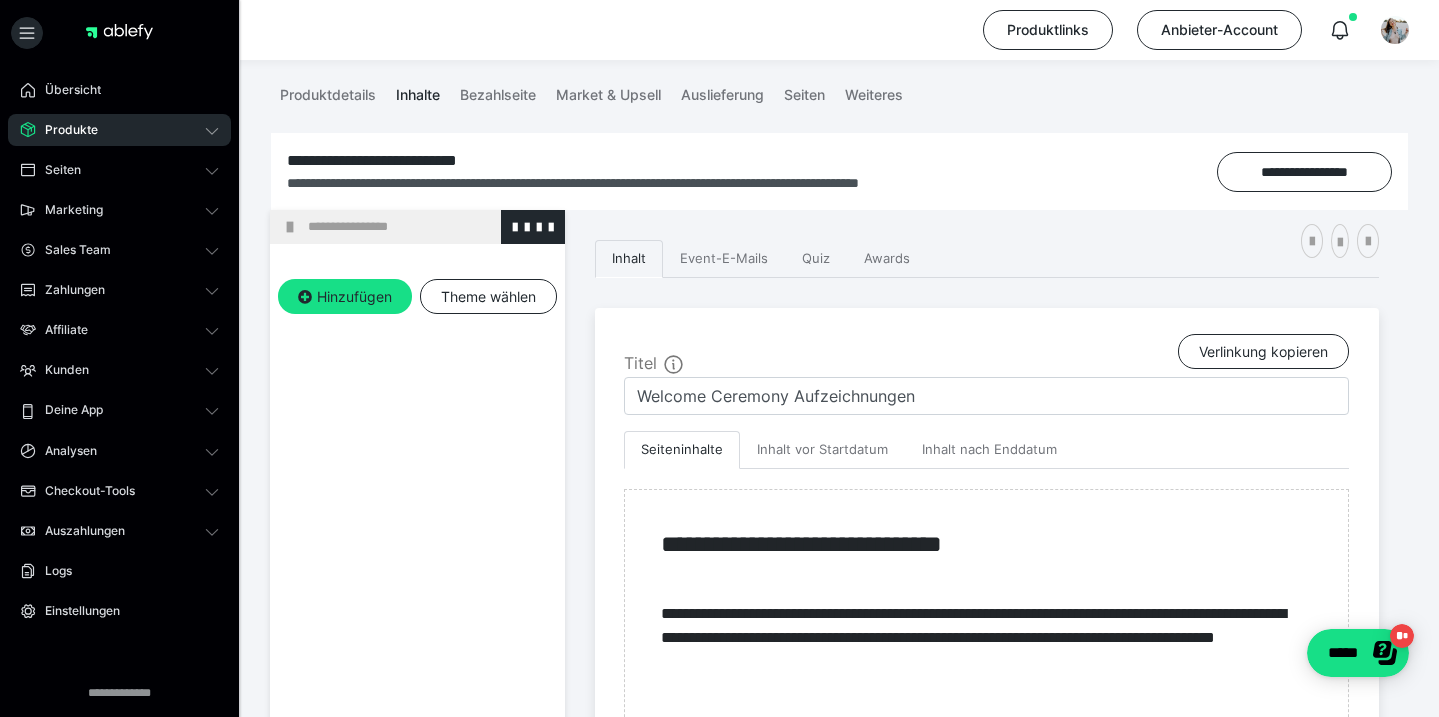 click at bounding box center (290, 227) 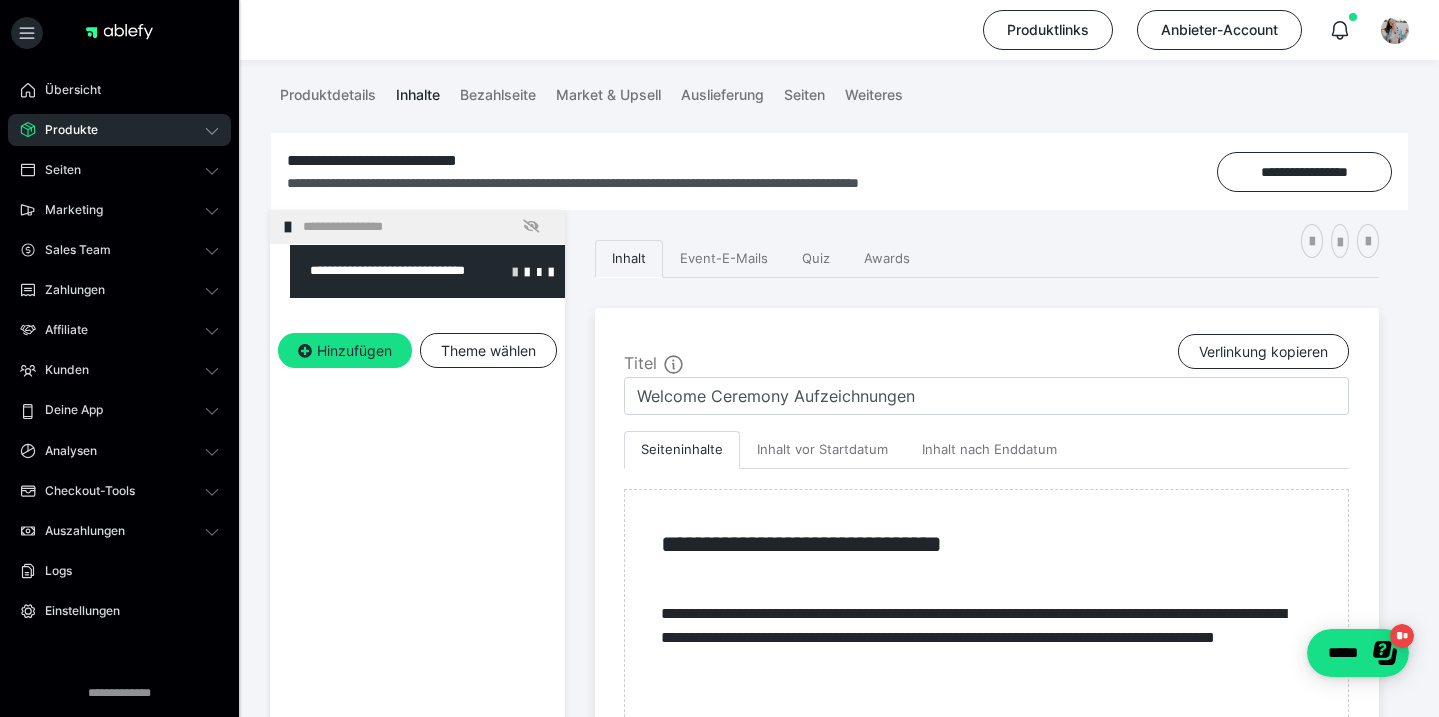 click at bounding box center [515, 271] 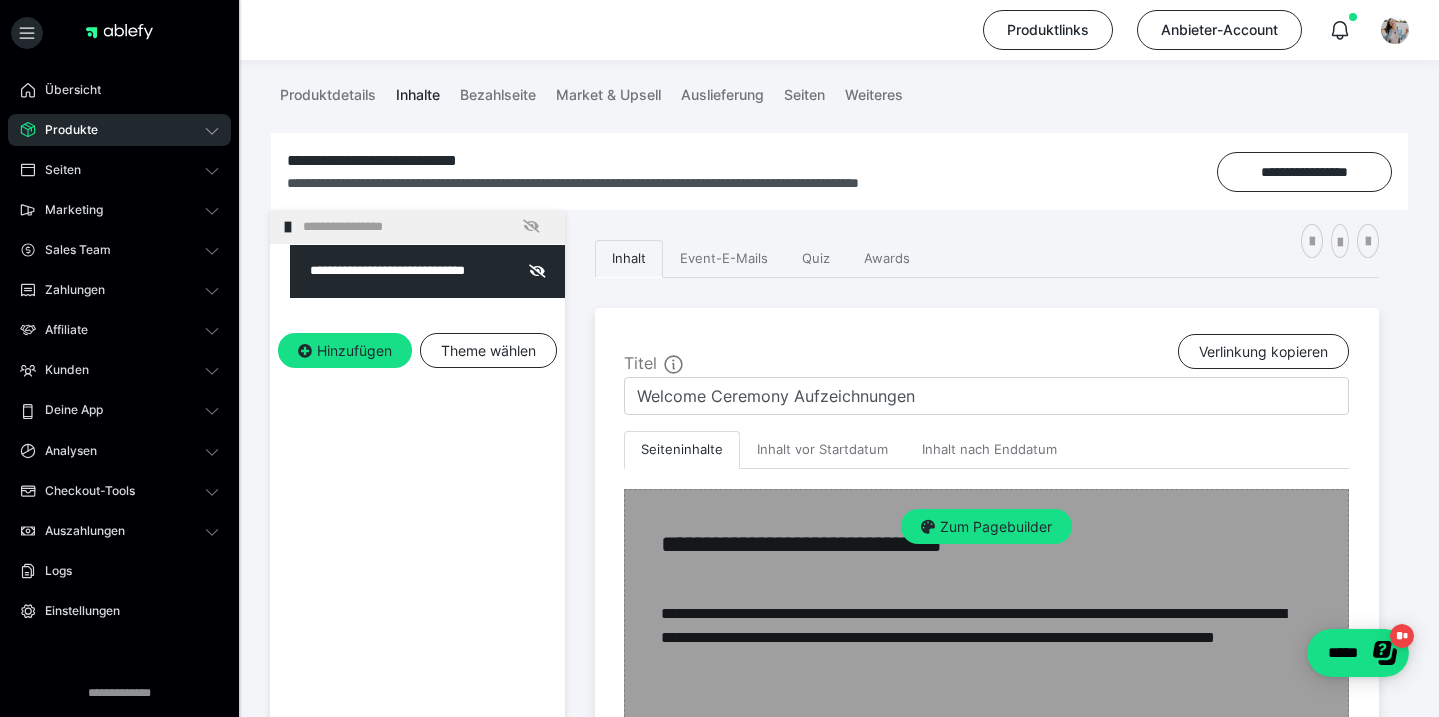 click on "Zum Pagebuilder" at bounding box center (986, 1048) 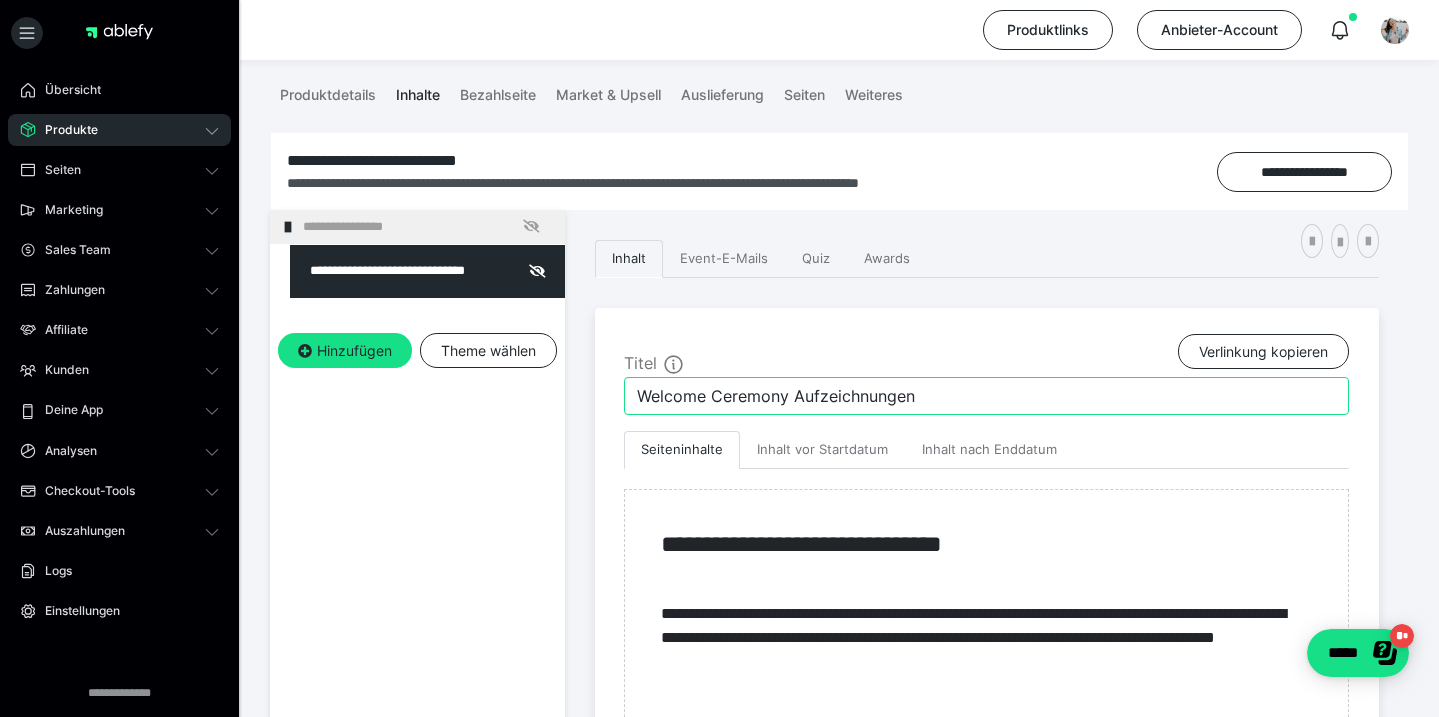 click on "Welcome Ceremony Aufzeichnungen" at bounding box center [986, 396] 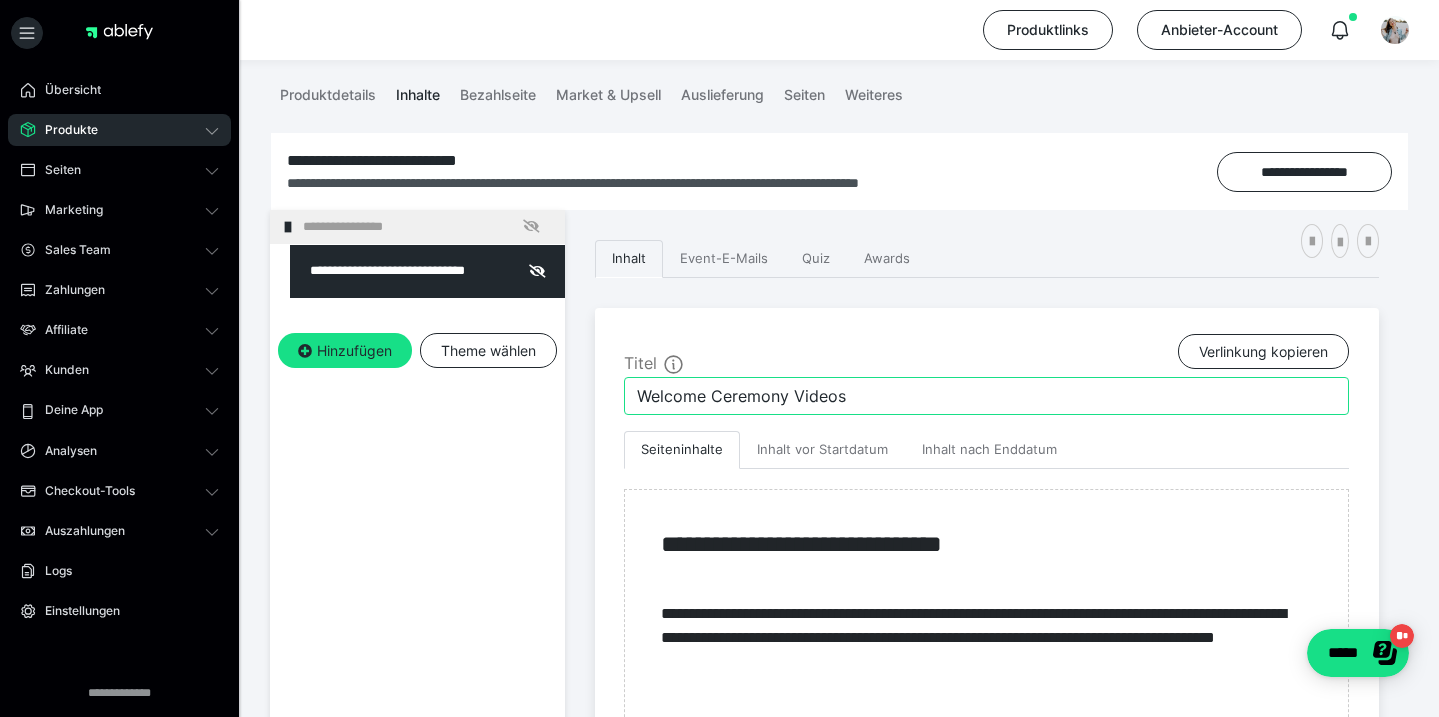 type on "Welcome Ceremony Videos" 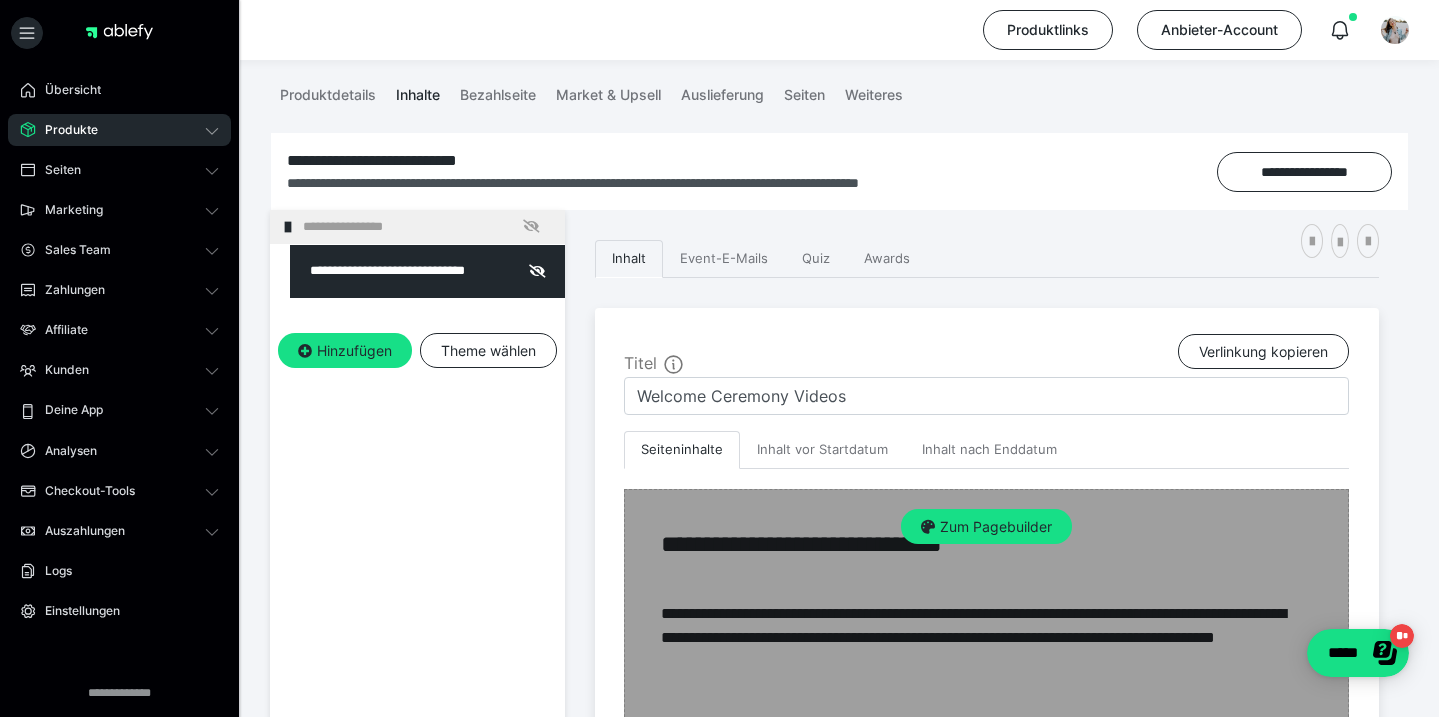 click on "Zum Pagebuilder" at bounding box center [986, 1048] 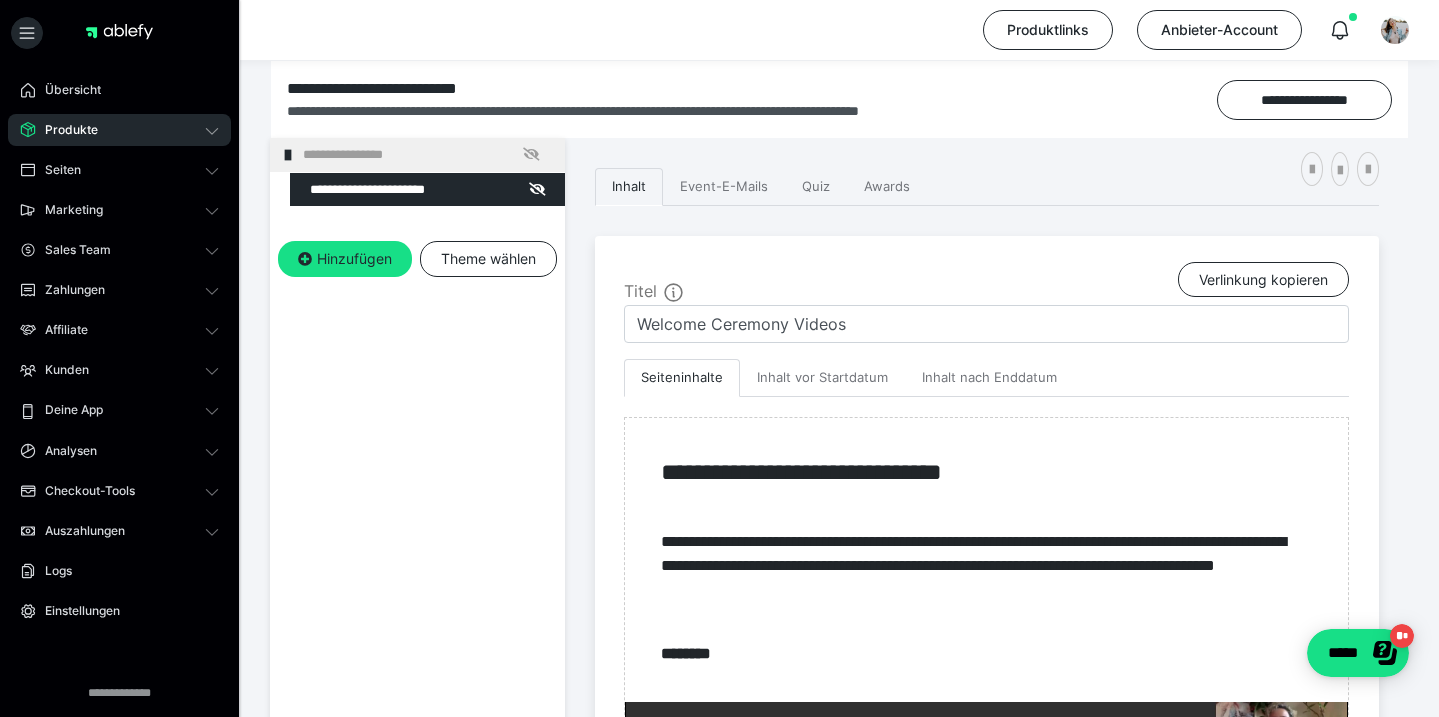 scroll, scrollTop: 348, scrollLeft: 0, axis: vertical 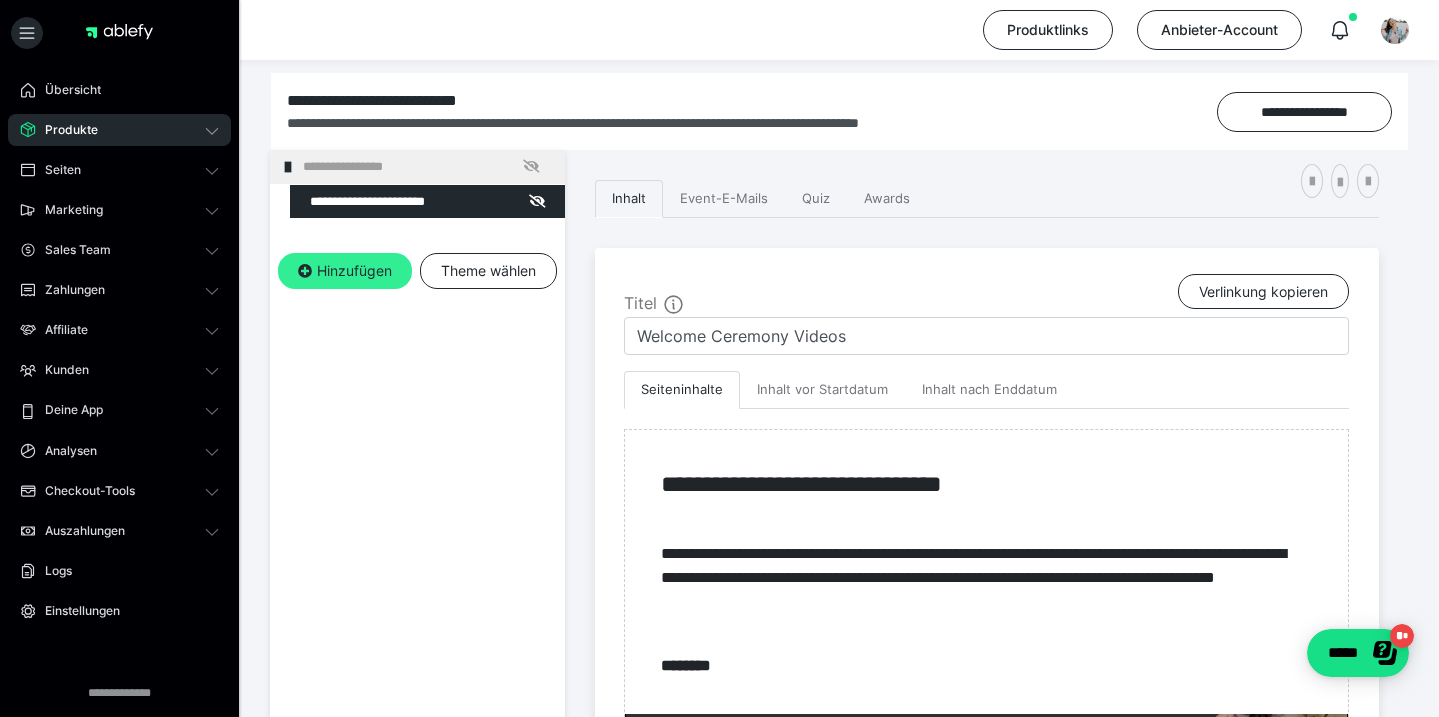 click on "Hinzufügen" at bounding box center [345, 271] 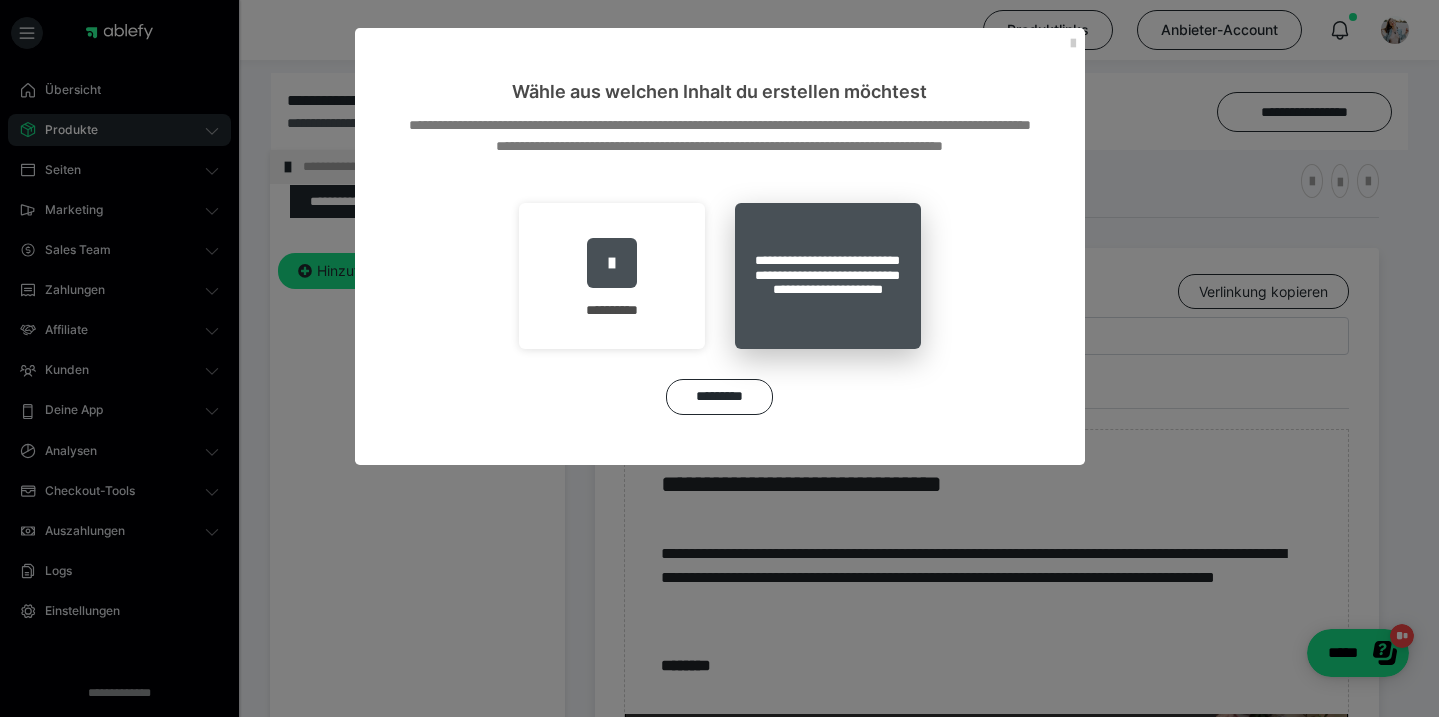 click on "**********" at bounding box center [828, 276] 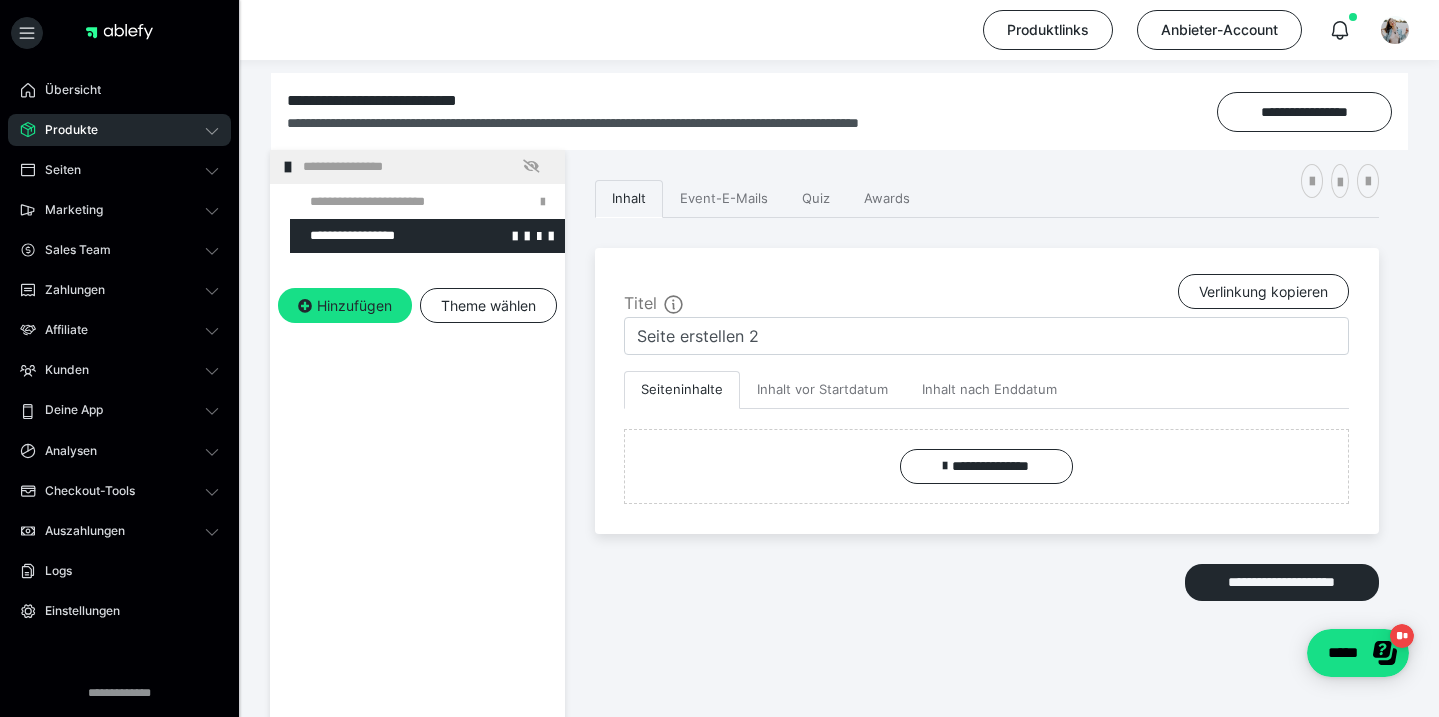 click at bounding box center (375, 236) 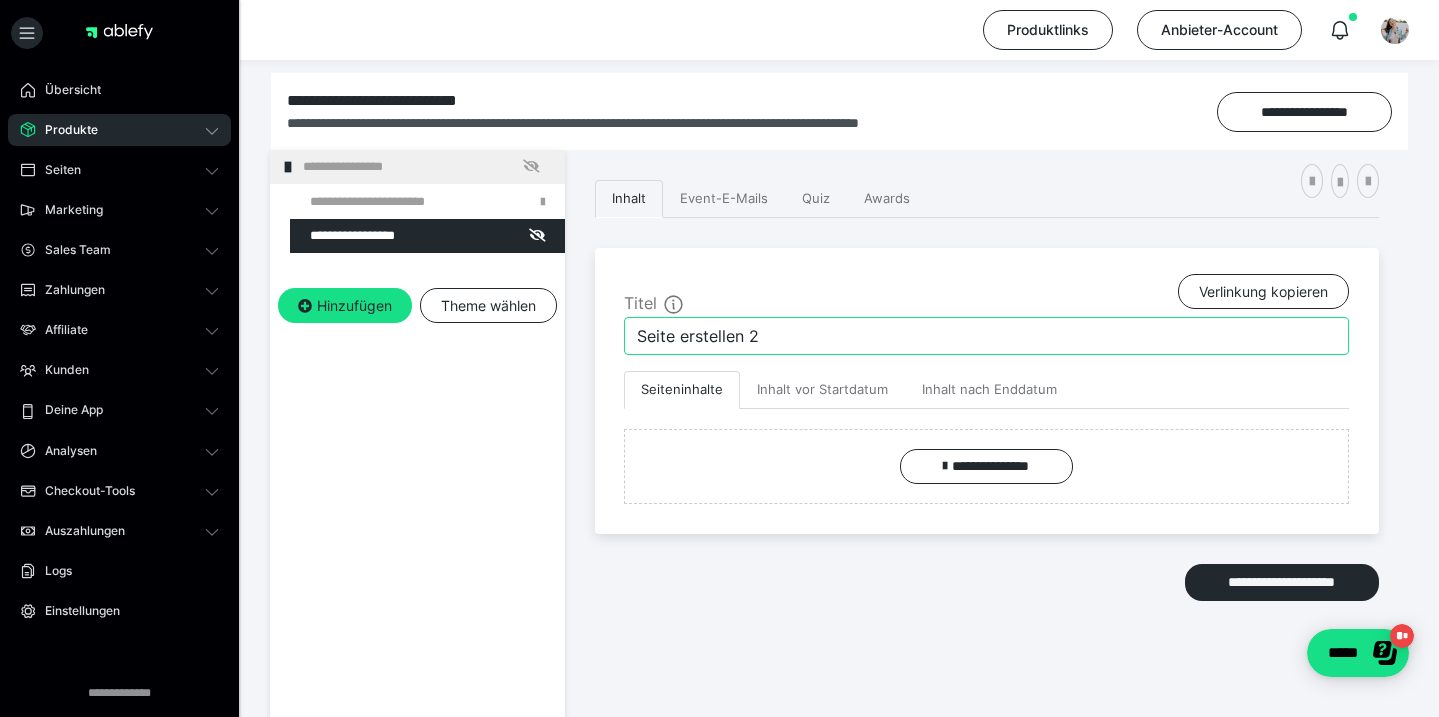 click on "Seite erstellen 2" at bounding box center (986, 336) 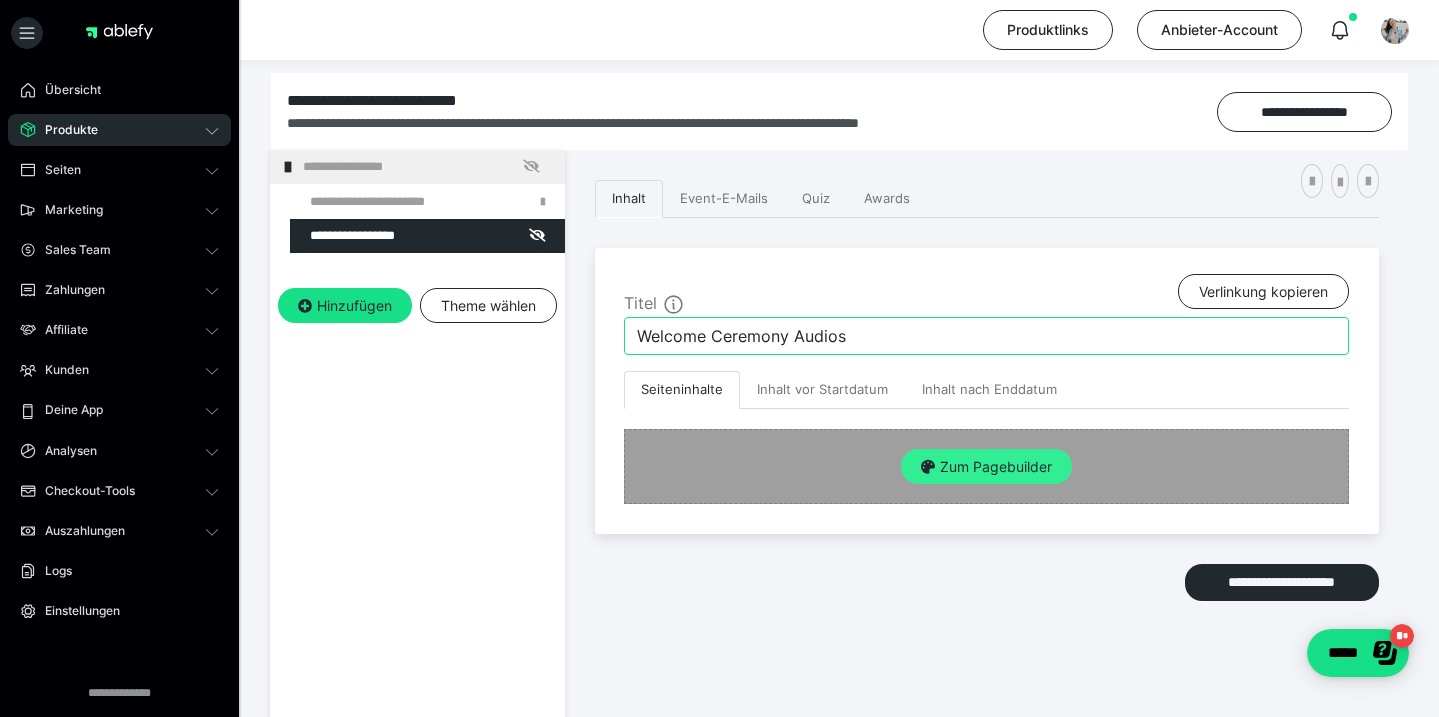 type on "Welcome Ceremony Audios" 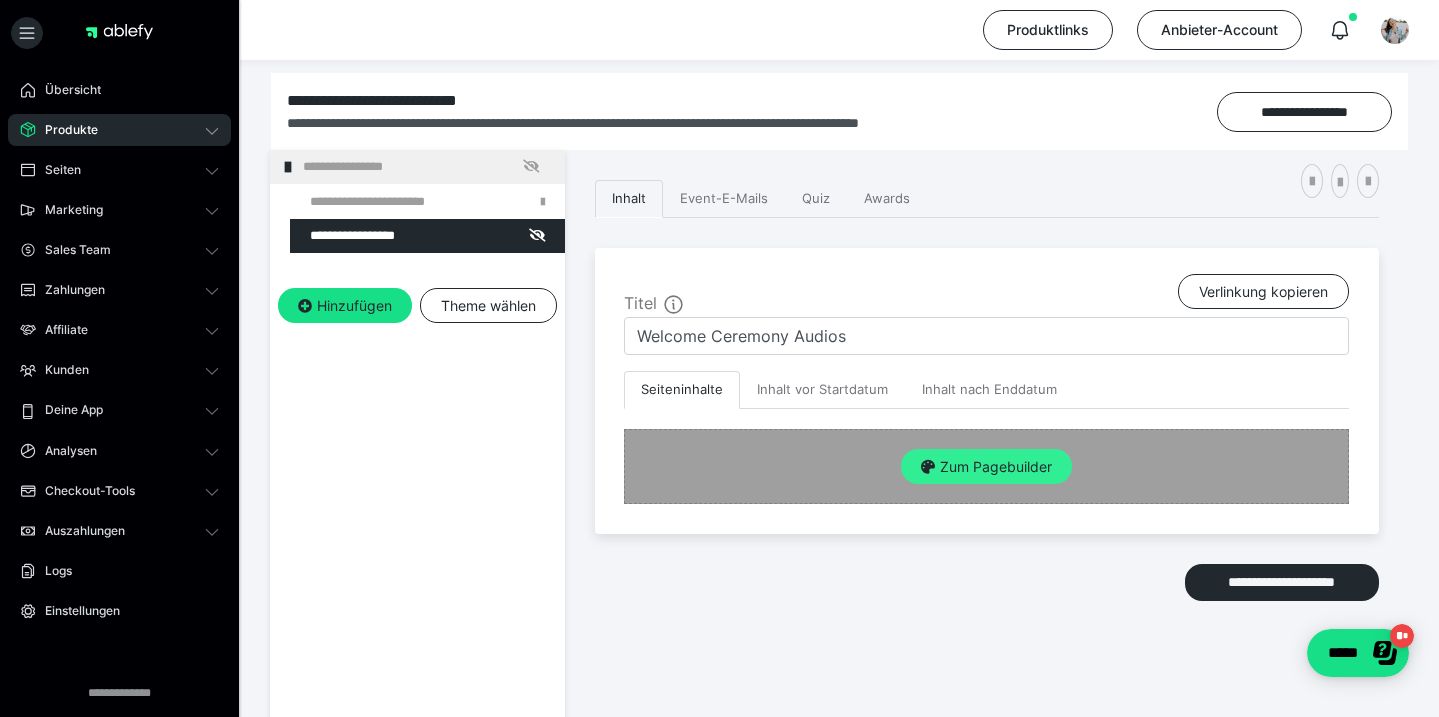 click on "Zum Pagebuilder" at bounding box center [986, 467] 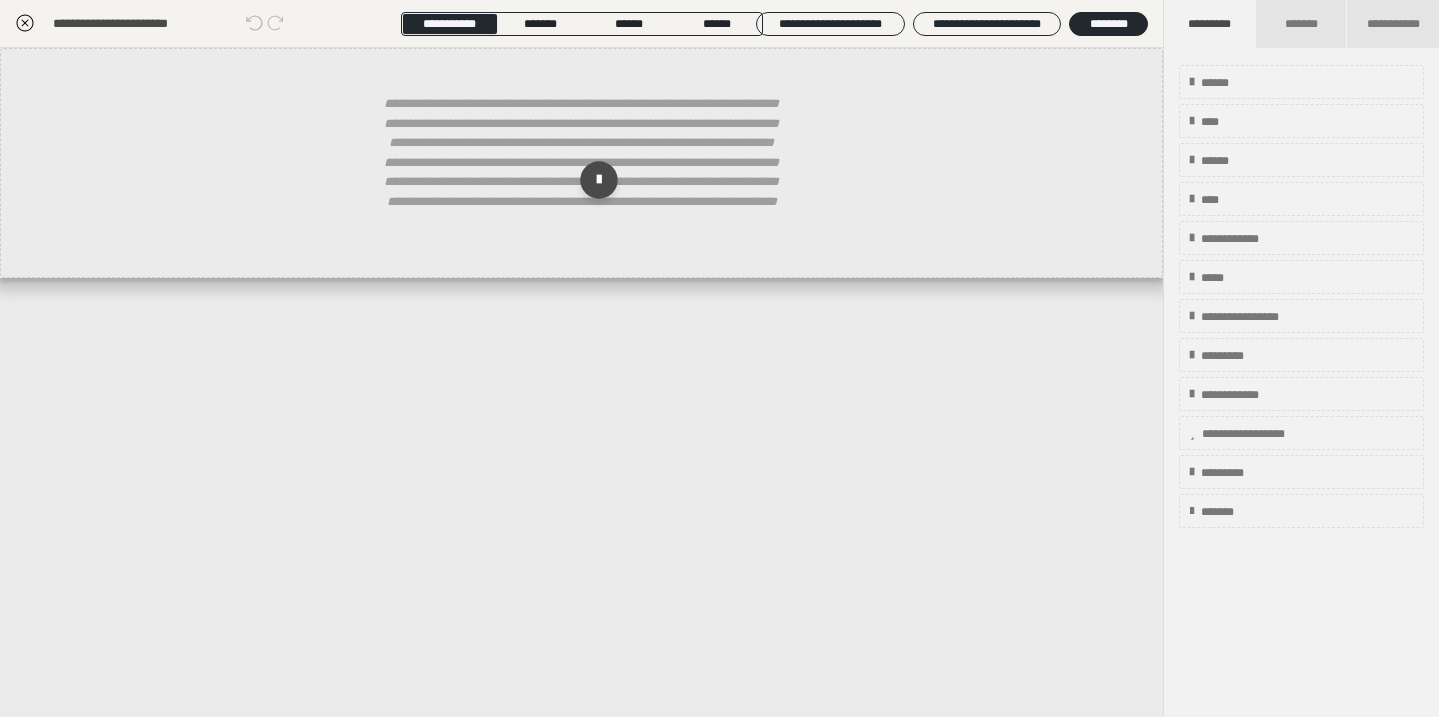 click on "**********" at bounding box center [582, 172] 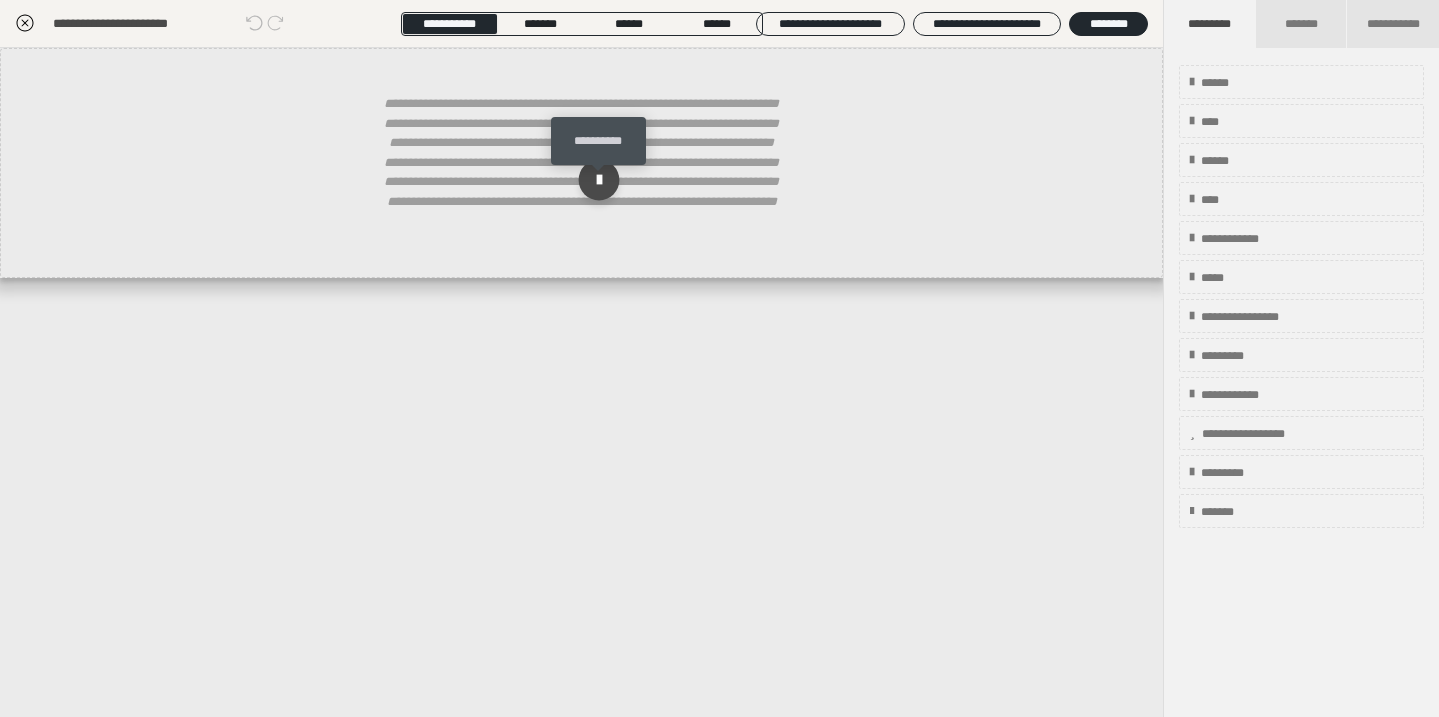 click at bounding box center [598, 180] 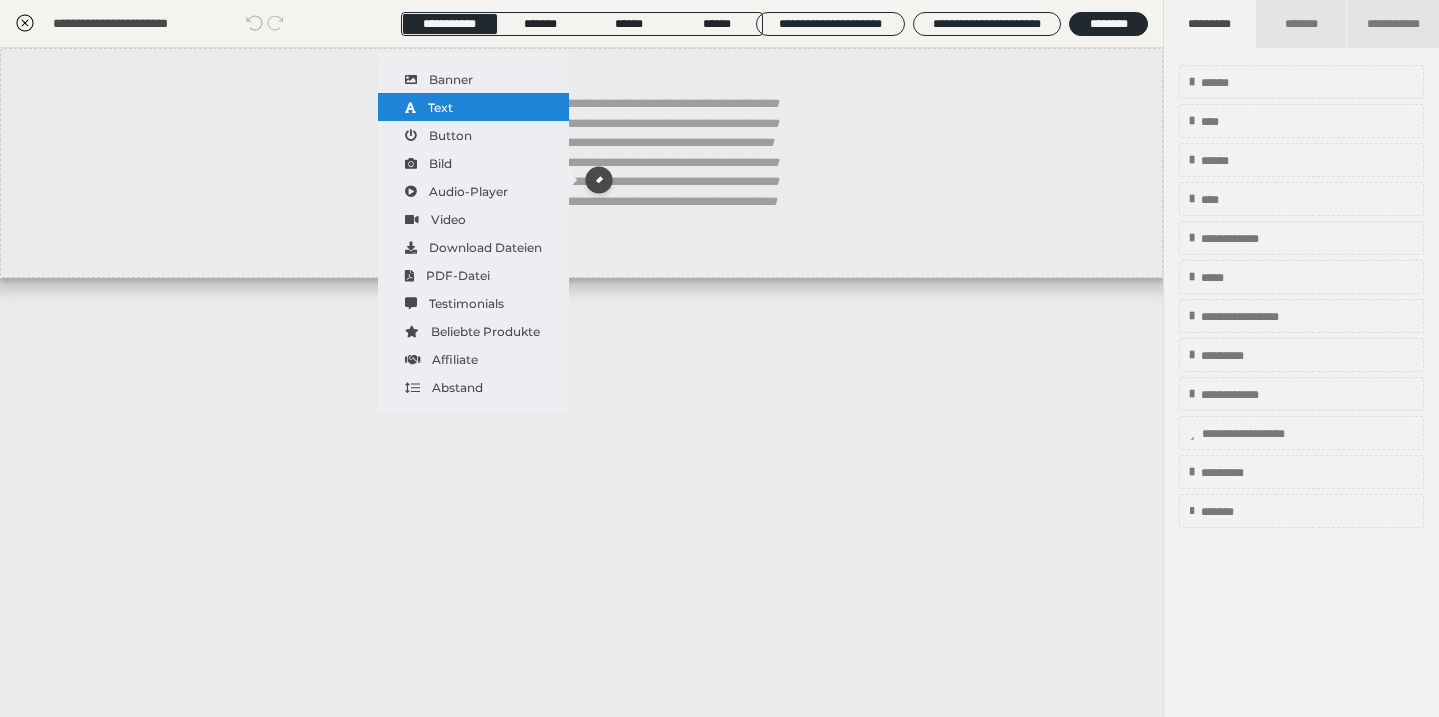 click on "Text" at bounding box center (473, 107) 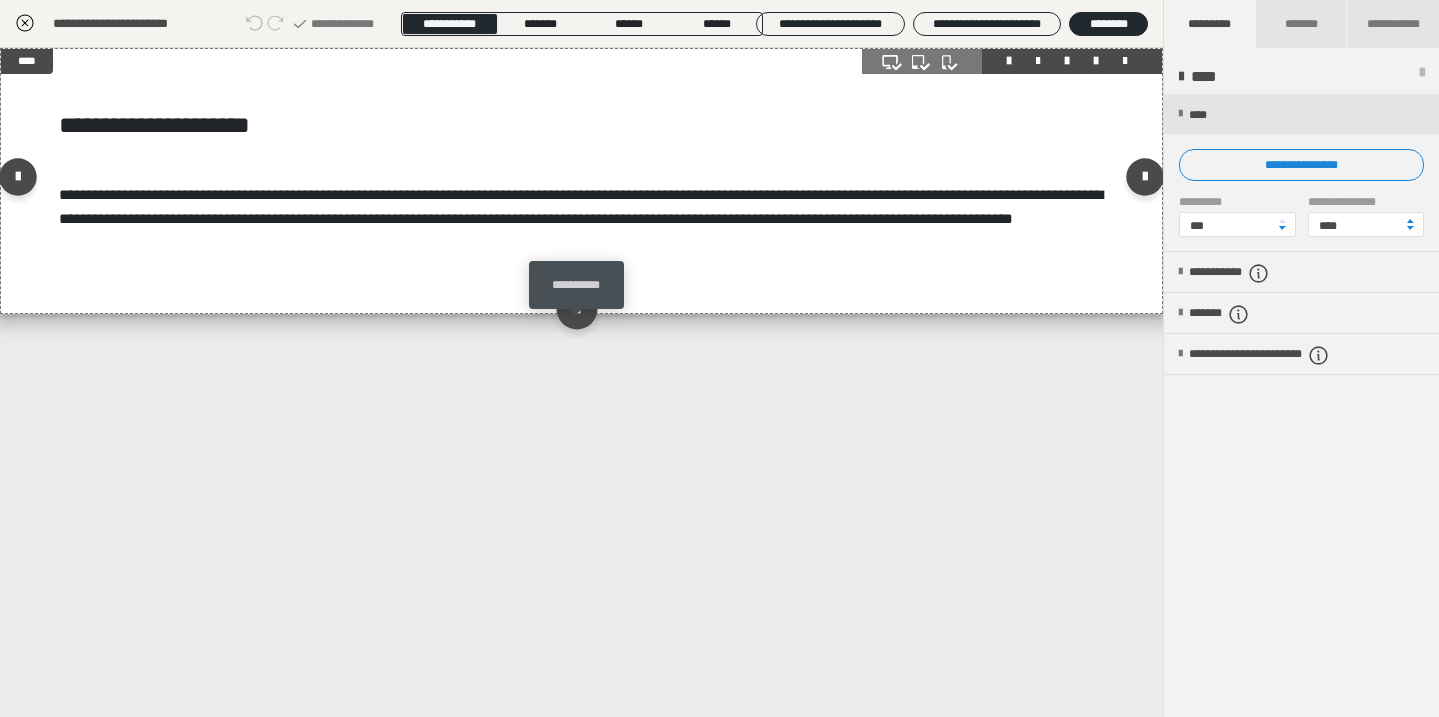 click at bounding box center (577, 308) 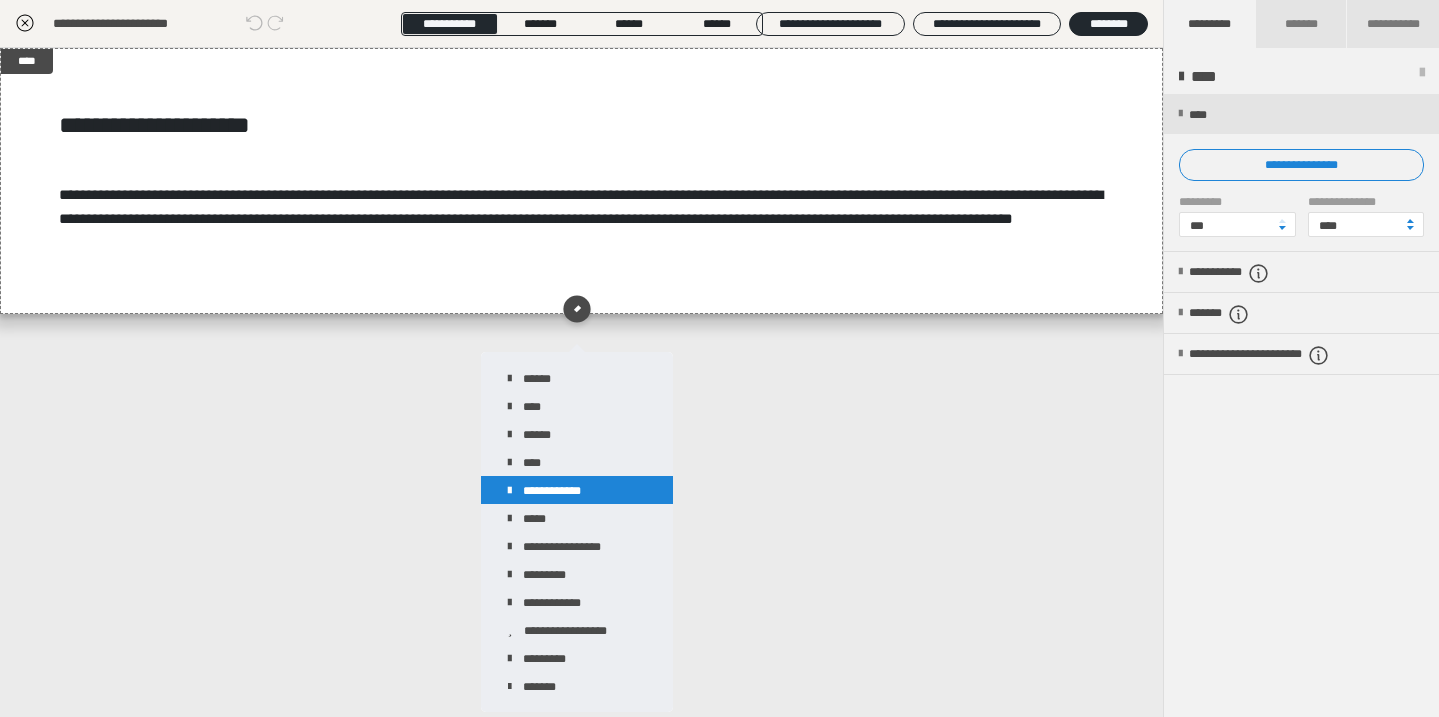 click on "**********" at bounding box center [577, 490] 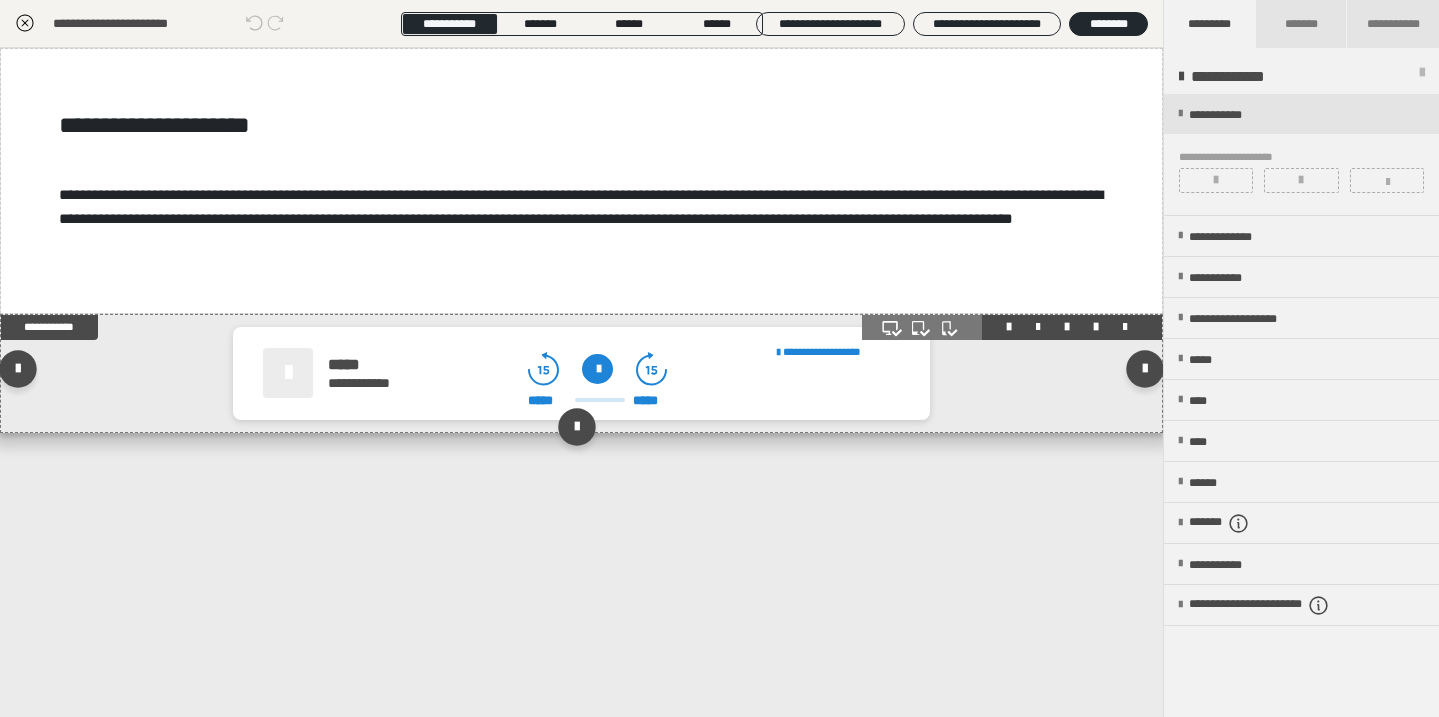 click on "**********" at bounding box center (581, 373) 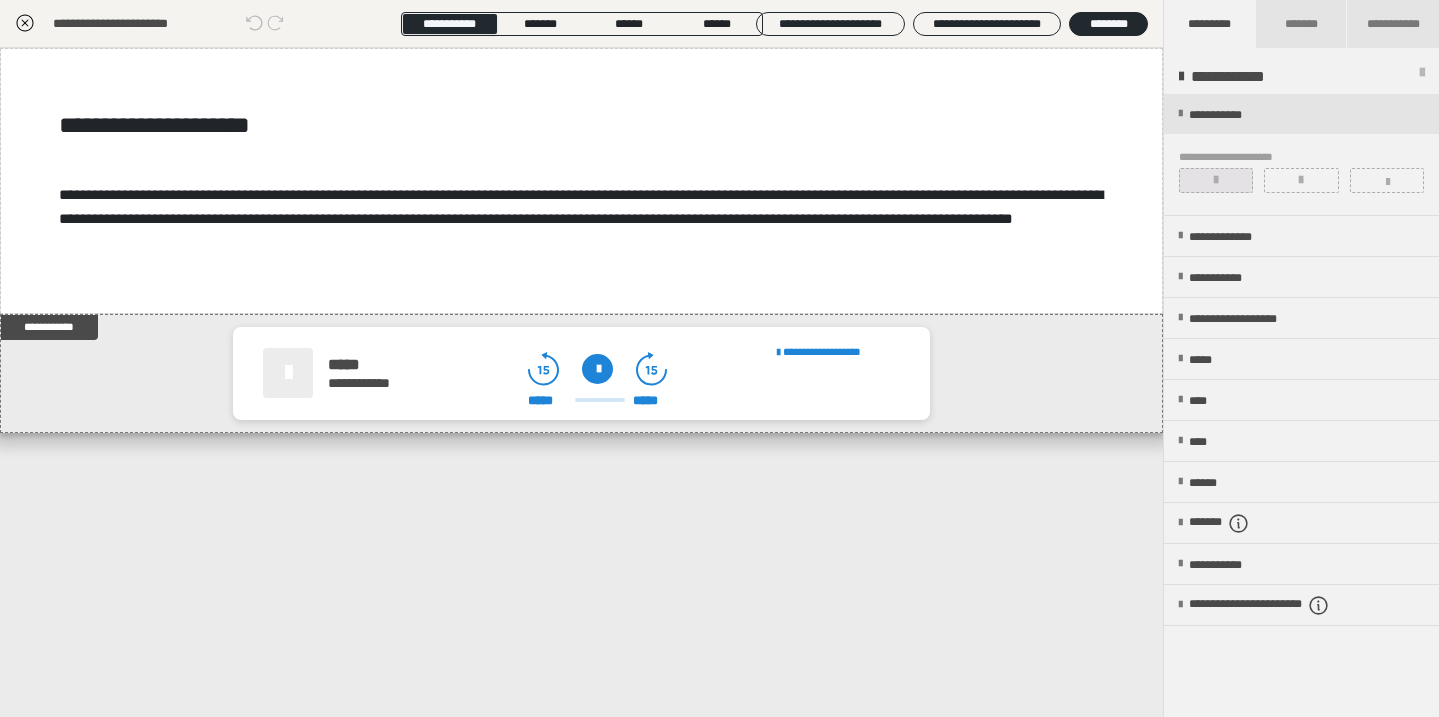 click at bounding box center (1216, 180) 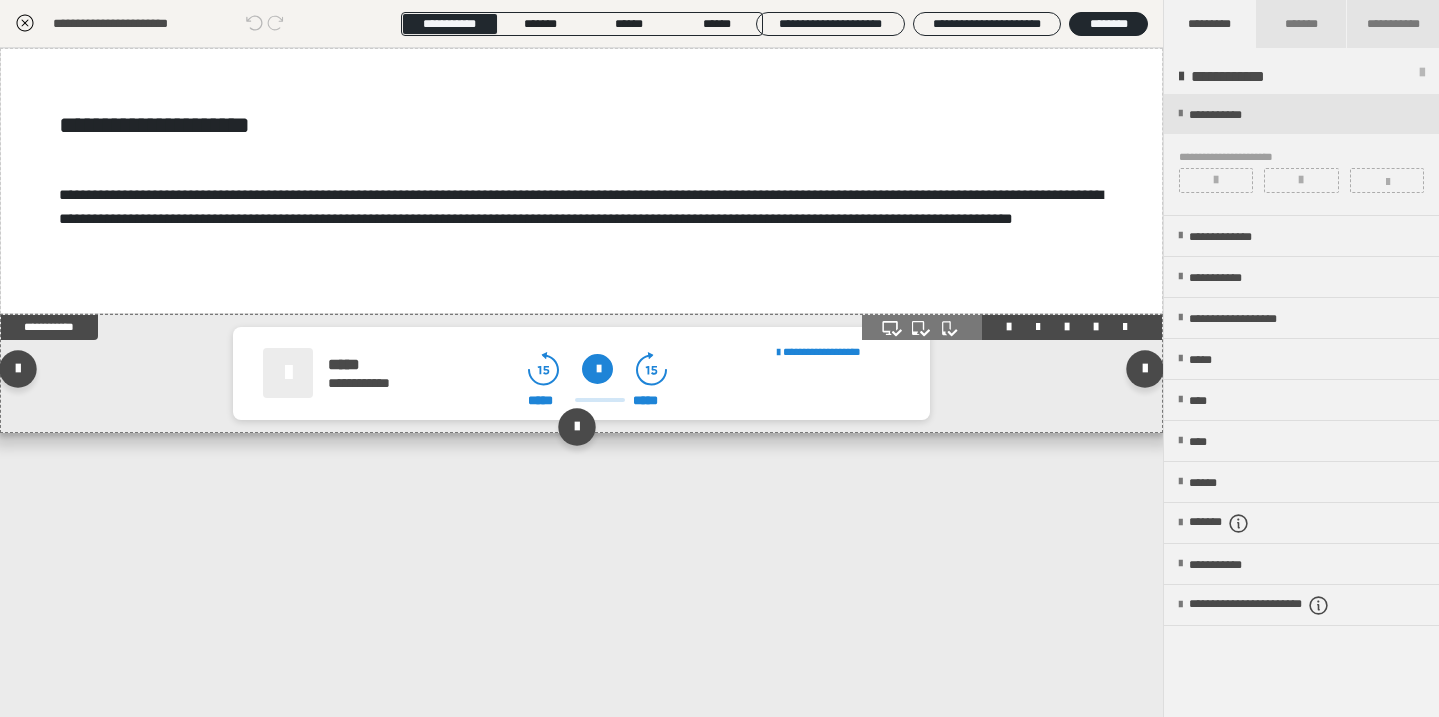 click on "**********" at bounding box center [581, 373] 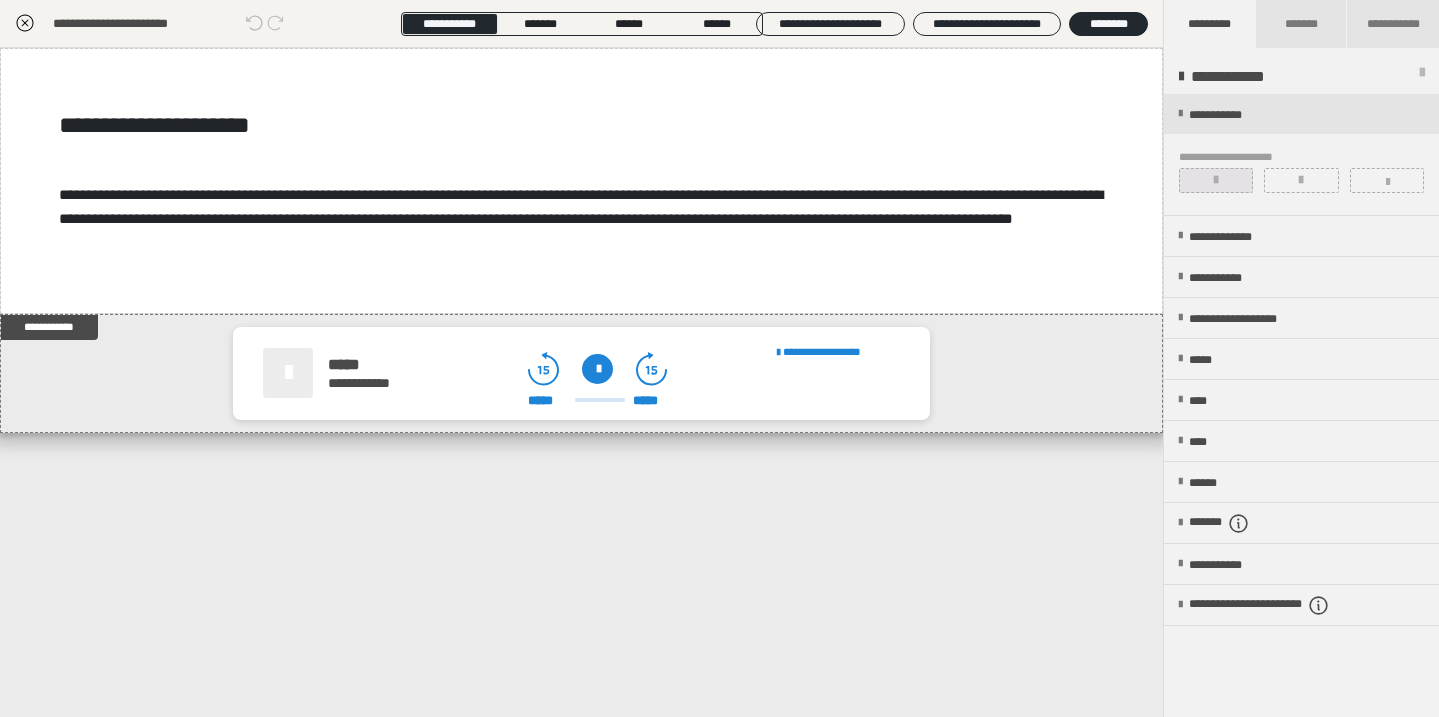 click at bounding box center (1216, 180) 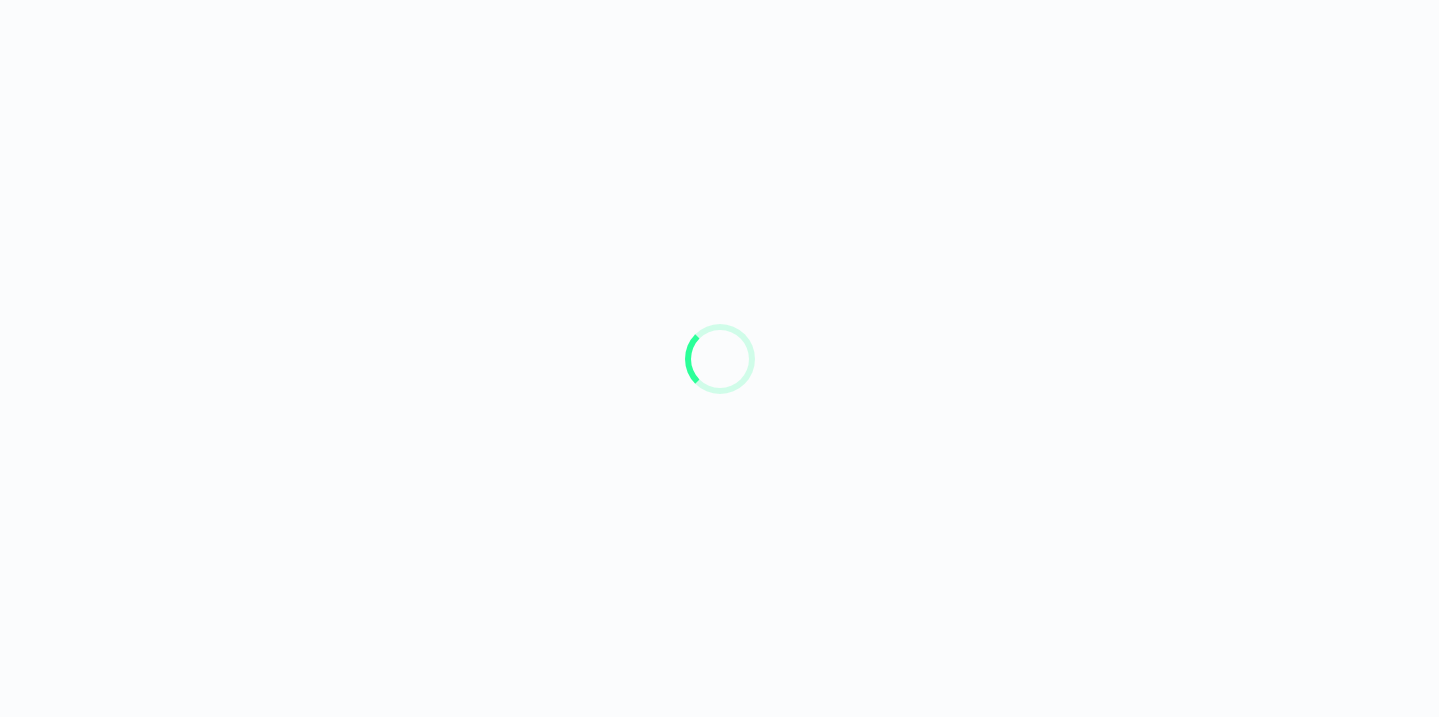 scroll, scrollTop: 0, scrollLeft: 0, axis: both 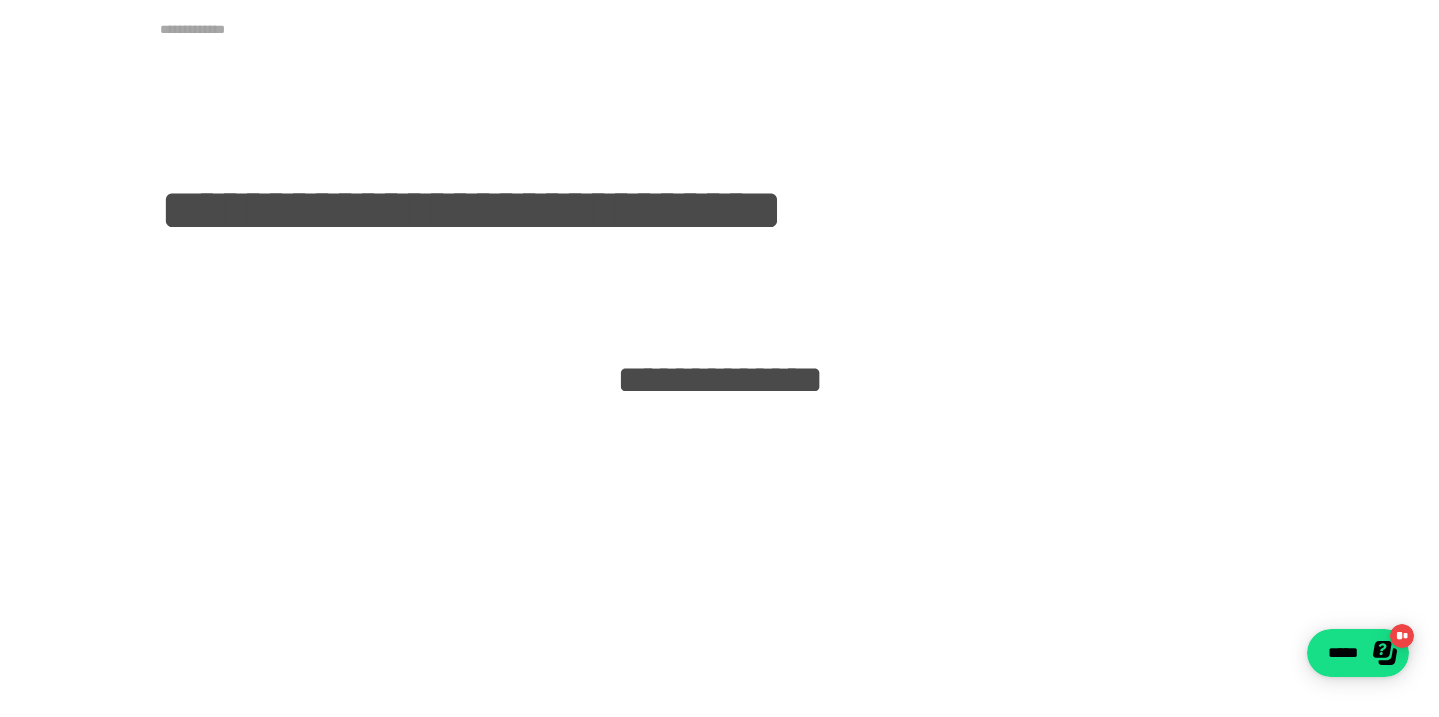 click on "**********" at bounding box center (205, 30) 